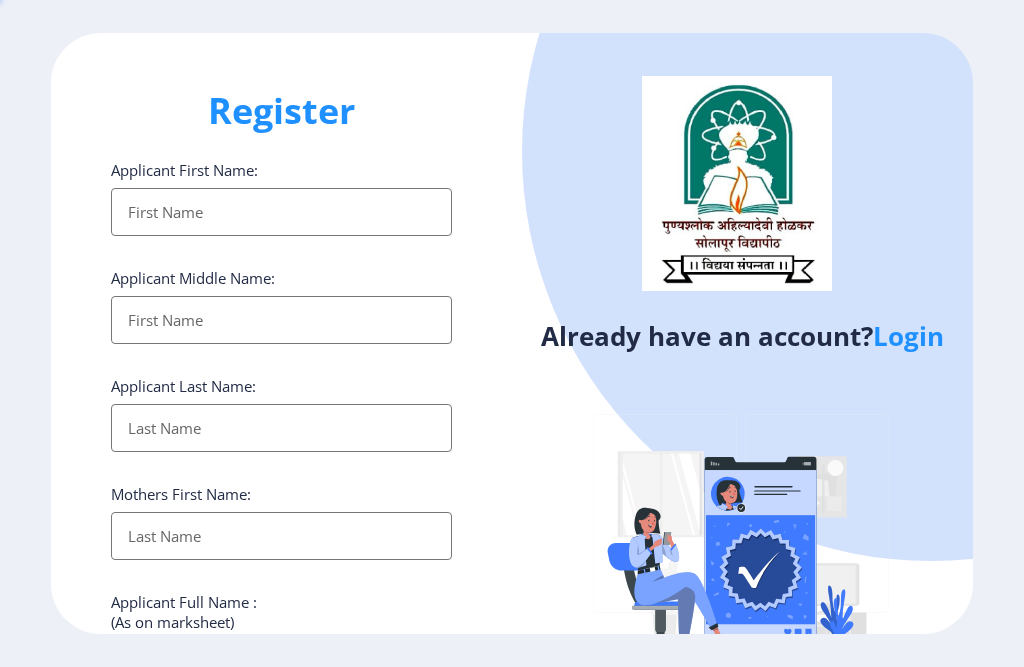 select 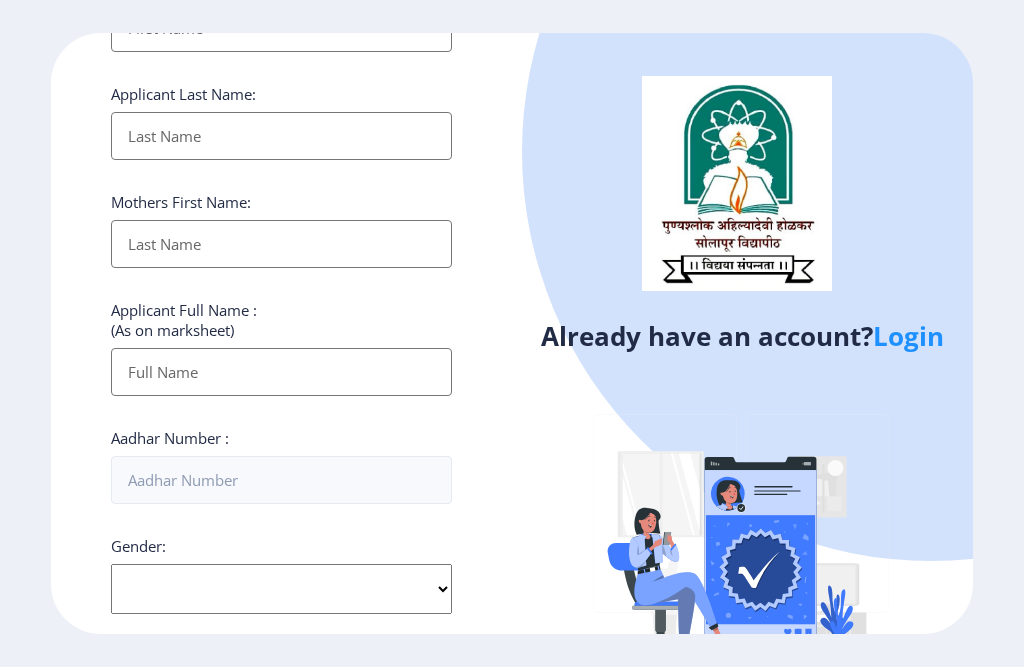 scroll, scrollTop: 0, scrollLeft: 0, axis: both 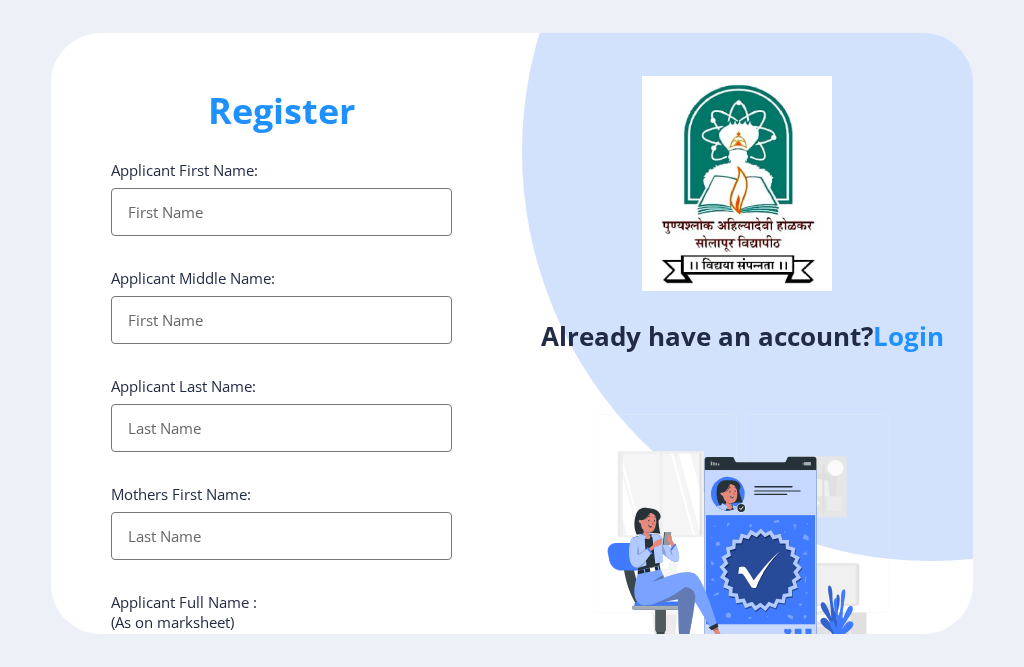 click on "Applicant First Name:" at bounding box center (281, 212) 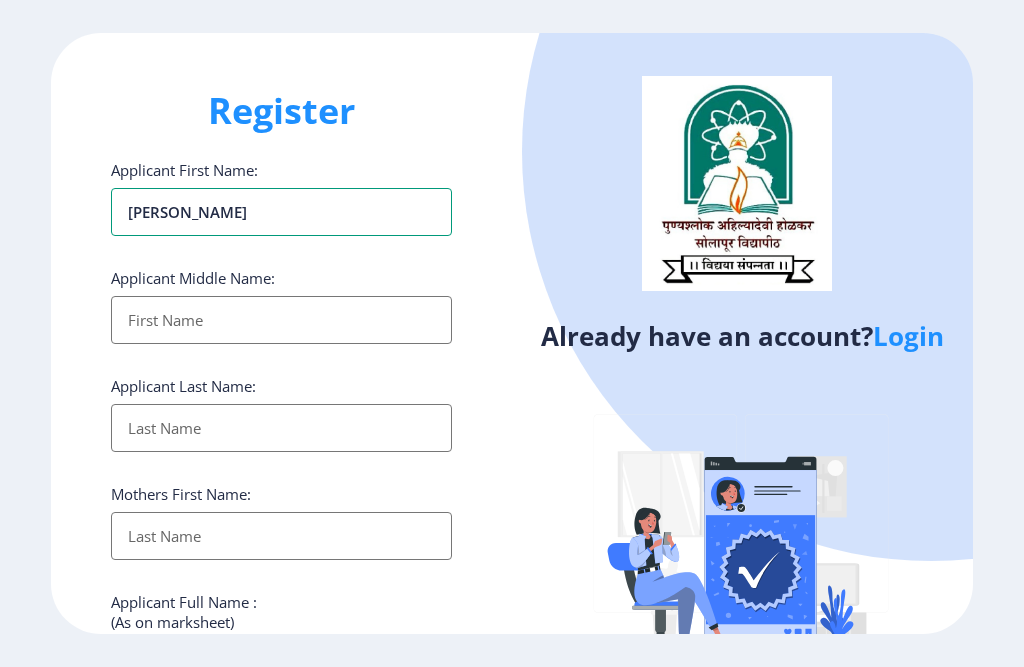 type on "[PERSON_NAME]" 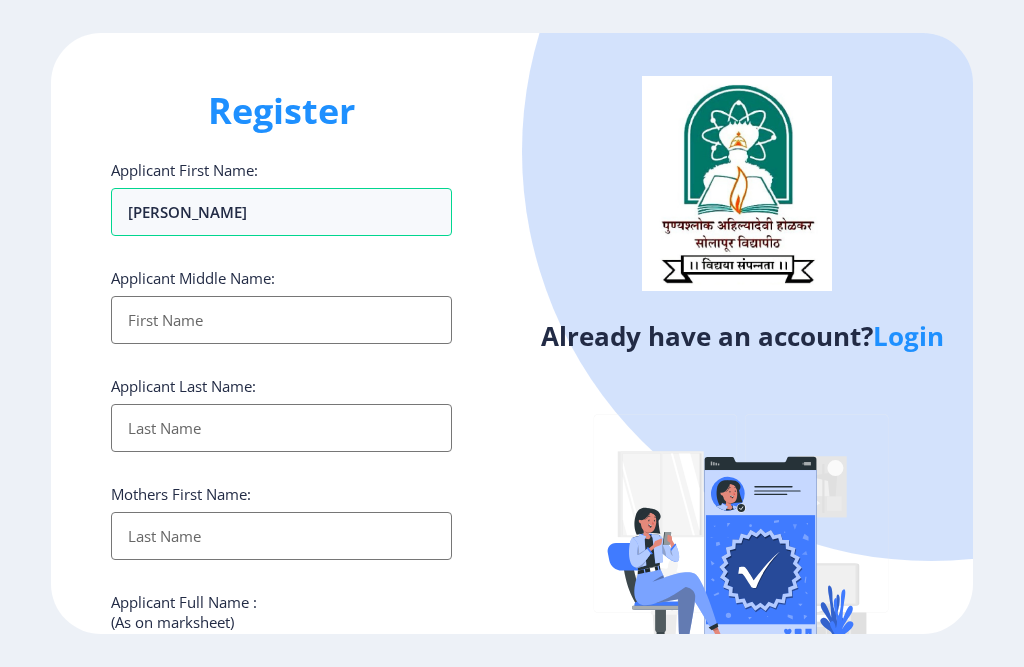click on "Applicant First Name:" at bounding box center (281, 320) 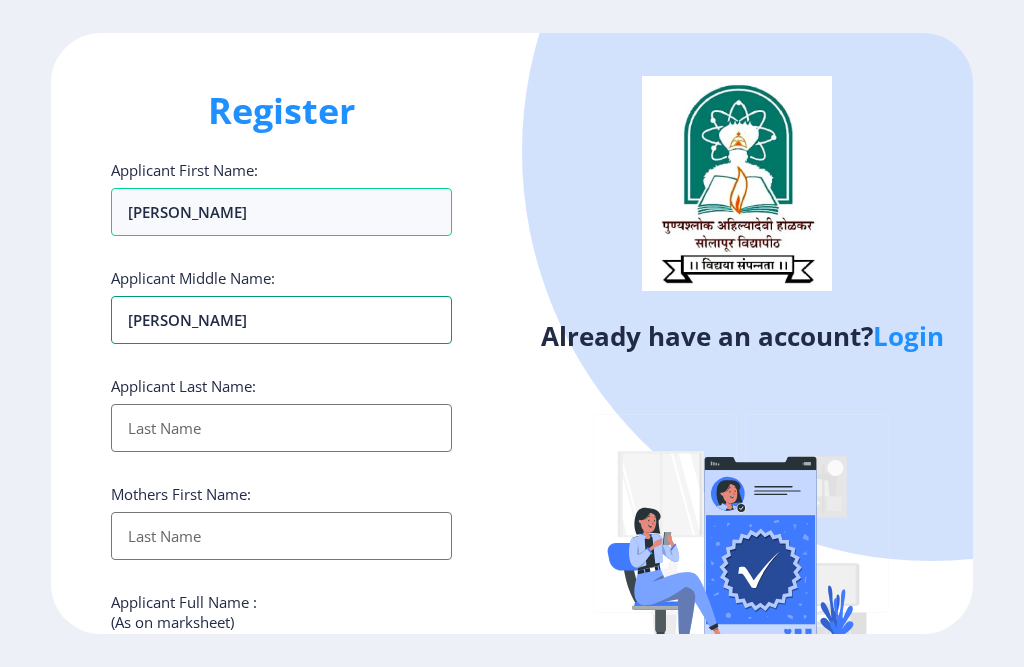 type on "[PERSON_NAME]" 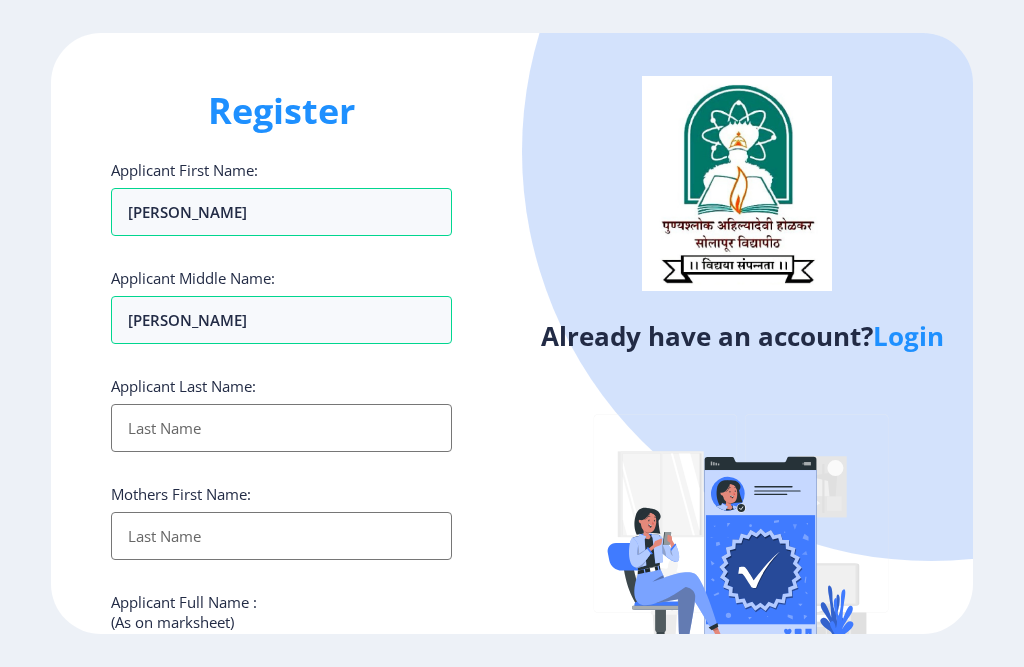 click on "Applicant First Name:" at bounding box center [281, 428] 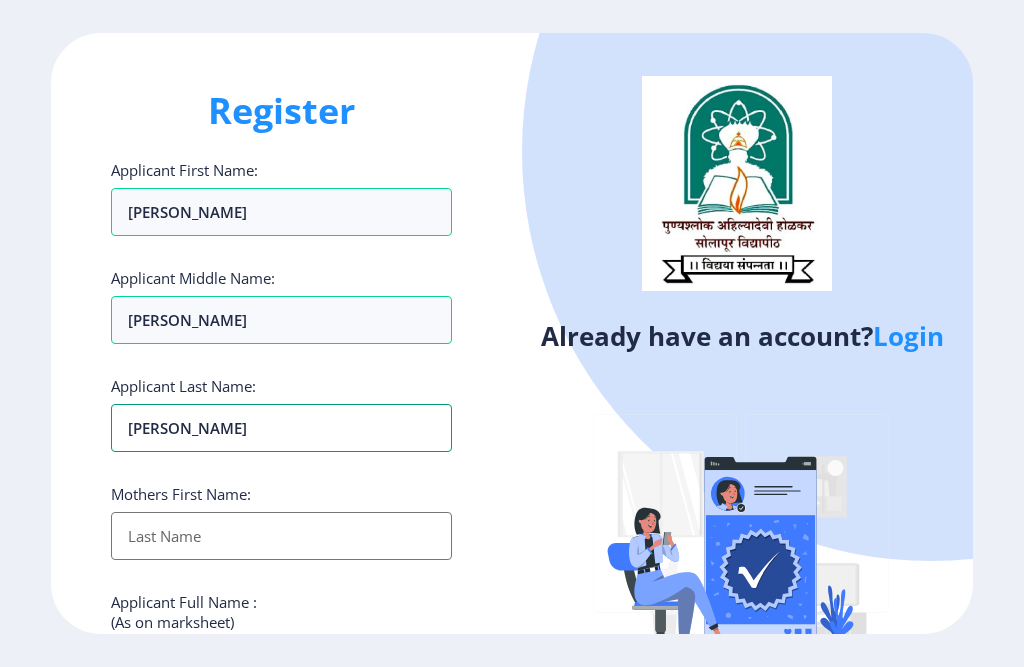 type on "[PERSON_NAME]" 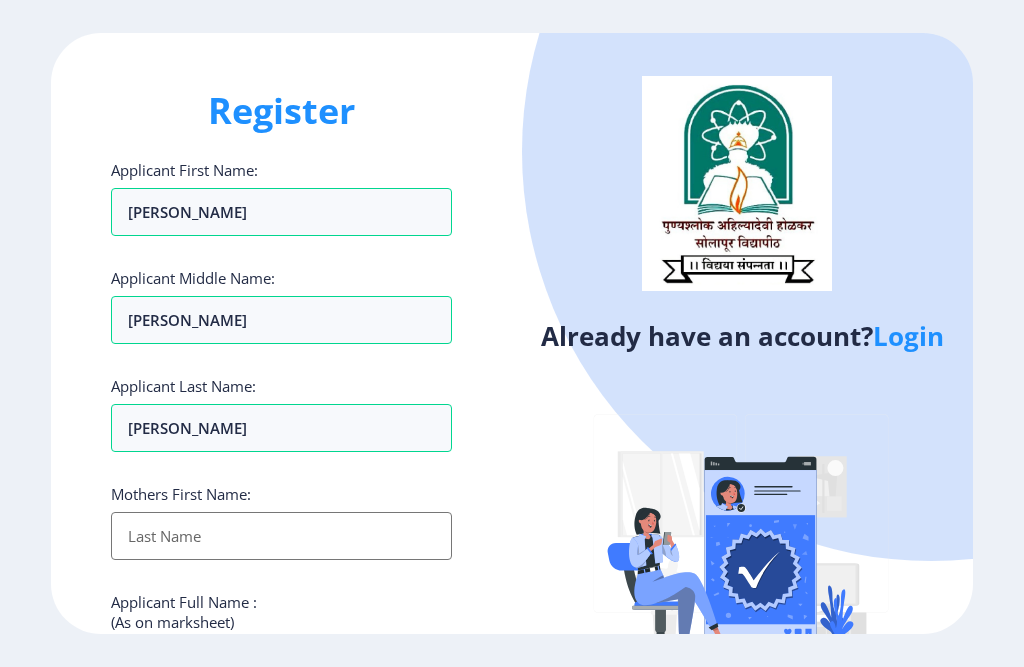 click on "Applicant First Name:" at bounding box center [281, 536] 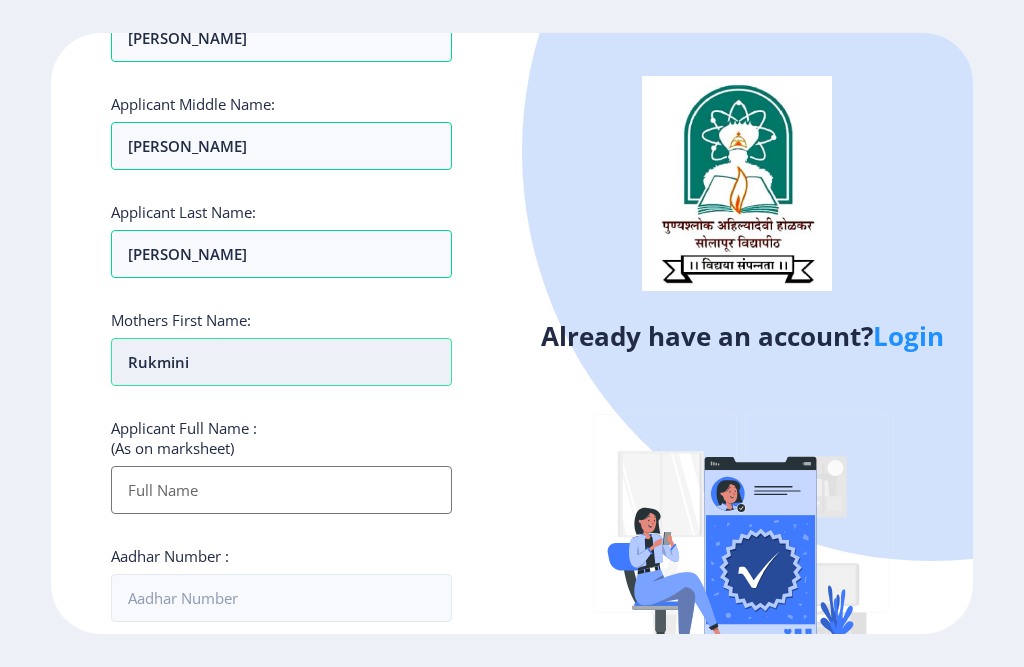 scroll, scrollTop: 200, scrollLeft: 0, axis: vertical 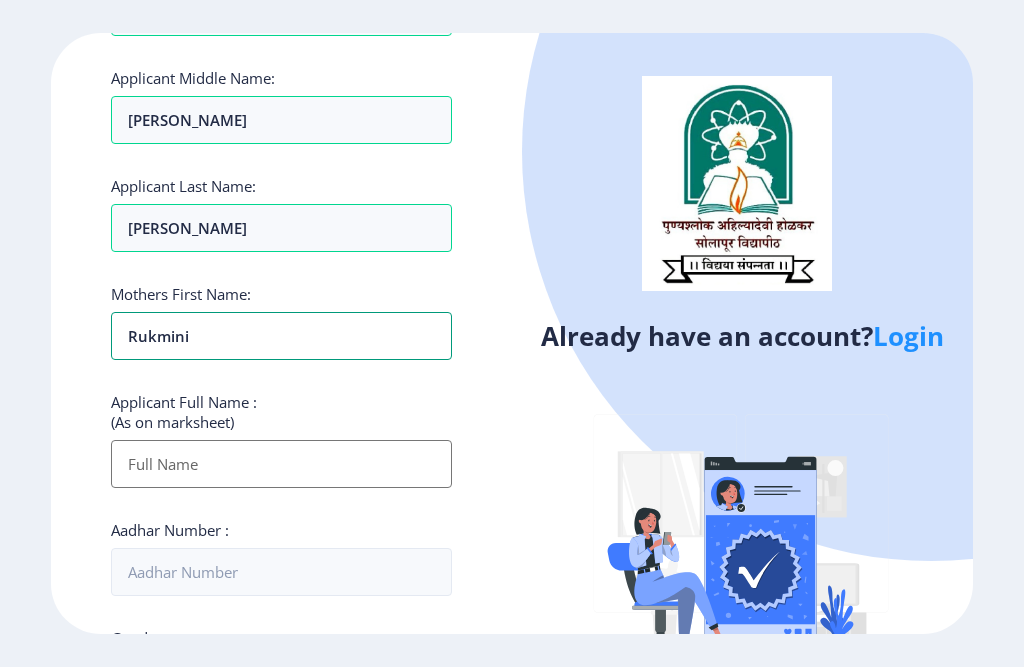 type on "Rukmini" 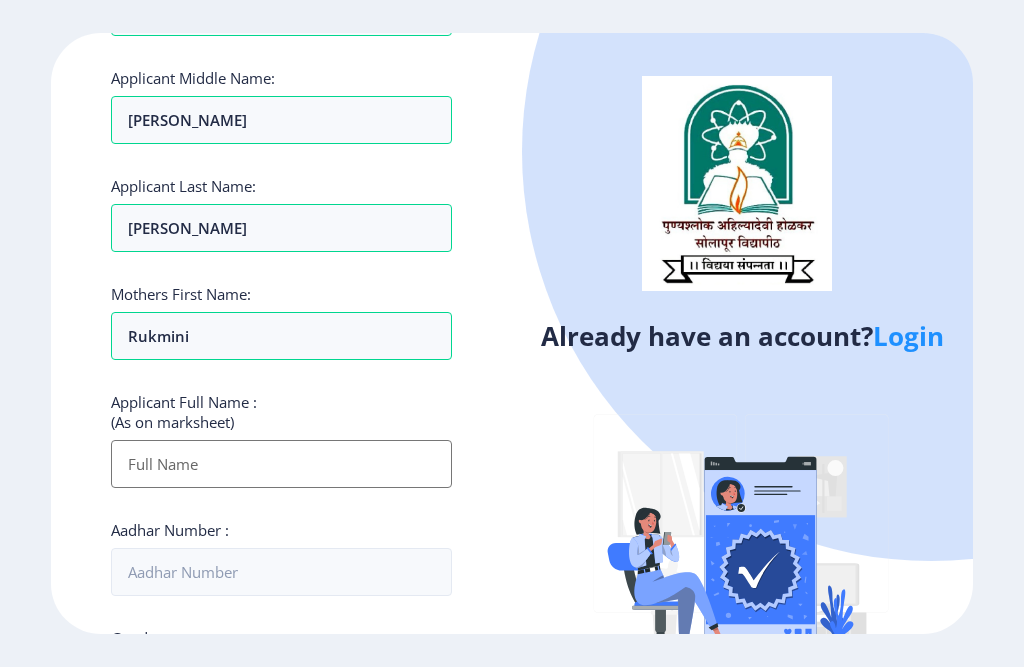 click on "Applicant First Name:" at bounding box center [281, 464] 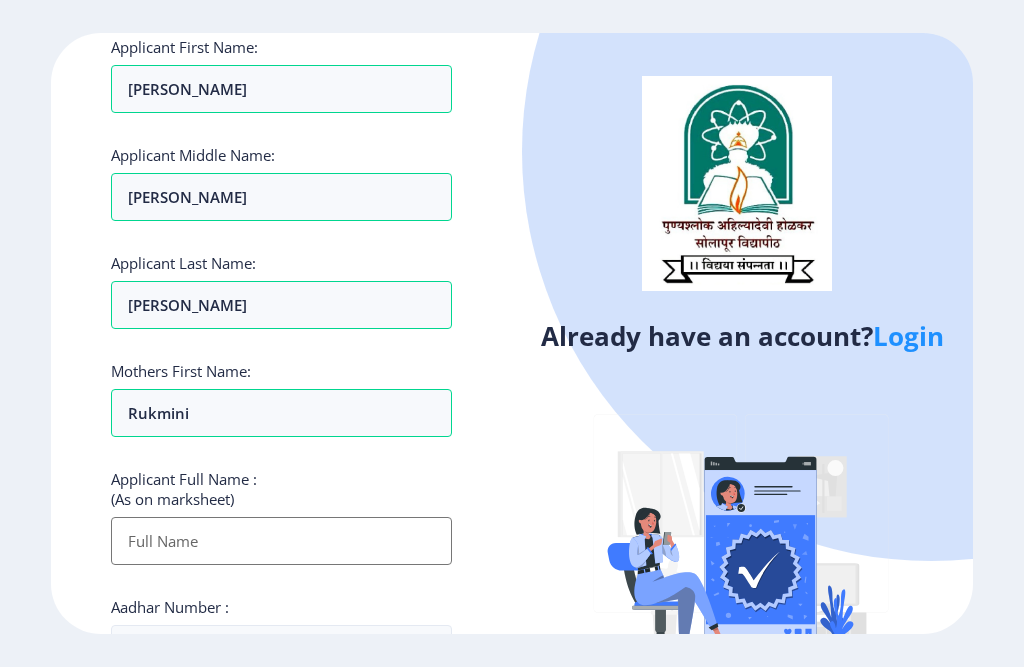 scroll, scrollTop: 100, scrollLeft: 0, axis: vertical 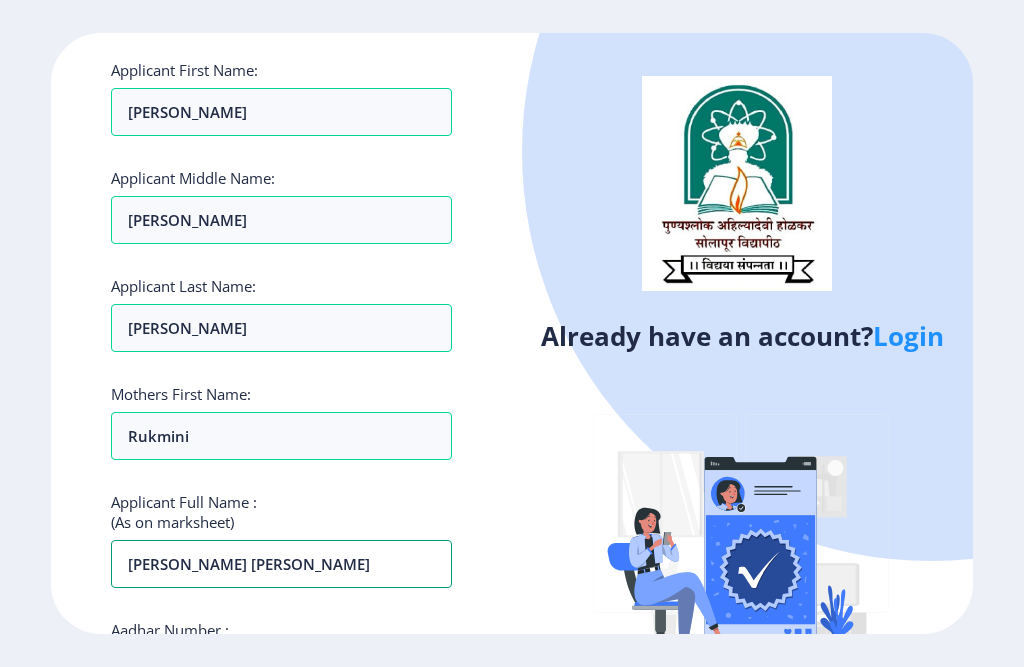 type on "[PERSON_NAME] [PERSON_NAME]" 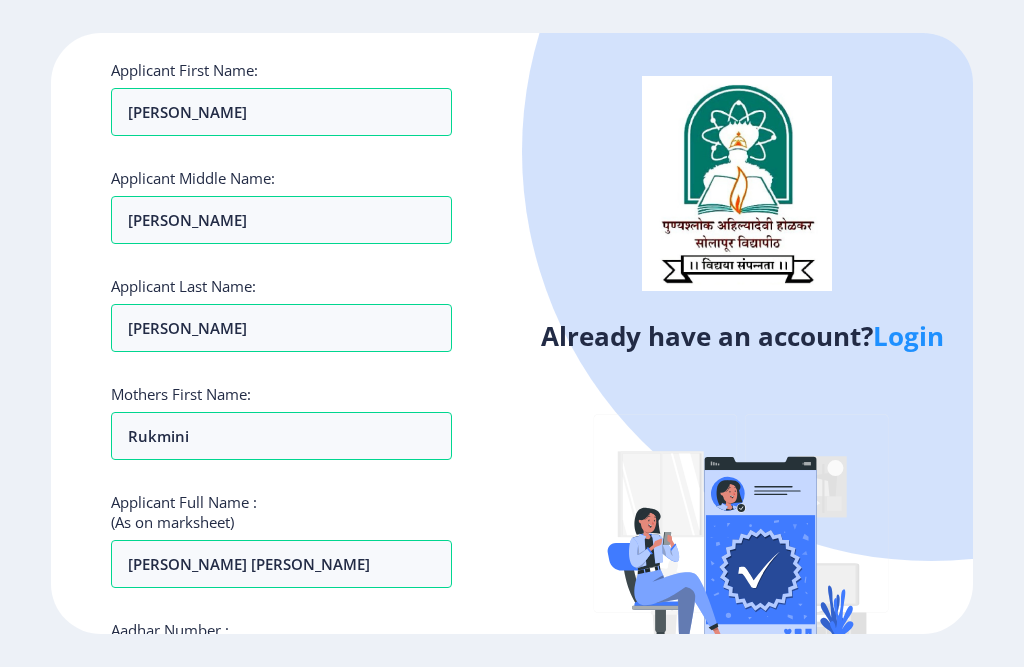 click on "Register Applicant First Name: [PERSON_NAME] Applicant Middle Name: [PERSON_NAME] Applicant Last Name: [PERSON_NAME] Mothers First Name: [PERSON_NAME] Applicant Full Name : (As on marksheet) [PERSON_NAME] Bhgyashri [PERSON_NAME] Aadhar Number :  Gender: Select Gender [DEMOGRAPHIC_DATA] [DEMOGRAPHIC_DATA] Other  Country Code and Mobile number  *  +91 [GEOGRAPHIC_DATA] ([GEOGRAPHIC_DATA]) +91 [GEOGRAPHIC_DATA] (‫[GEOGRAPHIC_DATA]‬‎) +93 [GEOGRAPHIC_DATA] ([GEOGRAPHIC_DATA]) +355 [GEOGRAPHIC_DATA] (‫[GEOGRAPHIC_DATA]‬‎) +213 [US_STATE] +1 [GEOGRAPHIC_DATA] +376 [GEOGRAPHIC_DATA] +244 [GEOGRAPHIC_DATA] +1 [GEOGRAPHIC_DATA] +1 [GEOGRAPHIC_DATA] +54 [GEOGRAPHIC_DATA] ([GEOGRAPHIC_DATA]) +374 [GEOGRAPHIC_DATA] +297 [GEOGRAPHIC_DATA] +61 [GEOGRAPHIC_DATA] ([GEOGRAPHIC_DATA]) +43 [GEOGRAPHIC_DATA] ([GEOGRAPHIC_DATA]) +994 [GEOGRAPHIC_DATA] +1 [GEOGRAPHIC_DATA] (‫[GEOGRAPHIC_DATA]‬‎) +973 [GEOGRAPHIC_DATA] ([GEOGRAPHIC_DATA]) +880 [GEOGRAPHIC_DATA] +1 [GEOGRAPHIC_DATA] ([GEOGRAPHIC_DATA]) +375 [GEOGRAPHIC_DATA] ([GEOGRAPHIC_DATA]) +32 [GEOGRAPHIC_DATA] +501 [GEOGRAPHIC_DATA] ([GEOGRAPHIC_DATA]) +229 [GEOGRAPHIC_DATA] +1 [GEOGRAPHIC_DATA] (འབྲུག) +975 [GEOGRAPHIC_DATA] +591 [GEOGRAPHIC_DATA] ([GEOGRAPHIC_DATA]) +387 [GEOGRAPHIC_DATA] +267 [GEOGRAPHIC_DATA] ([GEOGRAPHIC_DATA]) +55 [GEOGRAPHIC_DATA] +246 +1" 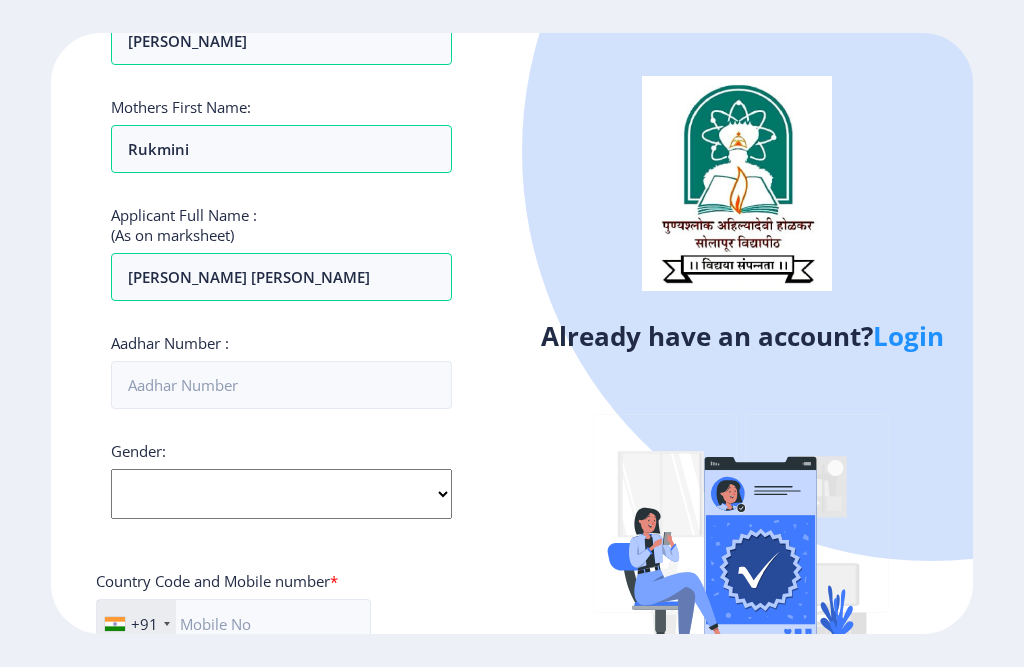 scroll, scrollTop: 500, scrollLeft: 0, axis: vertical 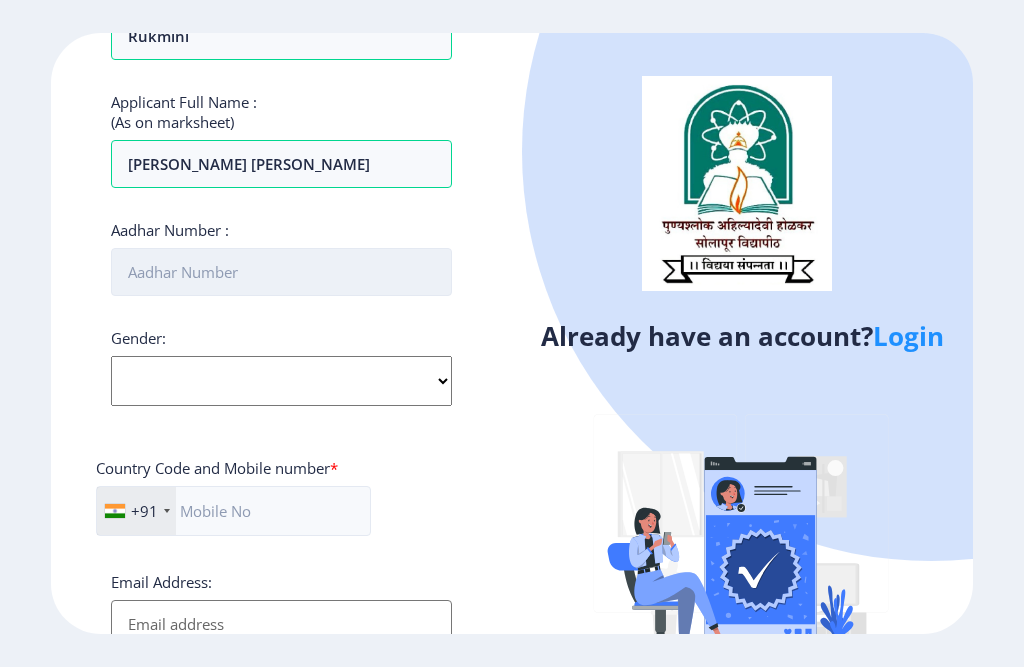 click on "Aadhar Number :" at bounding box center [281, 272] 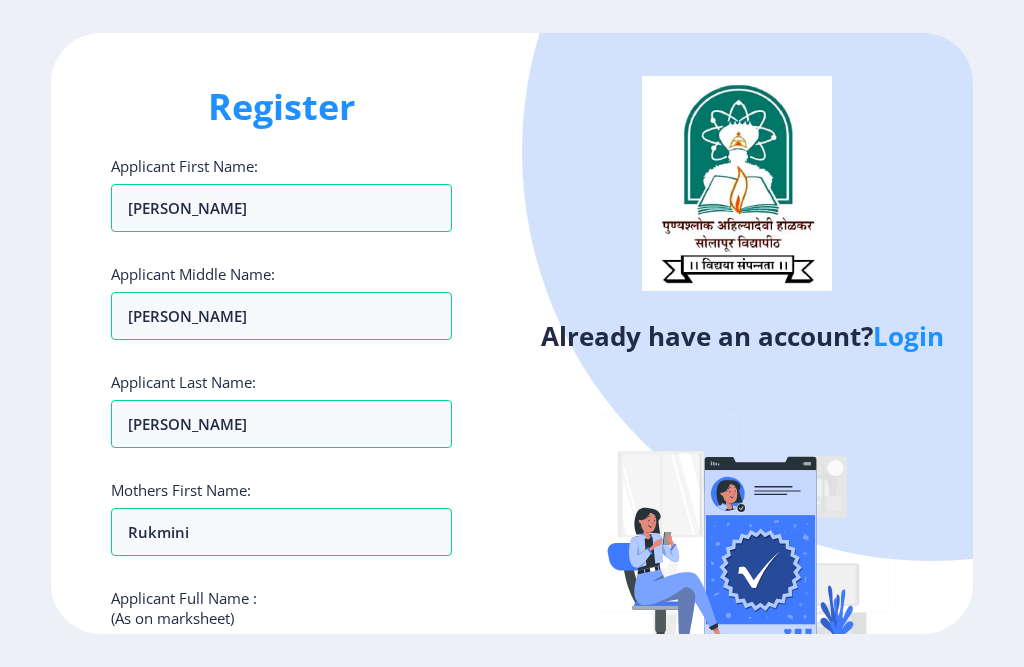 scroll, scrollTop: 0, scrollLeft: 0, axis: both 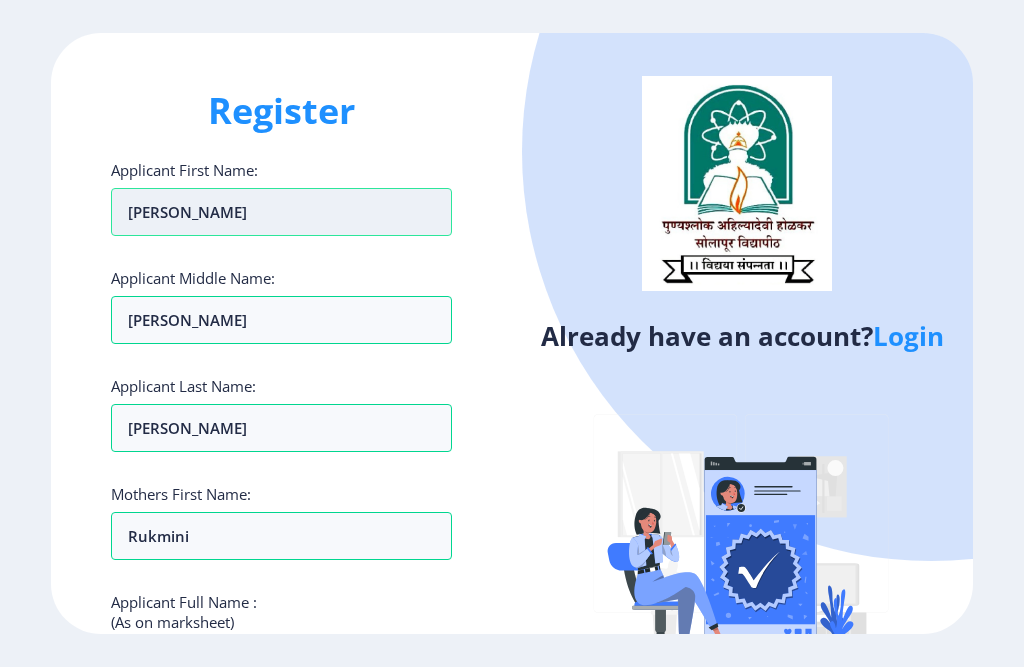click on "[PERSON_NAME]" at bounding box center (281, 212) 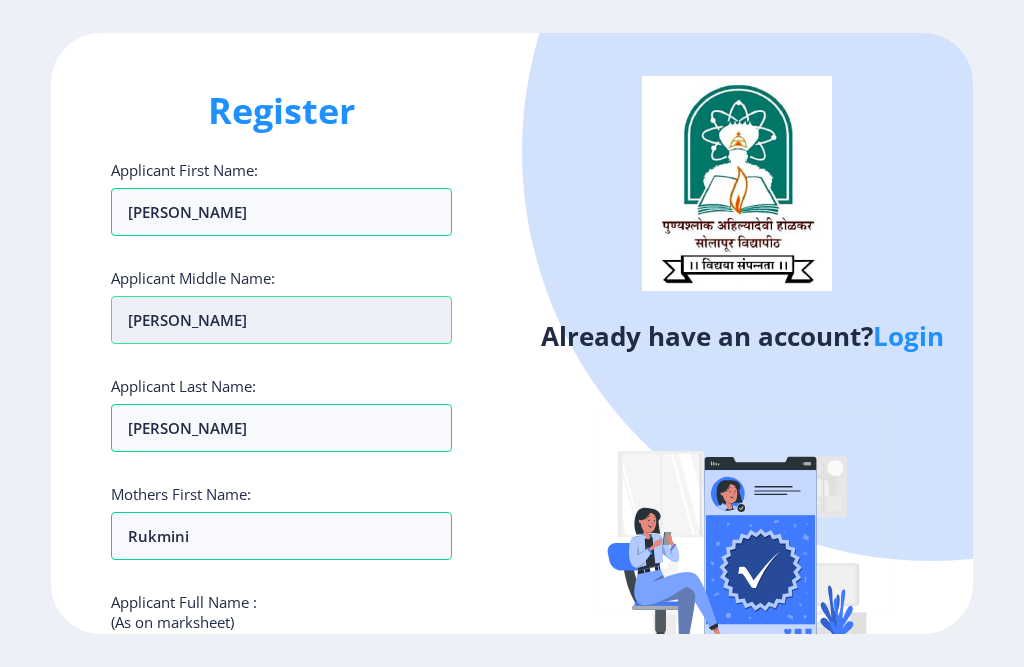 click on "Nivrutti" at bounding box center [281, 320] 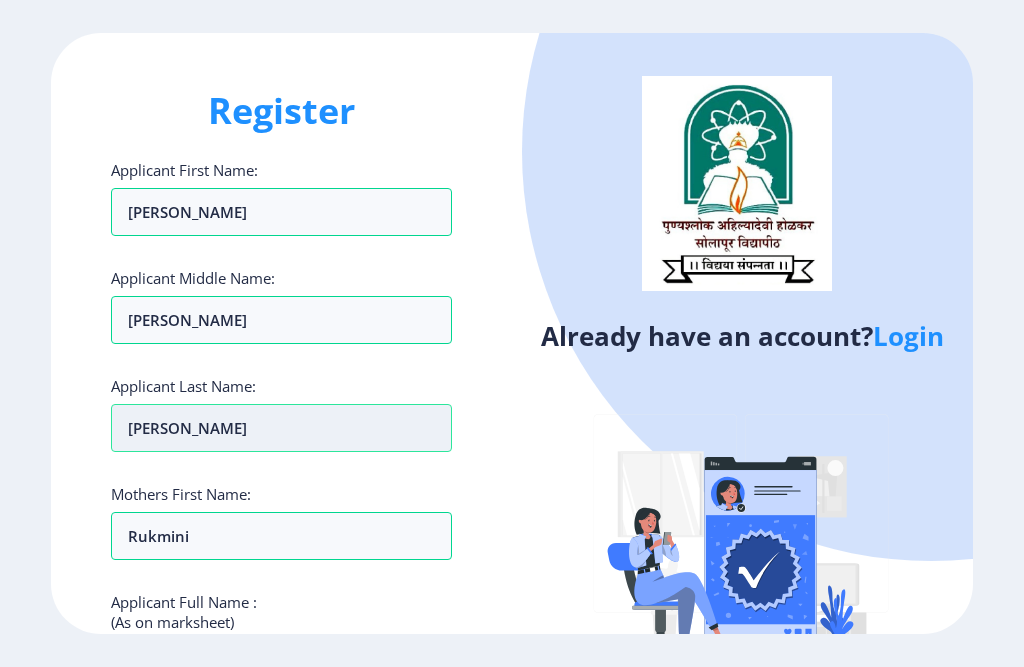 click on "Vyavahare" at bounding box center (281, 428) 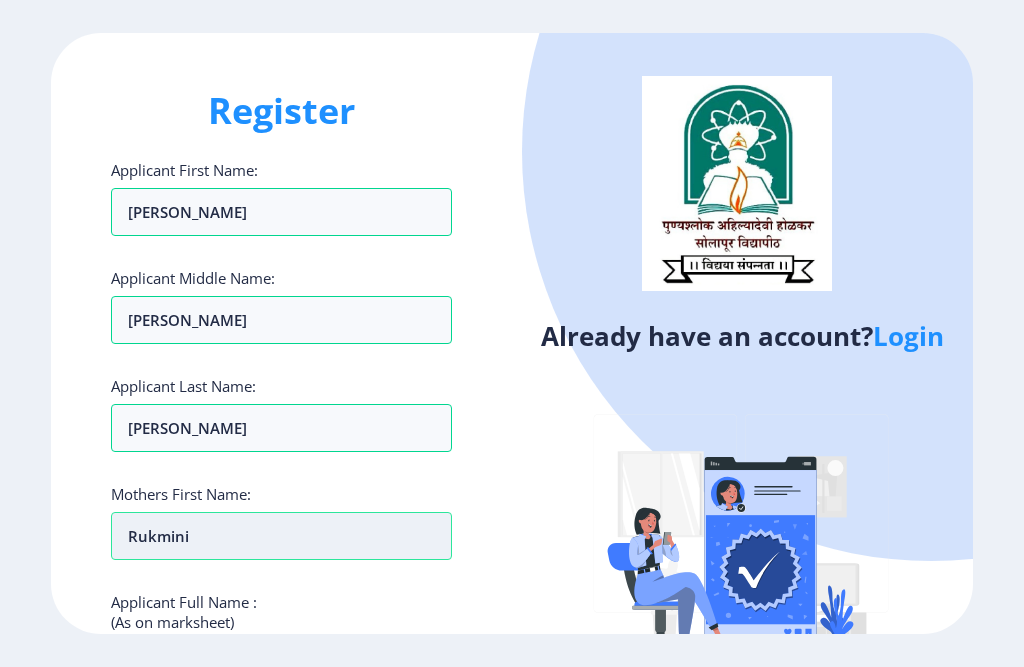 click on "Rukmini" at bounding box center [281, 536] 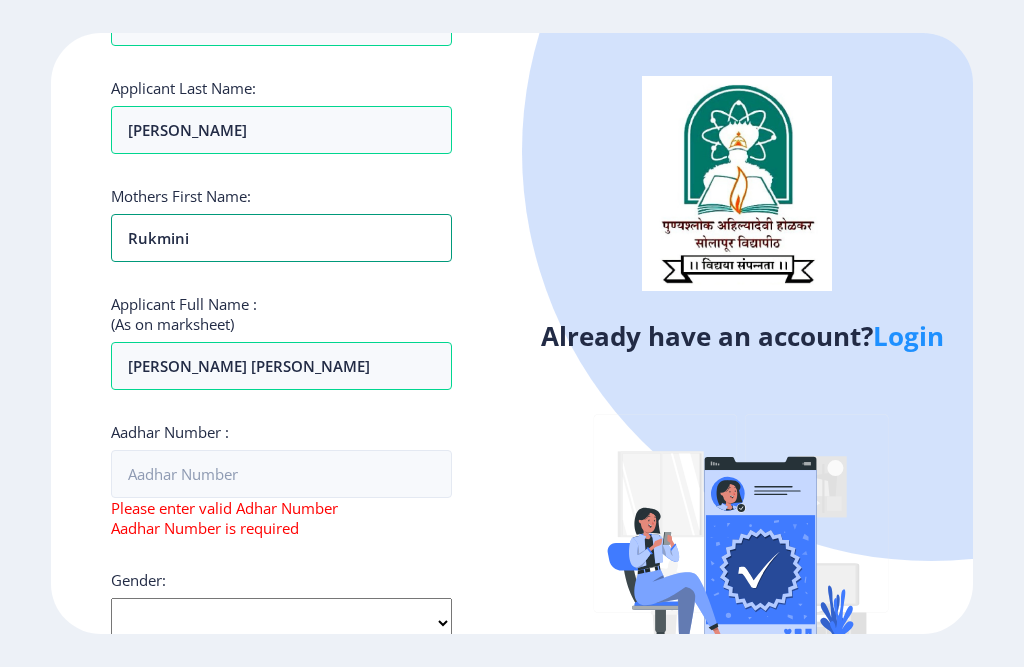scroll, scrollTop: 300, scrollLeft: 0, axis: vertical 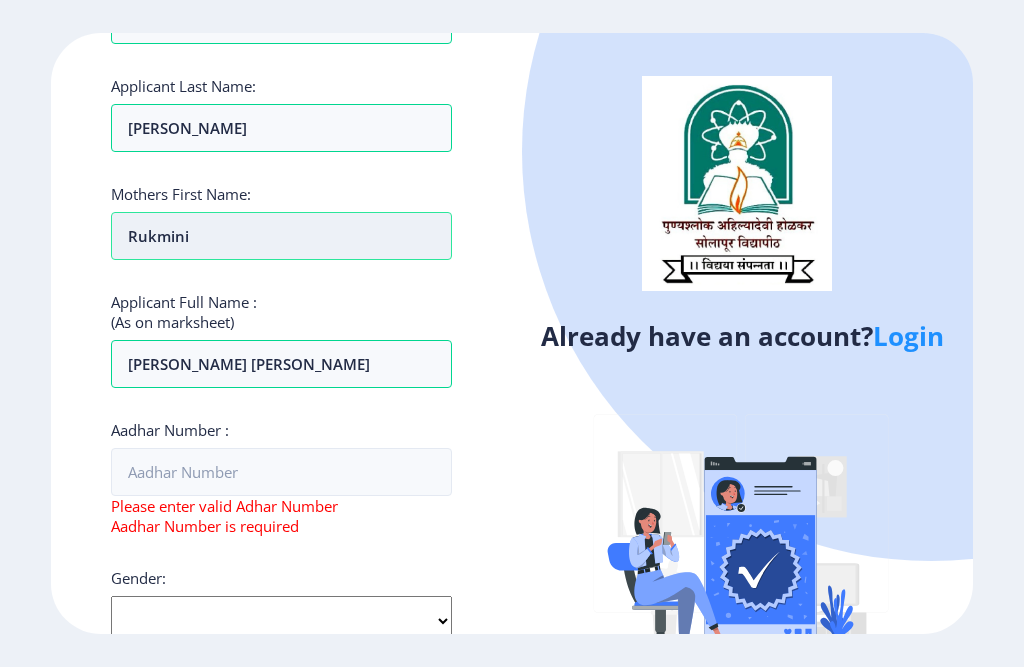 click on "Rukmini" at bounding box center (281, 236) 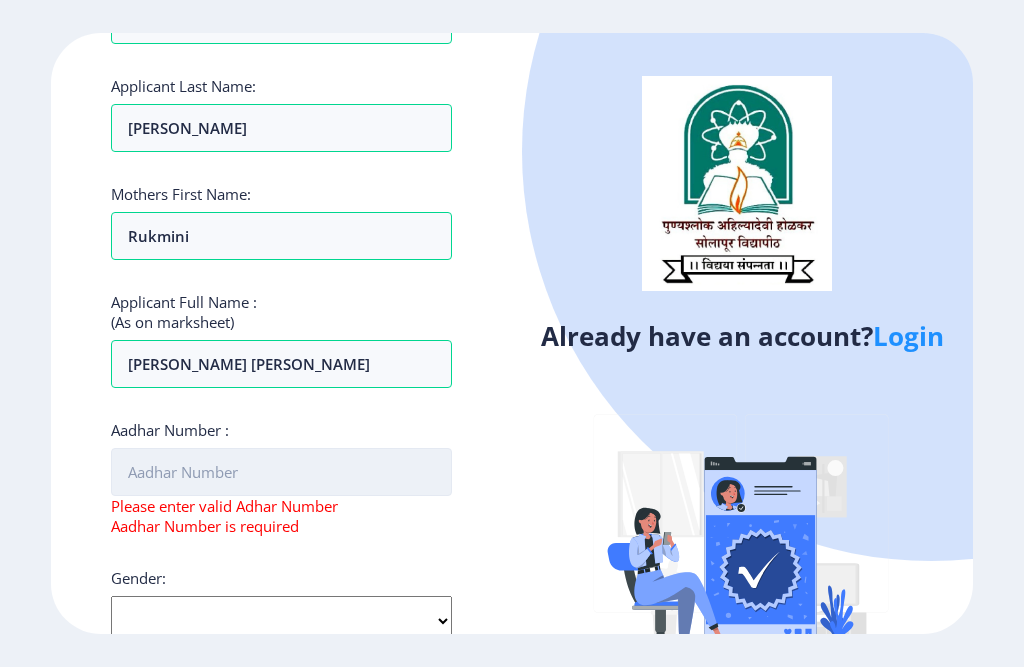 click on "Aadhar Number :" at bounding box center (281, 472) 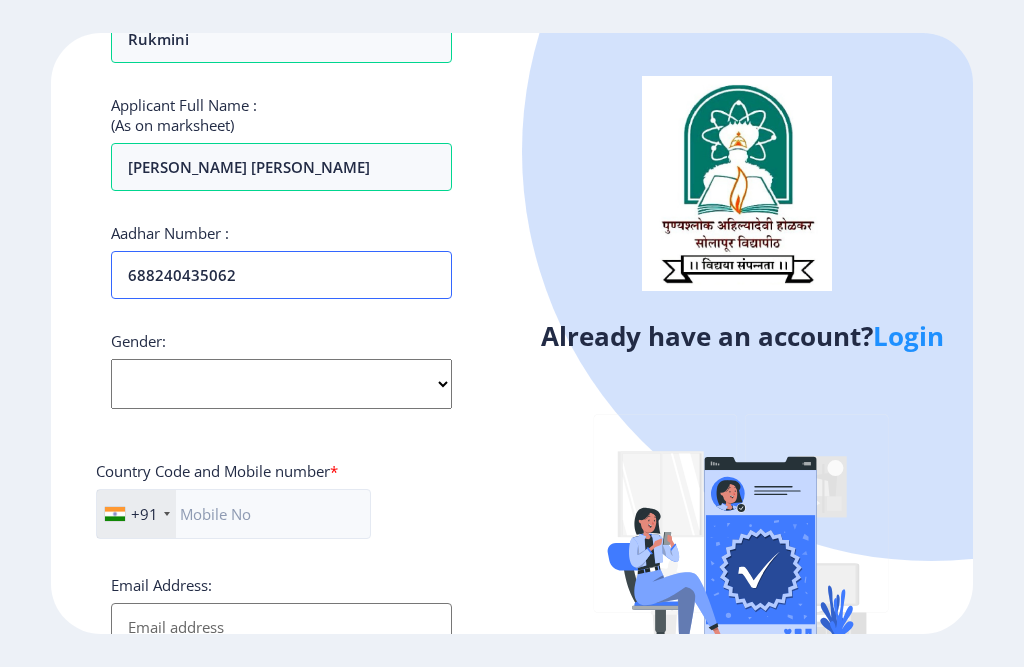 scroll, scrollTop: 500, scrollLeft: 0, axis: vertical 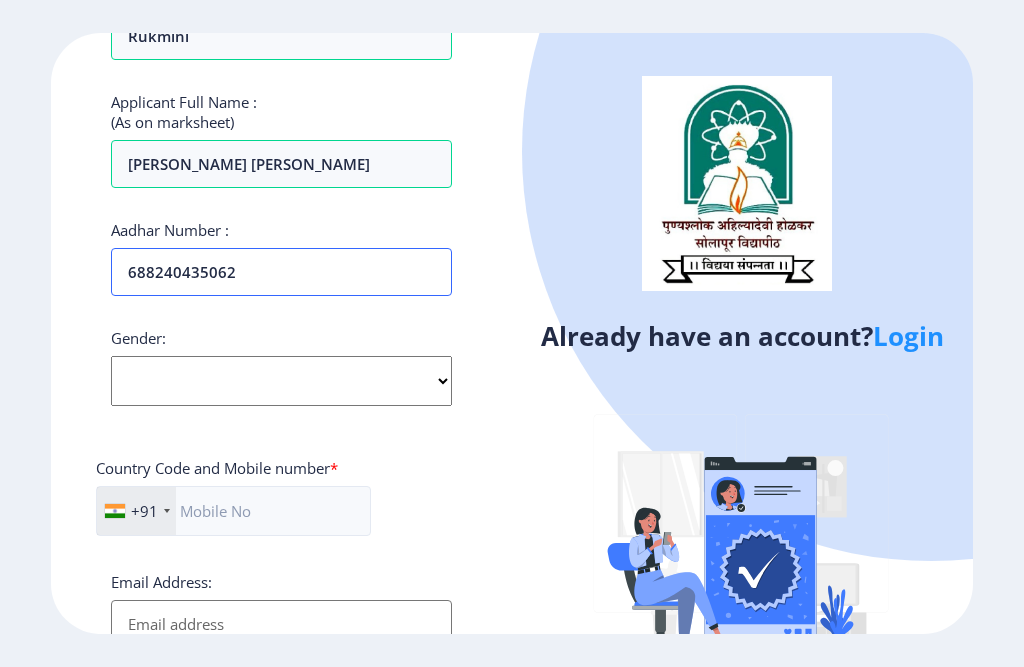 type on "688240435062" 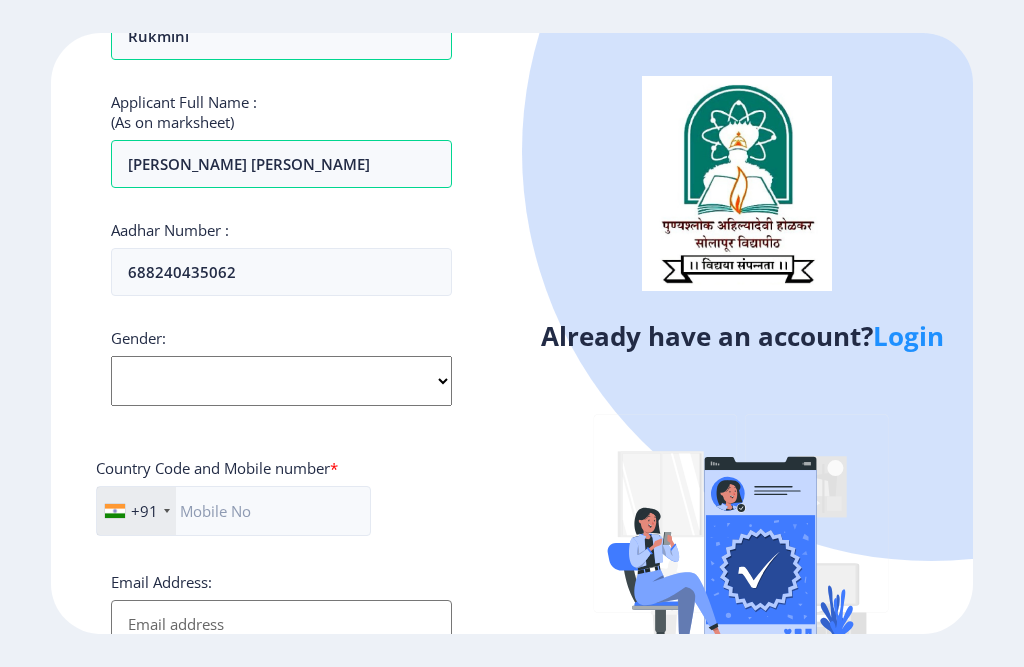 click on "Select Gender Male Female Other" 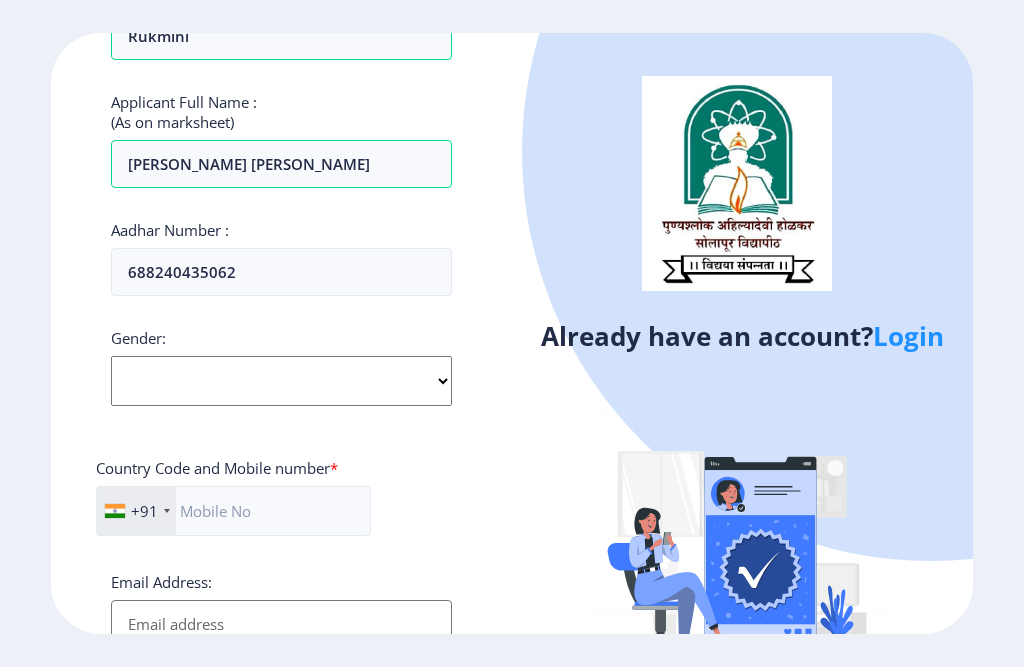 select on "Female" 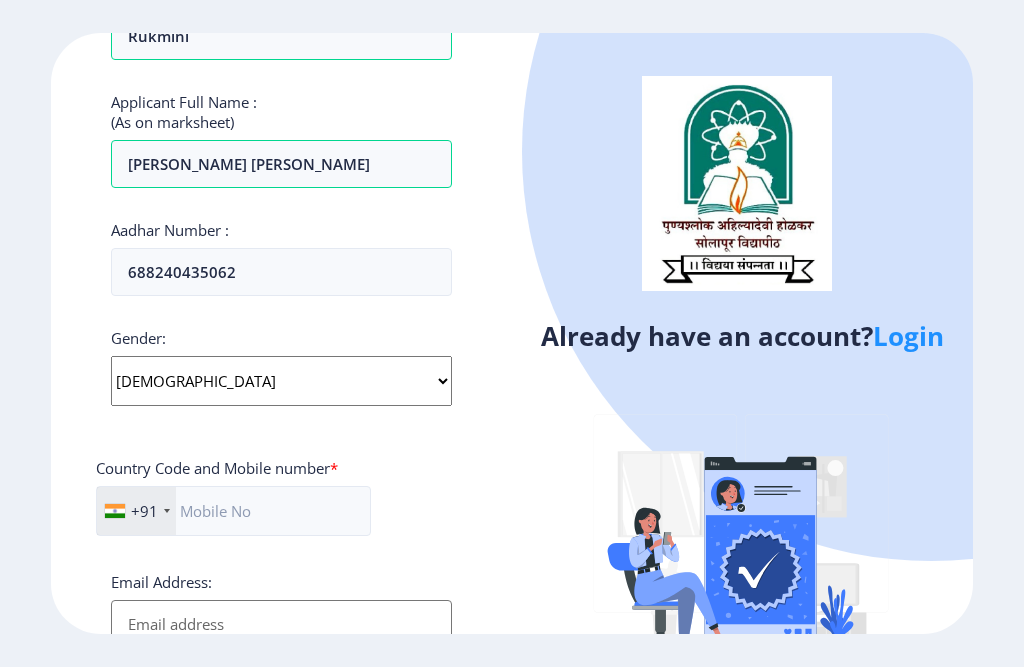 click on "Select Gender Male Female Other" 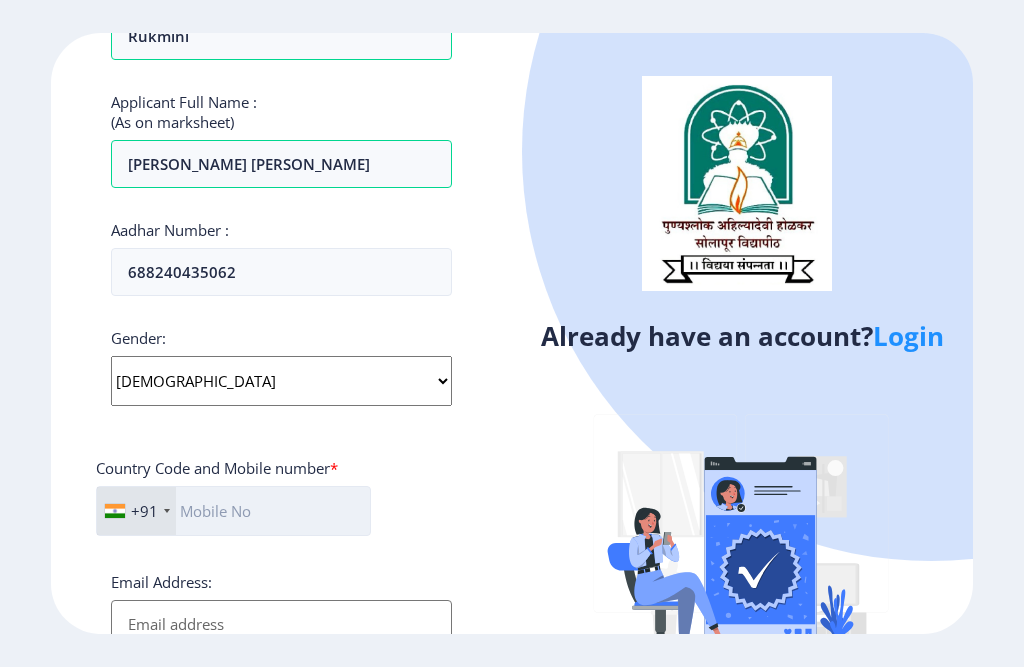 click 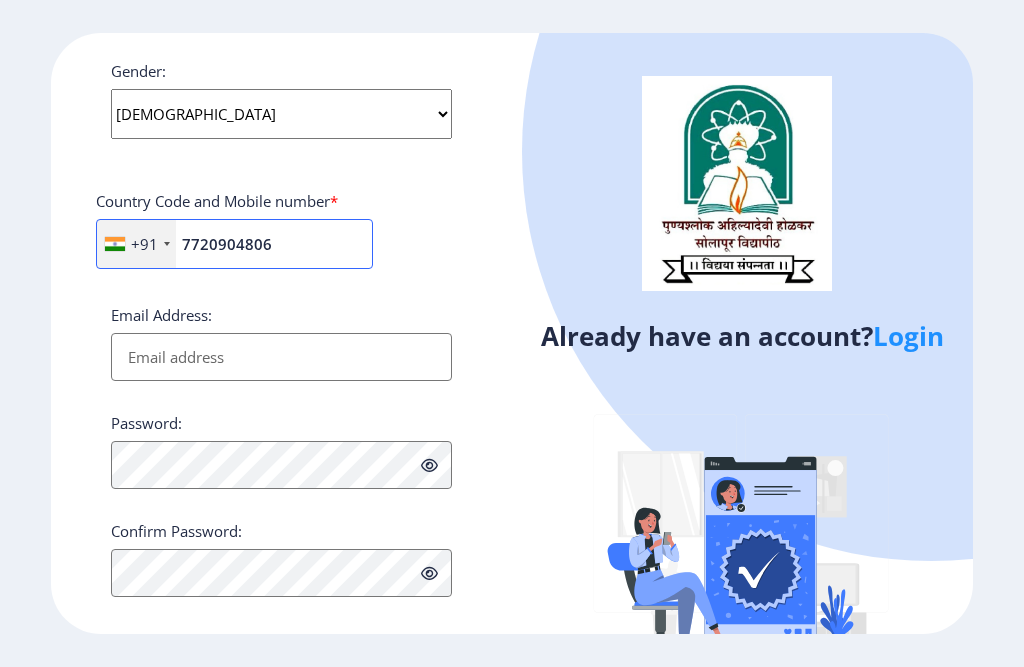 scroll, scrollTop: 792, scrollLeft: 0, axis: vertical 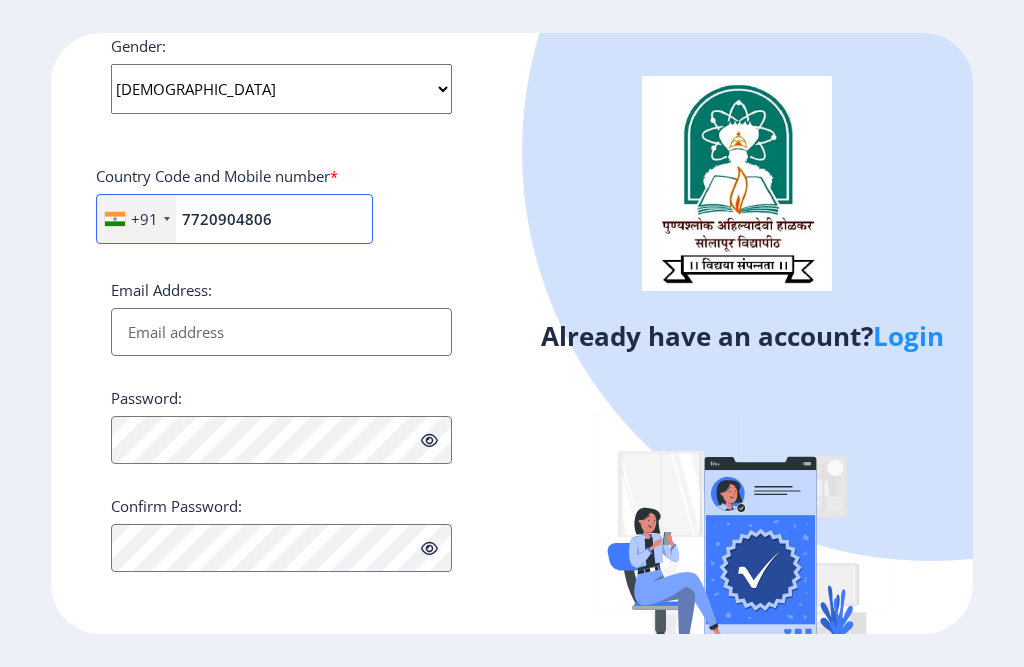 type on "7720904806" 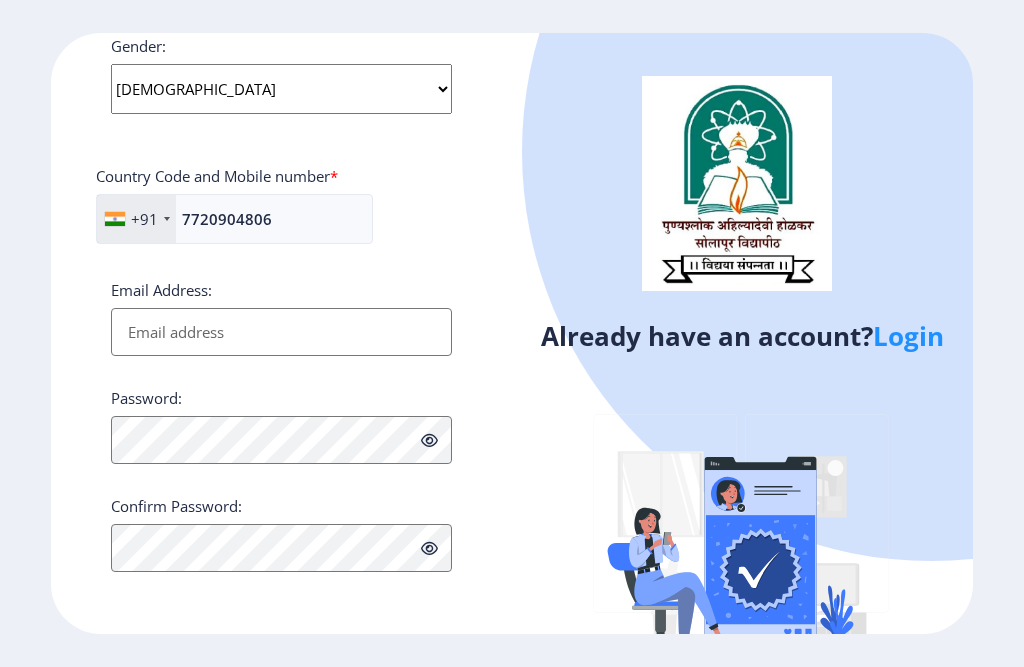 click on "Email Address:" at bounding box center (281, 332) 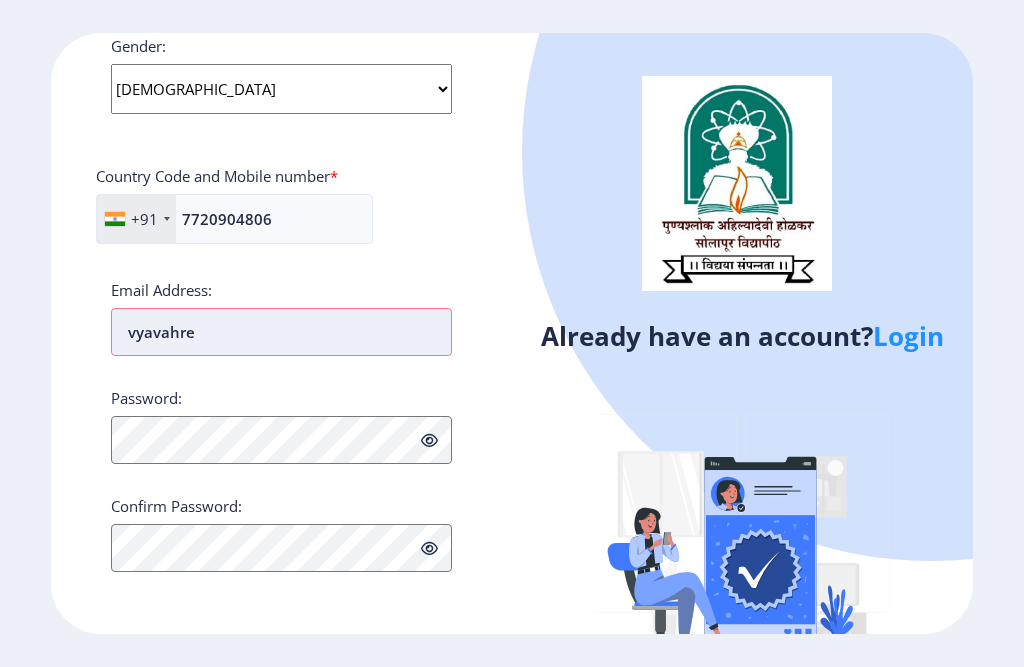 click on "vyavahre" at bounding box center [281, 332] 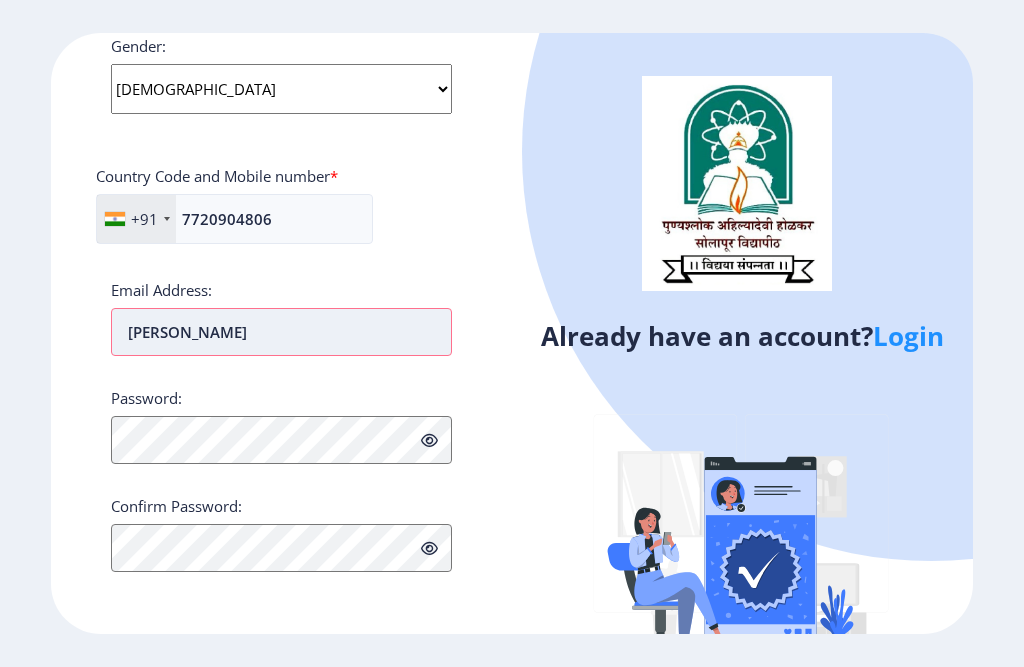 click on "vyavahare" at bounding box center (281, 332) 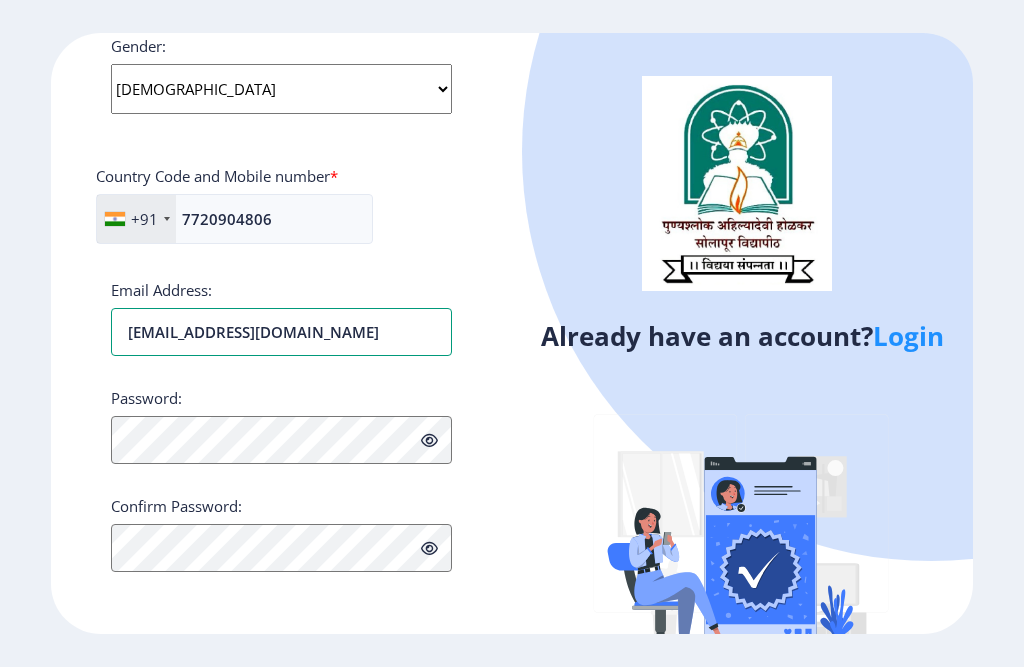 type on "vyavaharebhagyashri7@gmail.com" 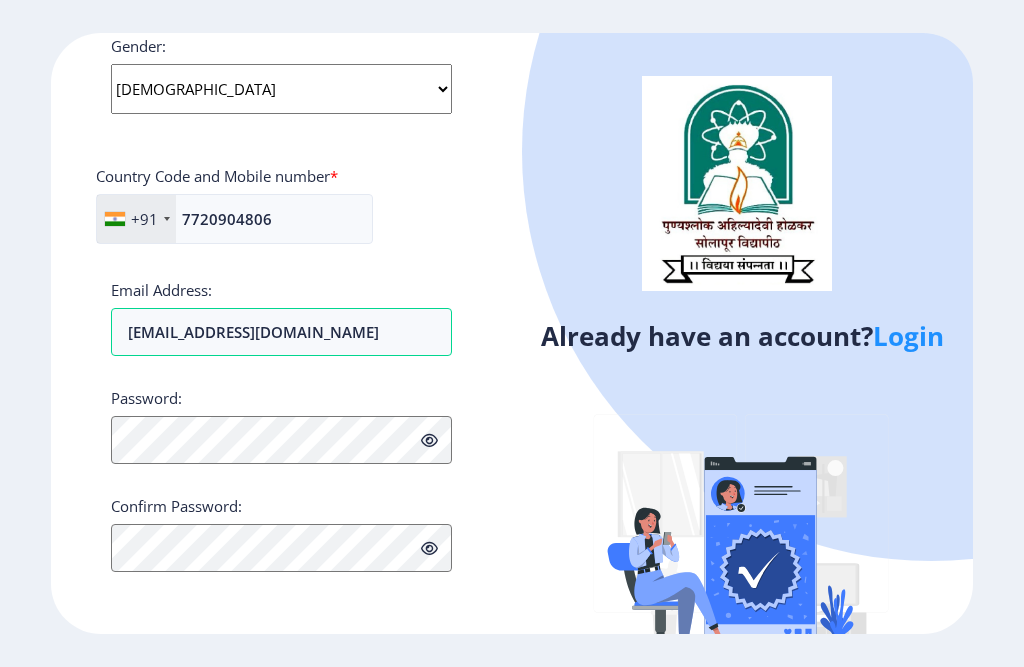 click on "Applicant First Name: Bhagyashri Applicant Middle Name: Nivrutti Applicant Last Name: Vyavahare Mothers First Name: Rukmini Applicant Full Name : (As on marksheet) Vyavahare Bhgyashri Nivrutti Aadhar Number :  688240435062 Gender: Select Gender Male Female Other  Country Code and Mobile number  *  +91 India (भारत) +91 Afghanistan (‫افغانستان‬‎) +93 Albania (Shqipëri) +355 Algeria (‫الجزائر‬‎) +213 American Samoa +1 Andorra +376 Angola +244 Anguilla +1 Antigua and Barbuda +1 Argentina +54 Armenia (Հայաստան) +374 Aruba +297 Australia +61 Austria (Österreich) +43 Azerbaijan (Azərbaycan) +994 Bahamas +1 Bahrain (‫البحرين‬‎) +973 Bangladesh (বাংলাদেশ) +880 Barbados +1 Belarus (Беларусь) +375 Belgium (België) +32 Belize +501 Benin (Bénin) +229 Bermuda +1 Bhutan (འབྲུག) +975 Bolivia +591 Bosnia and Herzegovina (Босна и Херцеговина) +387 Botswana +267 Brazil (Brasil) +55 British Indian Ocean Territory +246" 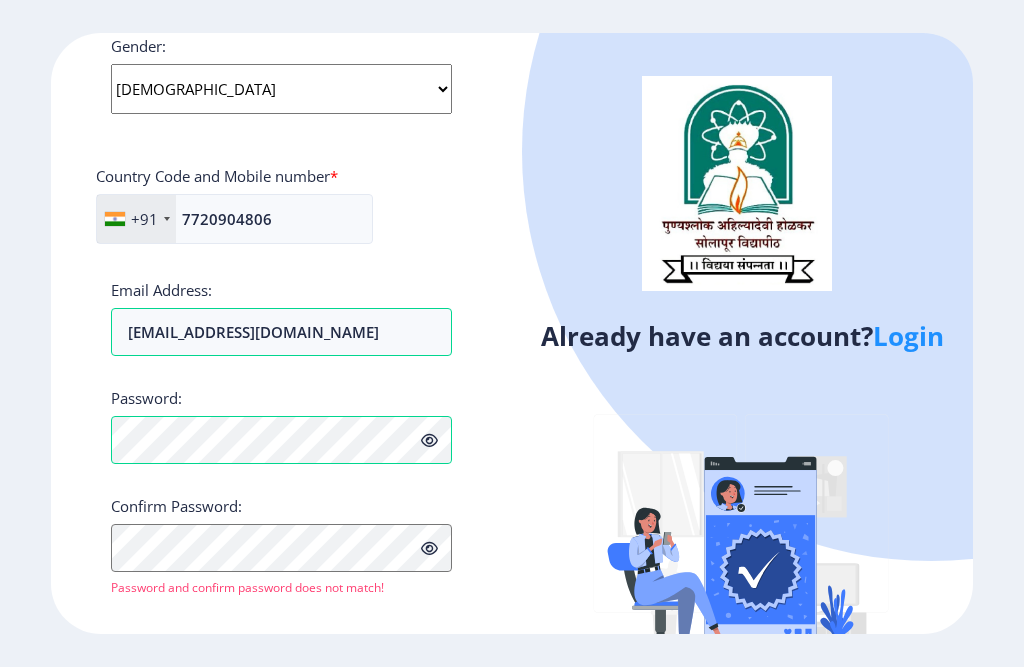 click 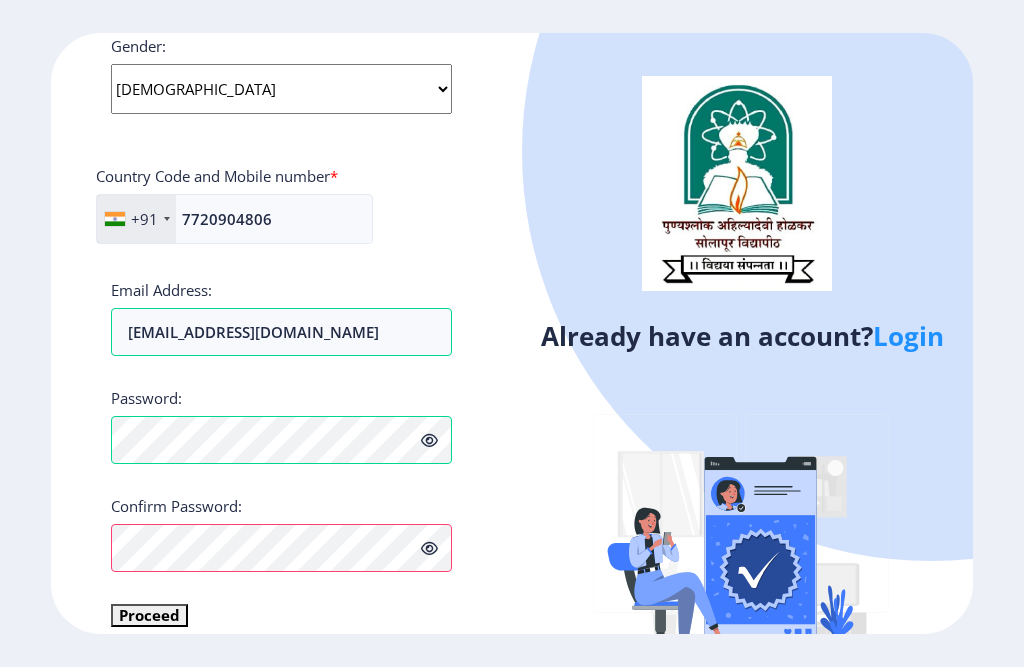 click on "Already have an account?  Login" 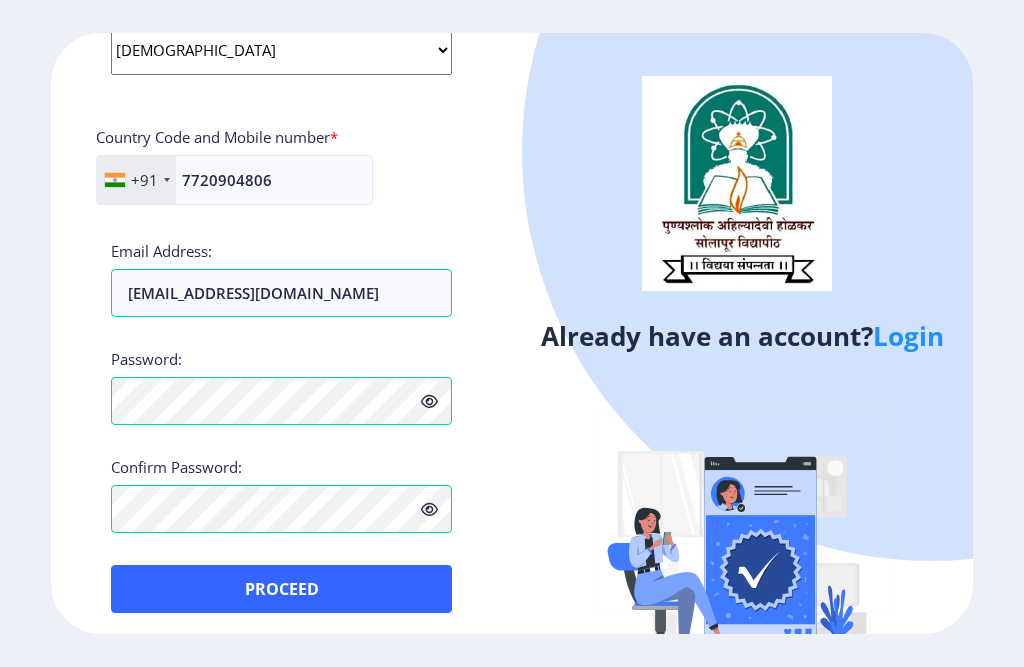 scroll, scrollTop: 840, scrollLeft: 0, axis: vertical 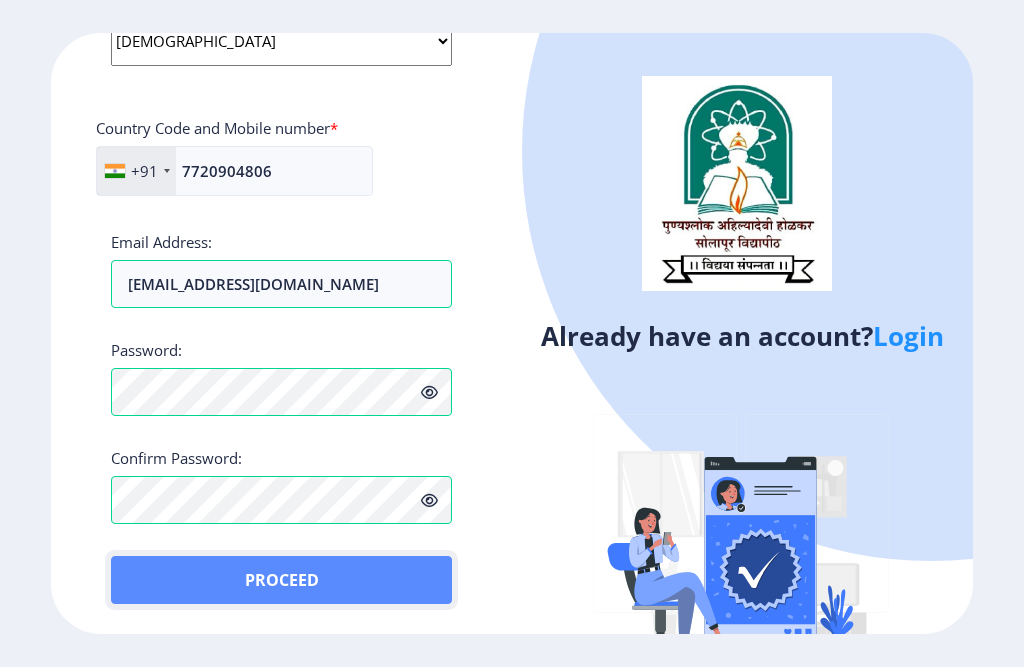 click on "Proceed" 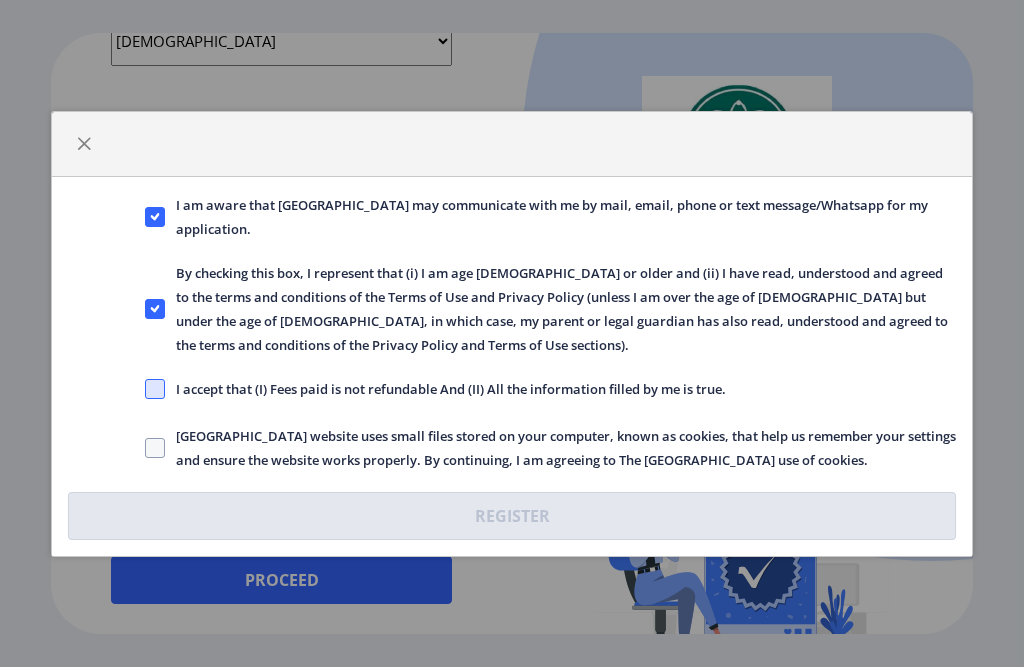 click 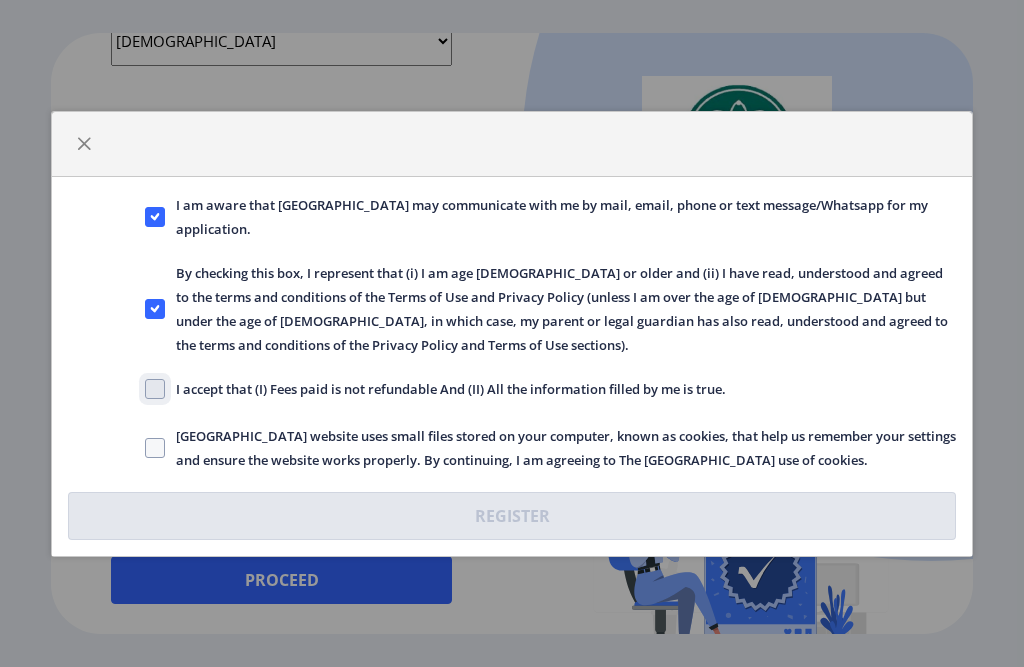 click on "I accept that (I) Fees paid is not refundable And (II) All the information filled by me is true." 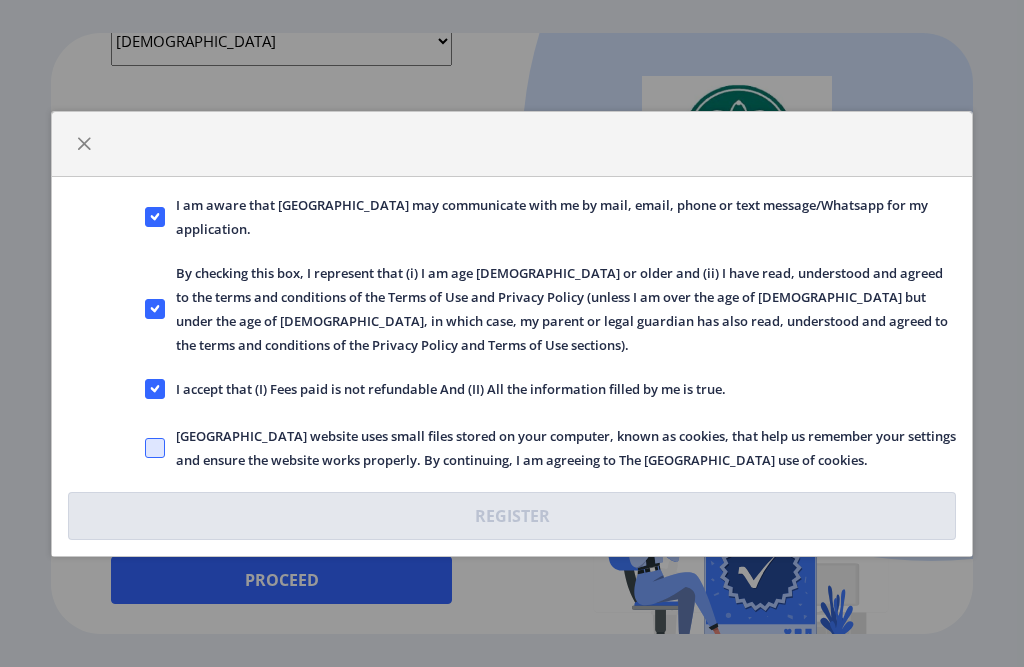 click 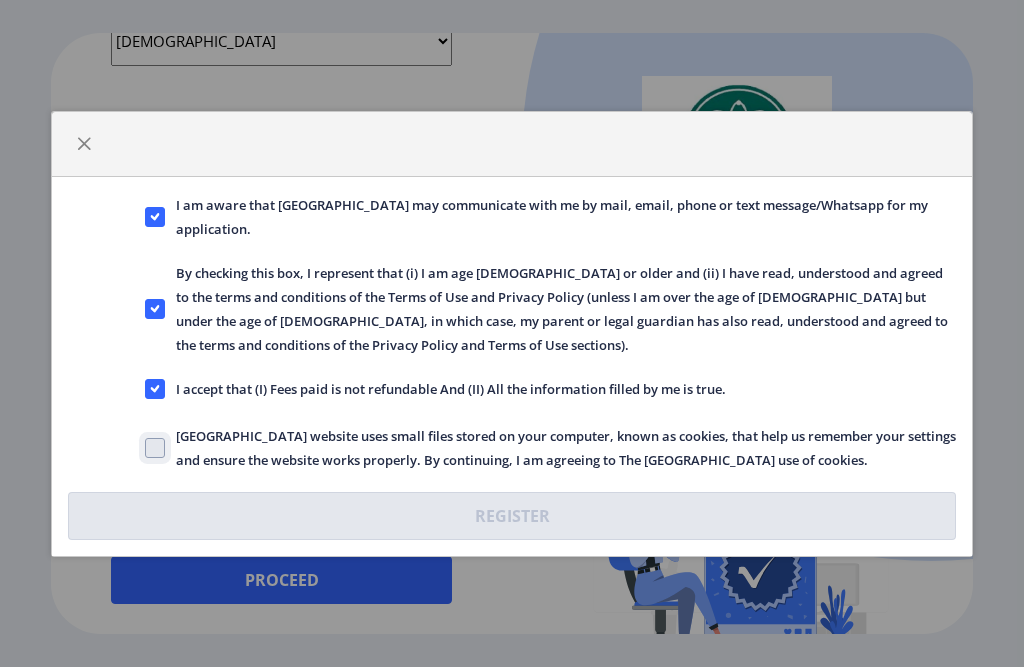 checkbox on "true" 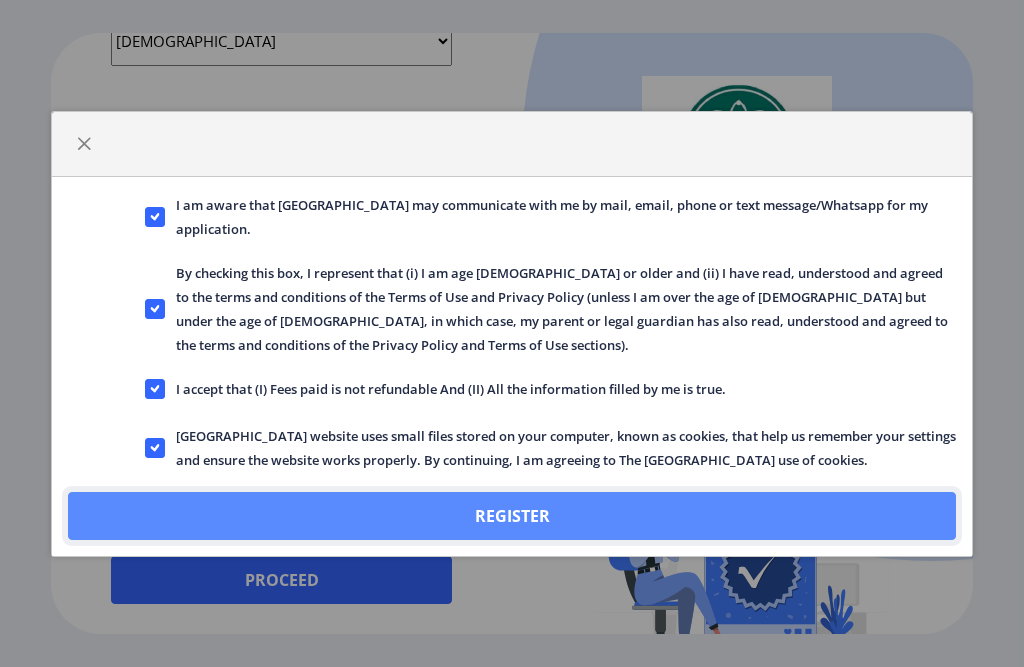 click on "Register" 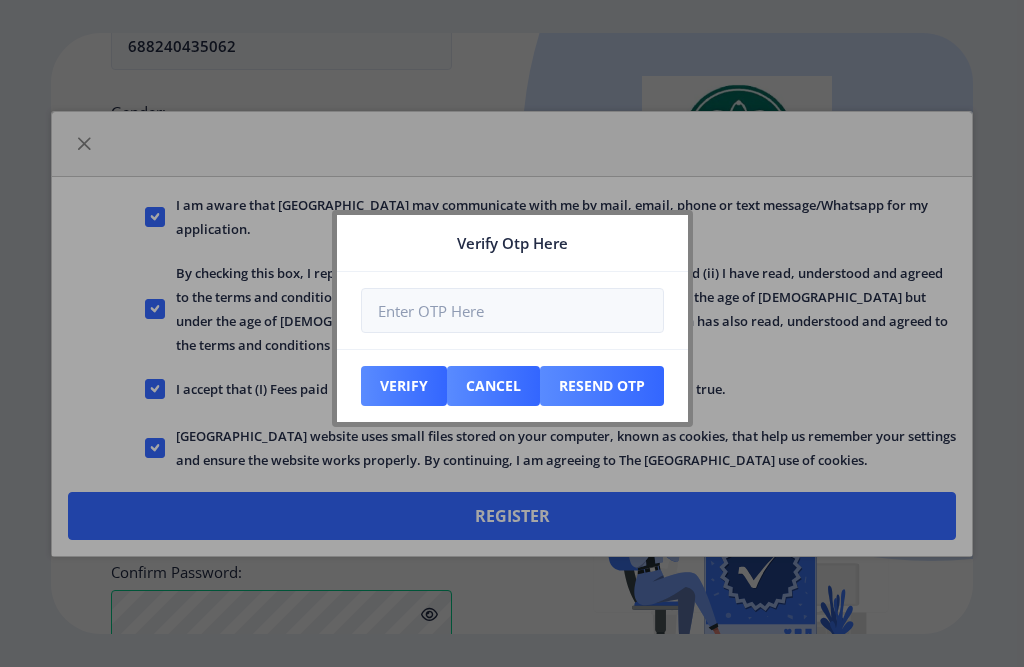 scroll, scrollTop: 954, scrollLeft: 0, axis: vertical 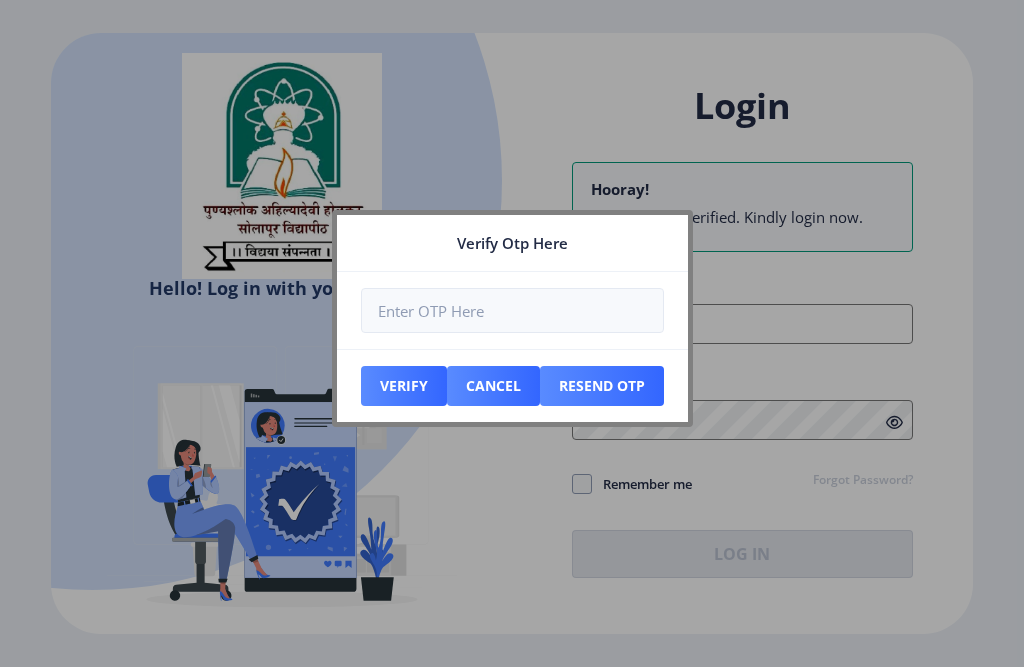 type on "vyavaharebhagyashri7@gmail.com" 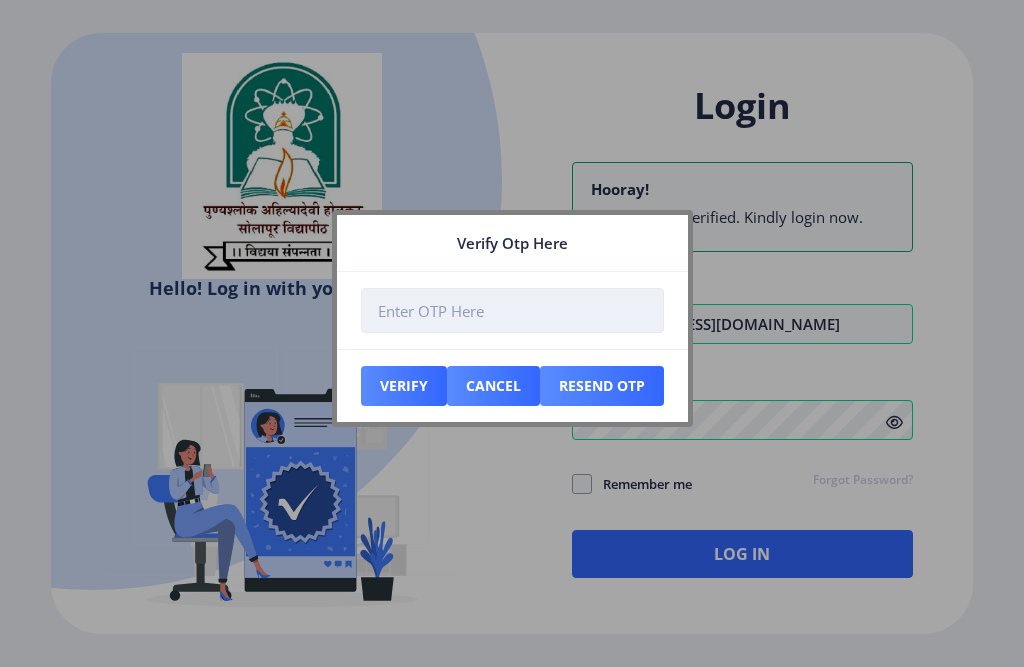 click at bounding box center [512, 310] 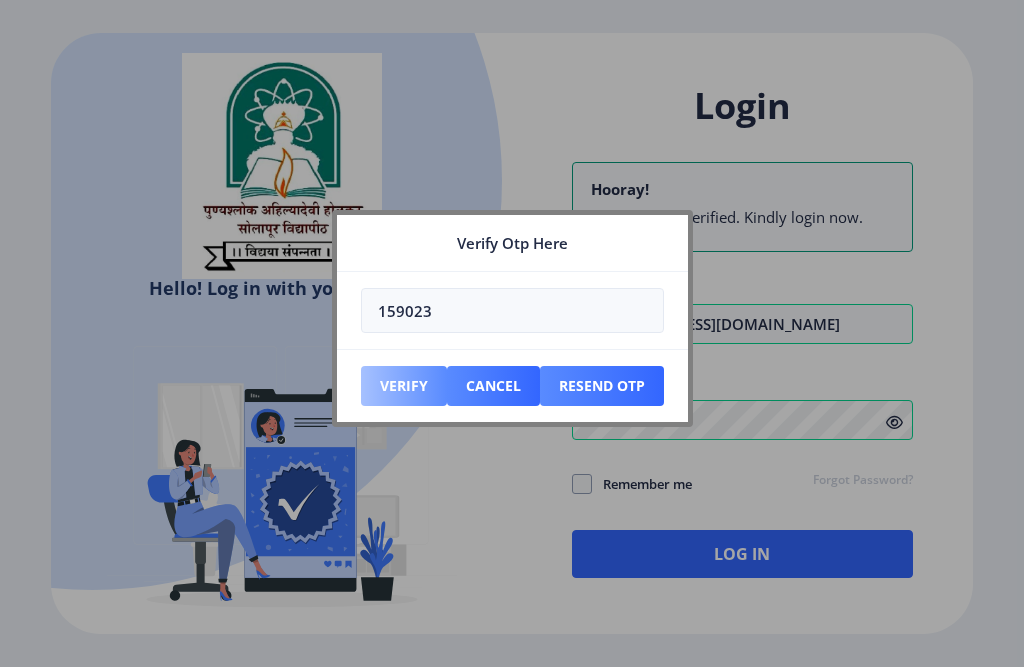 type on "159023" 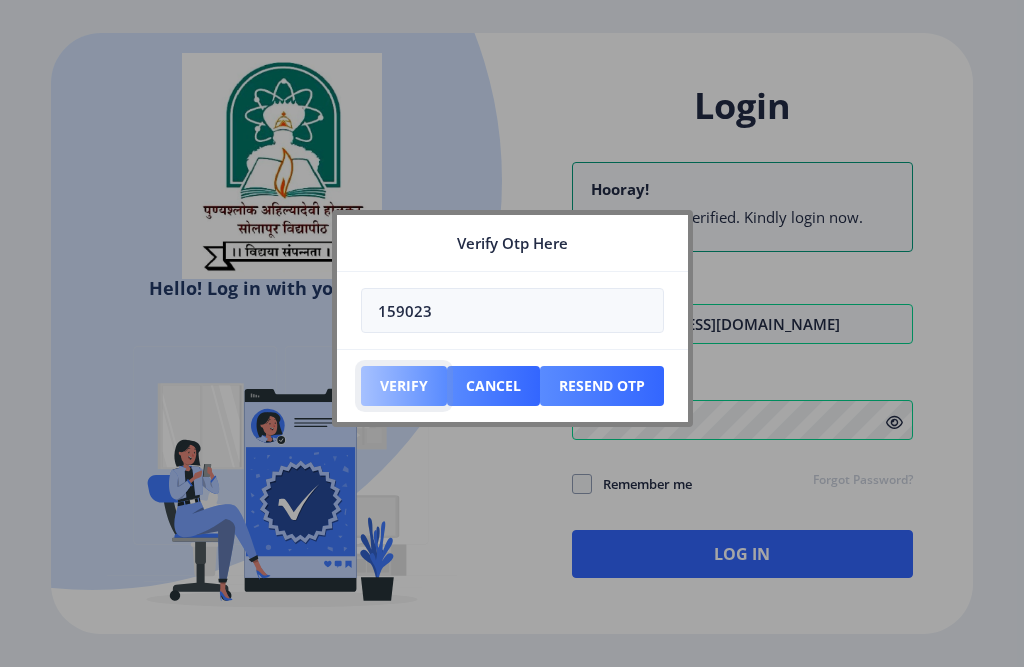 click on "Verify" at bounding box center (404, 386) 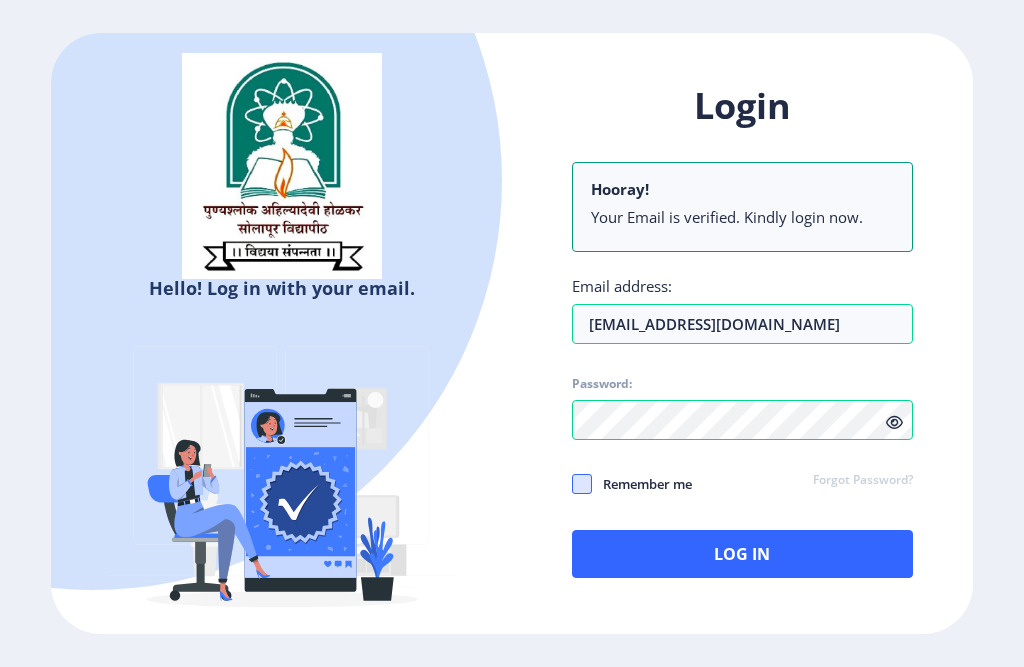 click 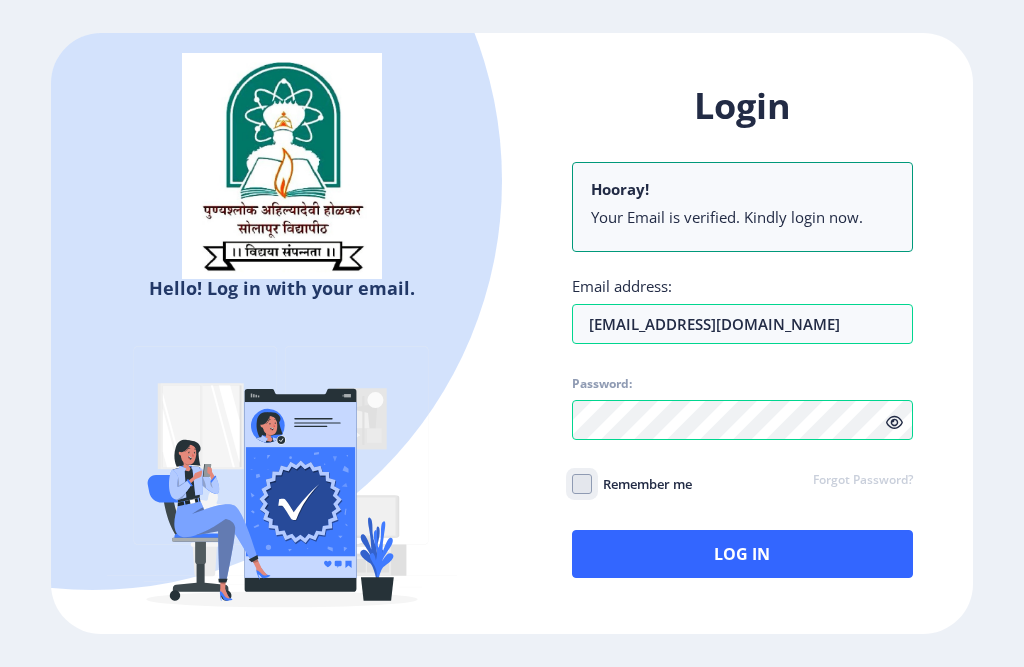click on "Remember me" 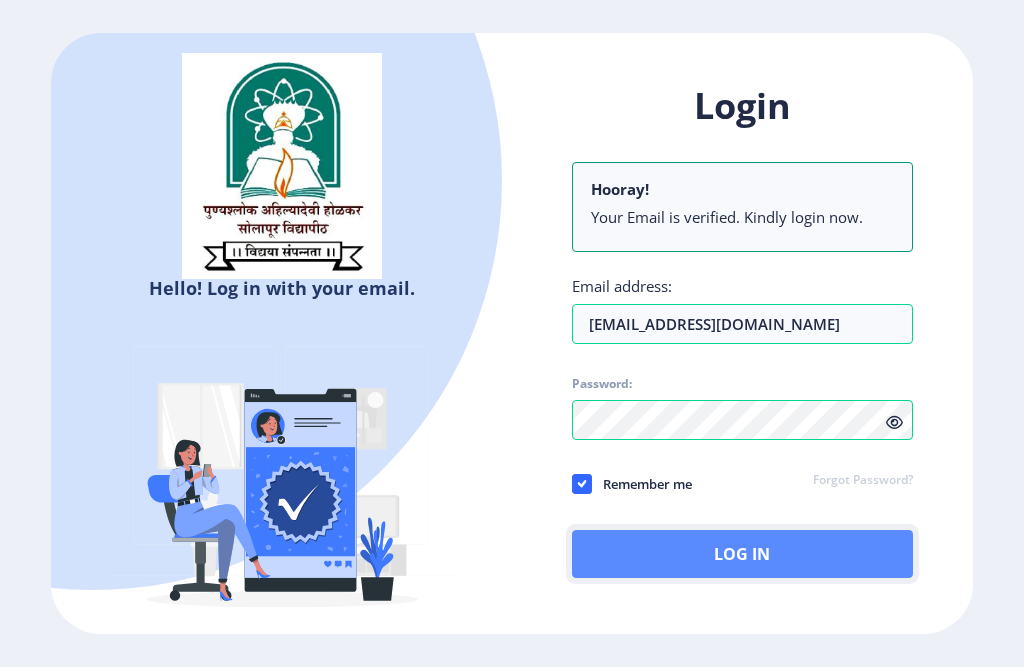 click on "Log In" 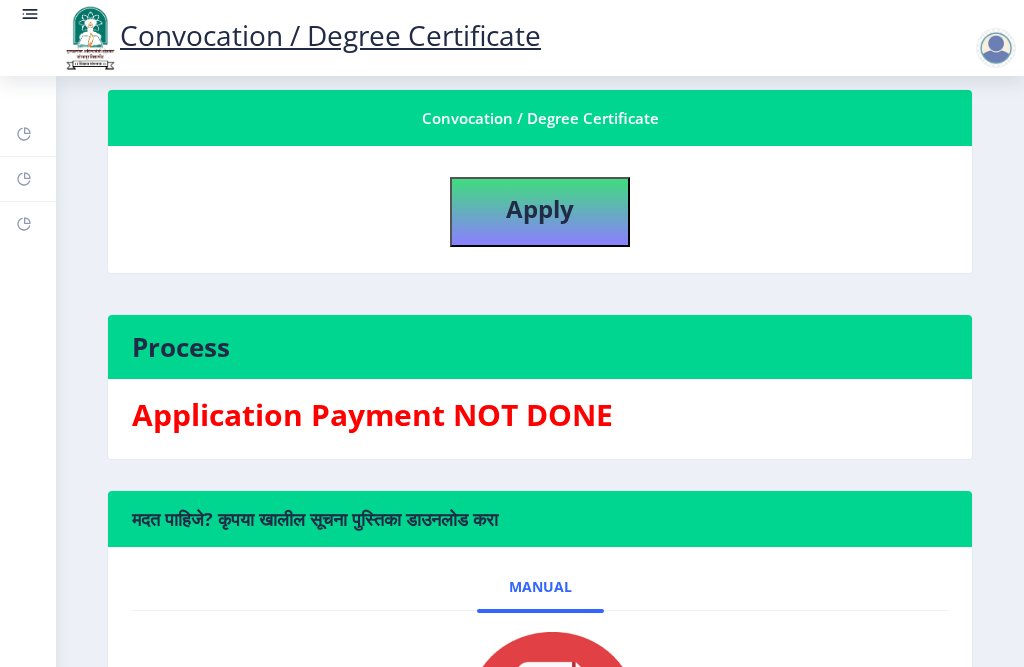 scroll, scrollTop: 659, scrollLeft: 0, axis: vertical 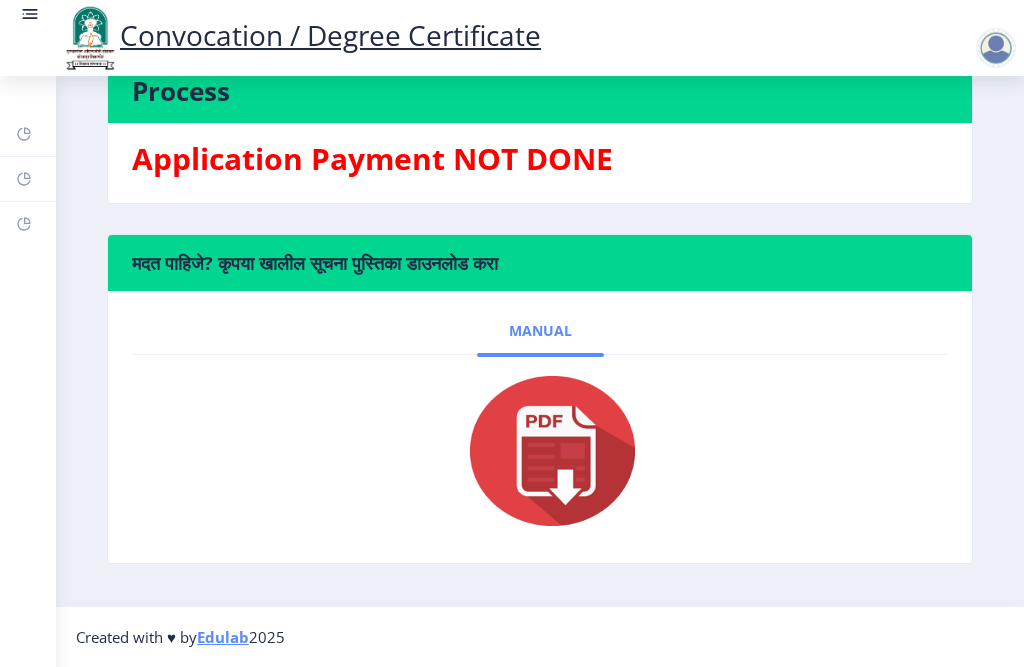 click on "Manual" 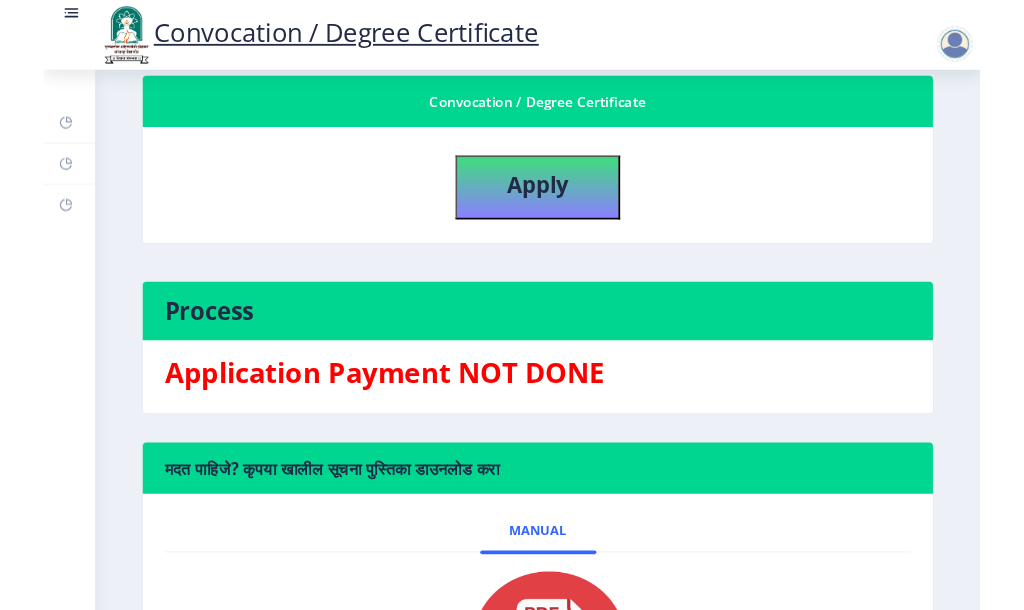 scroll, scrollTop: 659, scrollLeft: 0, axis: vertical 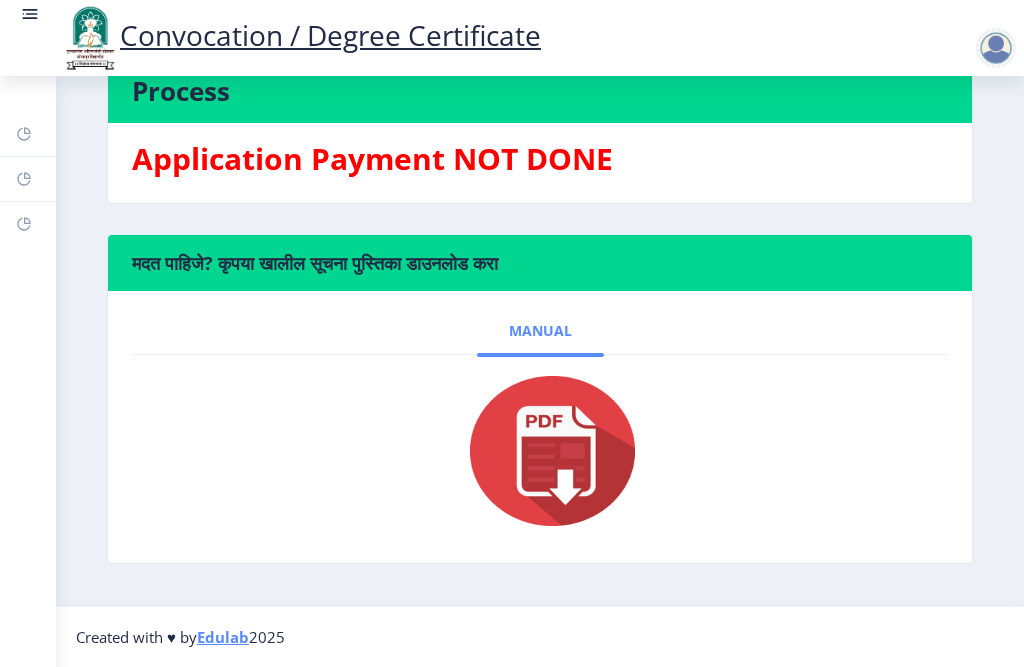 click on "Manual" 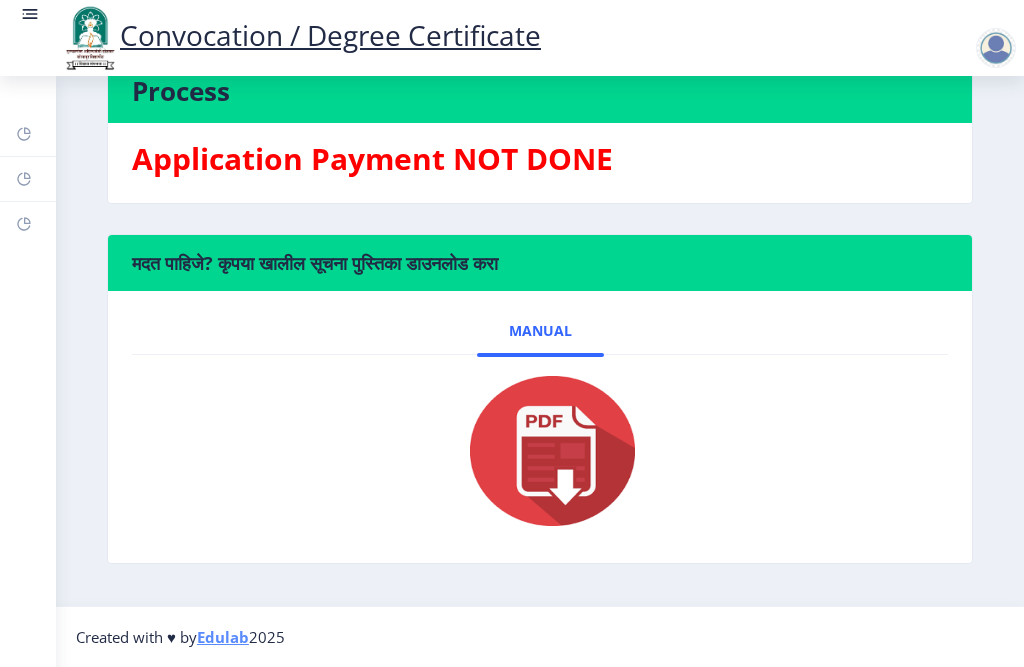 click 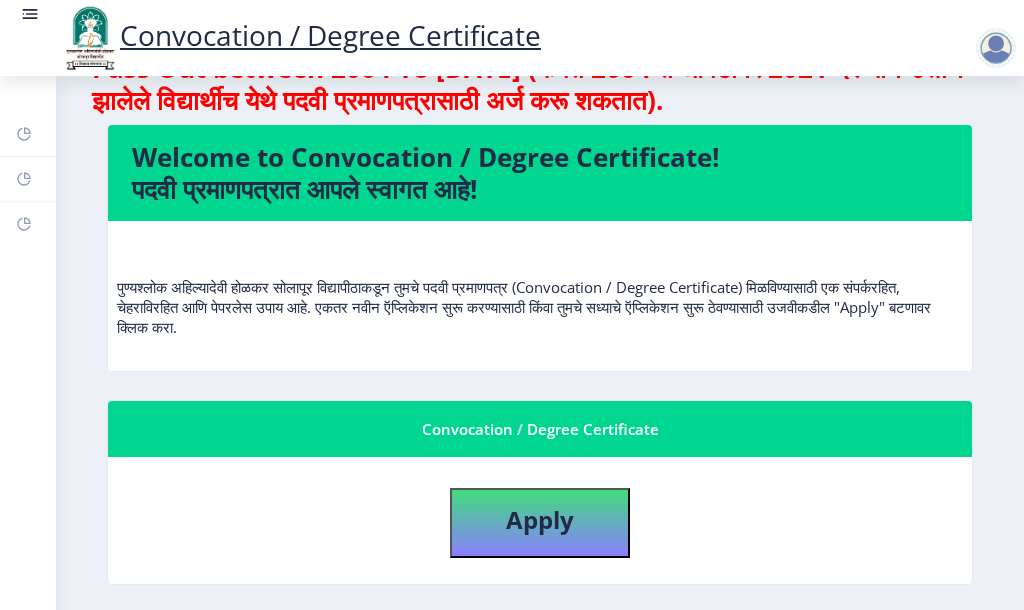 scroll, scrollTop: 400, scrollLeft: 0, axis: vertical 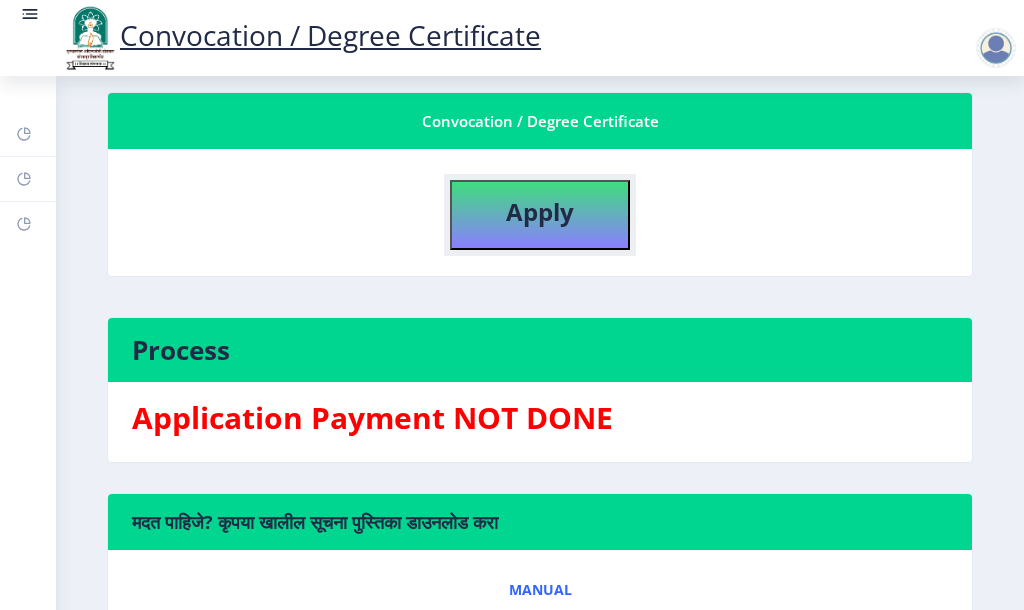click on "Apply" 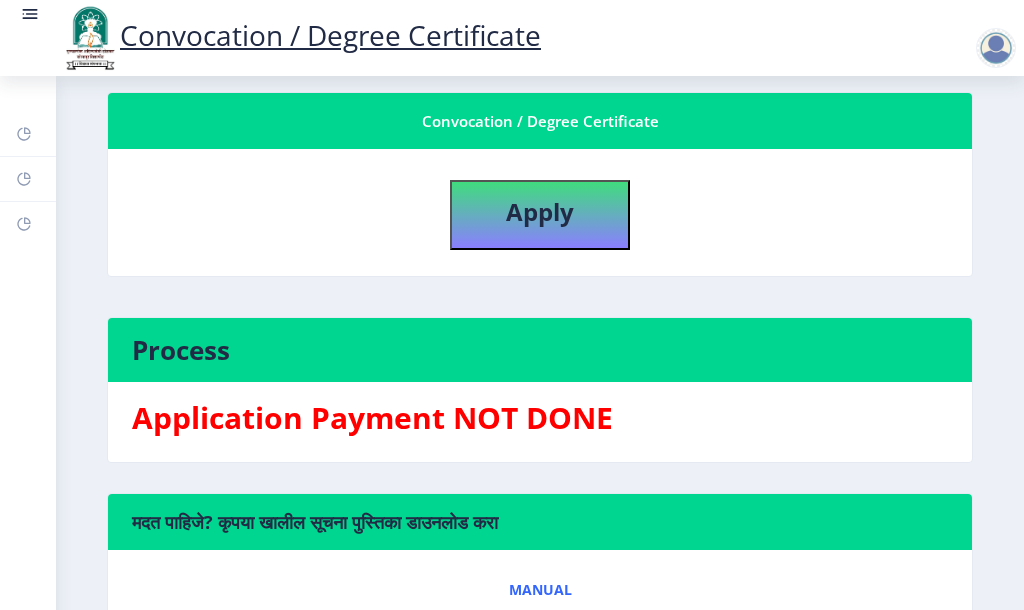 select 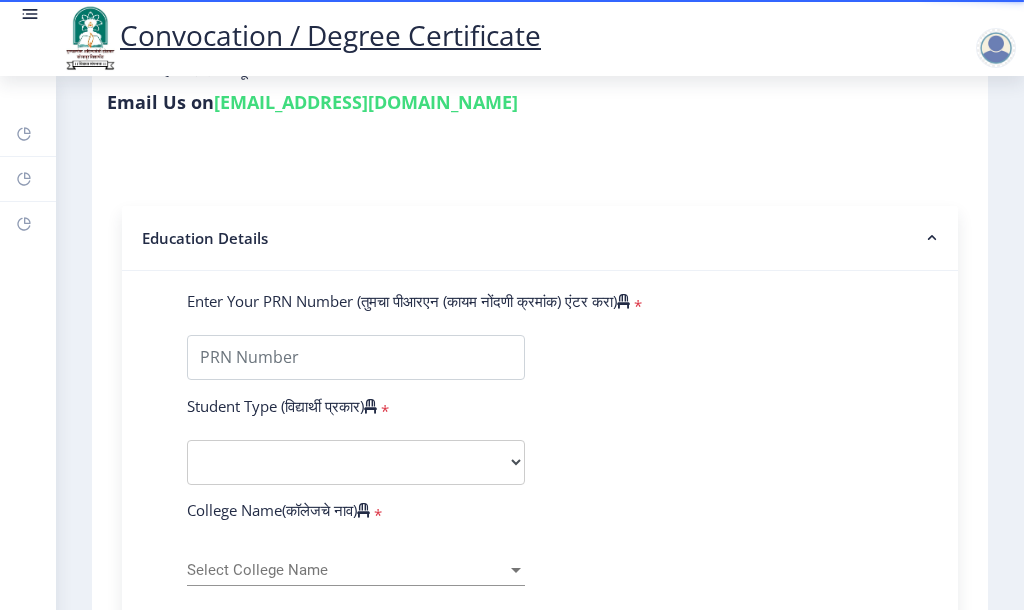 scroll, scrollTop: 400, scrollLeft: 0, axis: vertical 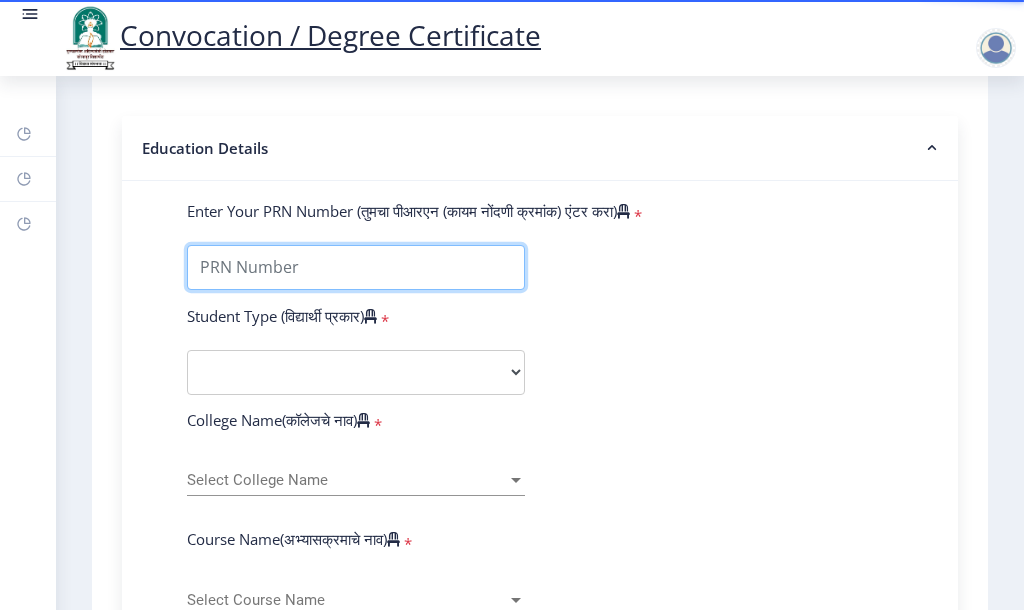 click on "Enter Your PRN Number (तुमचा पीआरएन (कायम नोंदणी क्रमांक) एंटर करा)" at bounding box center (356, 267) 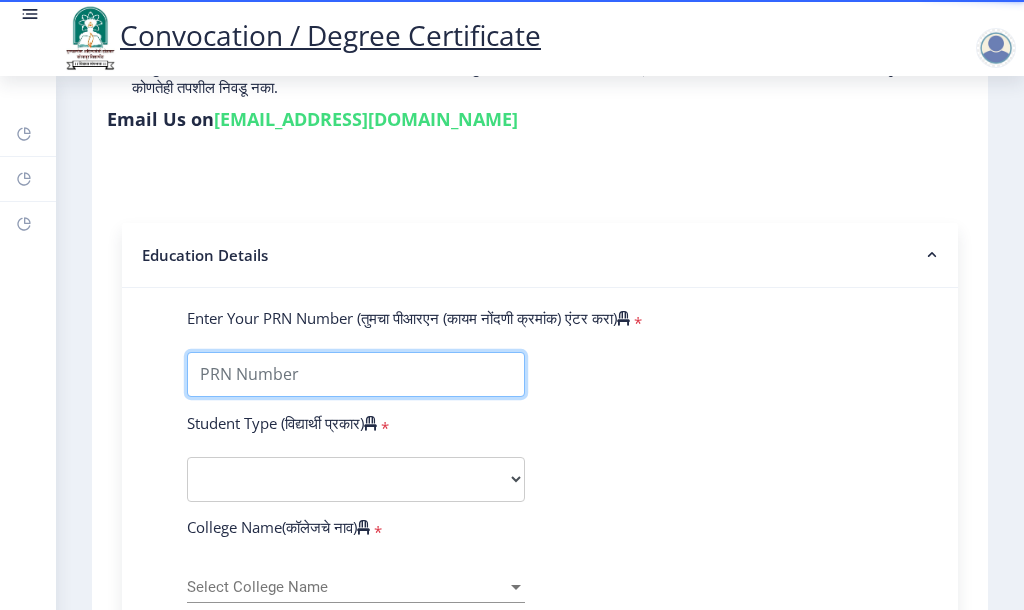 scroll, scrollTop: 247, scrollLeft: 0, axis: vertical 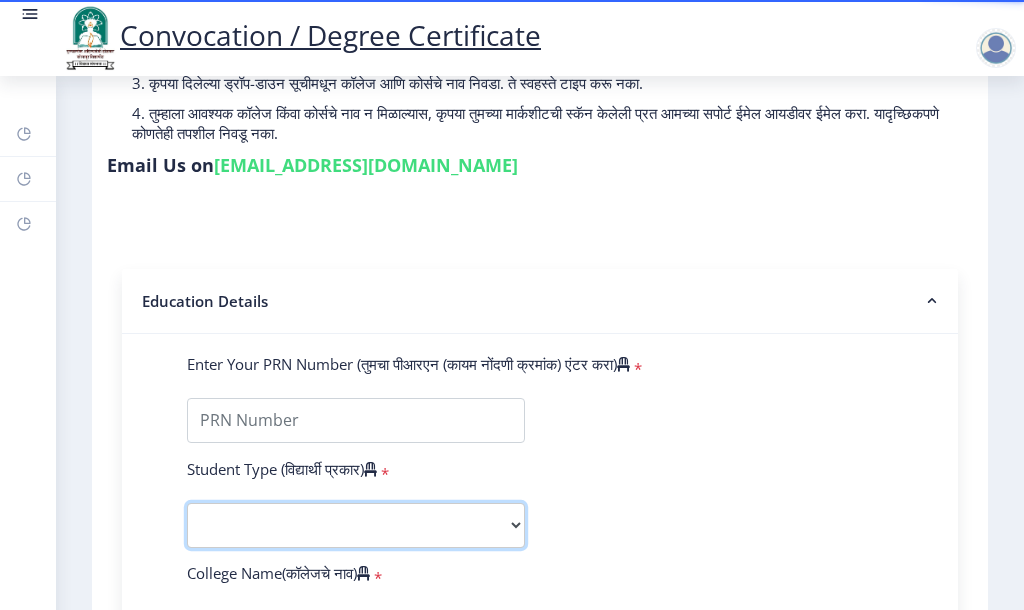 click on "Select Student Type Regular External" at bounding box center [356, 525] 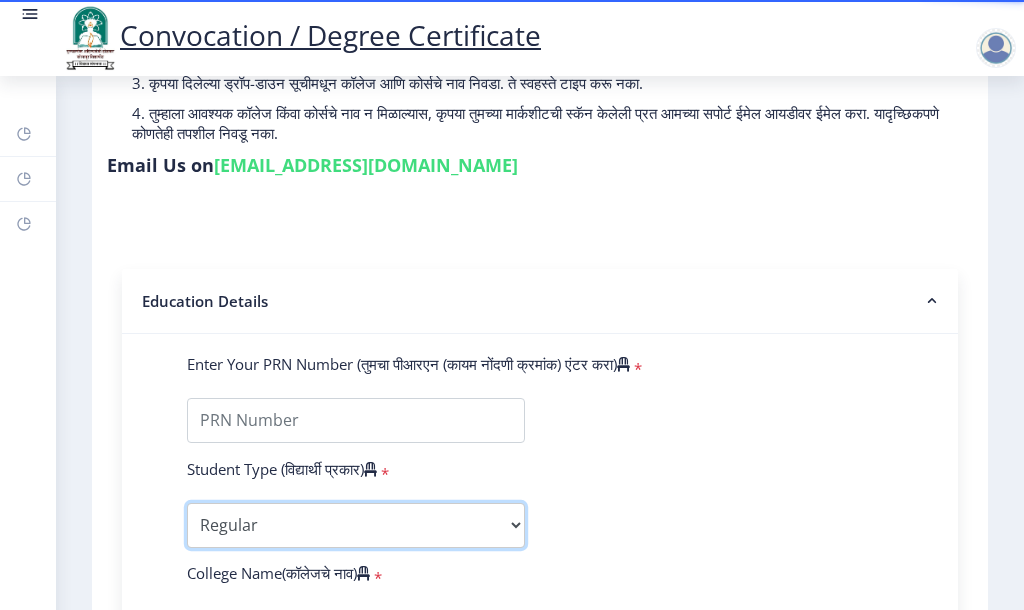 click on "Select Student Type Regular External" at bounding box center [356, 525] 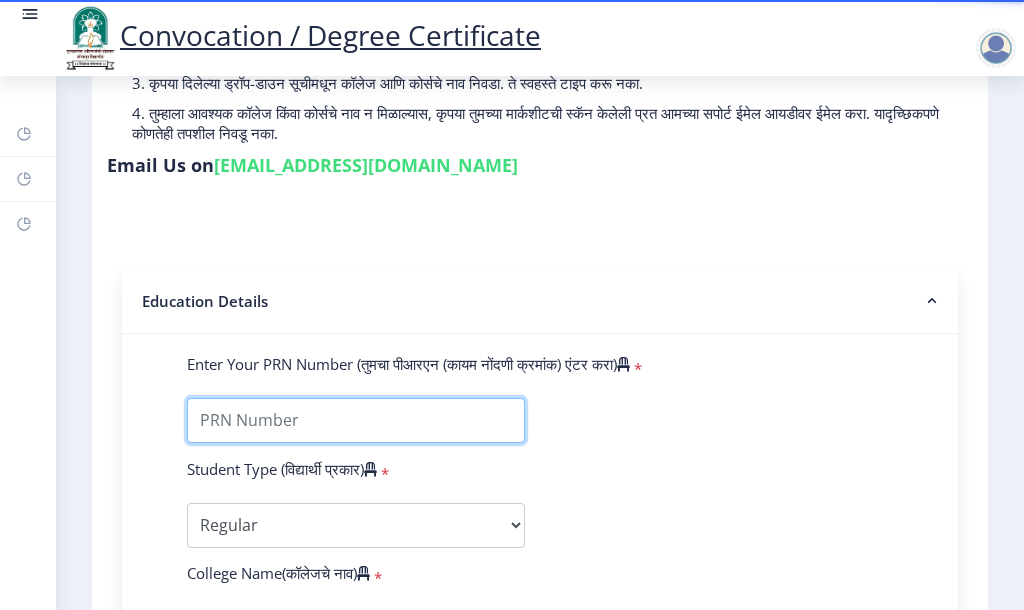 click on "Enter Your PRN Number (तुमचा पीआरएन (कायम नोंदणी क्रमांक) एंटर करा)" at bounding box center [356, 420] 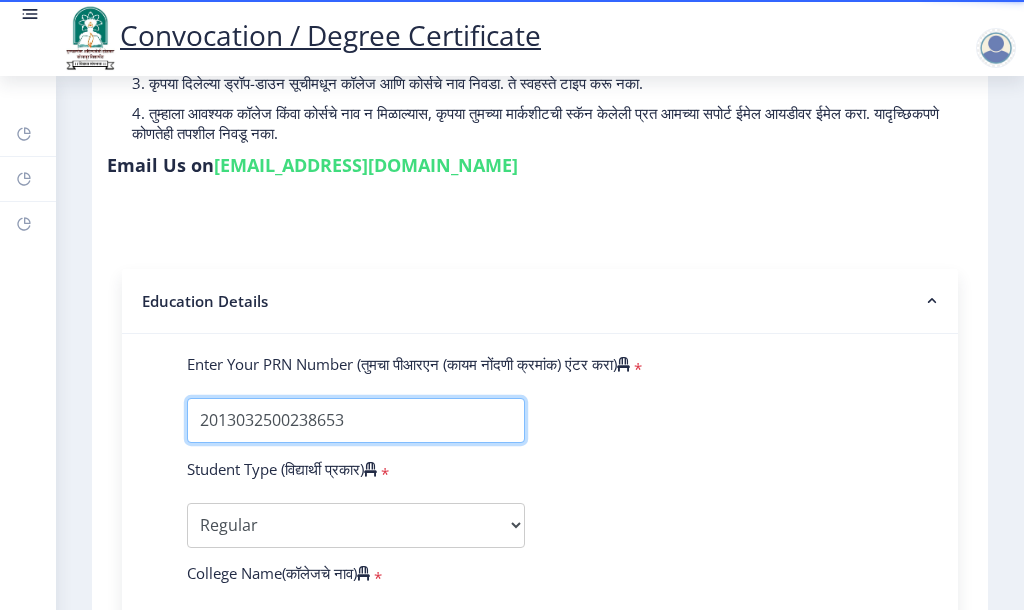 click on "Enter Your PRN Number (तुमचा पीआरएन (कायम नोंदणी क्रमांक) एंटर करा)" at bounding box center [356, 420] 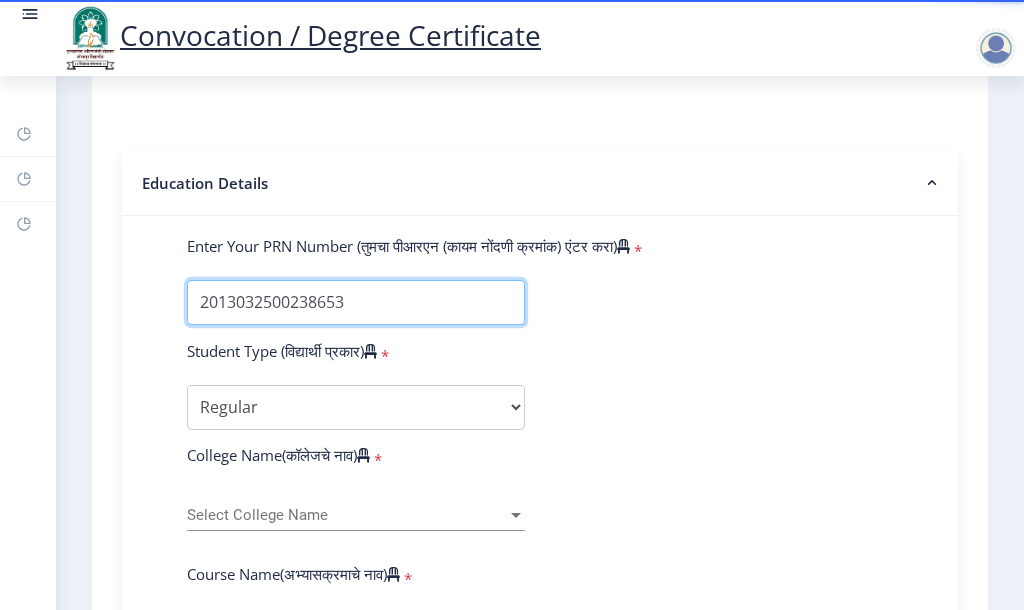 scroll, scrollTop: 447, scrollLeft: 0, axis: vertical 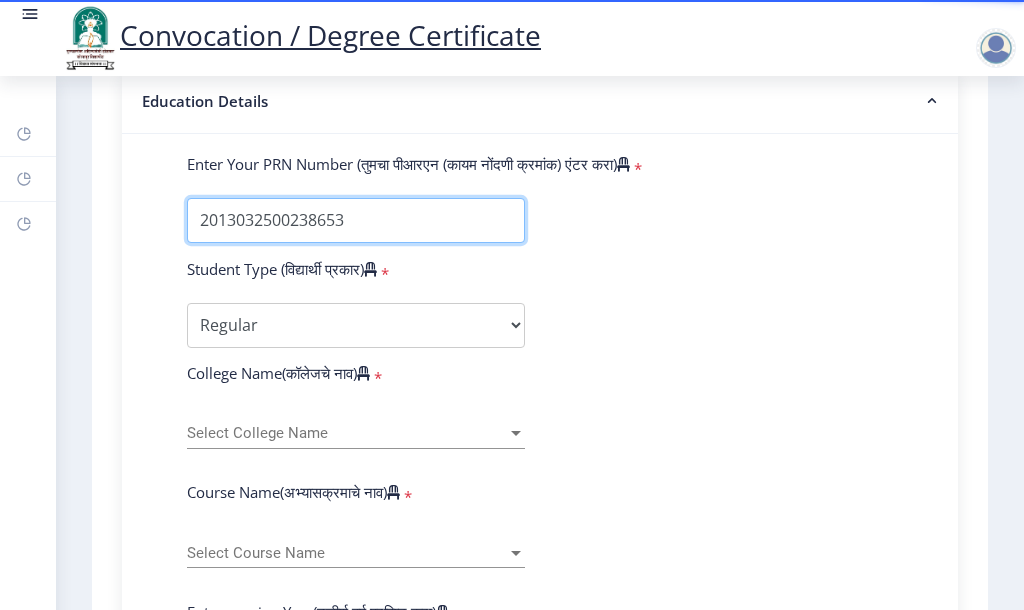 type on "2013032500238653" 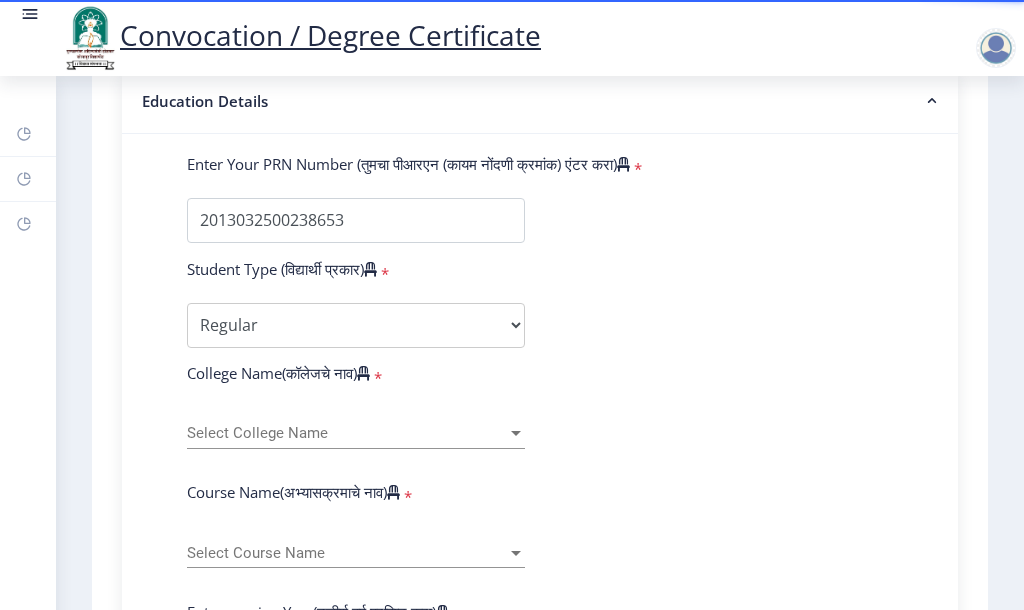 click on "Select College Name" at bounding box center (347, 433) 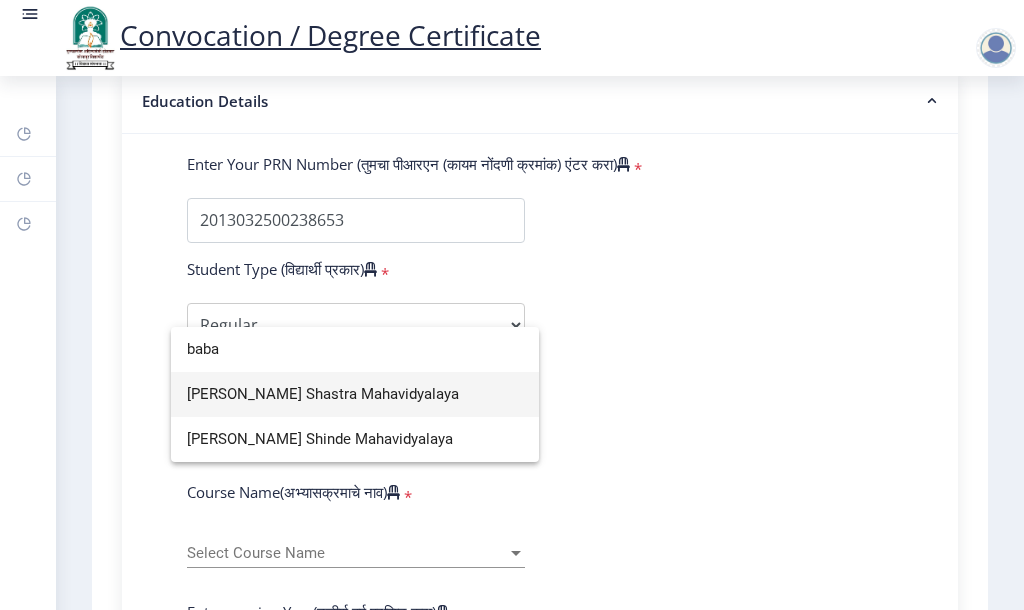 type on "baba" 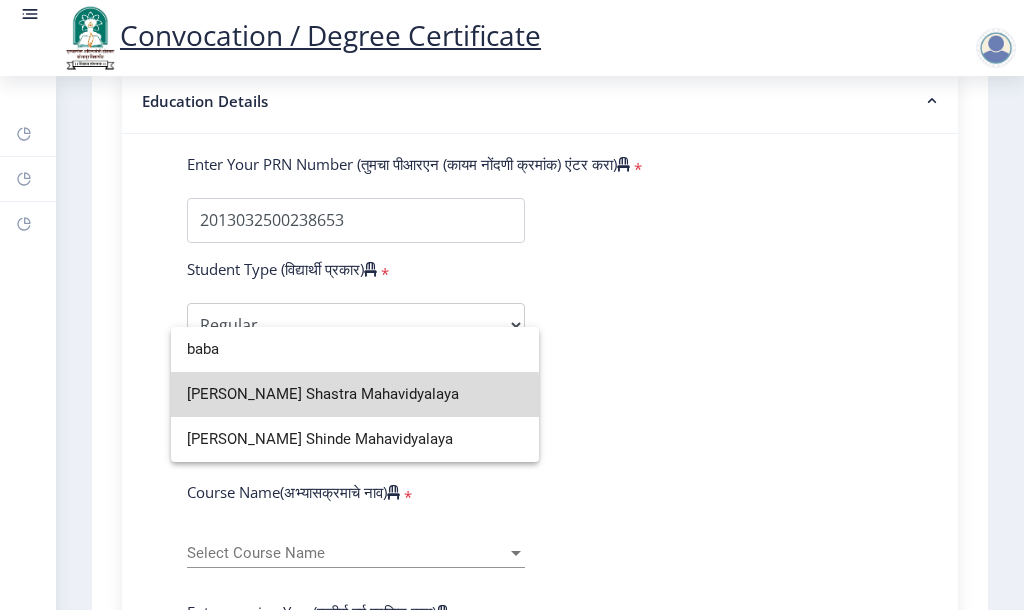 click on "Babanrao Shinde Shikshan Shastra Mahavidyalaya" at bounding box center [355, 394] 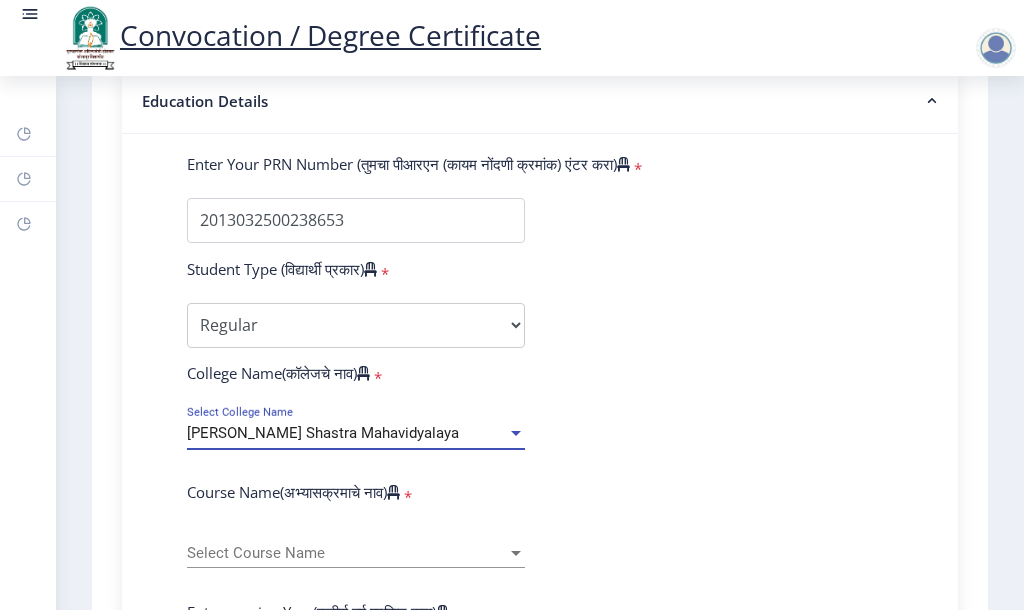 click on "Babanrao Shinde Shikshan Shastra Mahavidyalaya" at bounding box center [323, 433] 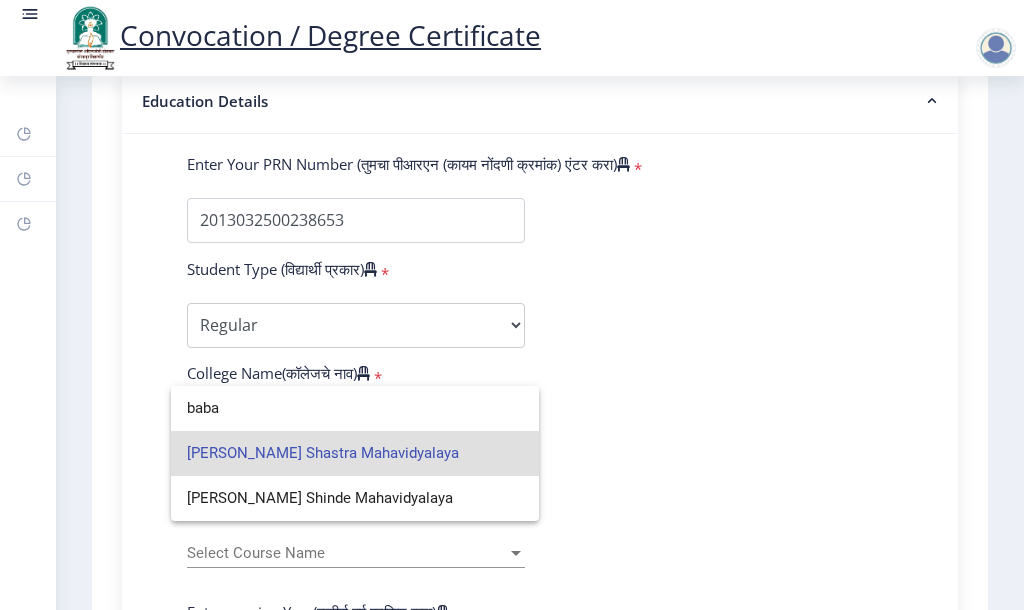 click on "Babanrao Shinde Shikshan Shastra Mahavidyalaya" at bounding box center (355, 453) 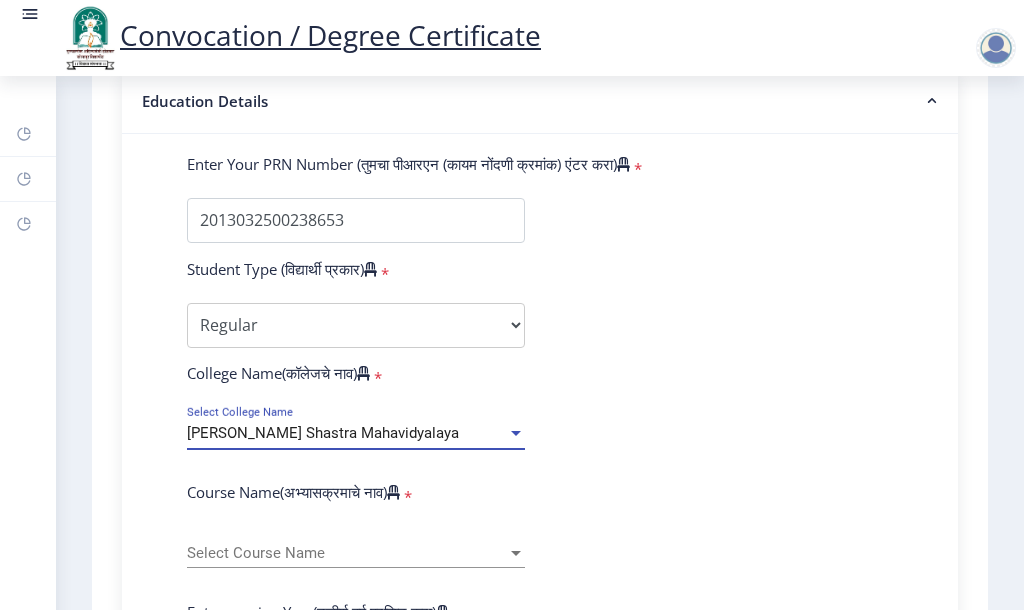 click on "Enter Your PRN Number (तुमचा पीआरएन (कायम नोंदणी क्रमांक) एंटर करा)   * Student Type (विद्यार्थी प्रकार)    * Select Student Type Regular External College Name(कॉलेजचे नाव)   * Babanrao Shinde Shikshan Shastra Mahavidyalaya Select College Name Course Name(अभ्यासक्रमाचे नाव)   * Select Course Name Select Course Name Enter passing Year(उत्तीर्ण वर्ष प्रविष्ट करा)   *  2025   2024   2023   2022   2021   2020   2019   2018   2017   2016   2015   2014   2013   2012   2011   2010   2009   2008   2007   2006   2005   2004   2003   2002   2001   2000   1999   1998   1997   1996   1995   1994   1993   1992   1991   1990   1989   1988   1987   1986   1985   1984   1983   1982   1981   1980   1979   1978   1977   1976  * Enter Passing Month March April May October November December * Enter Class Obtained Grade O" 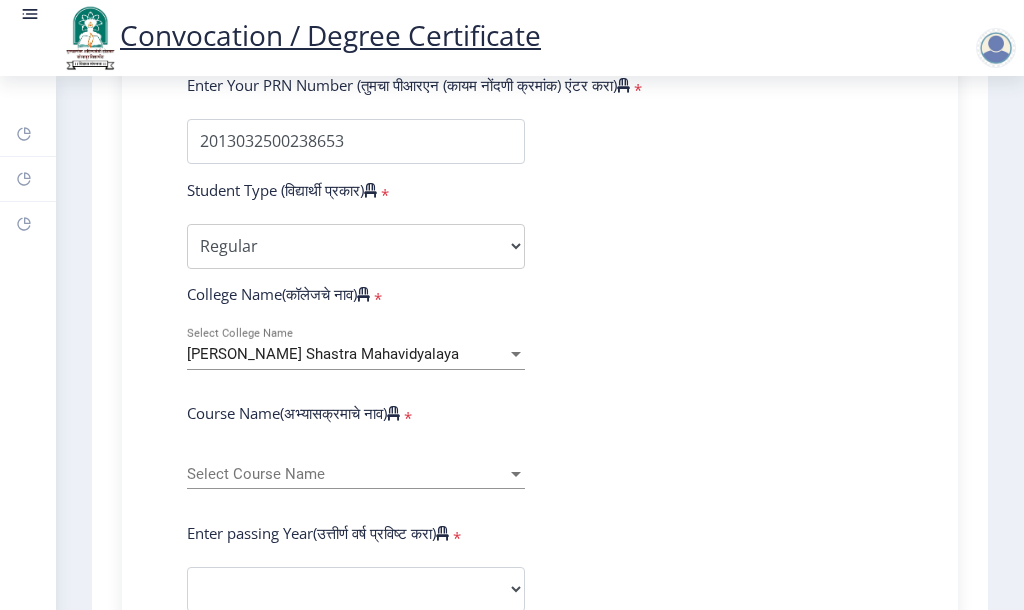 scroll, scrollTop: 647, scrollLeft: 0, axis: vertical 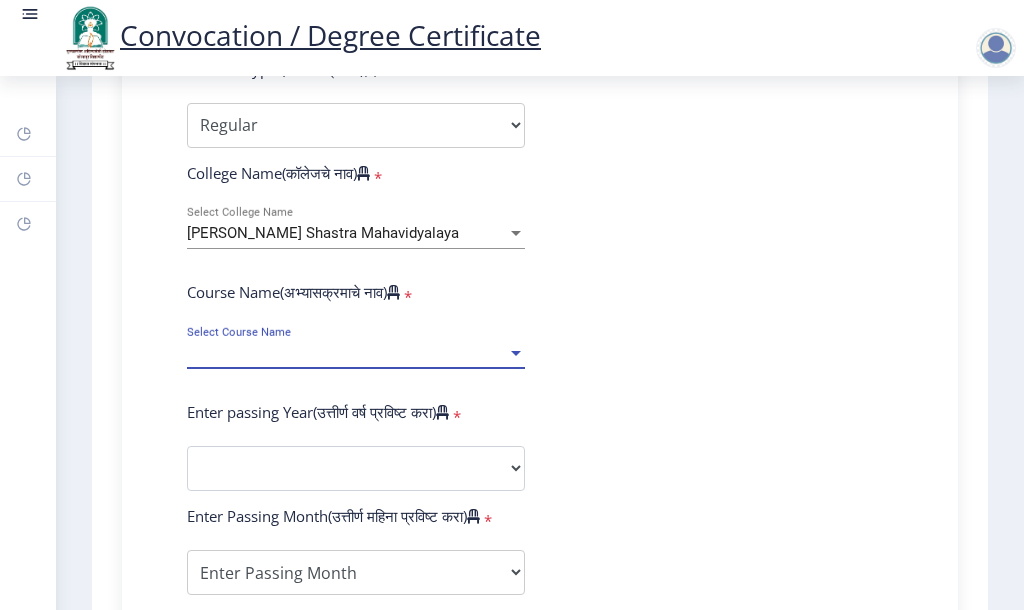 click on "Select Course Name" at bounding box center (347, 353) 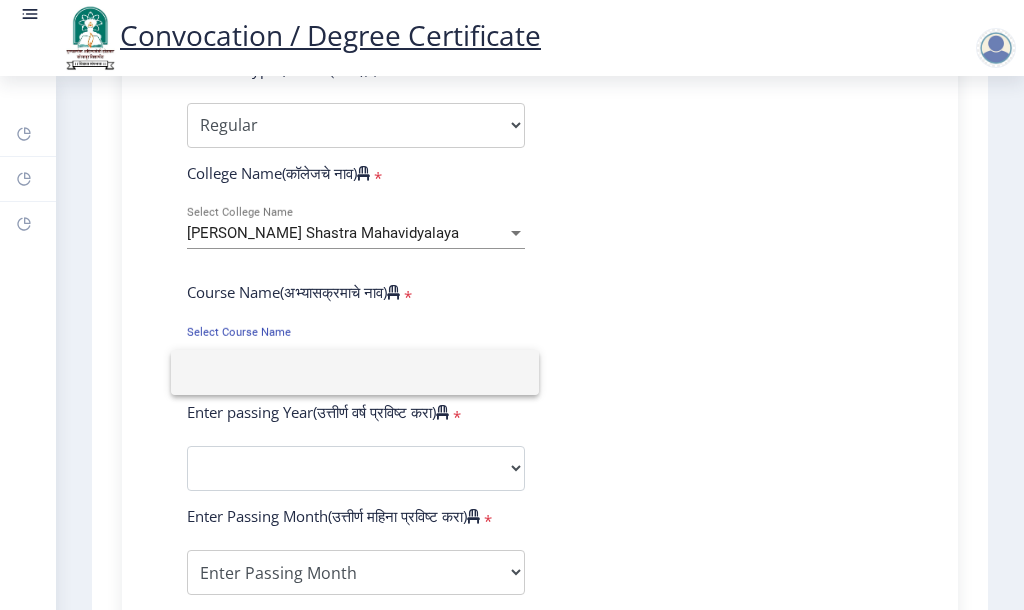 click 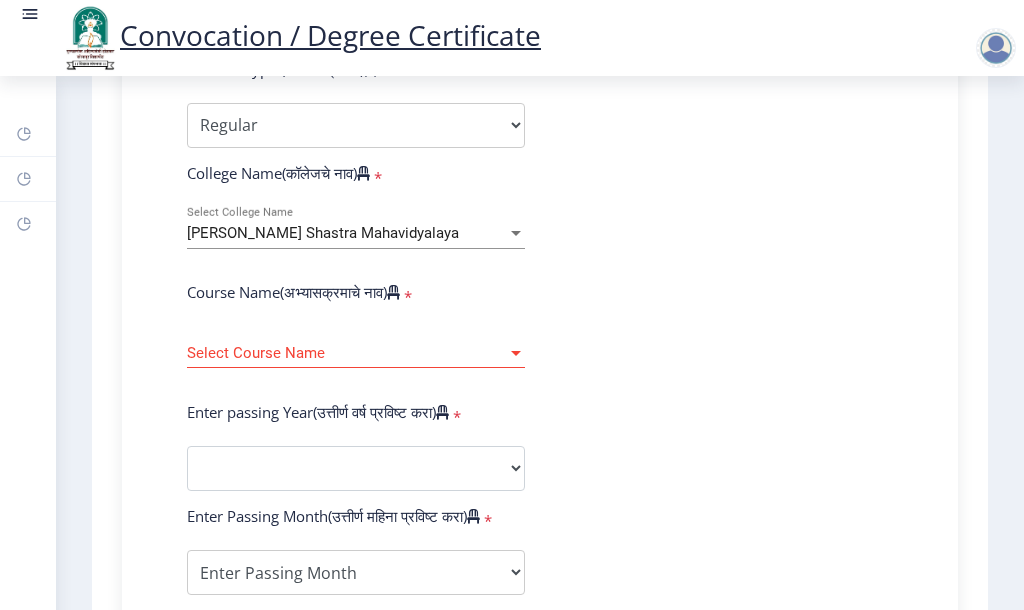 click at bounding box center [516, 353] 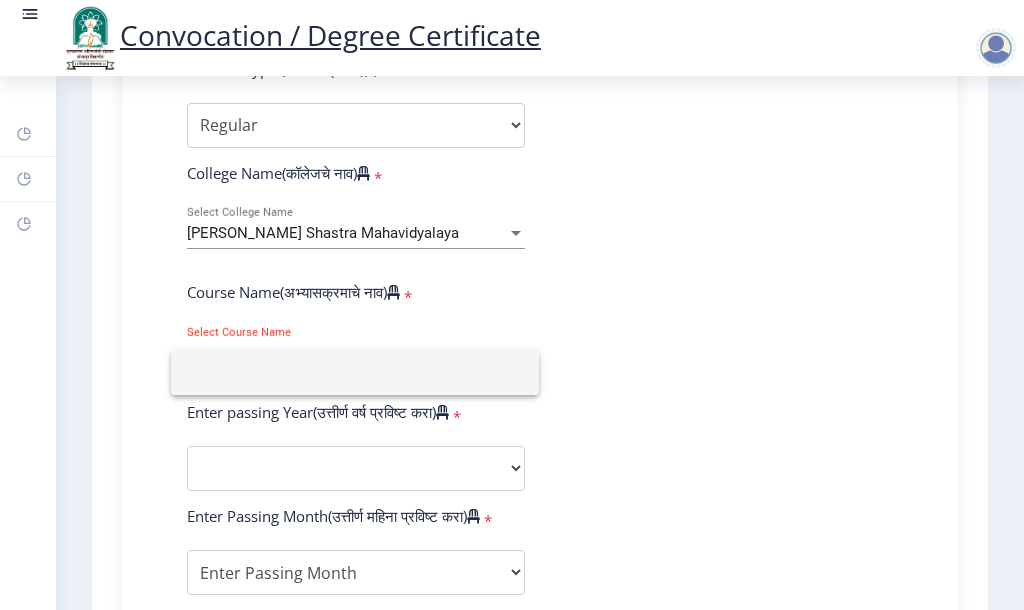 drag, startPoint x: 767, startPoint y: 383, endPoint x: 768, endPoint y: 395, distance: 12.0415945 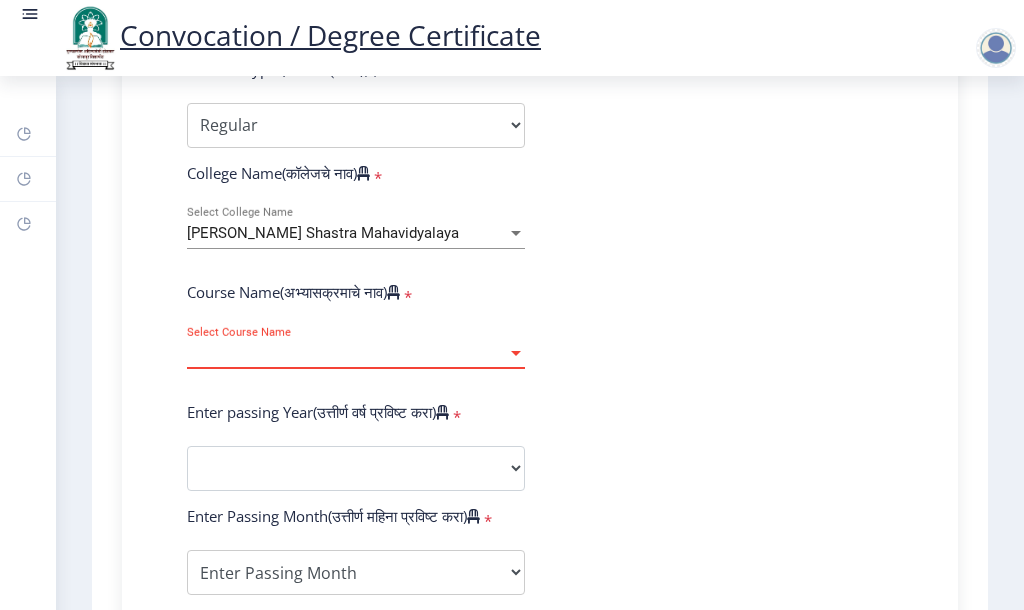 click at bounding box center (516, 353) 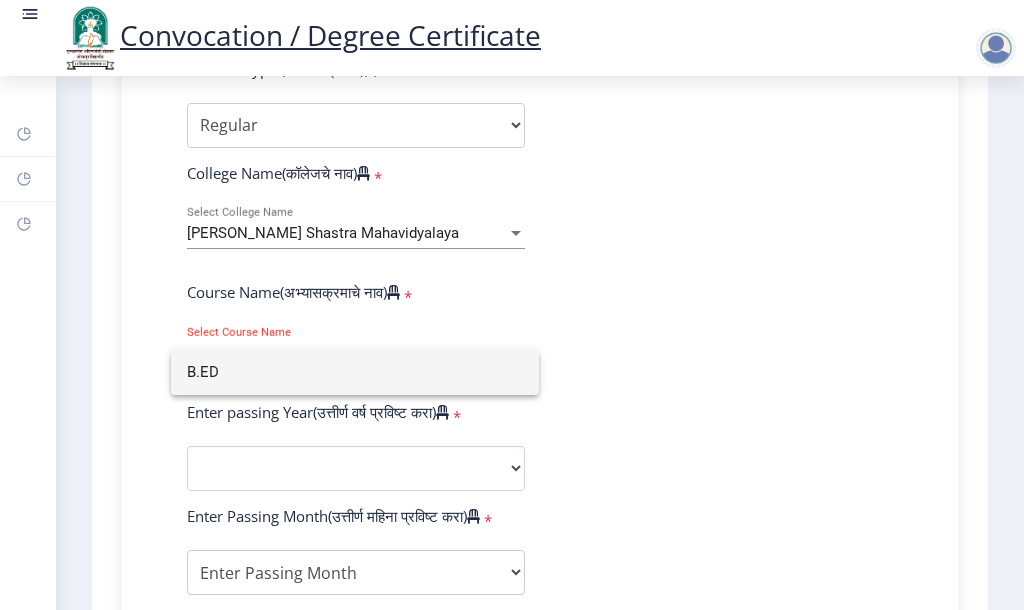 type on "B.ED" 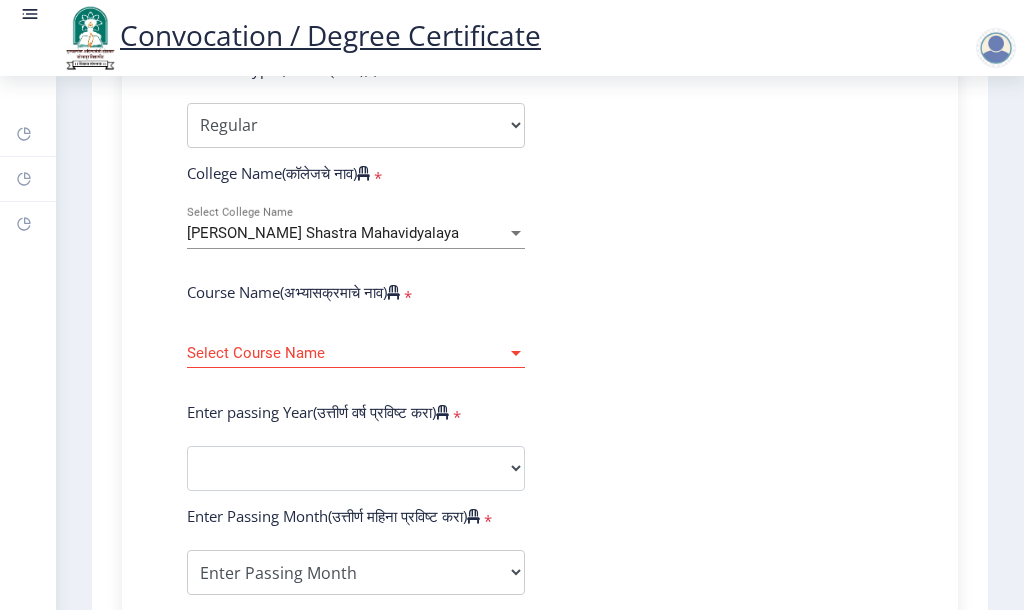 click at bounding box center [516, 353] 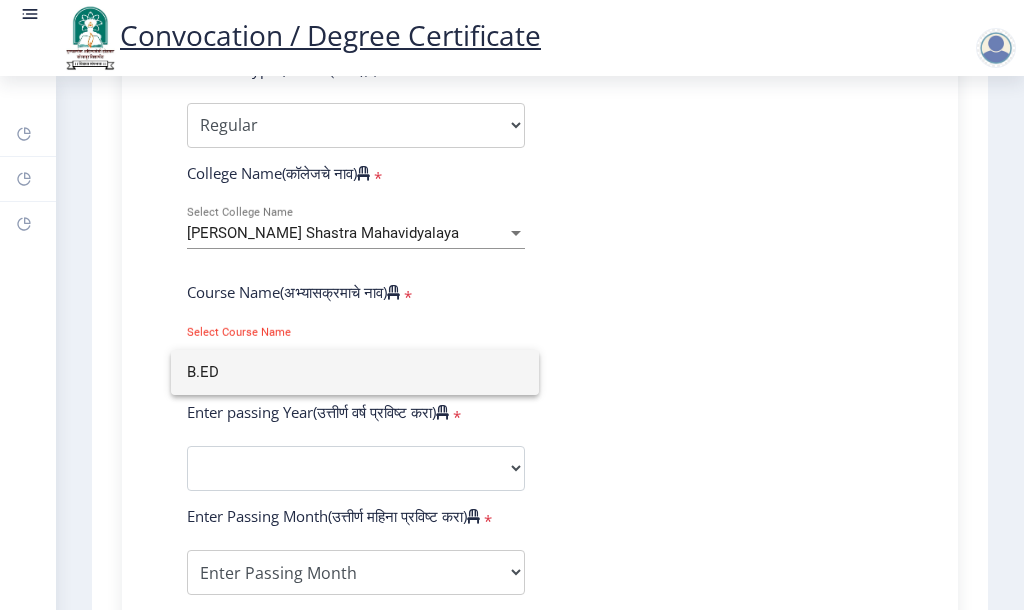 click on "B.ED" at bounding box center [355, 372] 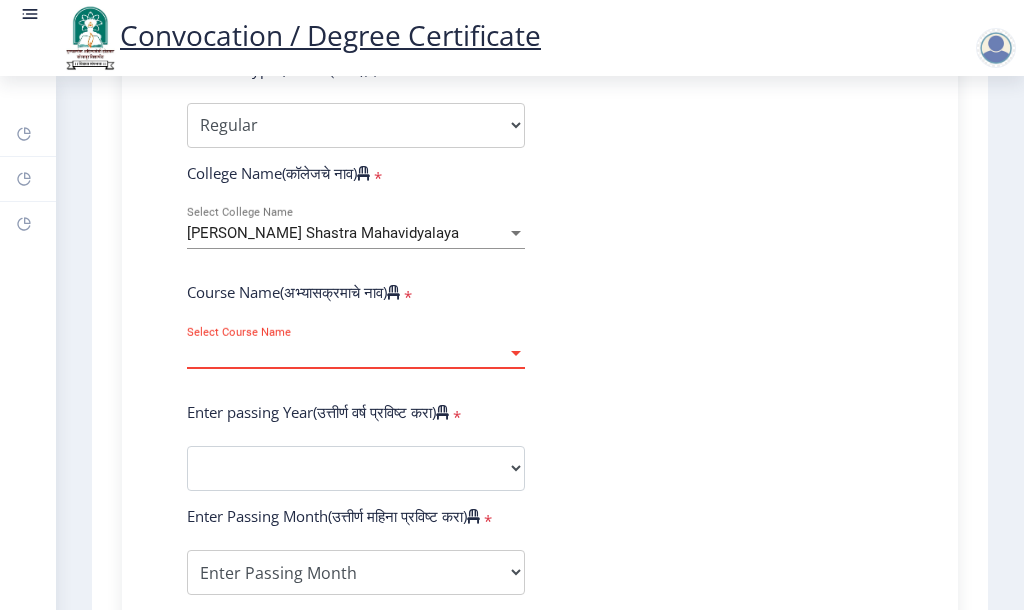 click on "Enter Your PRN Number (तुमचा पीआरएन (कायम नोंदणी क्रमांक) एंटर करा)   * Student Type (विद्यार्थी प्रकार)    * Select Student Type Regular External College Name(कॉलेजचे नाव)   * Babanrao Shinde Shikshan Shastra Mahavidyalaya Select College Name Course Name(अभ्यासक्रमाचे नाव)   * Select Course Name Select Course Name Enter passing Year(उत्तीर्ण वर्ष प्रविष्ट करा)   *  2025   2024   2023   2022   2021   2020   2019   2018   2017   2016   2015   2014   2013   2012   2011   2010   2009   2008   2007   2006   2005   2004   2003   2002   2001   2000   1999   1998   1997   1996   1995   1994   1993   1992   1991   1990   1989   1988   1987   1986   1985   1984   1983   1982   1981   1980   1979   1978   1977   1976  * Enter Passing Month March April May October November December * Enter Class Obtained Grade O" 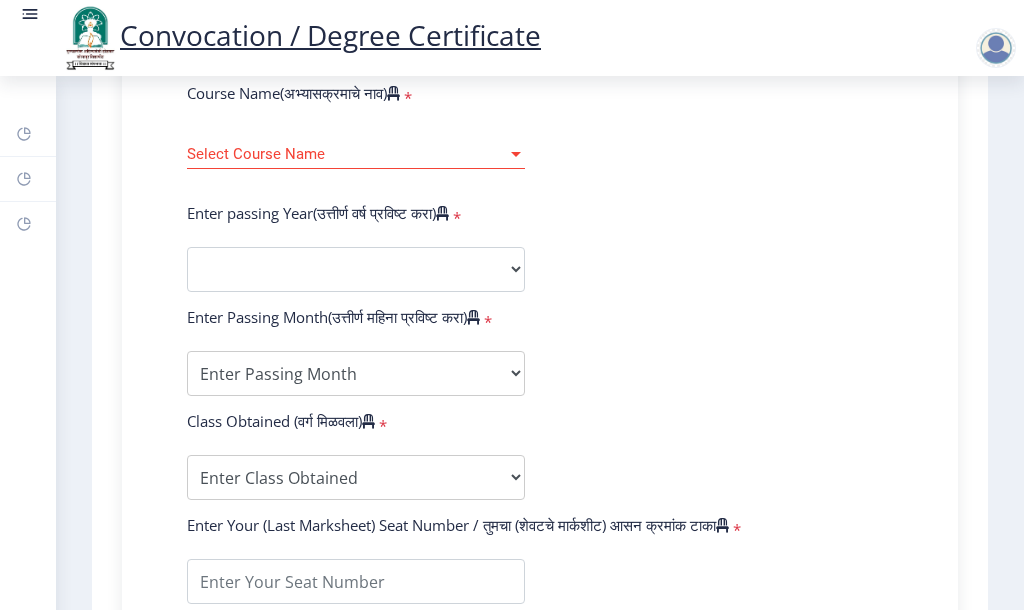 scroll, scrollTop: 847, scrollLeft: 0, axis: vertical 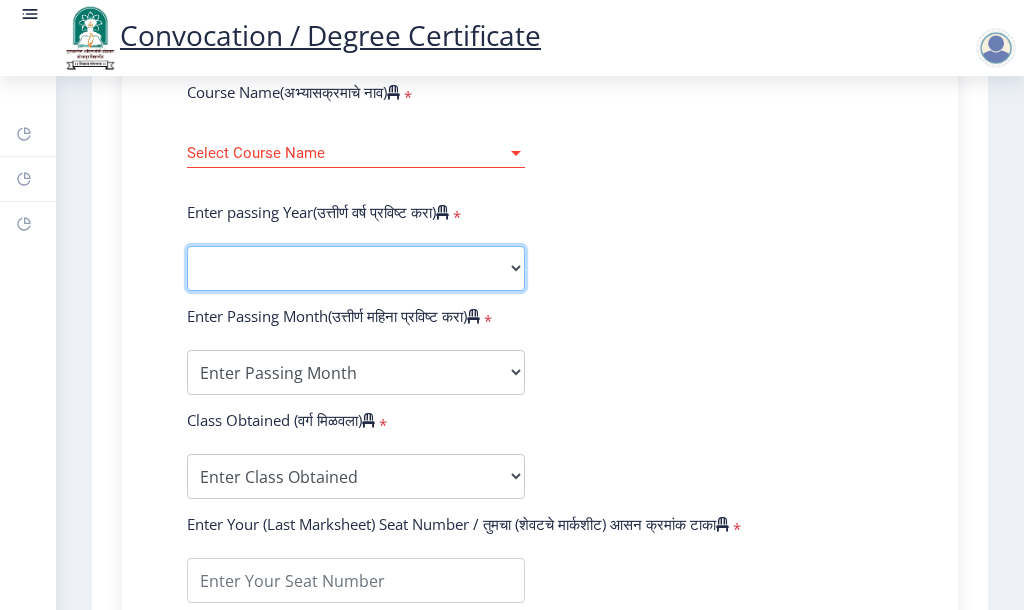 click on "2025   2024   2023   2022   2021   2020   2019   2018   2017   2016   2015   2014   2013   2012   2011   2010   2009   2008   2007   2006   2005   2004   2003   2002   2001   2000   1999   1998   1997   1996   1995   1994   1993   1992   1991   1990   1989   1988   1987   1986   1985   1984   1983   1982   1981   1980   1979   1978   1977   1976" 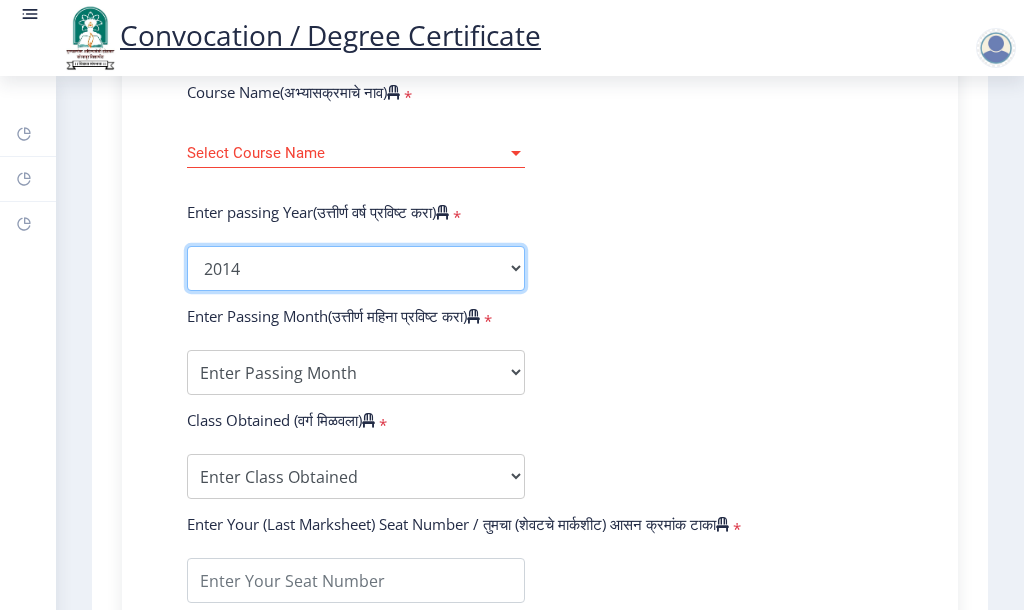 click on "2025   2024   2023   2022   2021   2020   2019   2018   2017   2016   2015   2014   2013   2012   2011   2010   2009   2008   2007   2006   2005   2004   2003   2002   2001   2000   1999   1998   1997   1996   1995   1994   1993   1992   1991   1990   1989   1988   1987   1986   1985   1984   1983   1982   1981   1980   1979   1978   1977   1976" 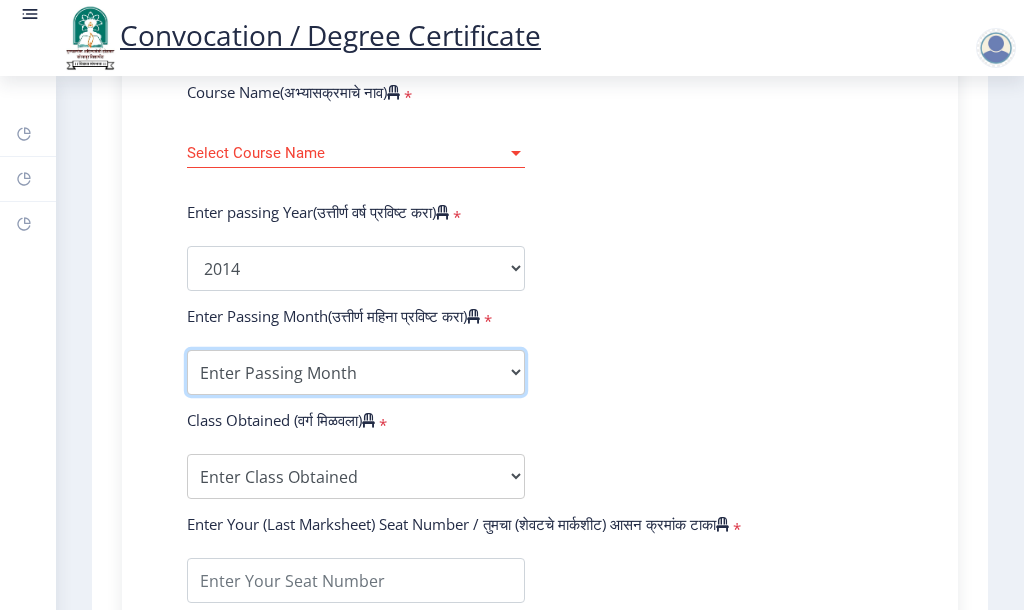 click on "Enter Passing Month March April May October November December" at bounding box center (356, 372) 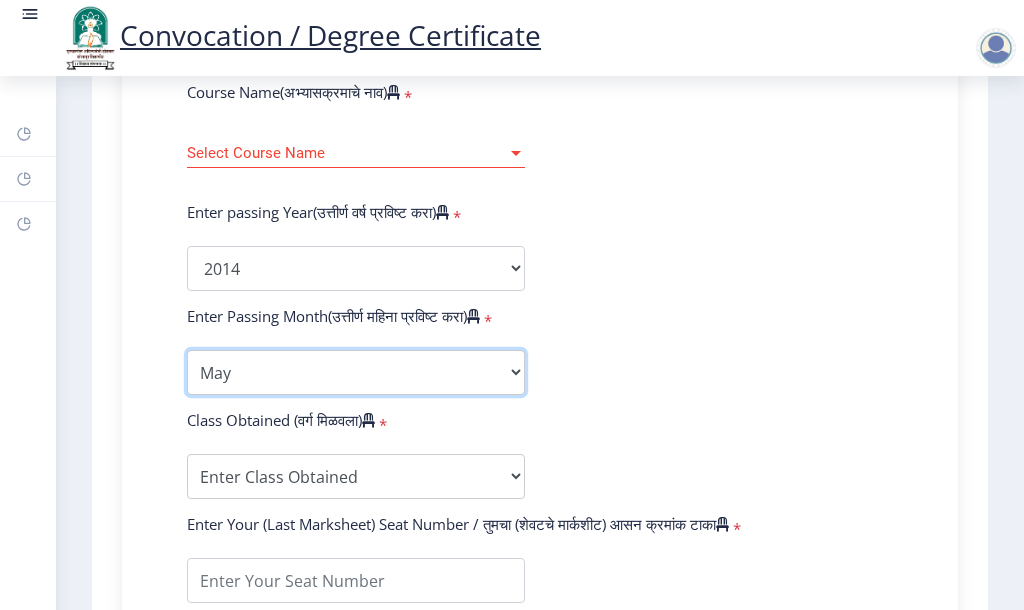 click on "Enter Passing Month March April May October November December" at bounding box center (356, 372) 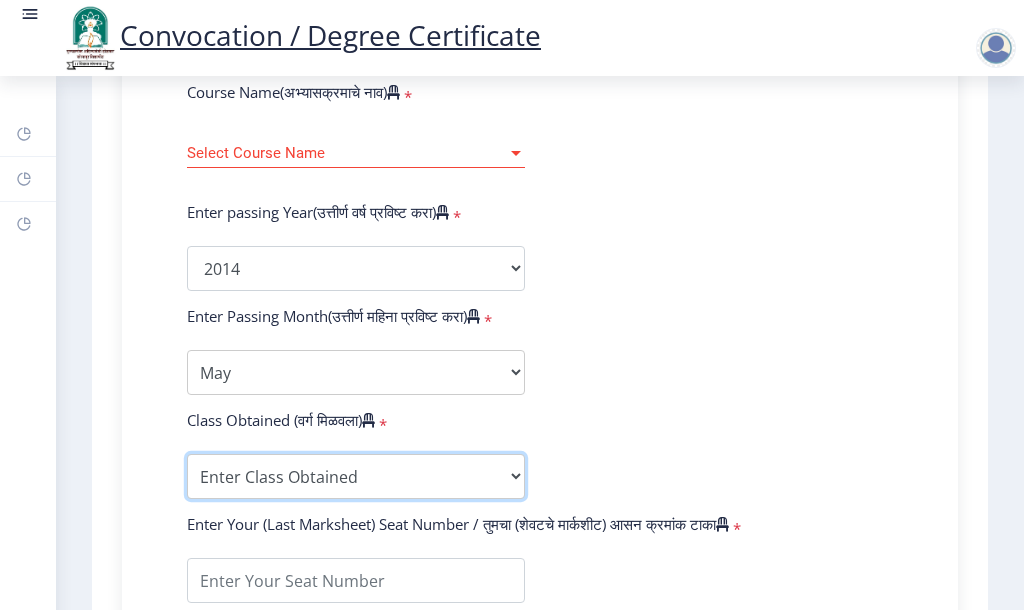 click on "Enter Class Obtained FIRST CLASS WITH DISTINCTION FIRST CLASS HIGHER SECOND CLASS SECOND CLASS PASS CLASS Grade O Grade A+ Grade A Grade B+ Grade B Grade C+ Grade C Grade D Grade E" at bounding box center (356, 476) 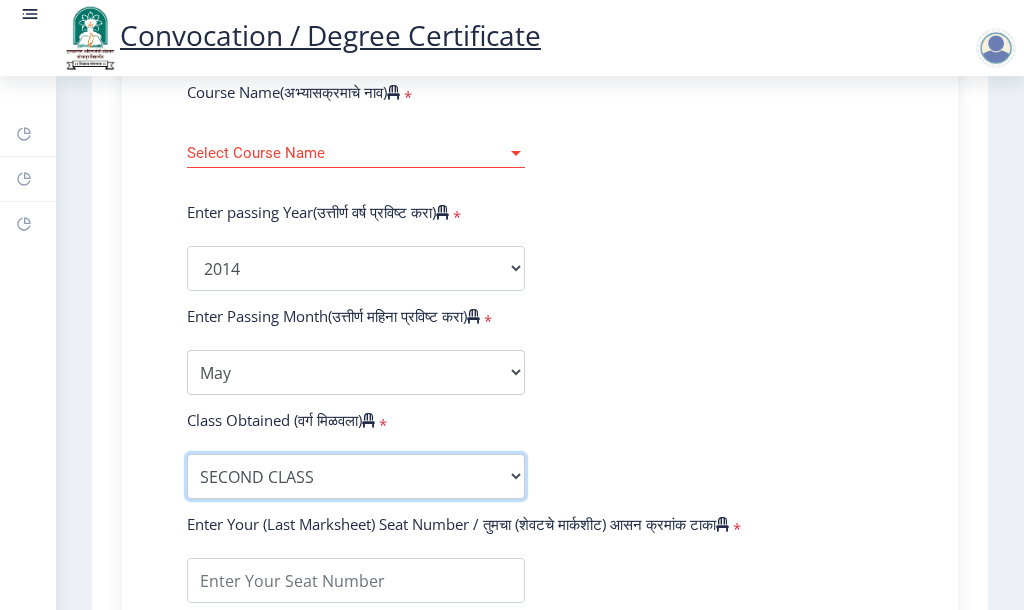 click on "Enter Class Obtained FIRST CLASS WITH DISTINCTION FIRST CLASS HIGHER SECOND CLASS SECOND CLASS PASS CLASS Grade O Grade A+ Grade A Grade B+ Grade B Grade C+ Grade C Grade D Grade E" at bounding box center [356, 476] 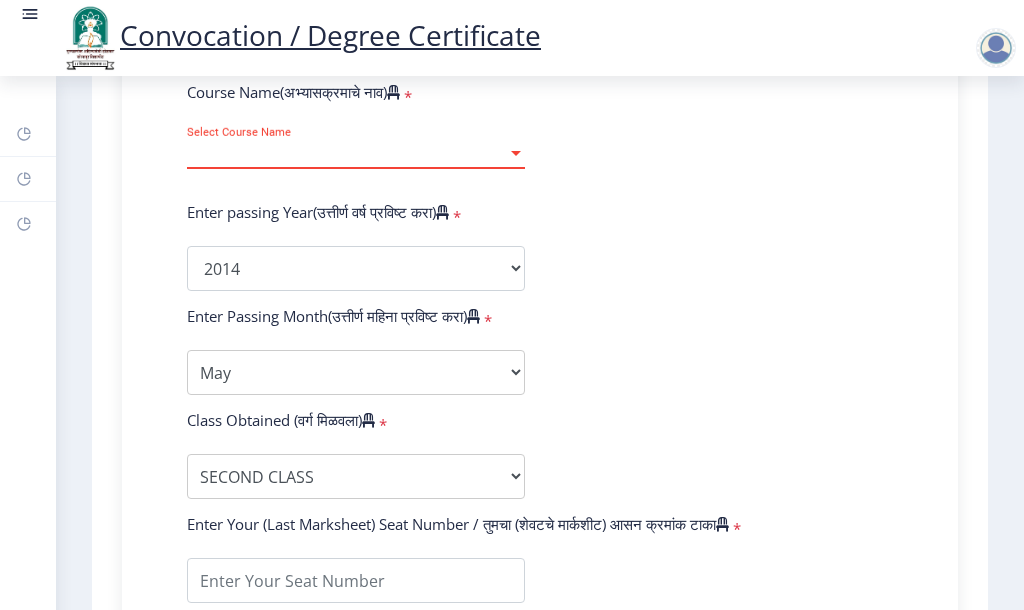 click at bounding box center [516, 153] 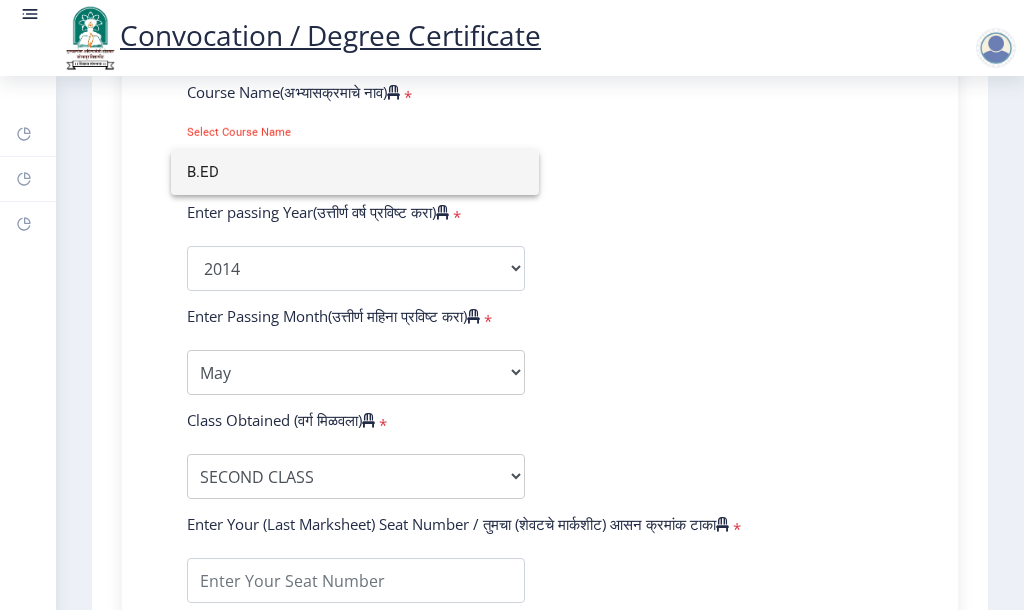 click on "B.ED" at bounding box center [355, 172] 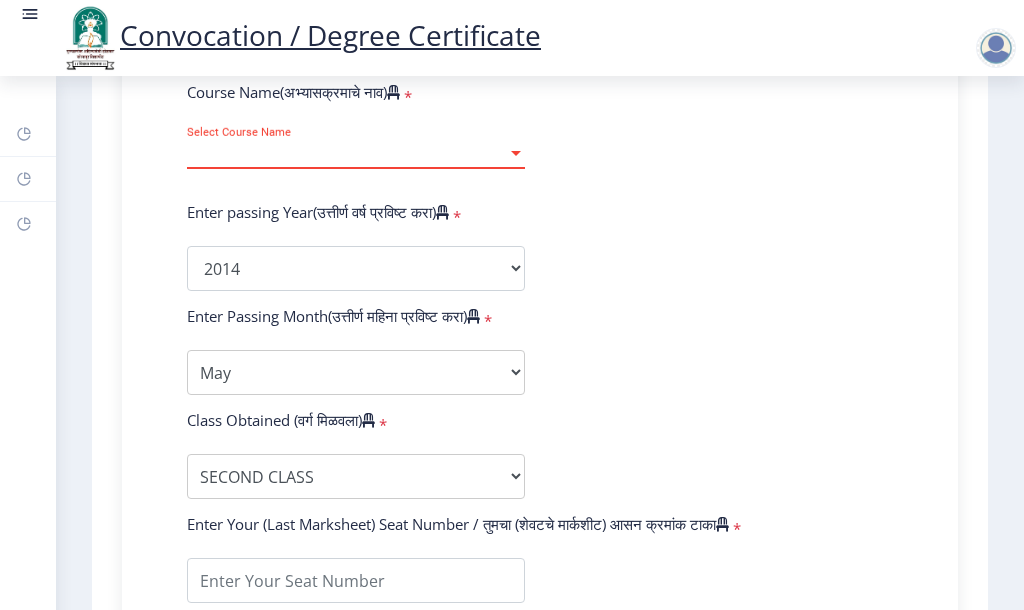 click at bounding box center (516, 153) 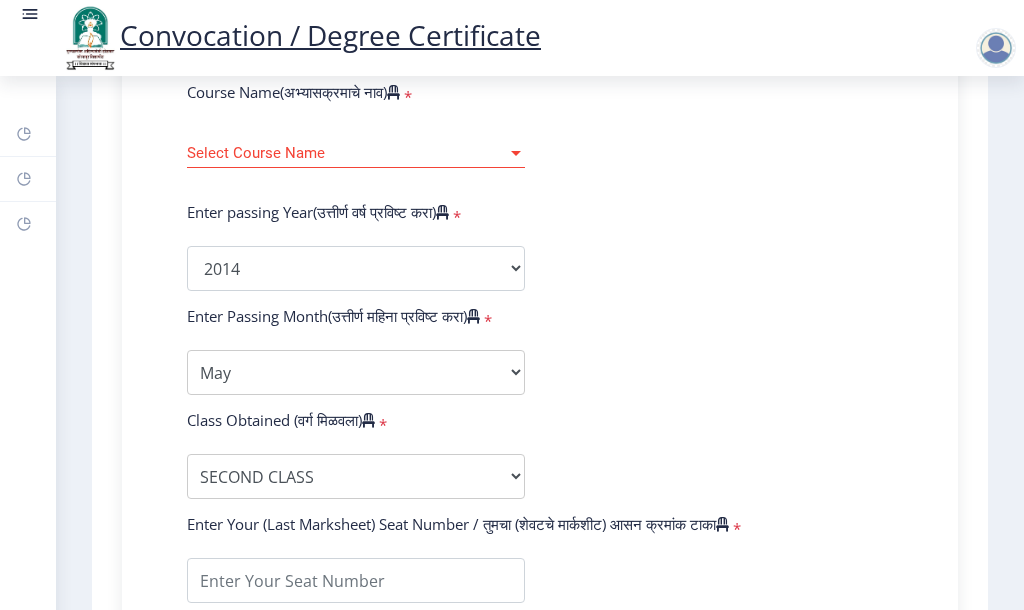 click on "Enter Your PRN Number (तुमचा पीआरएन (कायम नोंदणी क्रमांक) एंटर करा)   * Student Type (विद्यार्थी प्रकार)    * Select Student Type Regular External College Name(कॉलेजचे नाव)   * Babanrao Shinde Shikshan Shastra Mahavidyalaya Select College Name Course Name(अभ्यासक्रमाचे नाव)   * Select Course Name Select Course Name Enter passing Year(उत्तीर्ण वर्ष प्रविष्ट करा)   *  2025   2024   2023   2022   2021   2020   2019   2018   2017   2016   2015   2014   2013   2012   2011   2010   2009   2008   2007   2006   2005   2004   2003   2002   2001   2000   1999   1998   1997   1996   1995   1994   1993   1992   1991   1990   1989   1988   1987   1986   1985   1984   1983   1982   1981   1980   1979   1978   1977   1976  * Enter Passing Month March April May October November December * Enter Class Obtained Grade O" 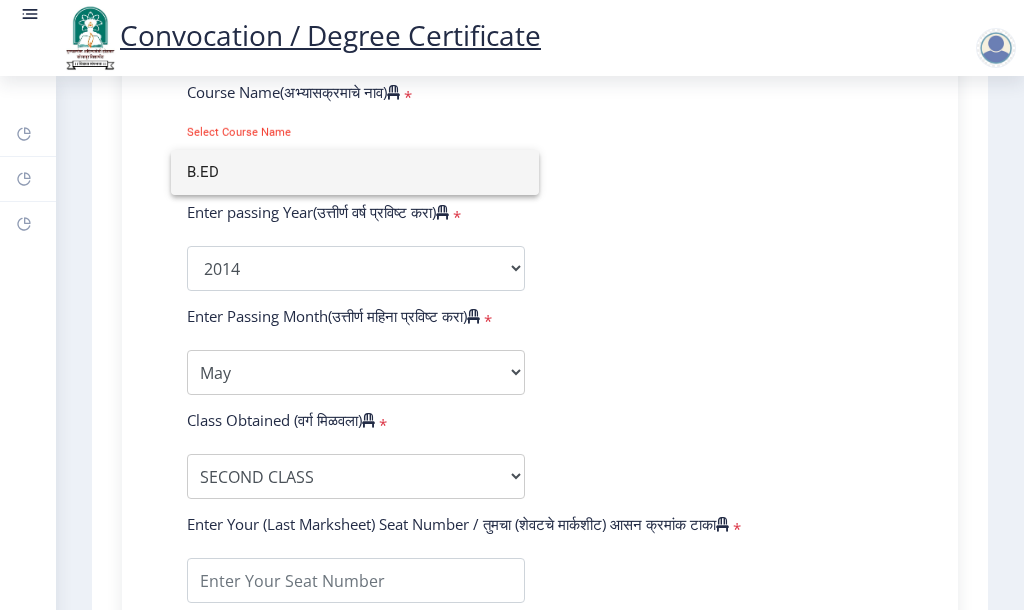 click 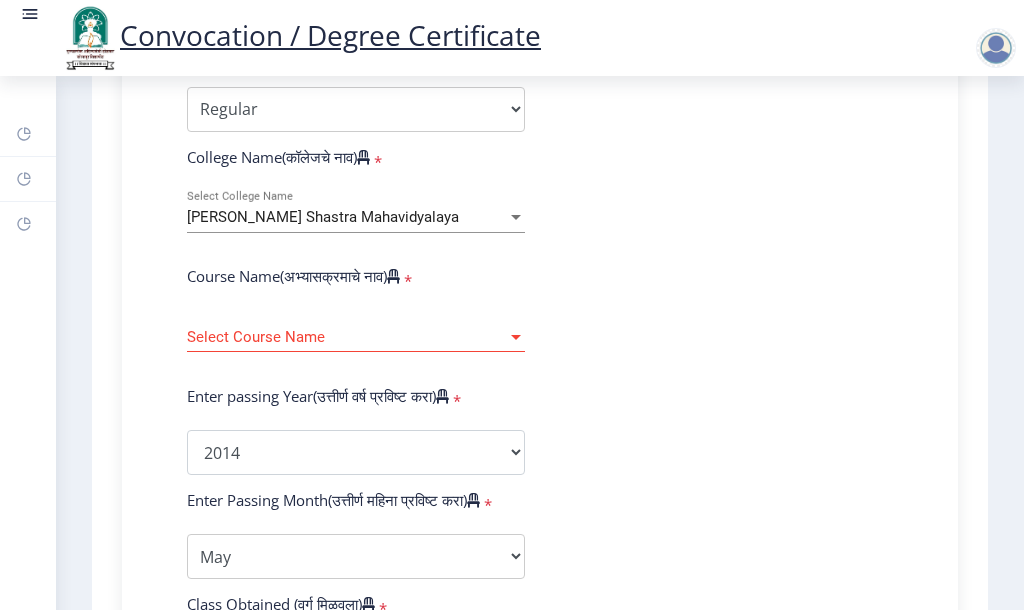 scroll, scrollTop: 647, scrollLeft: 0, axis: vertical 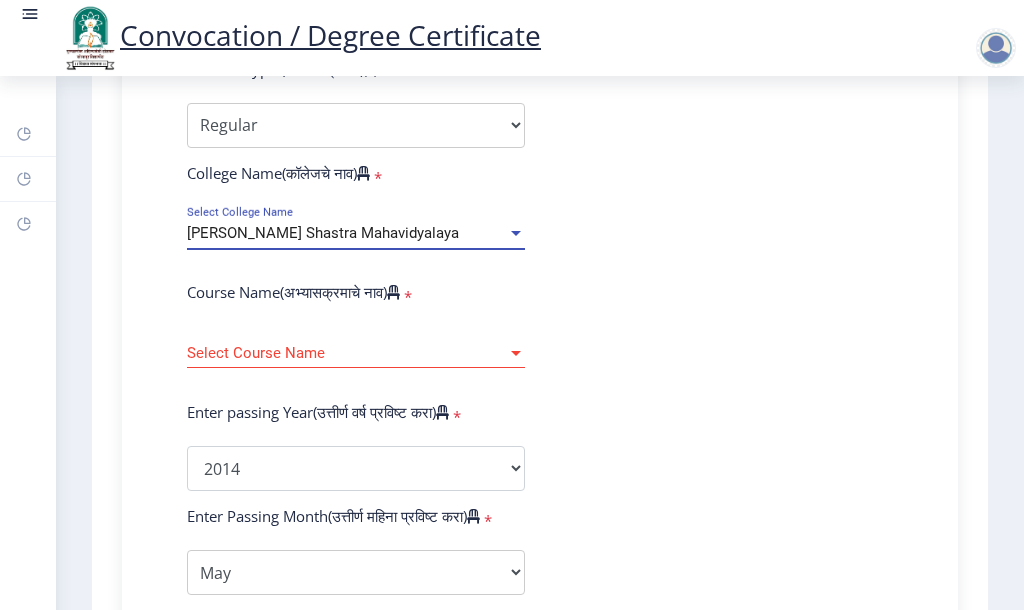 click on "Babanrao Shinde Shikshan Shastra Mahavidyalaya" at bounding box center (323, 233) 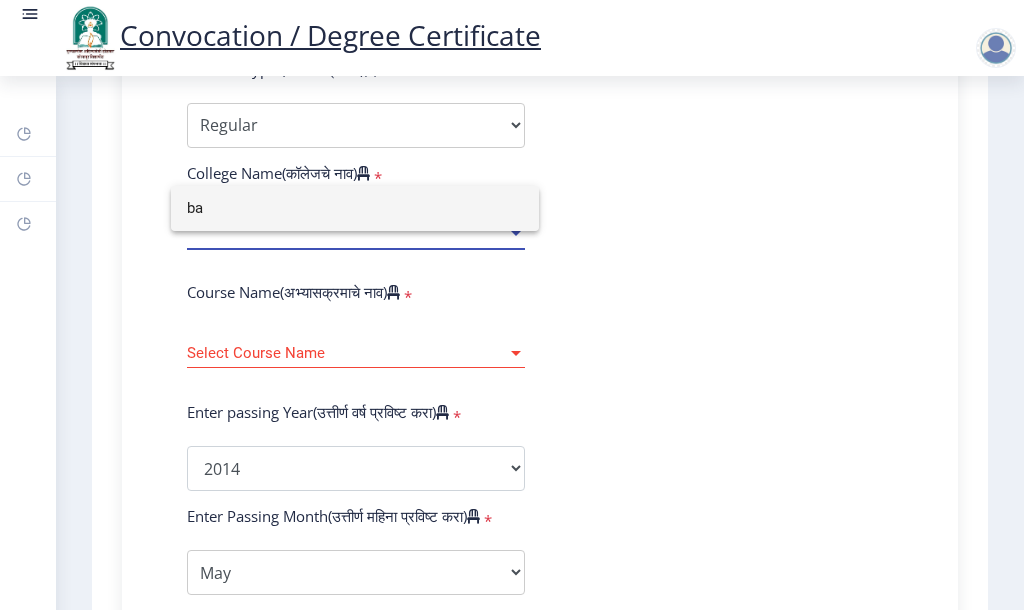 type on "b" 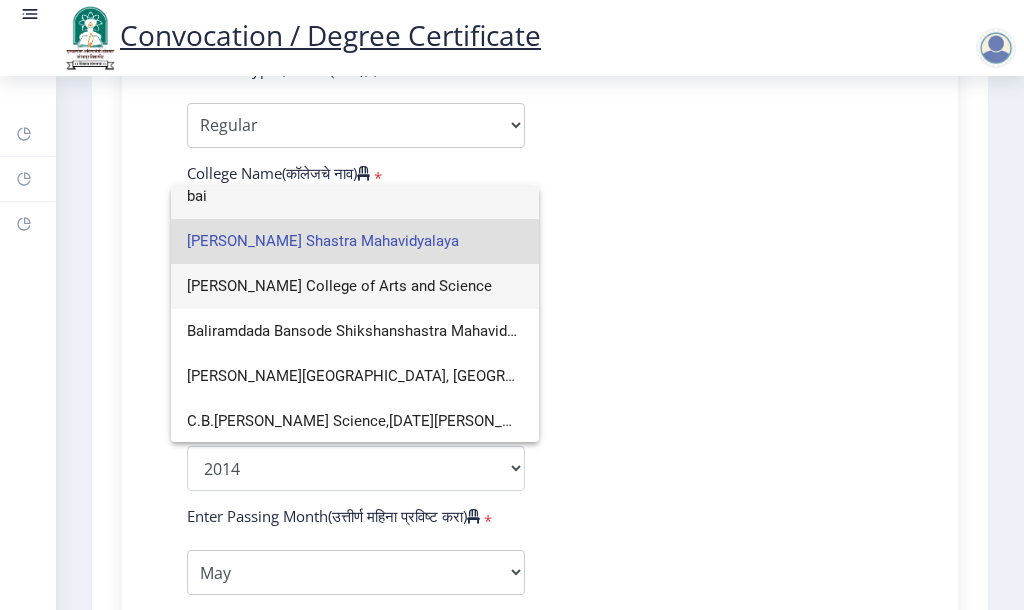 scroll, scrollTop: 0, scrollLeft: 0, axis: both 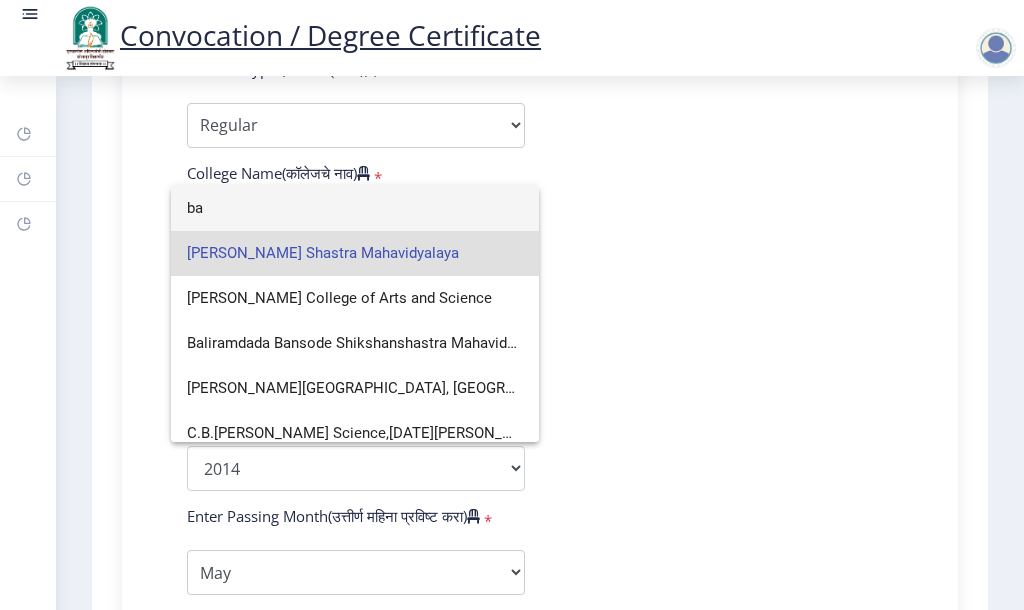 type on "b" 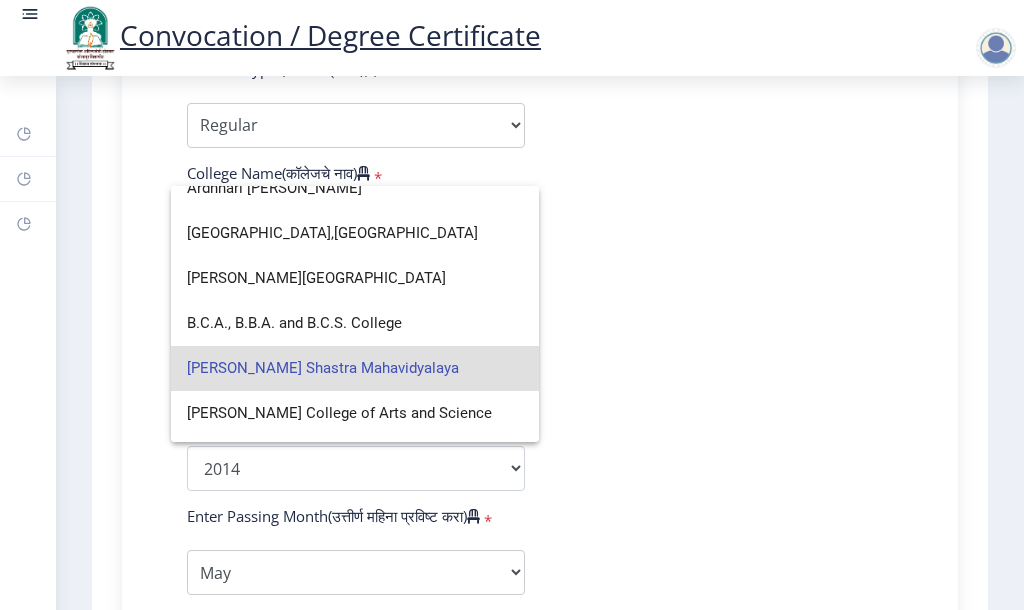 scroll, scrollTop: 300, scrollLeft: 0, axis: vertical 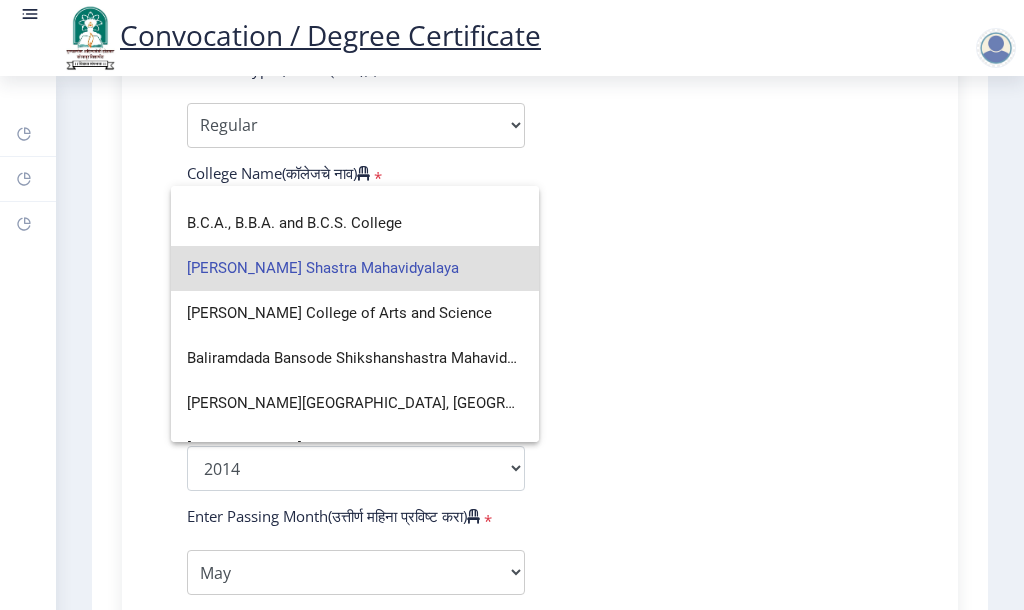 type 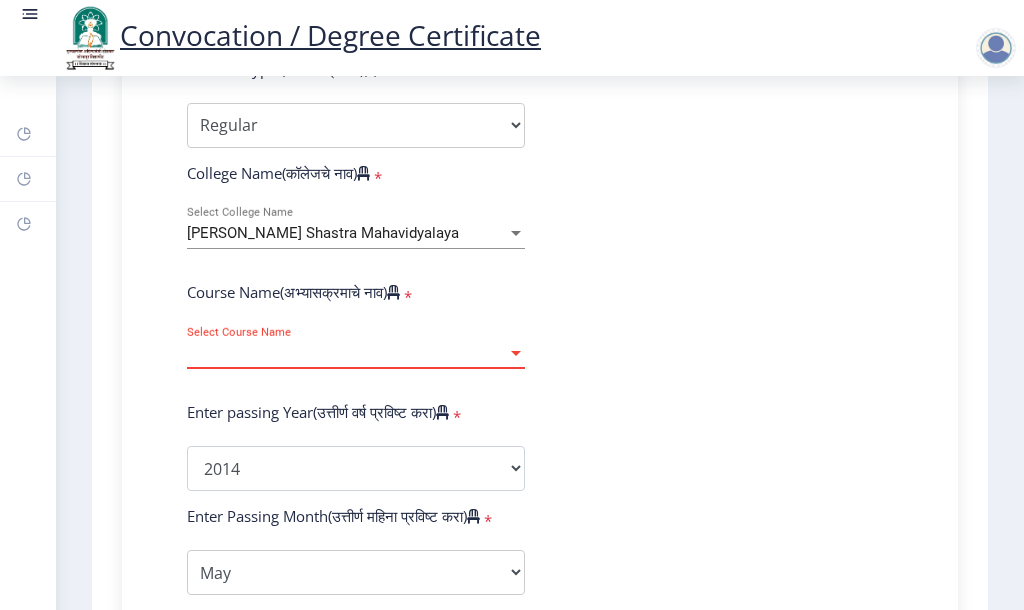 click at bounding box center (516, 353) 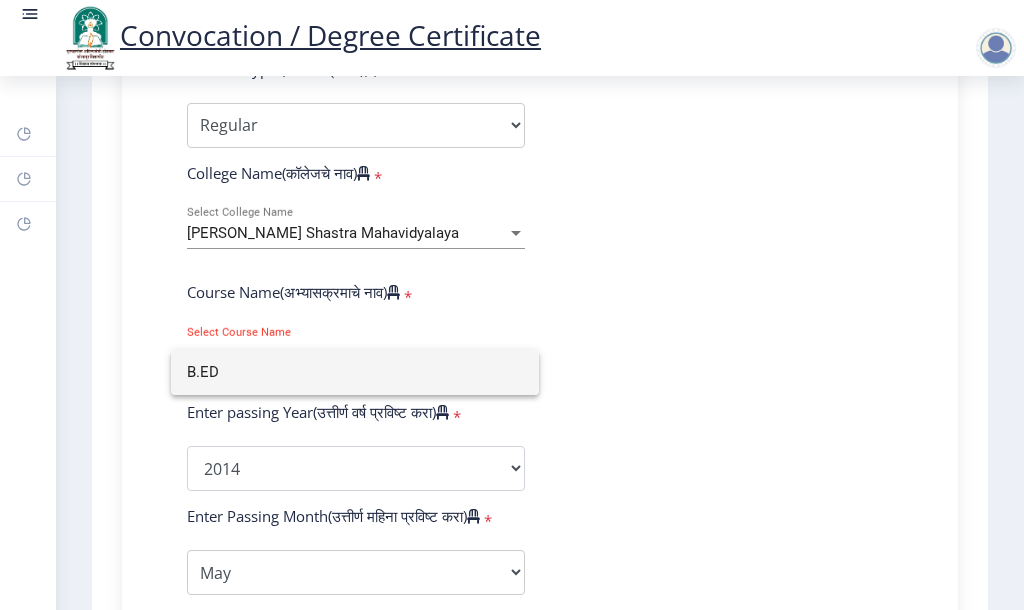 click on "B.ED" at bounding box center [355, 372] 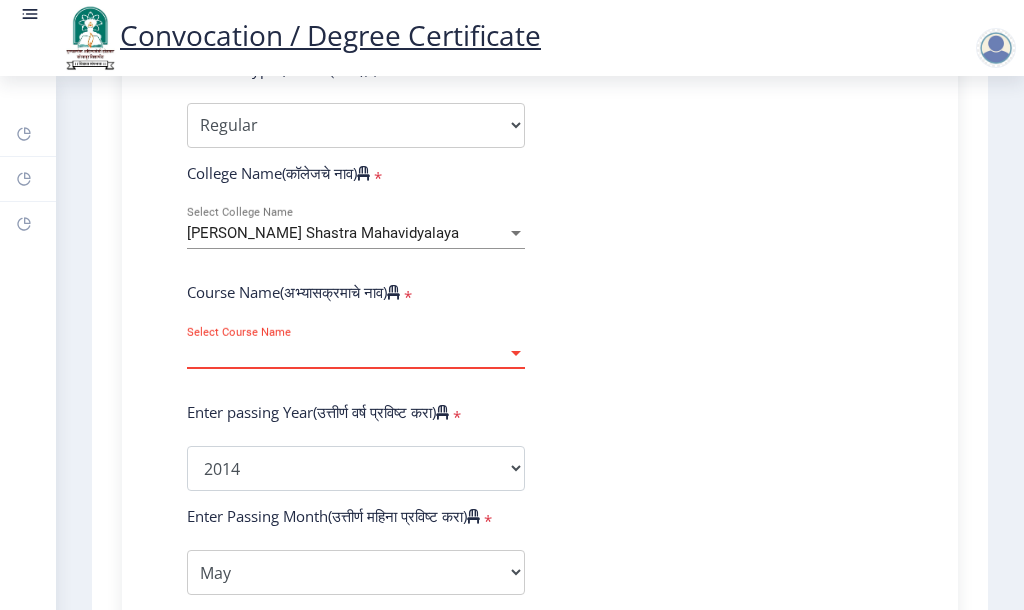click on "Enter Your PRN Number (तुमचा पीआरएन (कायम नोंदणी क्रमांक) एंटर करा)   * Student Type (विद्यार्थी प्रकार)    * Select Student Type Regular External College Name(कॉलेजचे नाव)   * Babanrao Shinde Shikshan Shastra Mahavidyalaya Select College Name Course Name(अभ्यासक्रमाचे नाव)   * Select Course Name Select Course Name Enter passing Year(उत्तीर्ण वर्ष प्रविष्ट करा)   *  2025   2024   2023   2022   2021   2020   2019   2018   2017   2016   2015   2014   2013   2012   2011   2010   2009   2008   2007   2006   2005   2004   2003   2002   2001   2000   1999   1998   1997   1996   1995   1994   1993   1992   1991   1990   1989   1988   1987   1986   1985   1984   1983   1982   1981   1980   1979   1978   1977   1976  * Enter Passing Month March April May October November December * Enter Class Obtained Grade O" 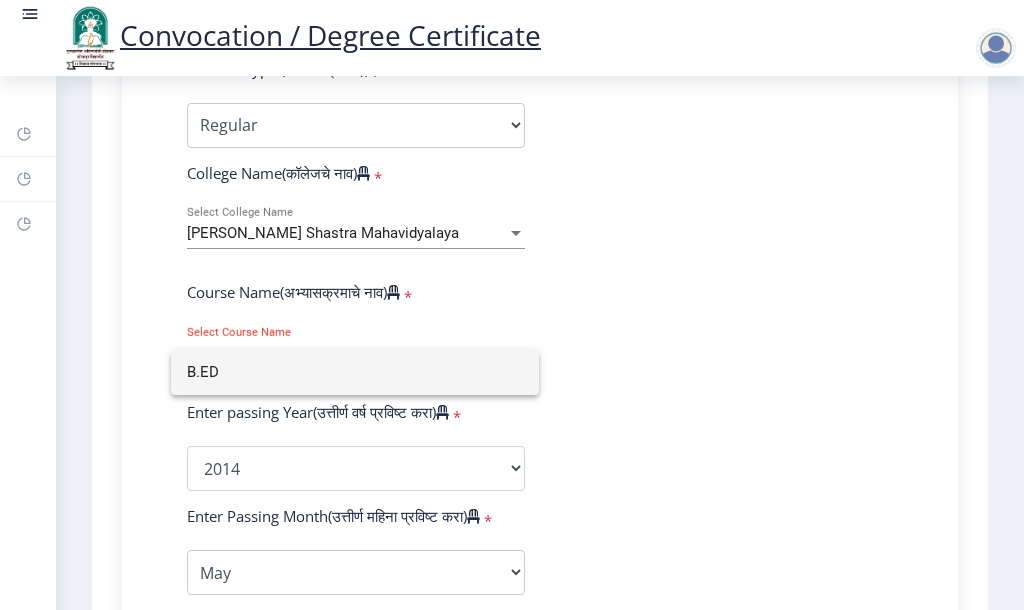 drag, startPoint x: 655, startPoint y: 387, endPoint x: 579, endPoint y: 414, distance: 80.65358 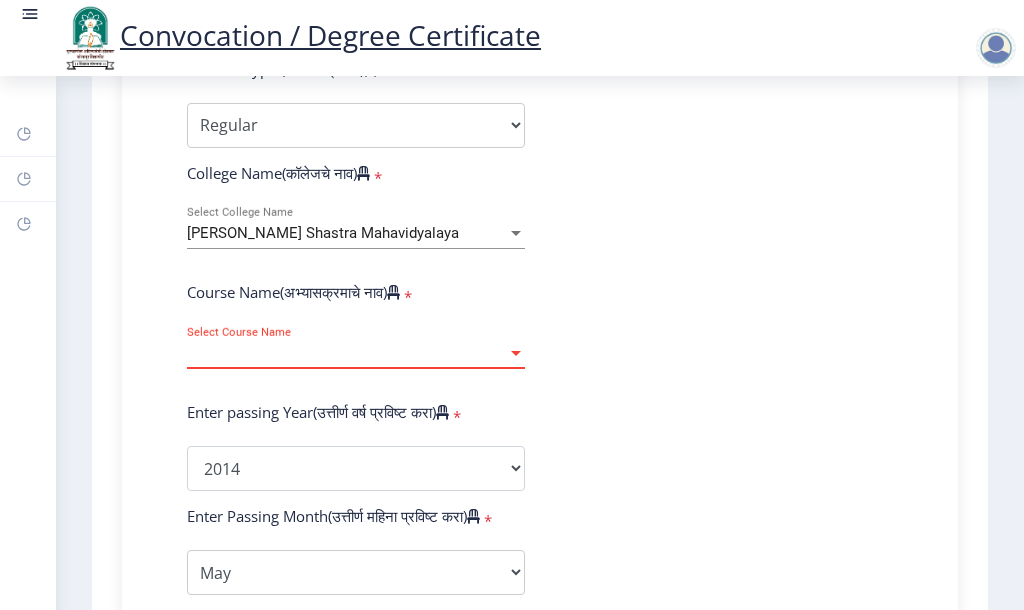 click on "Select Course Name" at bounding box center [347, 353] 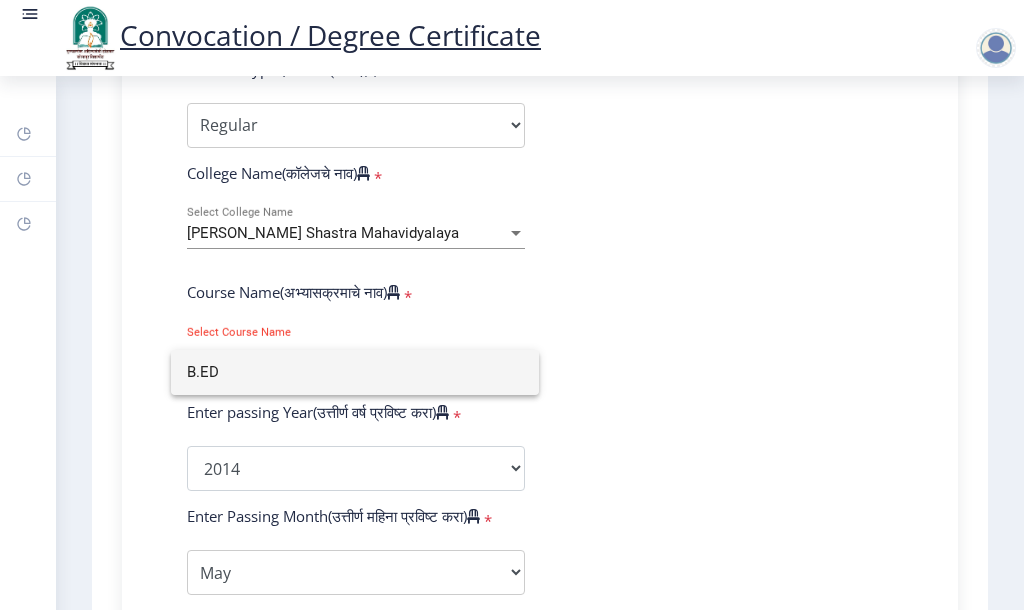 click 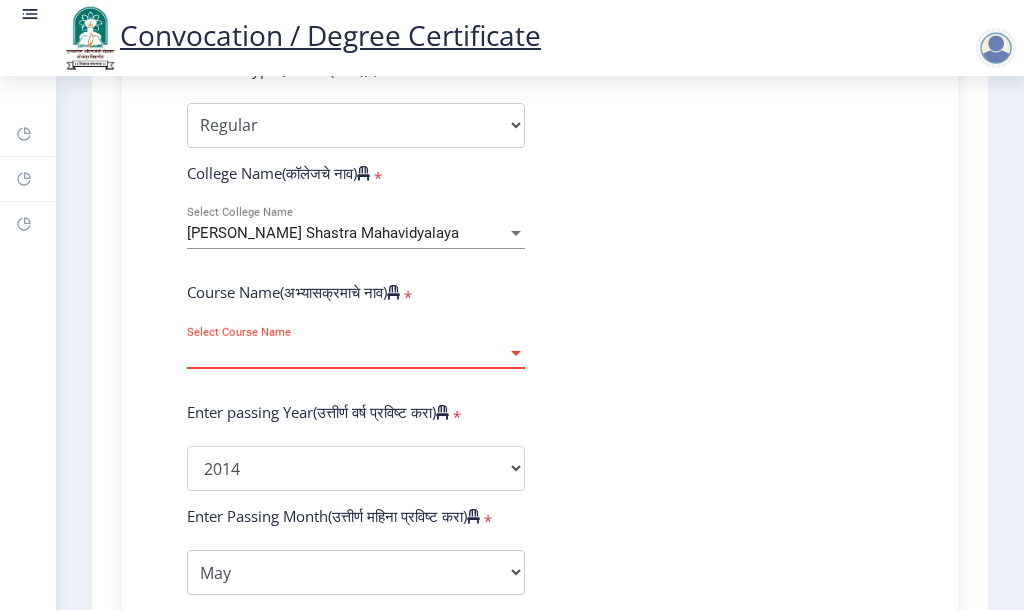 click on "Select Course Name" at bounding box center (347, 353) 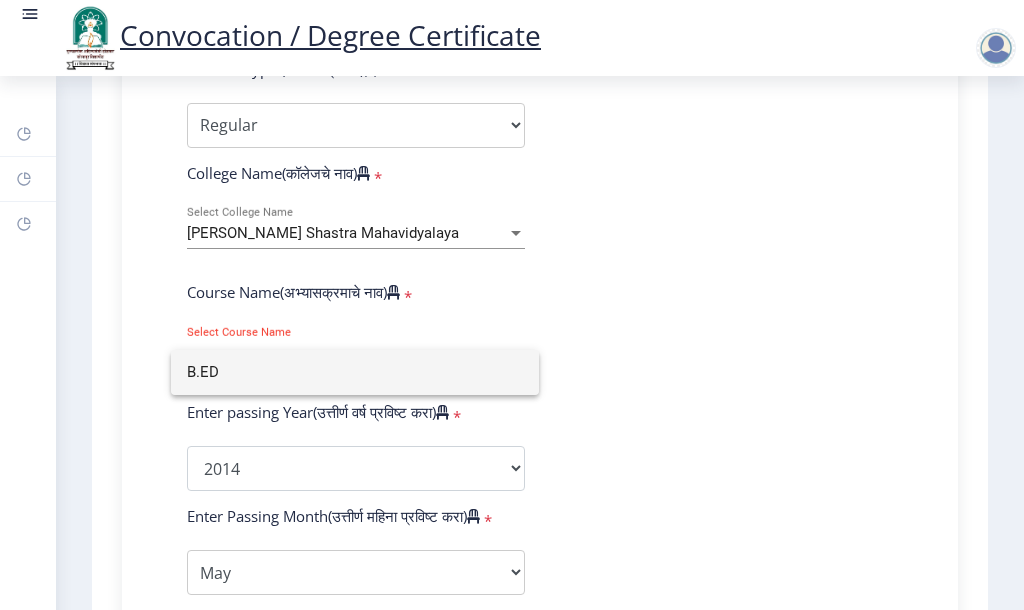 click on "B.ED" at bounding box center [355, 372] 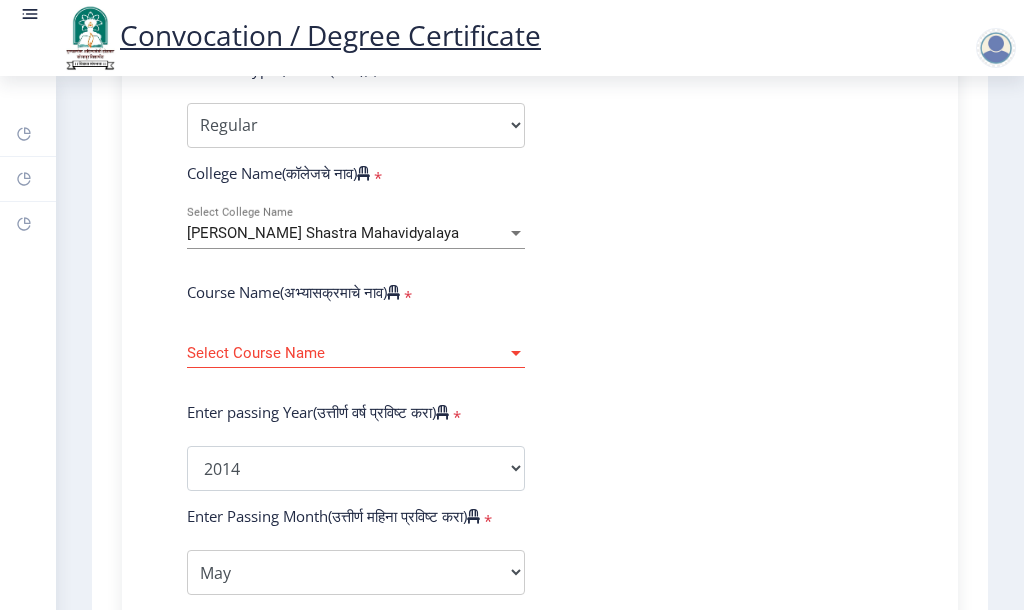 click on "Select Course Name" at bounding box center [347, 353] 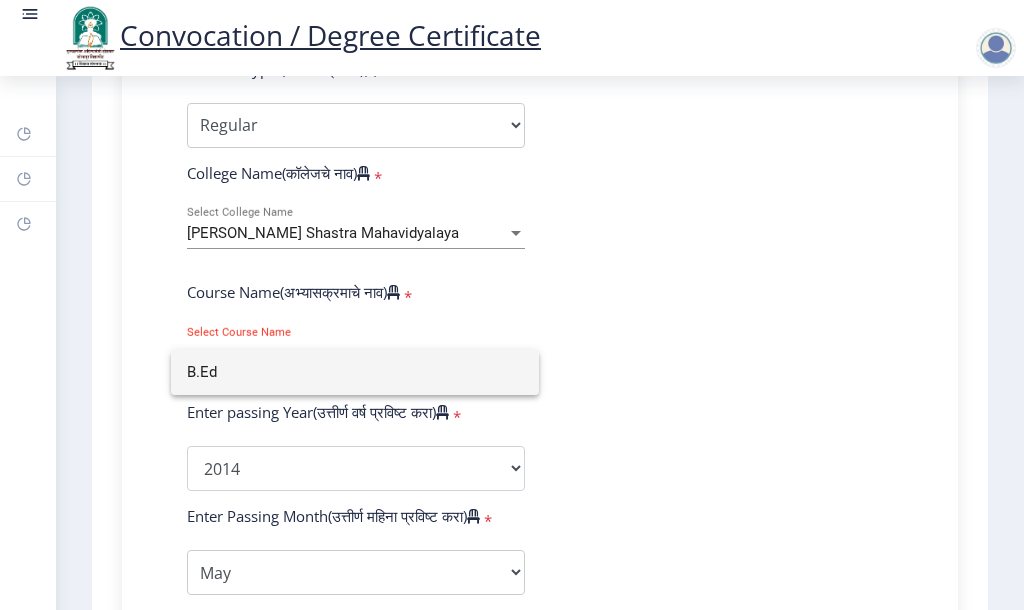 type on "B.Ed" 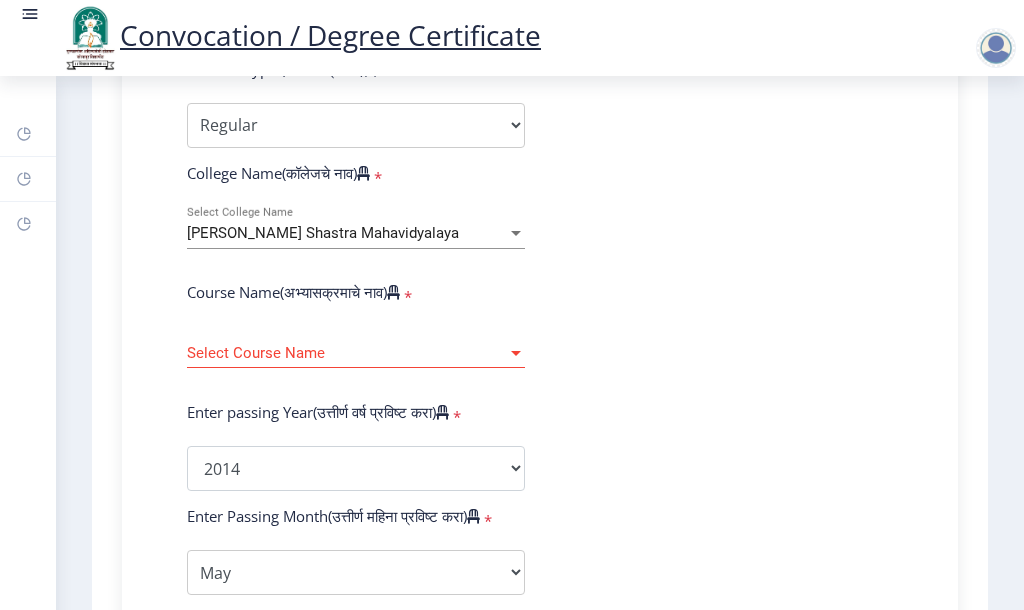 click at bounding box center (516, 353) 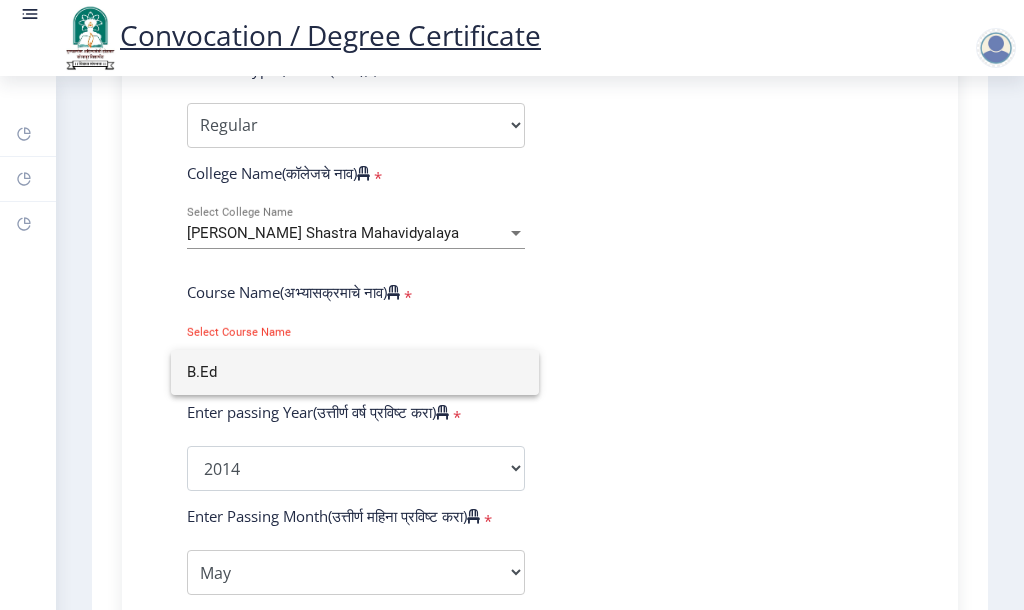click on "B.Ed" at bounding box center (355, 372) 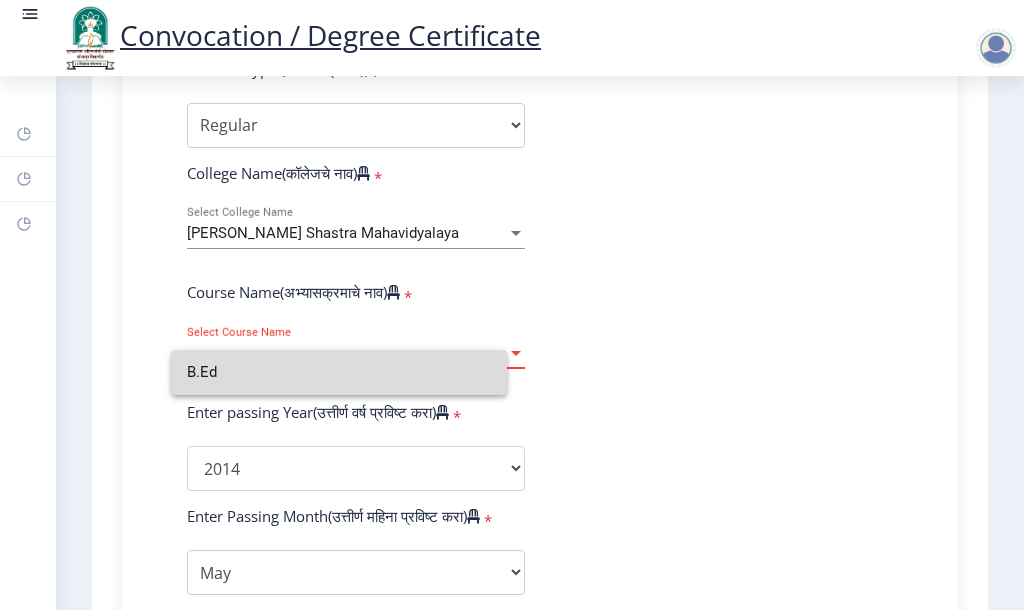click at bounding box center [516, 353] 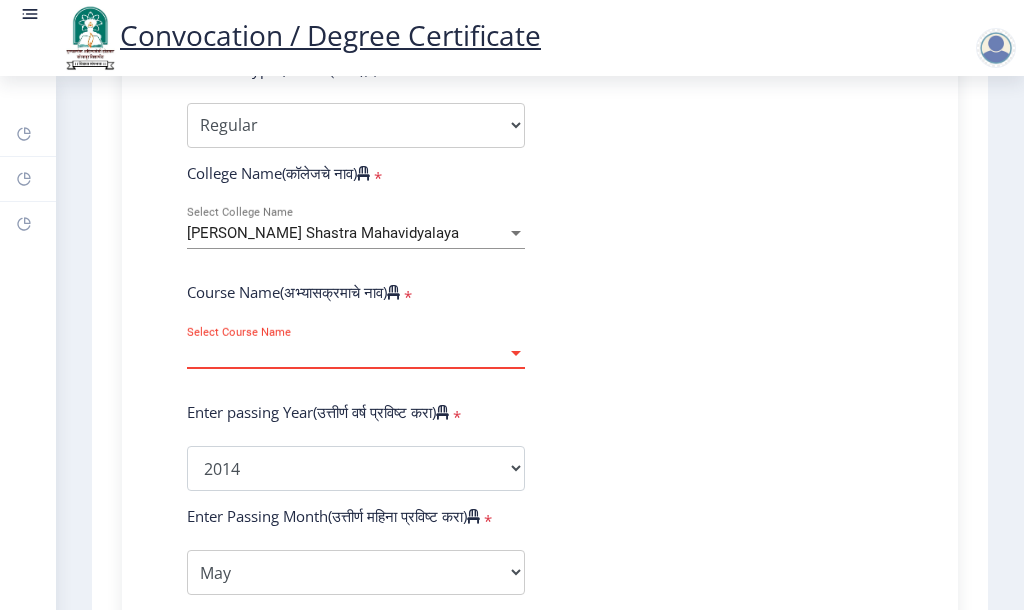 click on "Enter Your PRN Number (तुमचा पीआरएन (कायम नोंदणी क्रमांक) एंटर करा)   * Student Type (विद्यार्थी प्रकार)    * Select Student Type Regular External College Name(कॉलेजचे नाव)   * Babanrao Shinde Shikshan Shastra Mahavidyalaya Select College Name Course Name(अभ्यासक्रमाचे नाव)   * Select Course Name Select Course Name Enter passing Year(उत्तीर्ण वर्ष प्रविष्ट करा)   *  2025   2024   2023   2022   2021   2020   2019   2018   2017   2016   2015   2014   2013   2012   2011   2010   2009   2008   2007   2006   2005   2004   2003   2002   2001   2000   1999   1998   1997   1996   1995   1994   1993   1992   1991   1990   1989   1988   1987   1986   1985   1984   1983   1982   1981   1980   1979   1978   1977   1976  * Enter Passing Month March April May October November December * Enter Class Obtained Grade O" 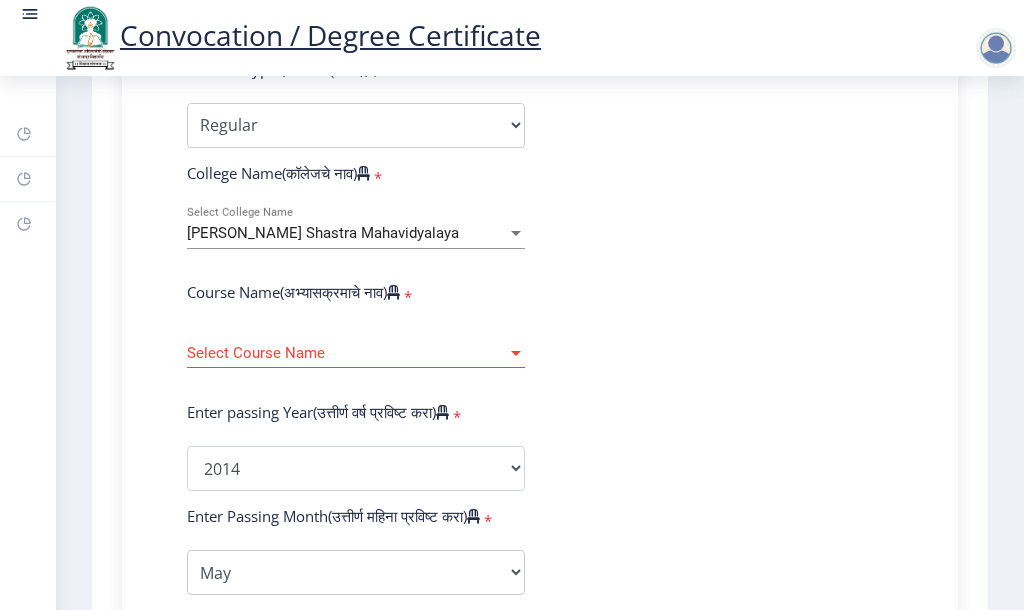 click at bounding box center (516, 353) 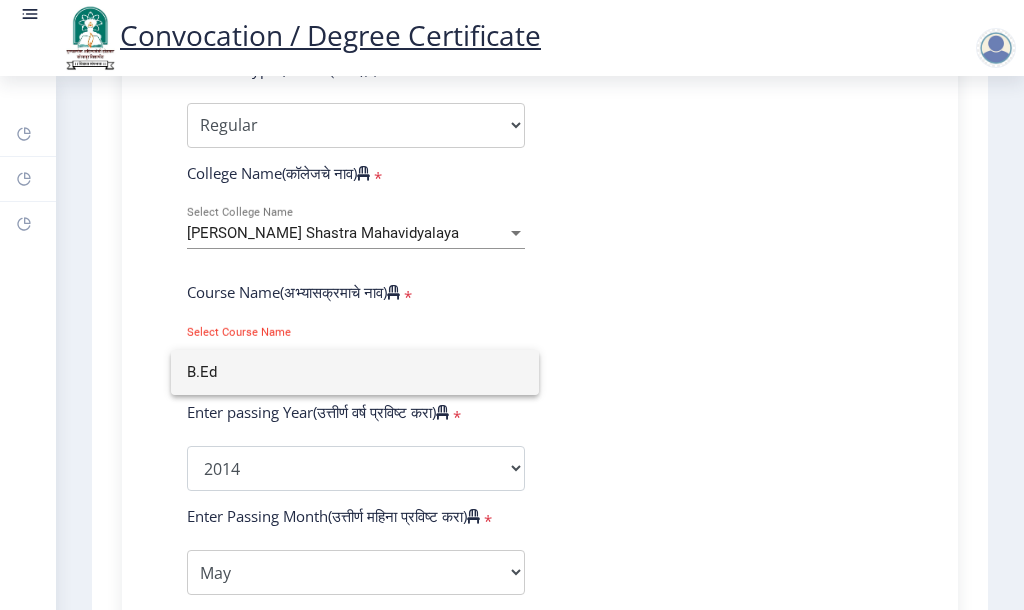 click 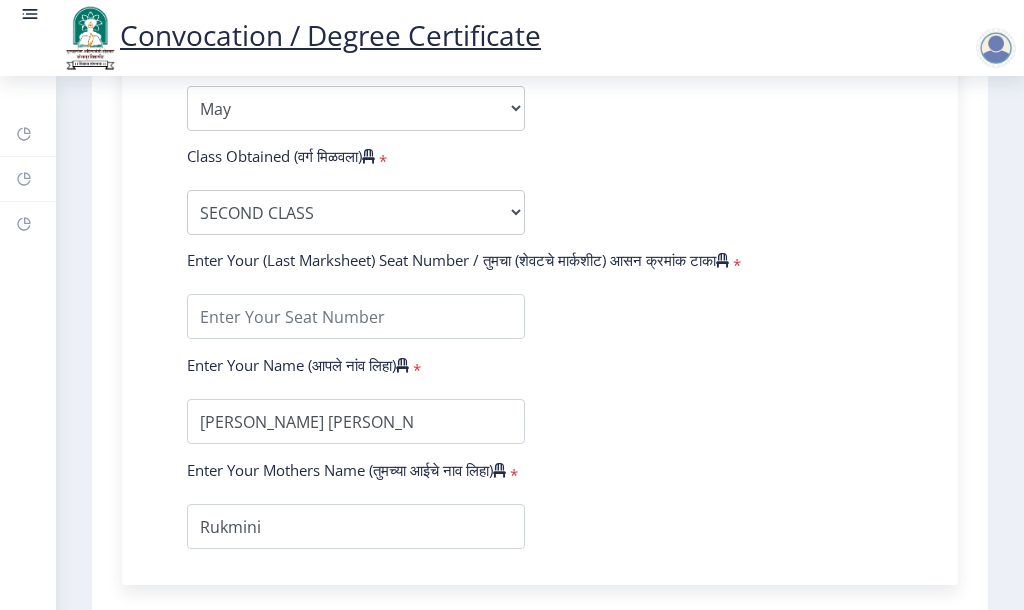 scroll, scrollTop: 1147, scrollLeft: 0, axis: vertical 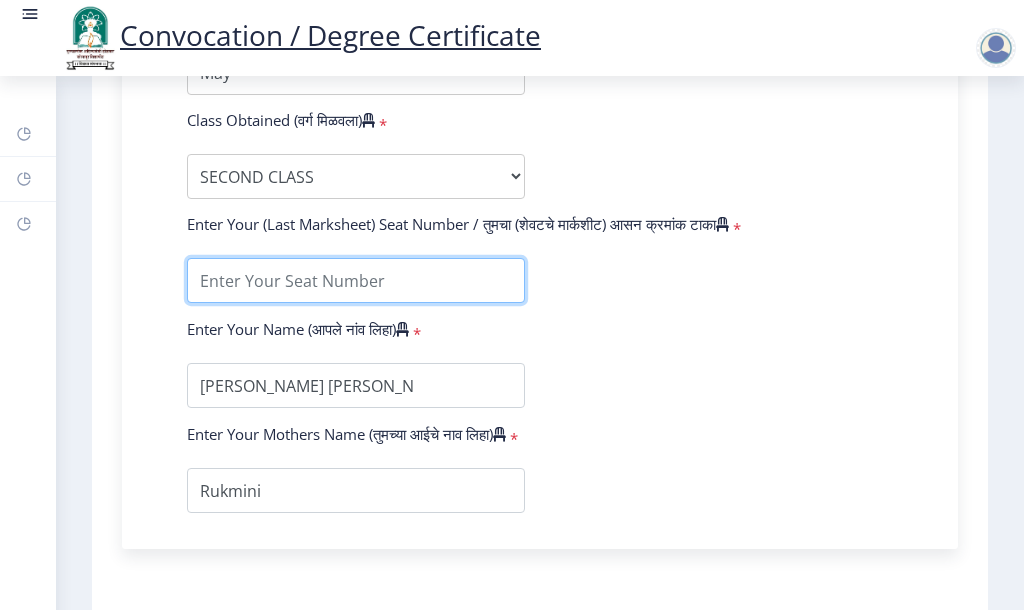 click at bounding box center (356, 280) 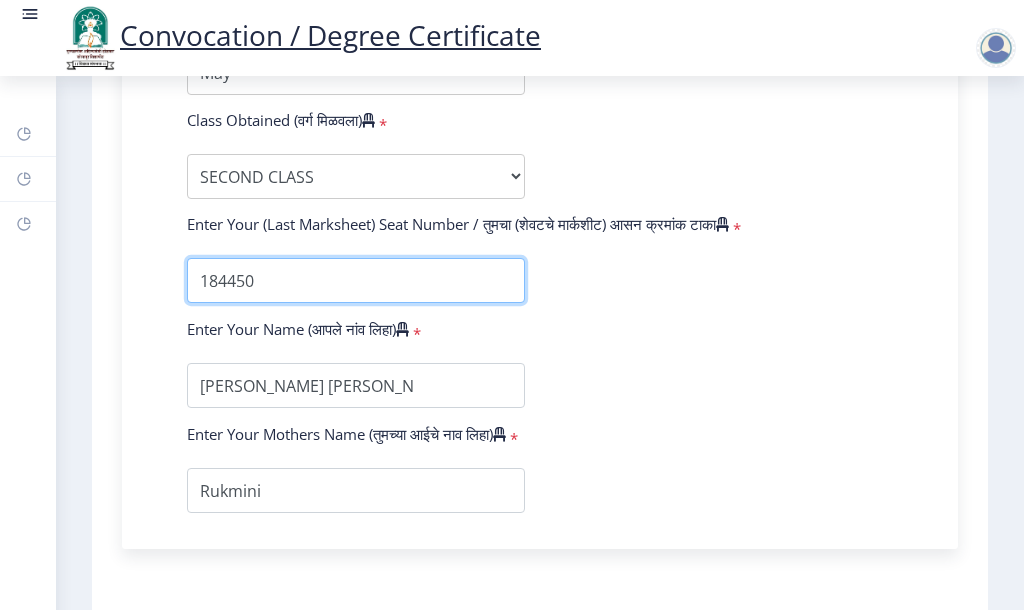 scroll, scrollTop: 1247, scrollLeft: 0, axis: vertical 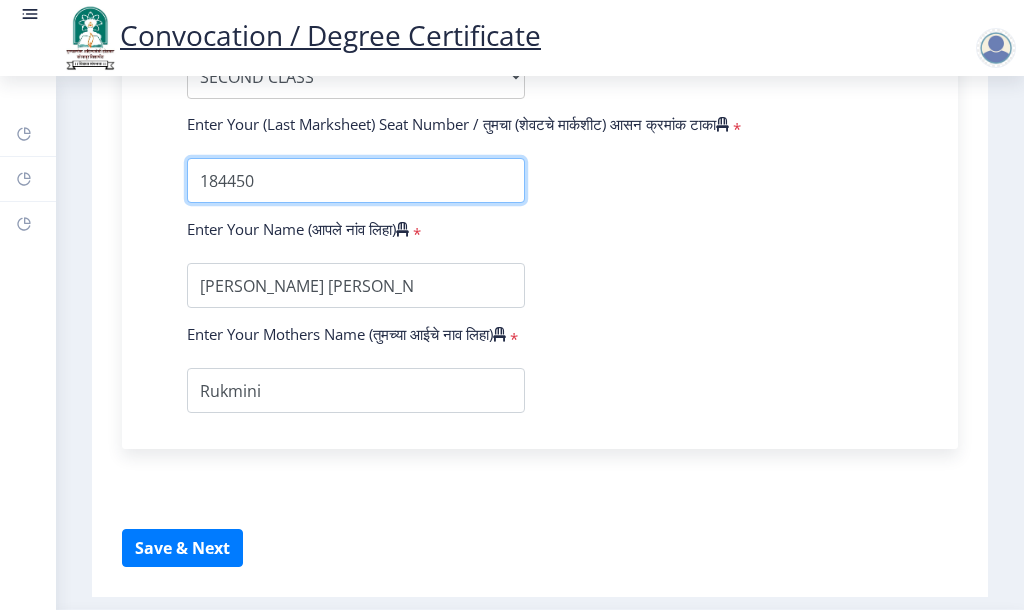 type on "184450" 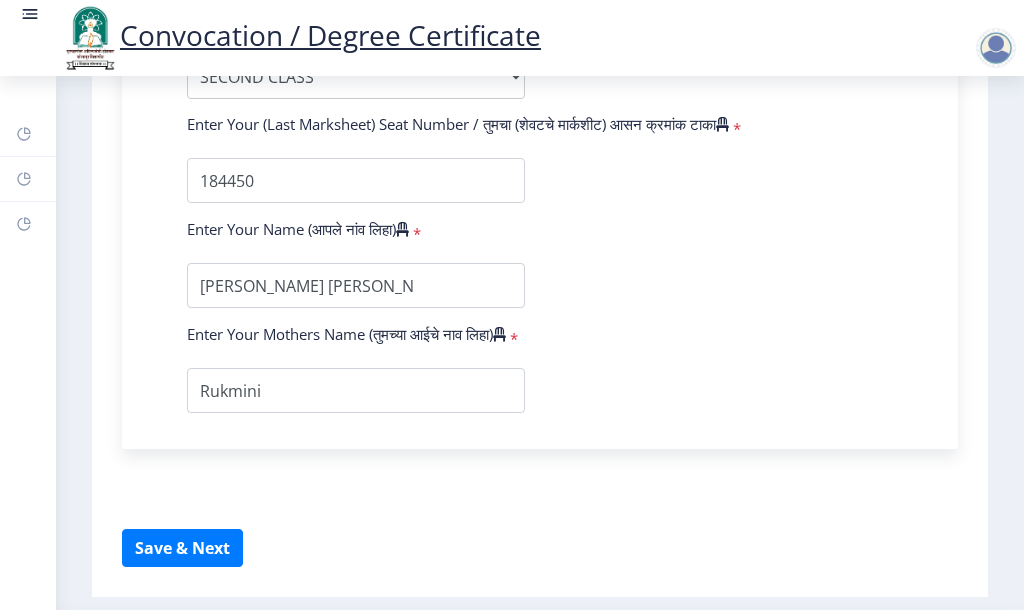click on "Enter Your PRN Number (तुमचा पीआरएन (कायम नोंदणी क्रमांक) एंटर करा)   * Student Type (विद्यार्थी प्रकार)    * Select Student Type Regular External College Name(कॉलेजचे नाव)   * Babanrao Shinde Shikshan Shastra Mahavidyalaya Select College Name Course Name(अभ्यासक्रमाचे नाव)   * Select Course Name Select Course Name Enter passing Year(उत्तीर्ण वर्ष प्रविष्ट करा)   *  2025   2024   2023   2022   2021   2020   2019   2018   2017   2016   2015   2014   2013   2012   2011   2010   2009   2008   2007   2006   2005   2004   2003   2002   2001   2000   1999   1998   1997   1996   1995   1994   1993   1992   1991   1990   1989   1988   1987   1986   1985   1984   1983   1982   1981   1980   1979   1978   1977   1976  * Enter Passing Month March April May October November December * Enter Class Obtained Grade O" 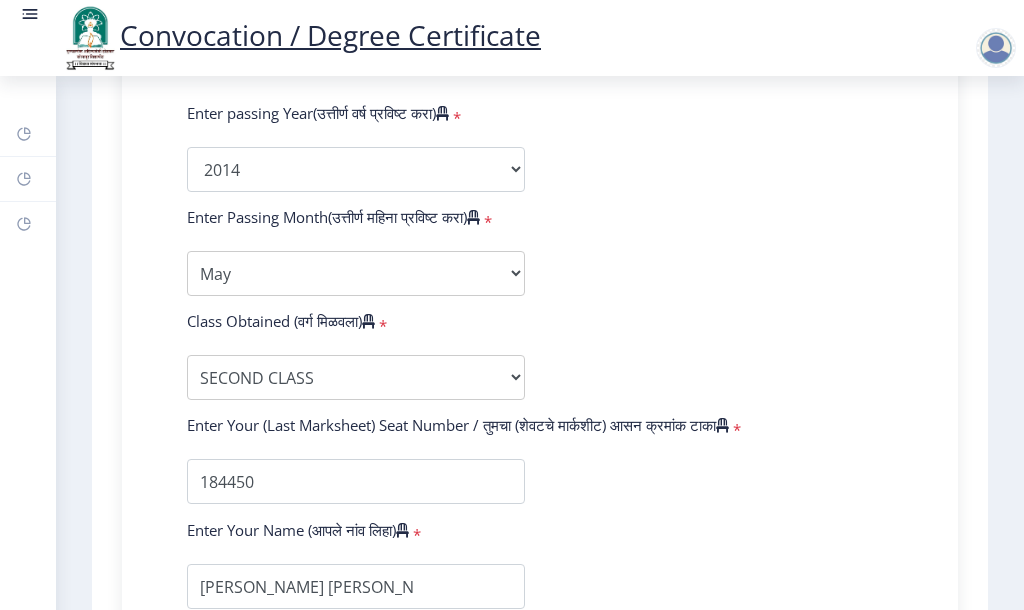scroll, scrollTop: 847, scrollLeft: 0, axis: vertical 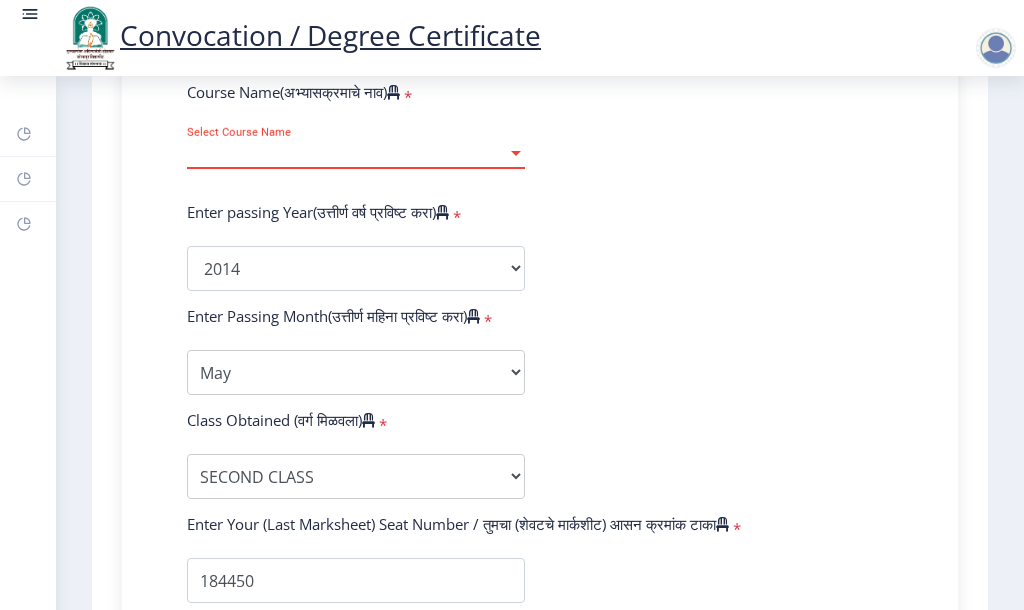 click at bounding box center (516, 153) 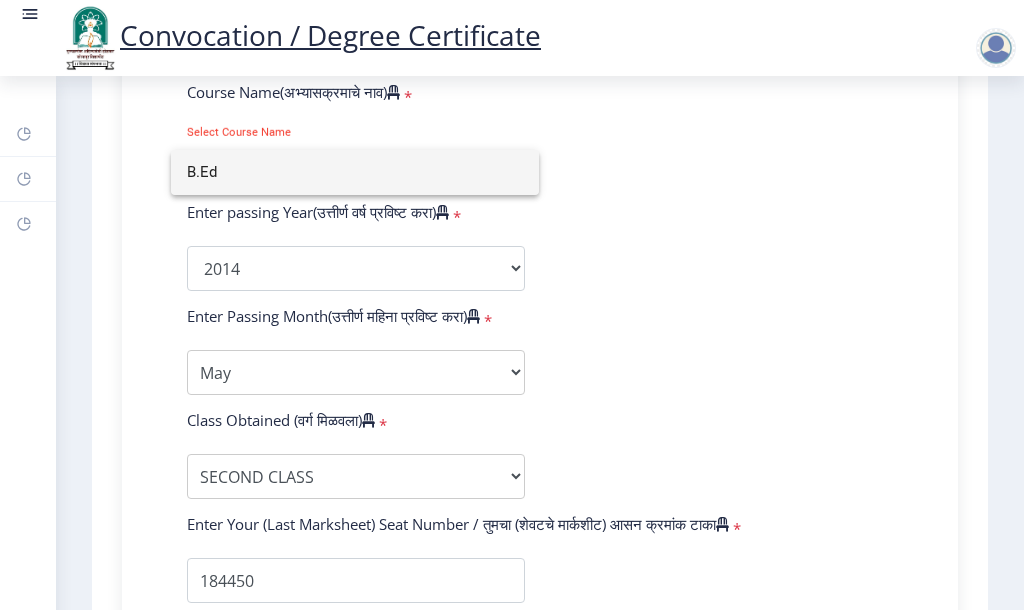 click on "B.Ed" at bounding box center (355, 172) 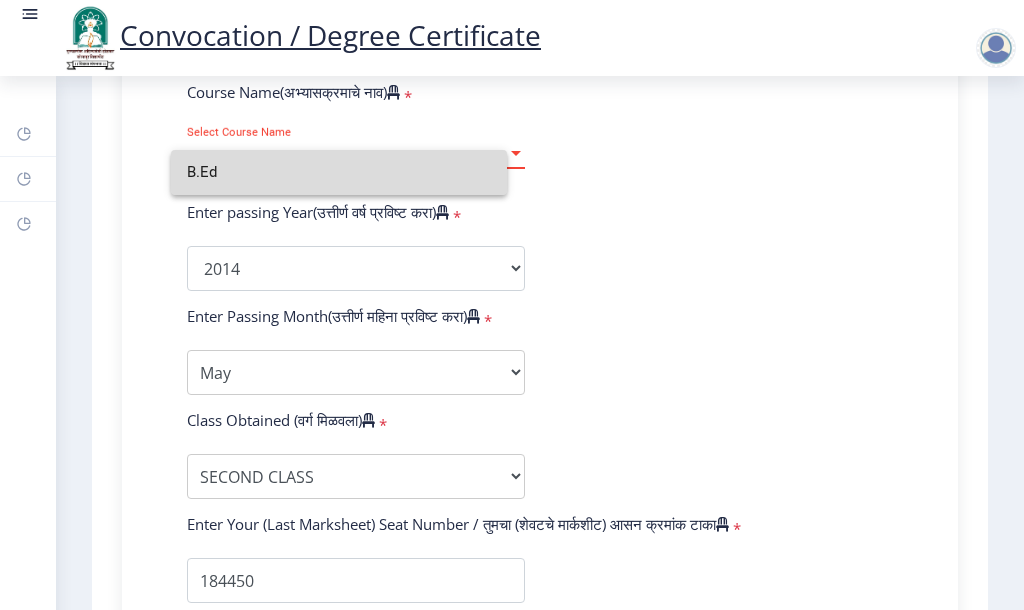 click at bounding box center (516, 153) 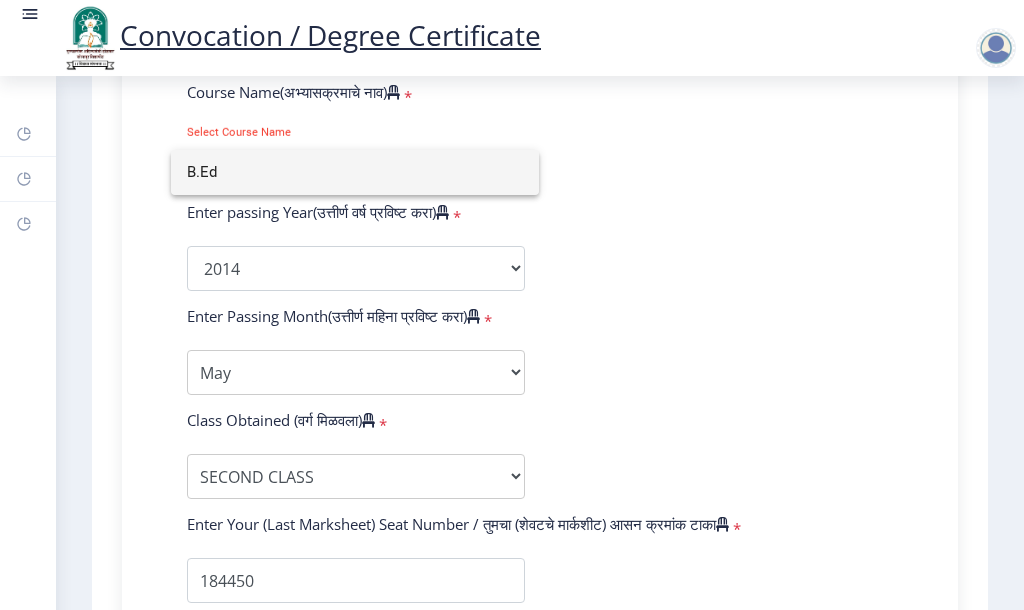 click on "B.Ed" at bounding box center [355, 172] 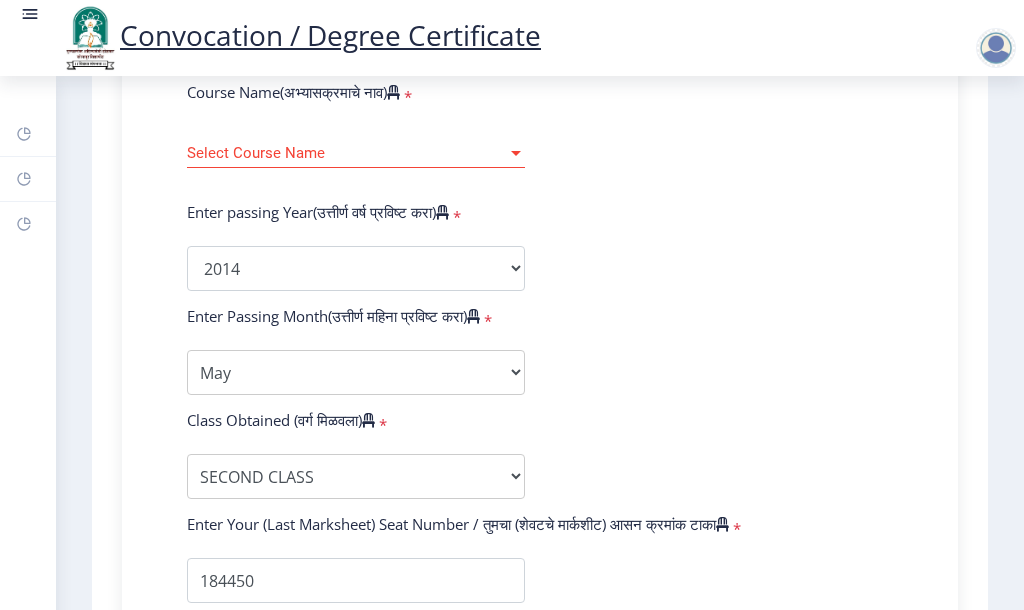 click at bounding box center [516, 153] 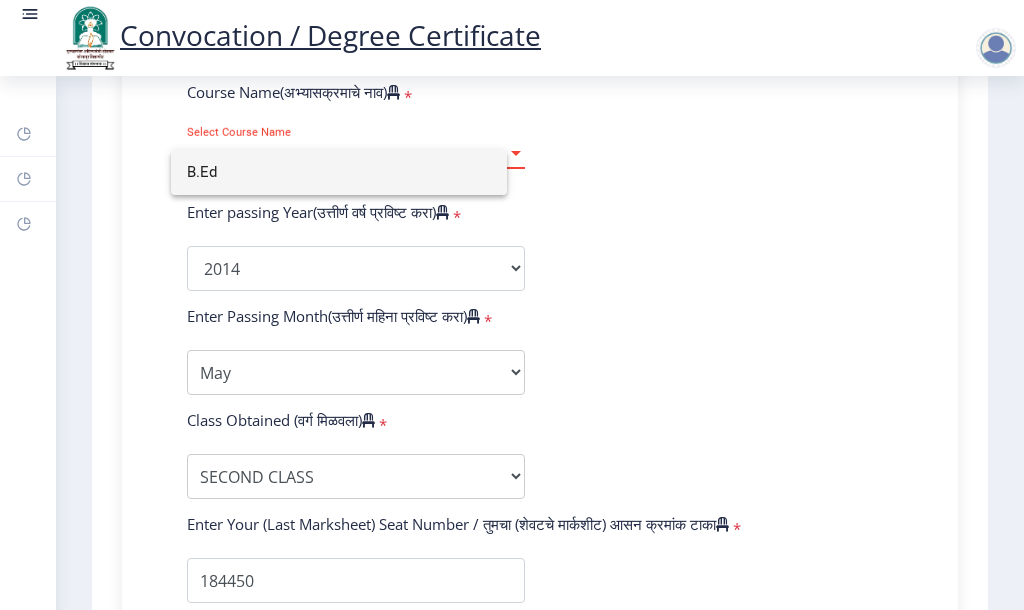 click on "B.Ed" at bounding box center (339, 172) 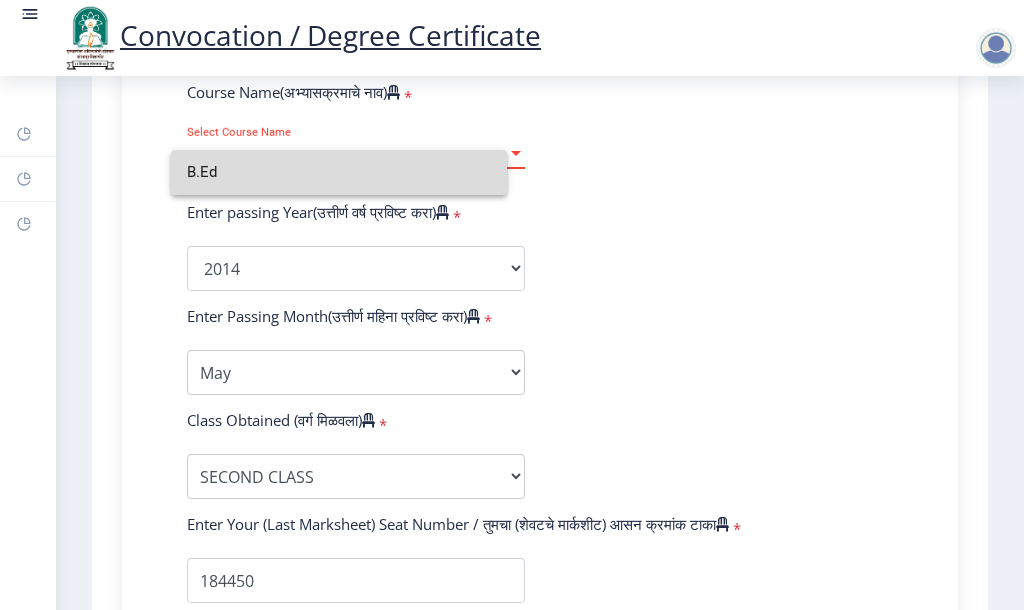 click at bounding box center (516, 153) 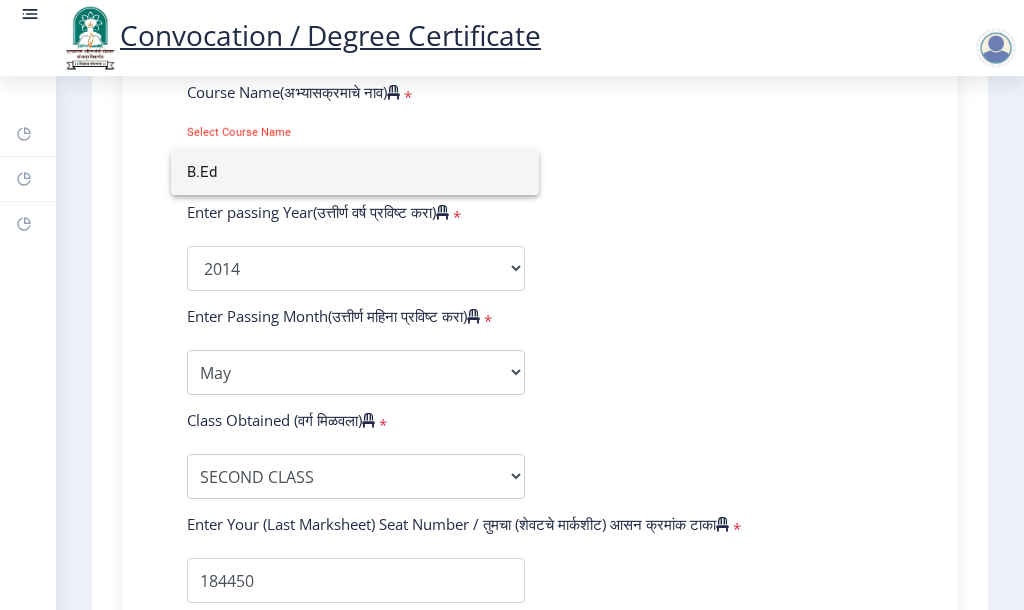 drag, startPoint x: 676, startPoint y: 208, endPoint x: 684, endPoint y: 217, distance: 12.0415945 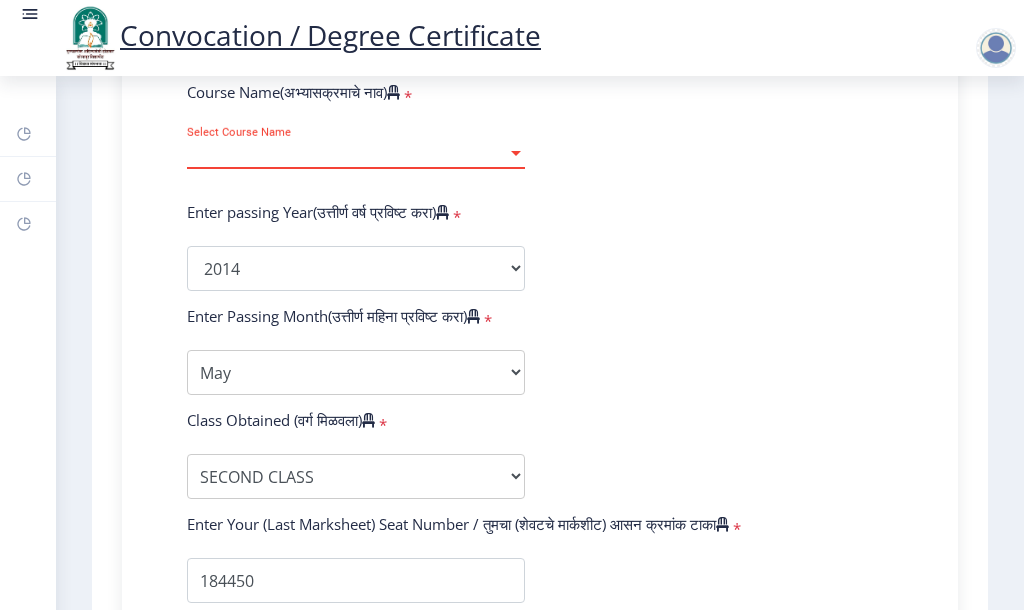 click on "Select Course Name" at bounding box center (347, 153) 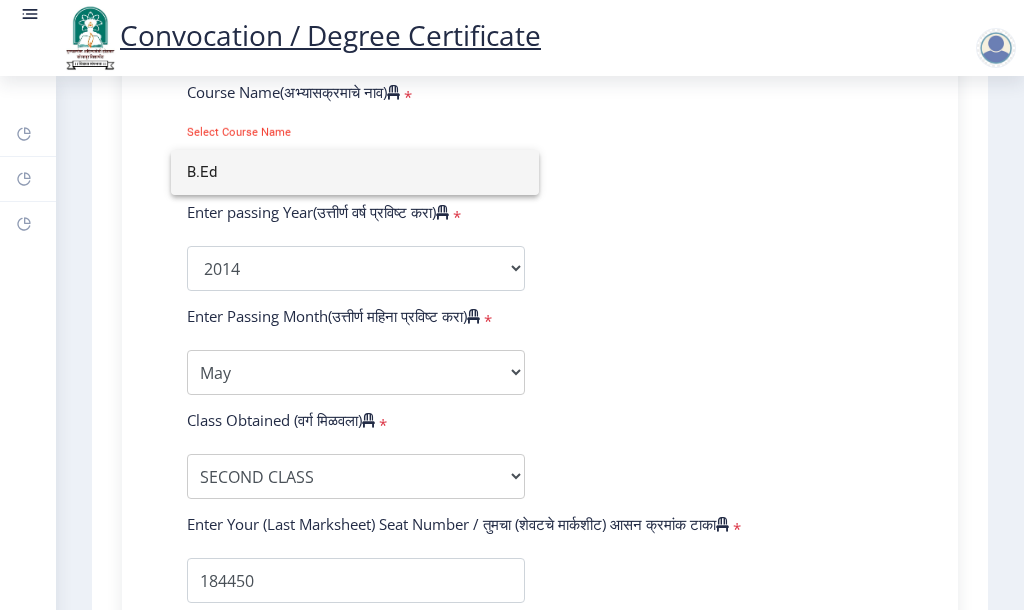 click 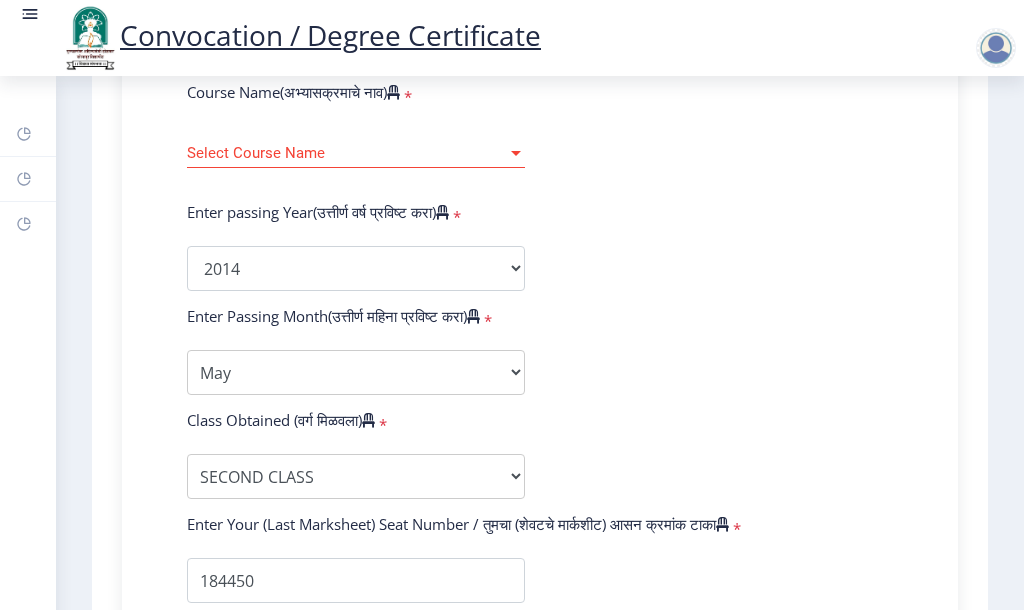 click on "Select Course Name" at bounding box center (347, 153) 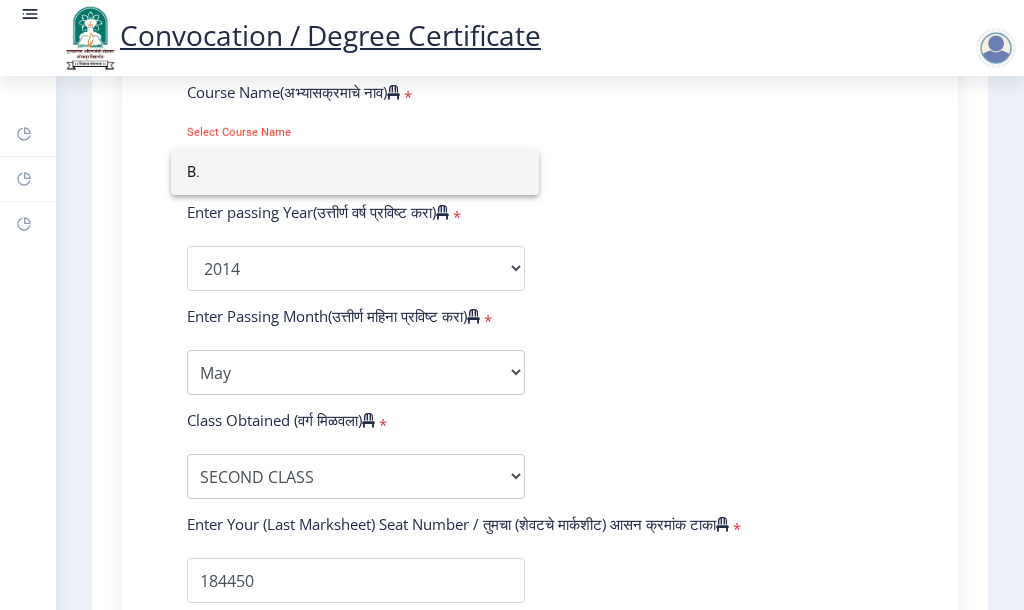 type on "B" 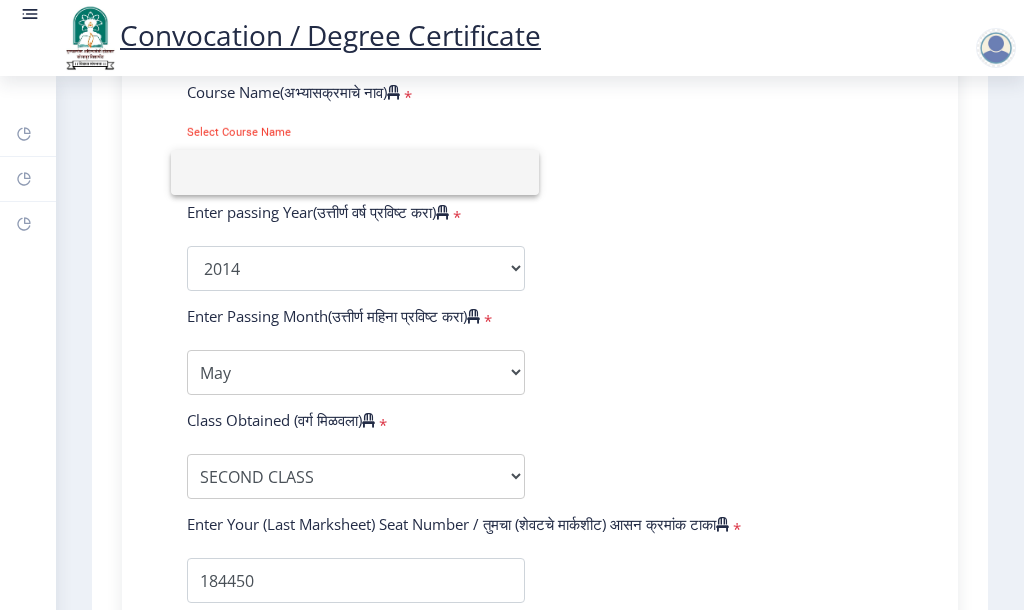 type 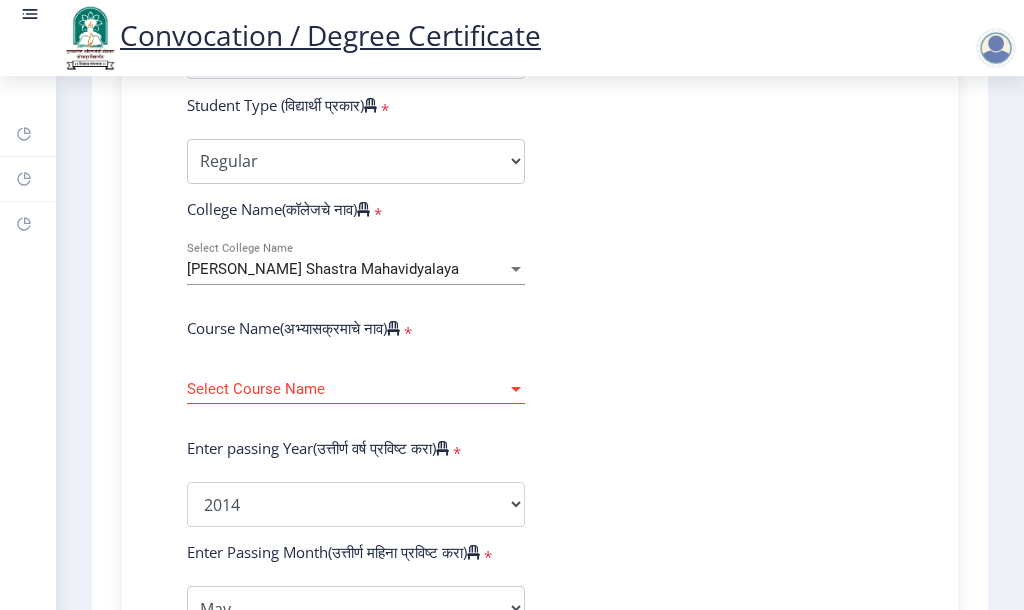 scroll, scrollTop: 647, scrollLeft: 0, axis: vertical 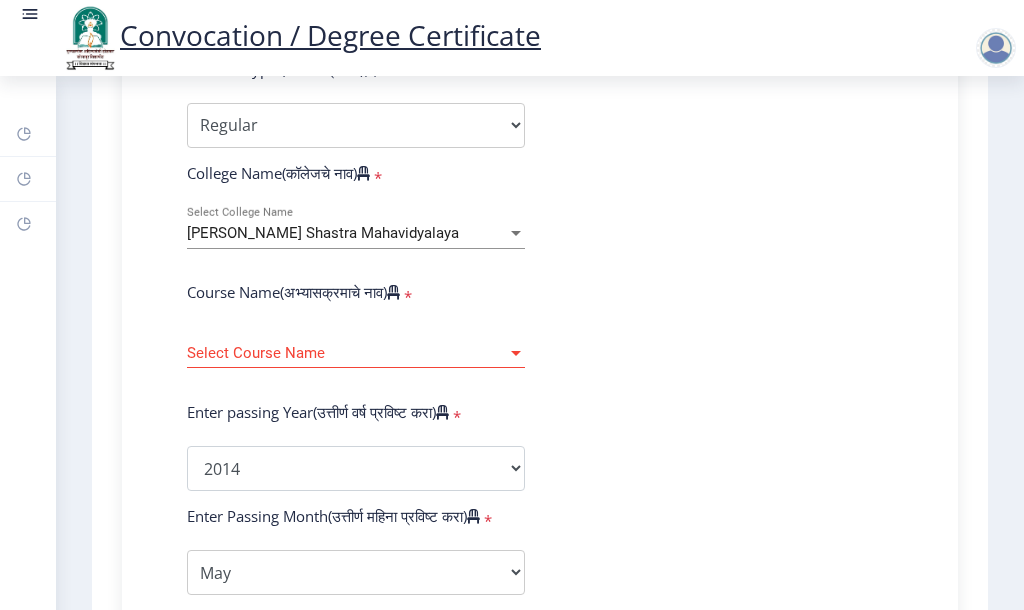 click on "Select Course Name" at bounding box center [347, 353] 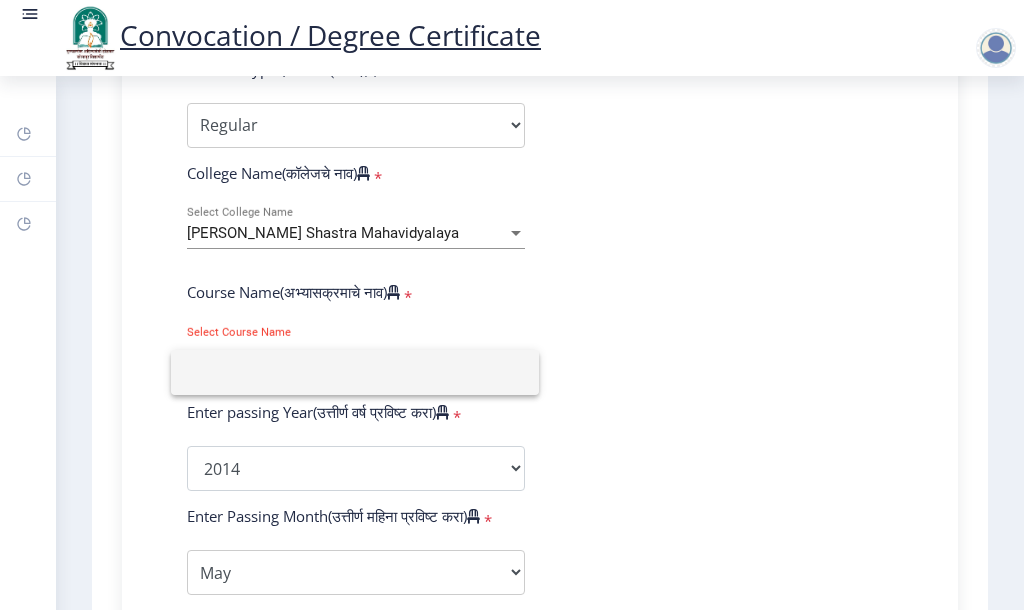 click at bounding box center [355, 372] 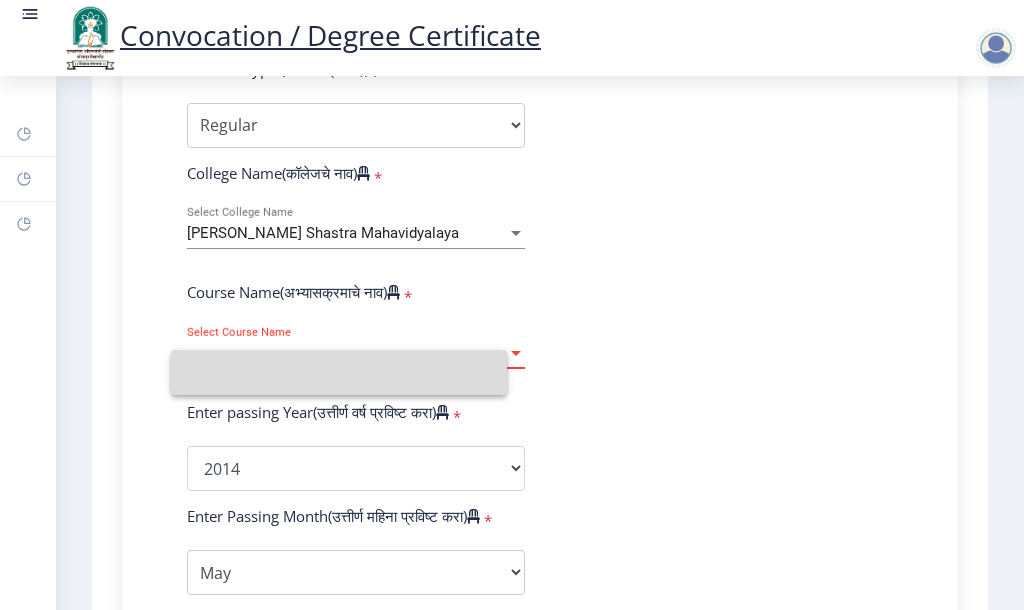 click on "Select Course Name" at bounding box center [347, 353] 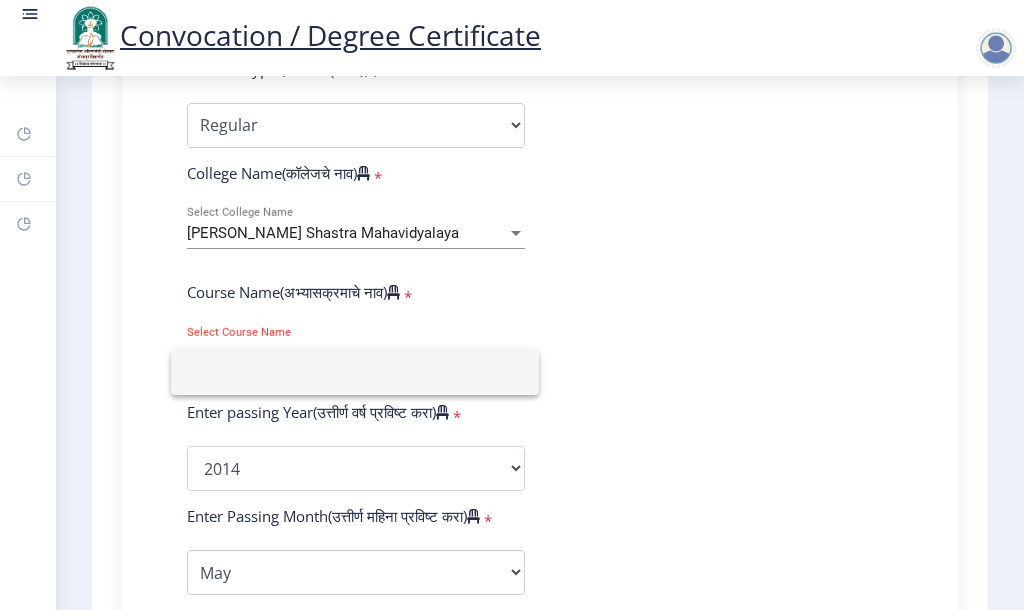 click 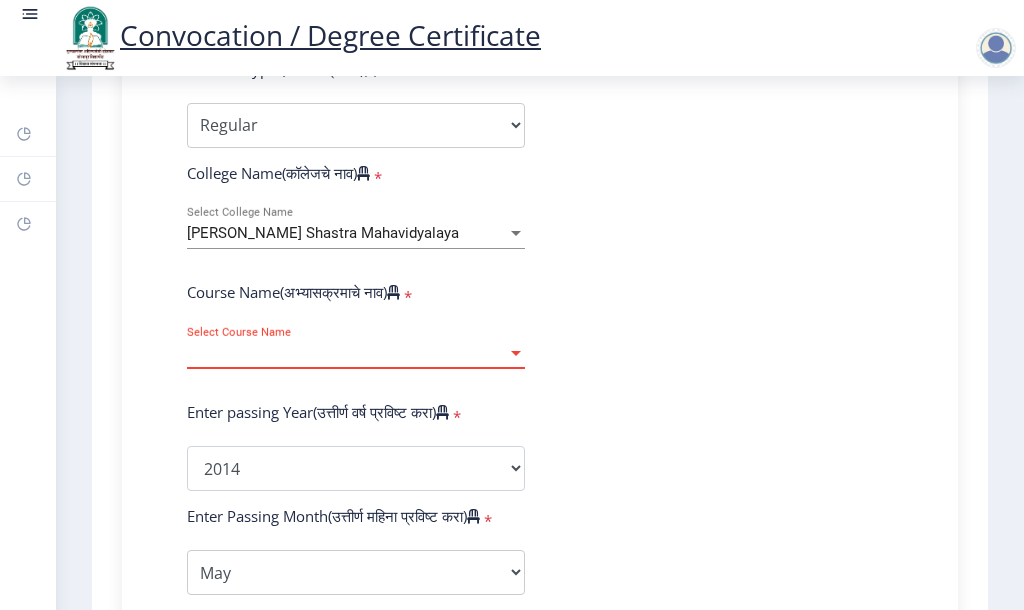 click on "Select Course Name" at bounding box center [347, 353] 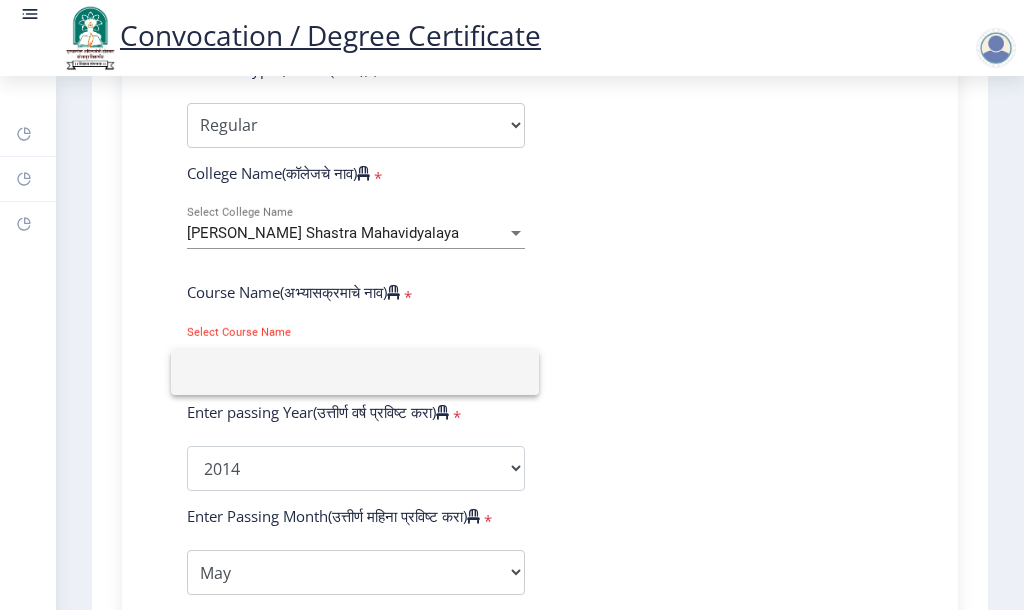 click 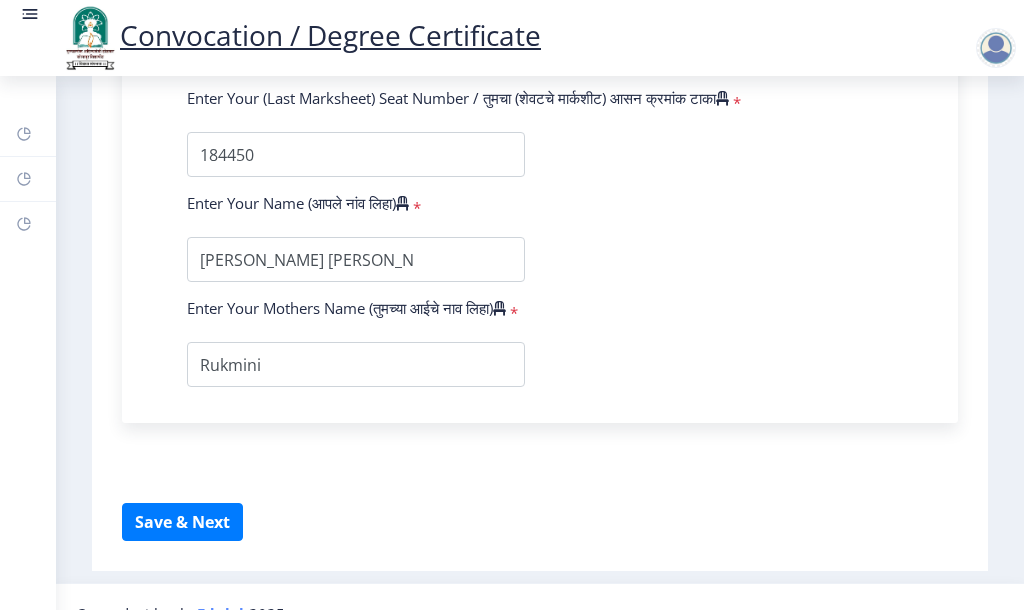 scroll, scrollTop: 1347, scrollLeft: 0, axis: vertical 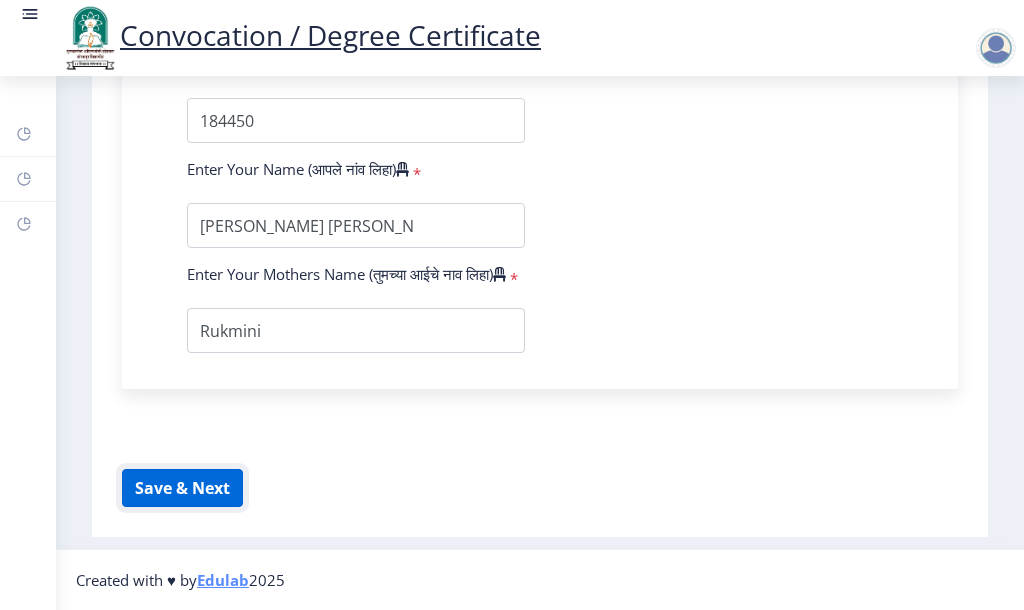 click on "Save & Next" 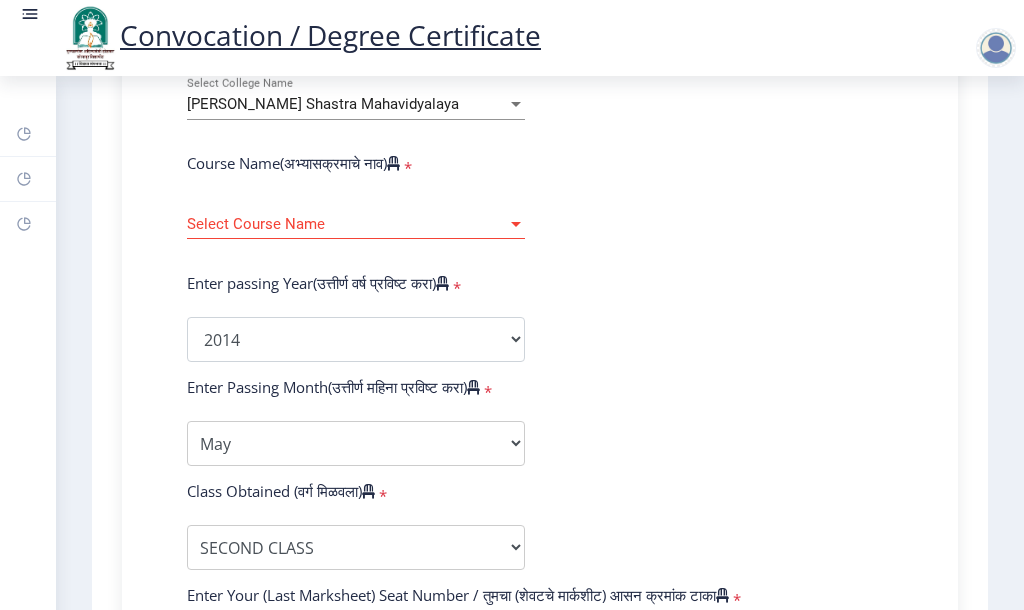 scroll, scrollTop: 747, scrollLeft: 0, axis: vertical 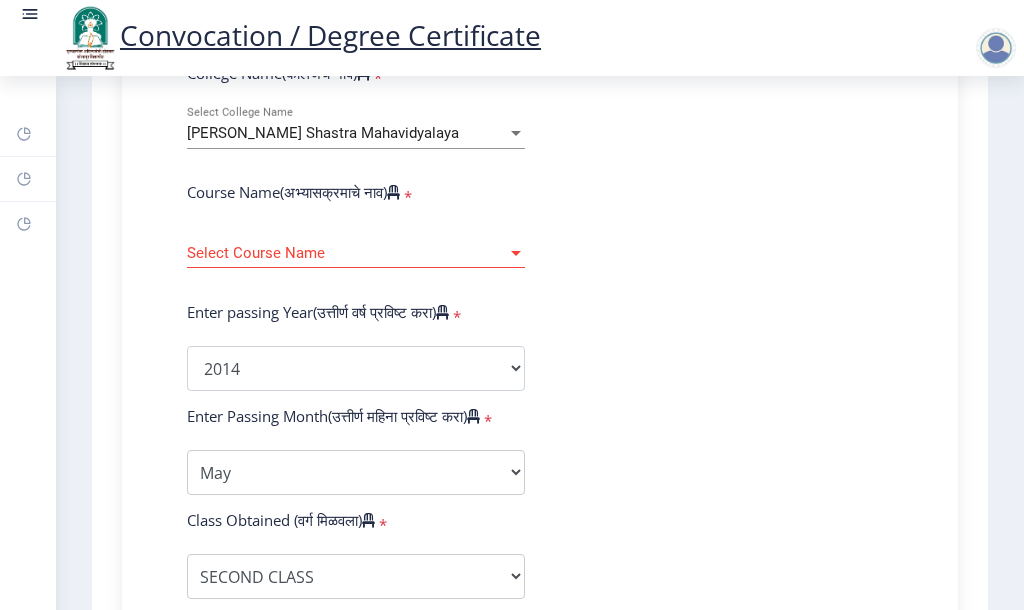 click at bounding box center [516, 253] 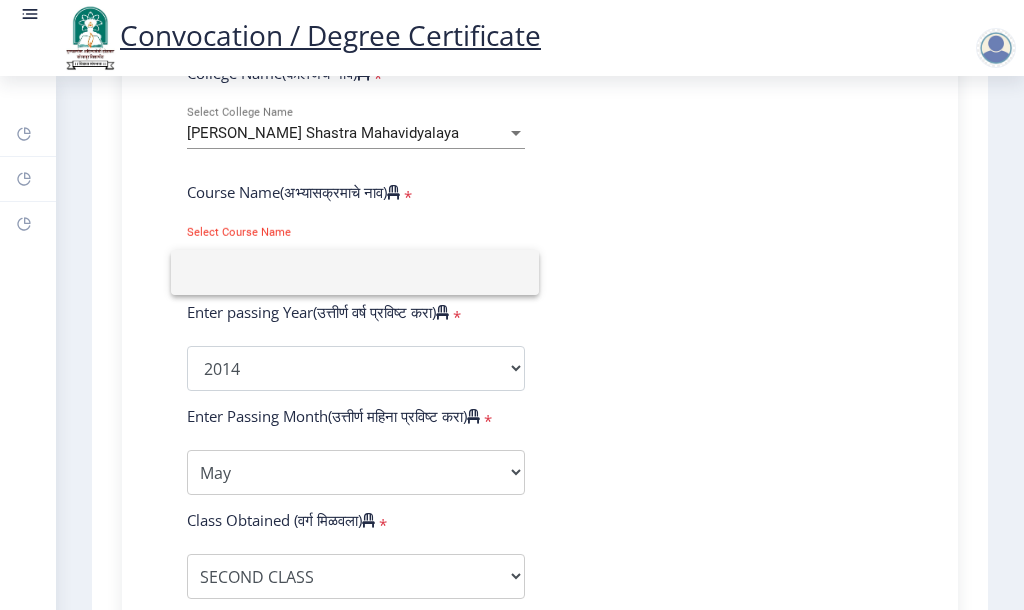 click 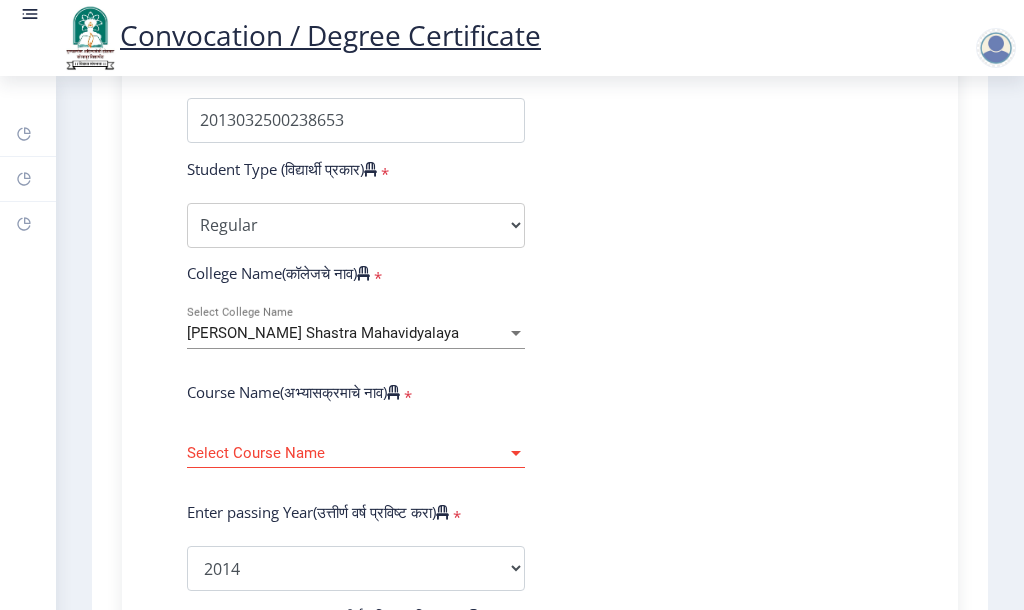 scroll, scrollTop: 447, scrollLeft: 0, axis: vertical 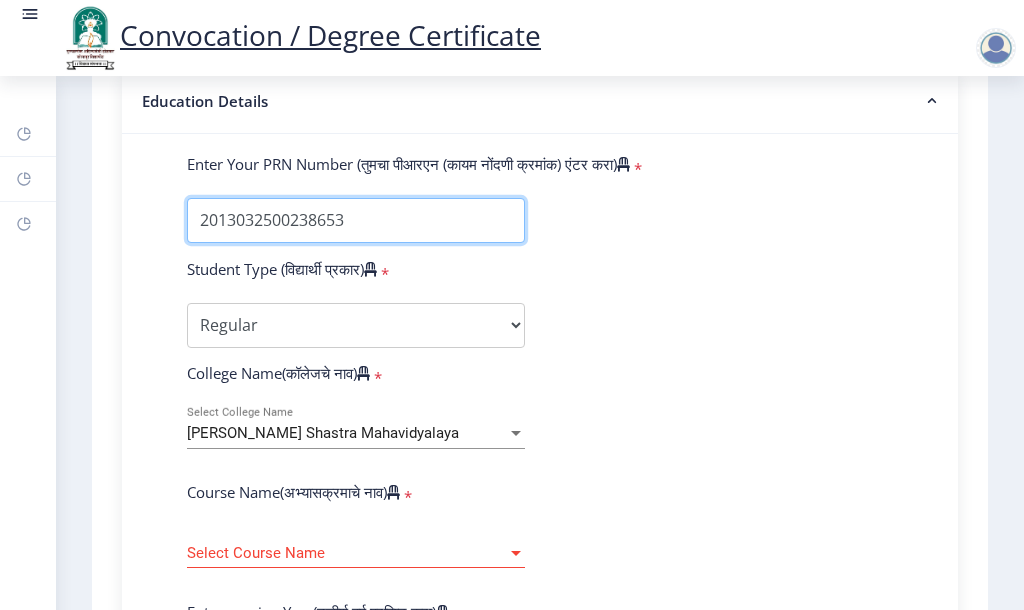 click on "Enter Your PRN Number (तुमचा पीआरएन (कायम नोंदणी क्रमांक) एंटर करा)" at bounding box center [356, 220] 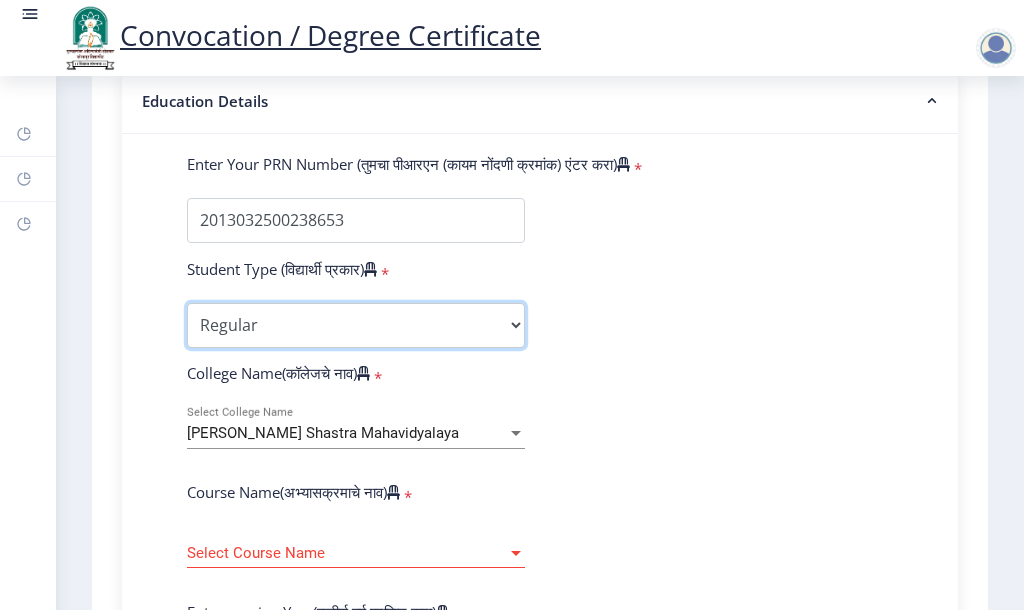 click on "Select Student Type Regular External" at bounding box center (356, 325) 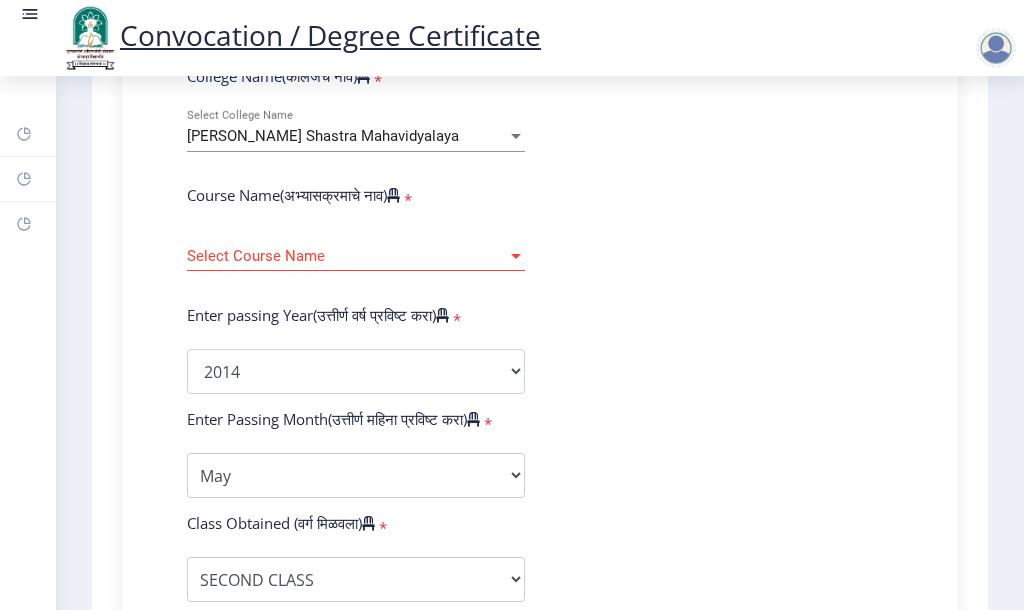 scroll, scrollTop: 747, scrollLeft: 0, axis: vertical 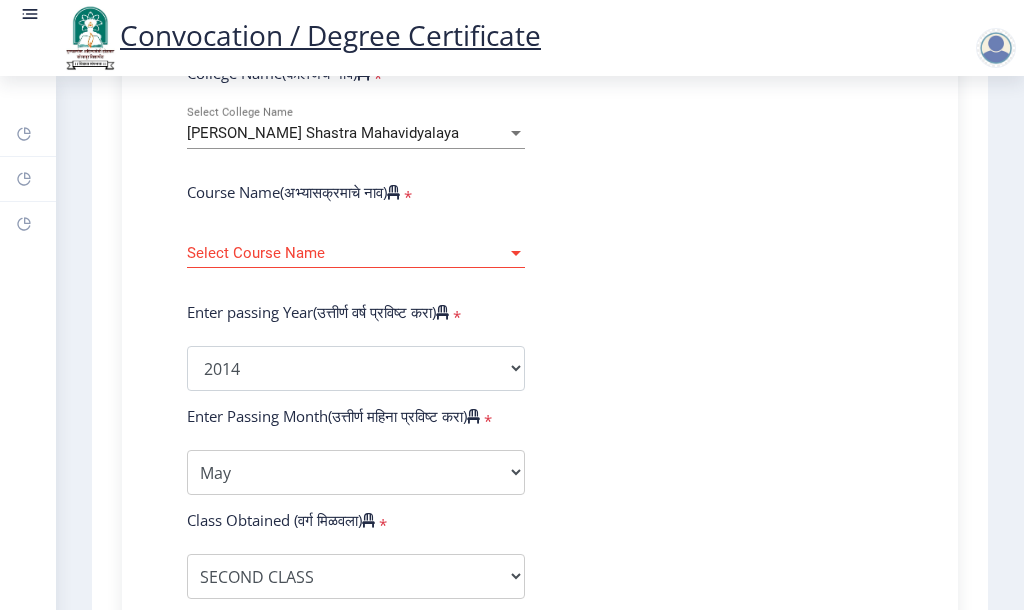click at bounding box center (516, 253) 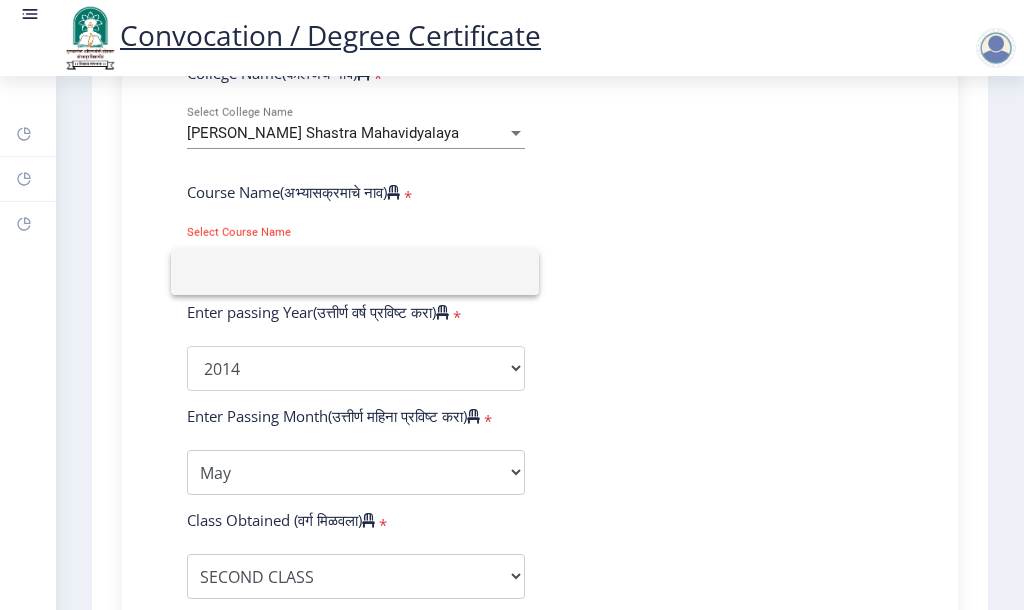 click 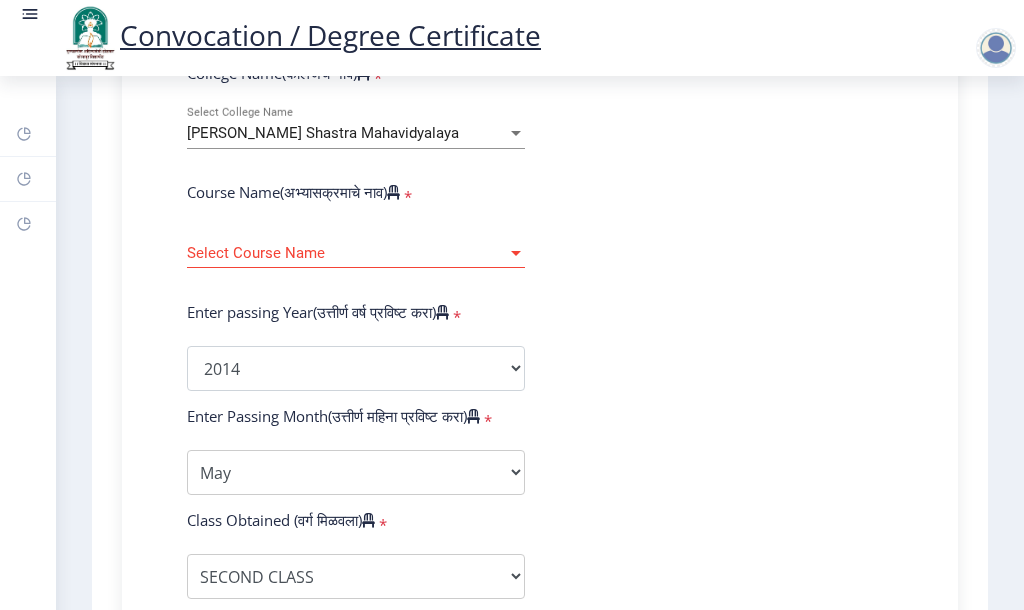click at bounding box center (516, 253) 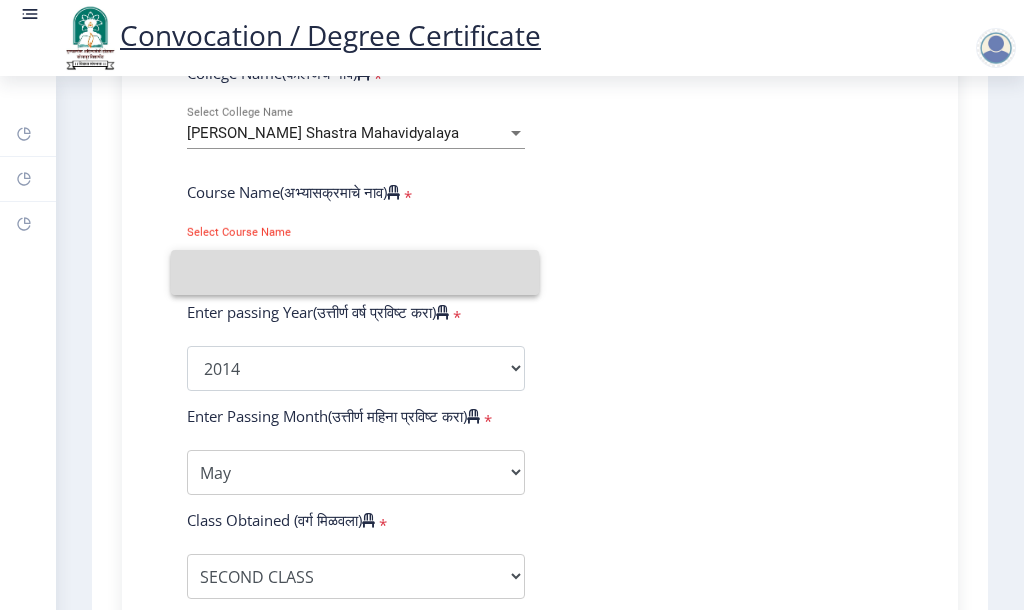 click at bounding box center (355, 272) 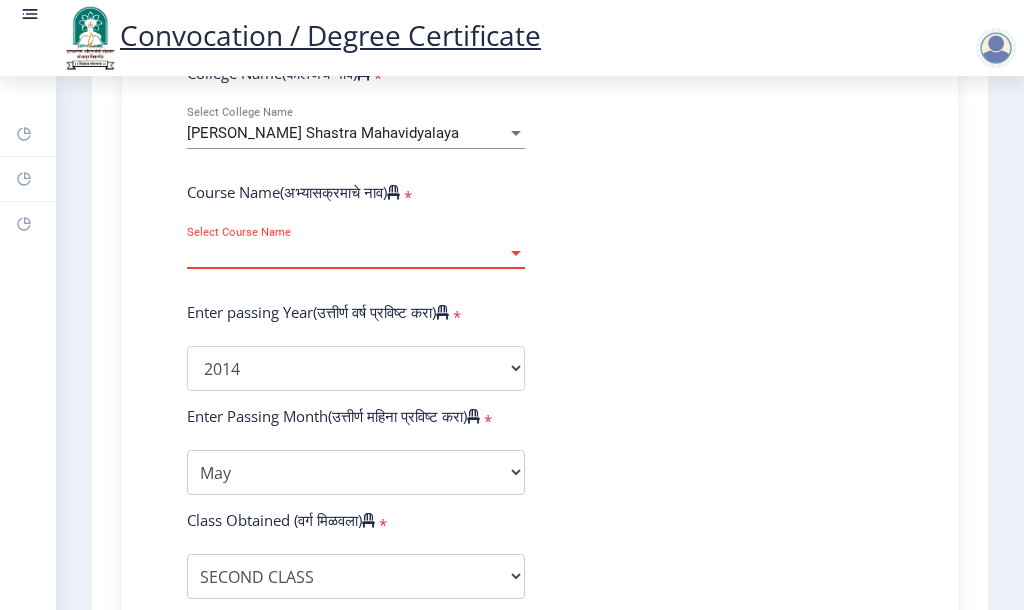 click on "Enter Your PRN Number (तुमचा पीआरएन (कायम नोंदणी क्रमांक) एंटर करा)   * Student Type (विद्यार्थी प्रकार)    * Select Student Type Regular External College Name(कॉलेजचे नाव)   * Babanrao Shinde Shikshan Shastra Mahavidyalaya Select College Name Course Name(अभ्यासक्रमाचे नाव)   * Select Course Name Select Course Name Enter passing Year(उत्तीर्ण वर्ष प्रविष्ट करा)   *  2025   2024   2023   2022   2021   2020   2019   2018   2017   2016   2015   2014   2013   2012   2011   2010   2009   2008   2007   2006   2005   2004   2003   2002   2001   2000   1999   1998   1997   1996   1995   1994   1993   1992   1991   1990   1989   1988   1987   1986   1985   1984   1983   1982   1981   1980   1979   1978   1977   1976  * Enter Passing Month March April May October November December * Enter Class Obtained Grade O" 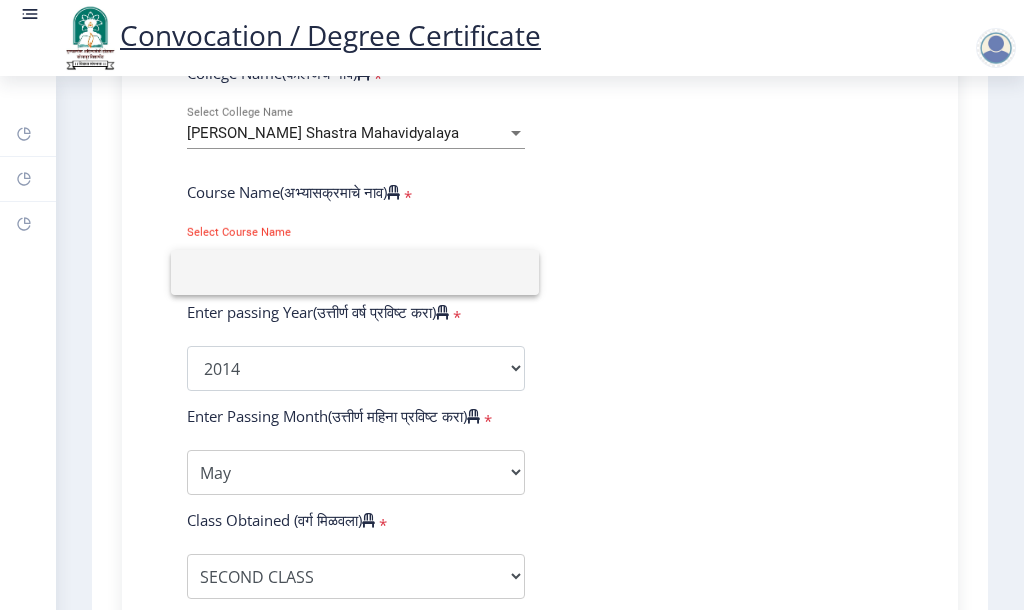 click 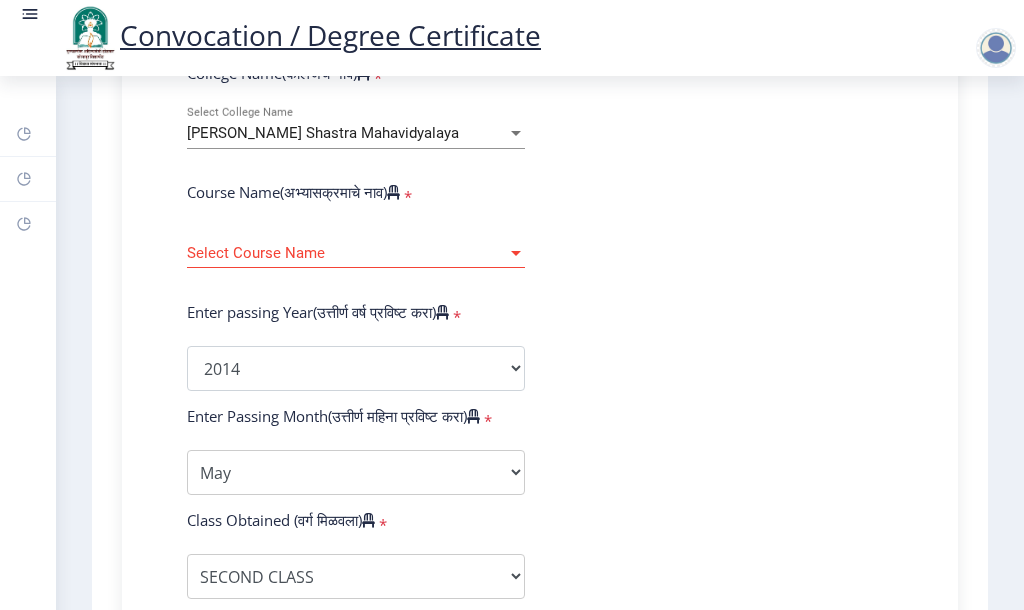 click at bounding box center [516, 253] 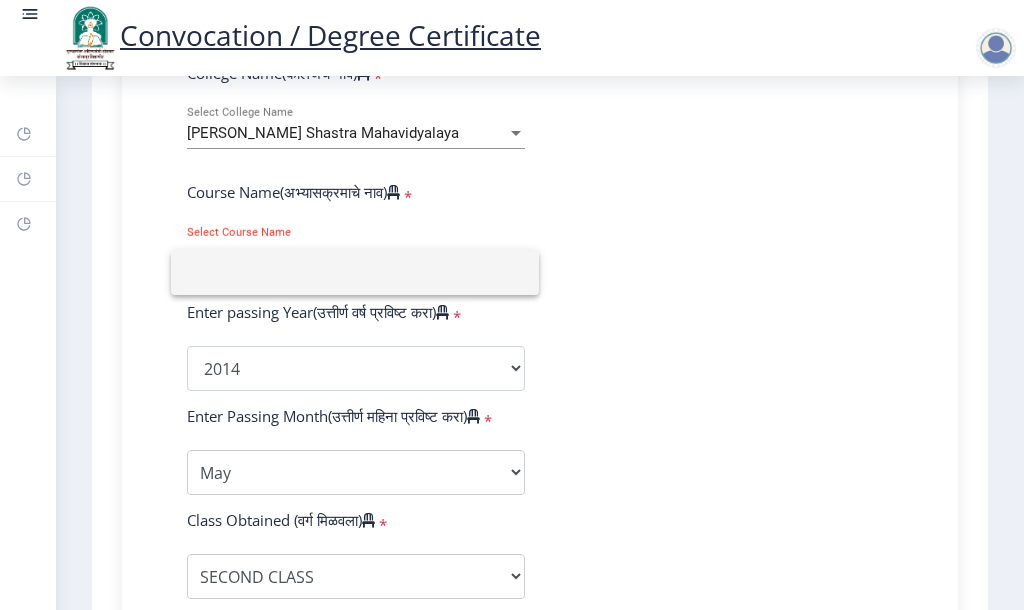 click 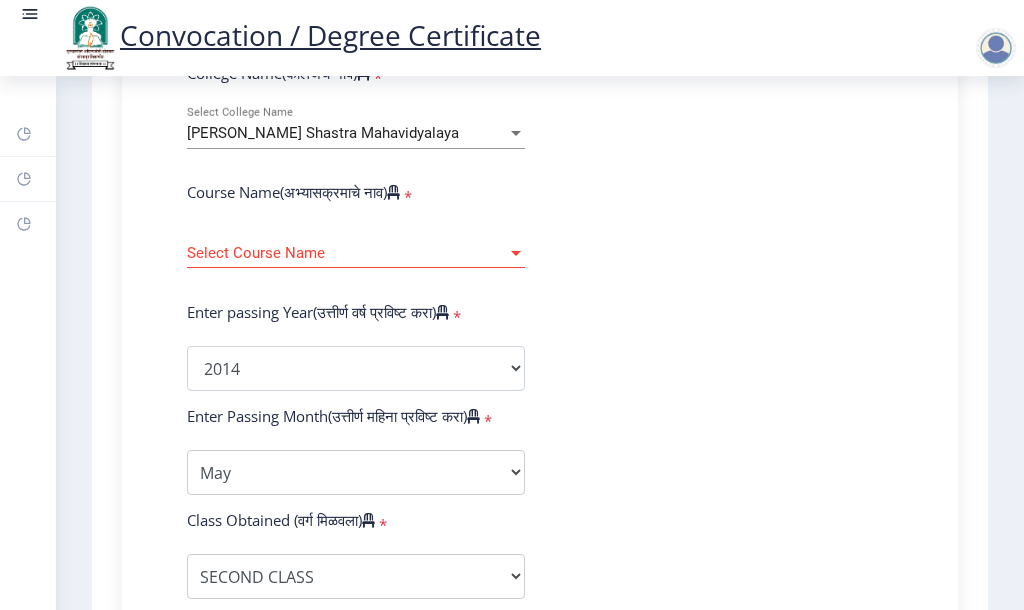 click on "Select Course Name" at bounding box center [347, 253] 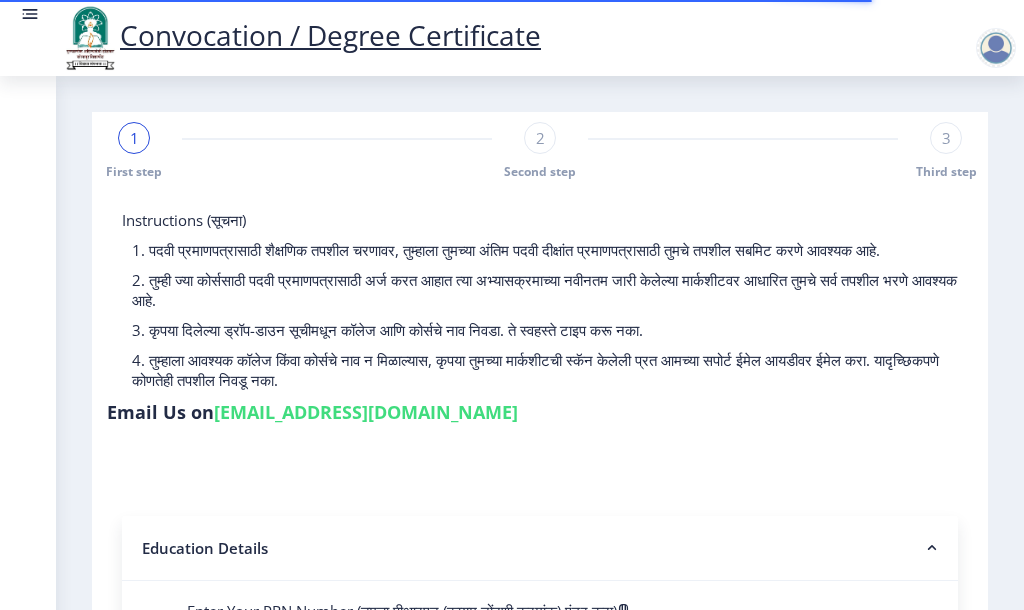 select 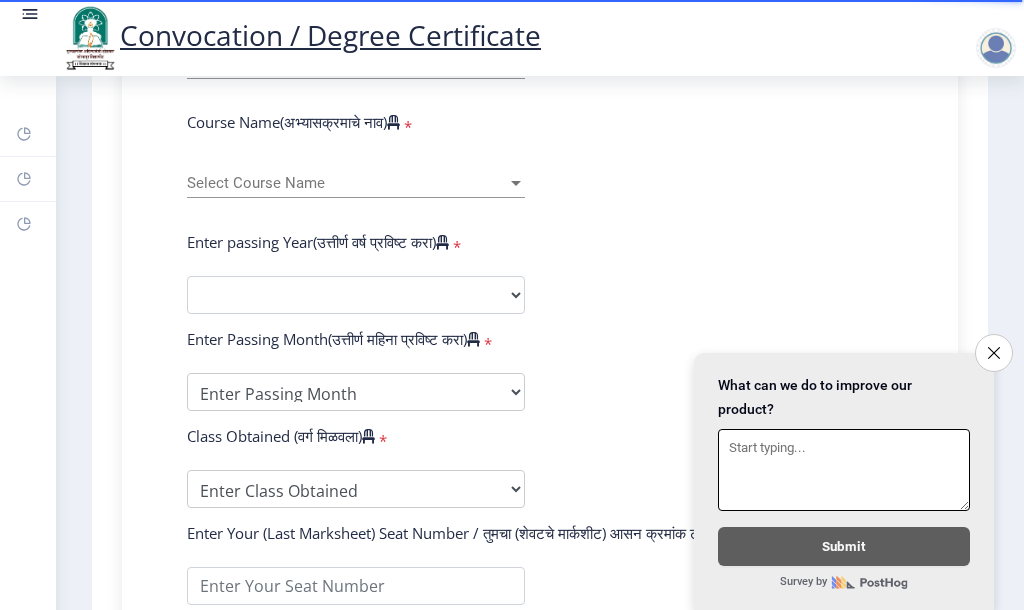 scroll, scrollTop: 700, scrollLeft: 0, axis: vertical 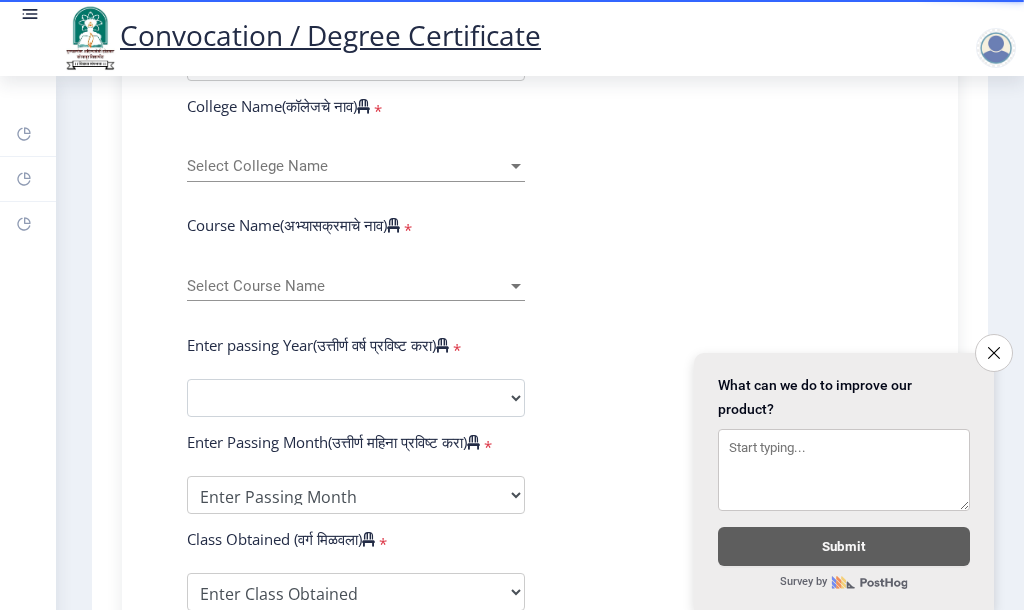 click on "Select Course Name" at bounding box center (347, 286) 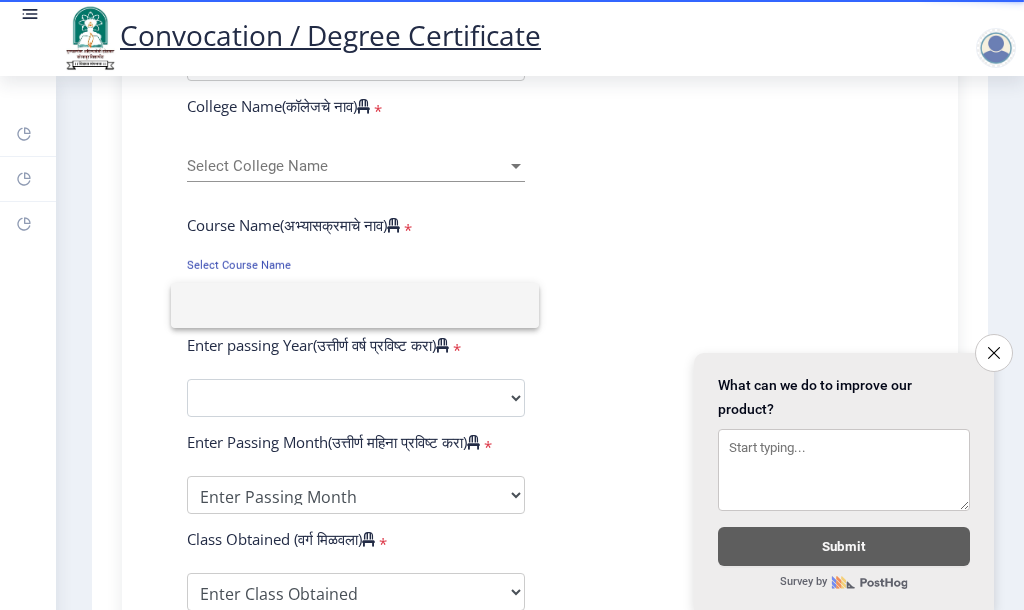 drag, startPoint x: 654, startPoint y: 302, endPoint x: 632, endPoint y: 307, distance: 22.561028 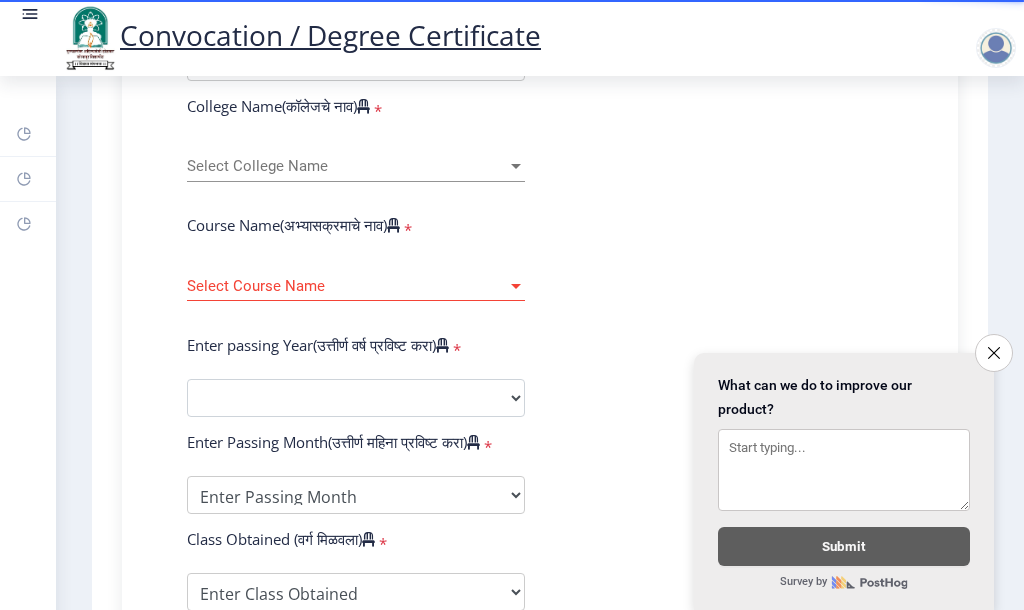 click at bounding box center [516, 286] 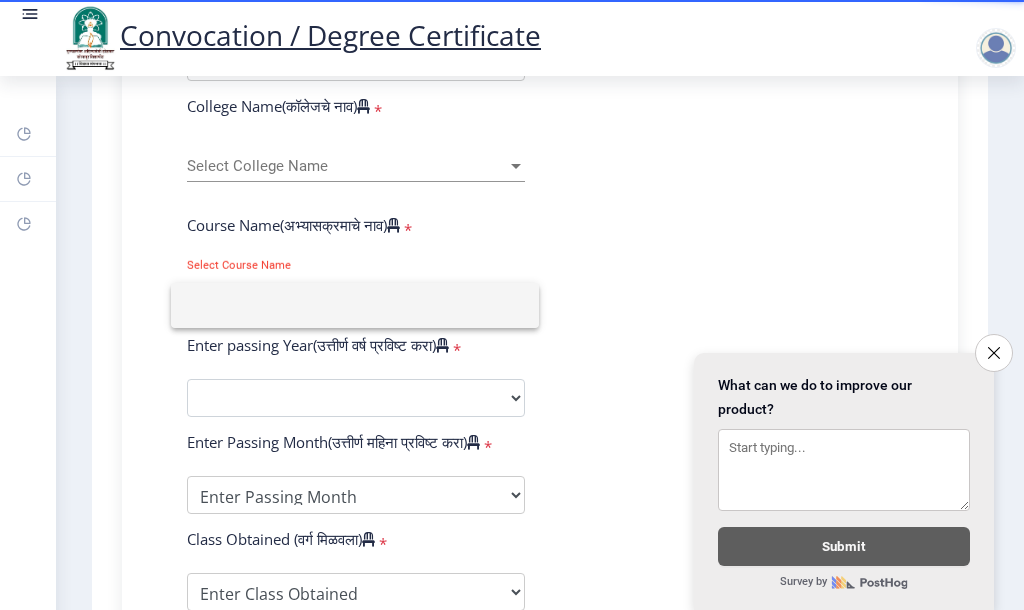 click 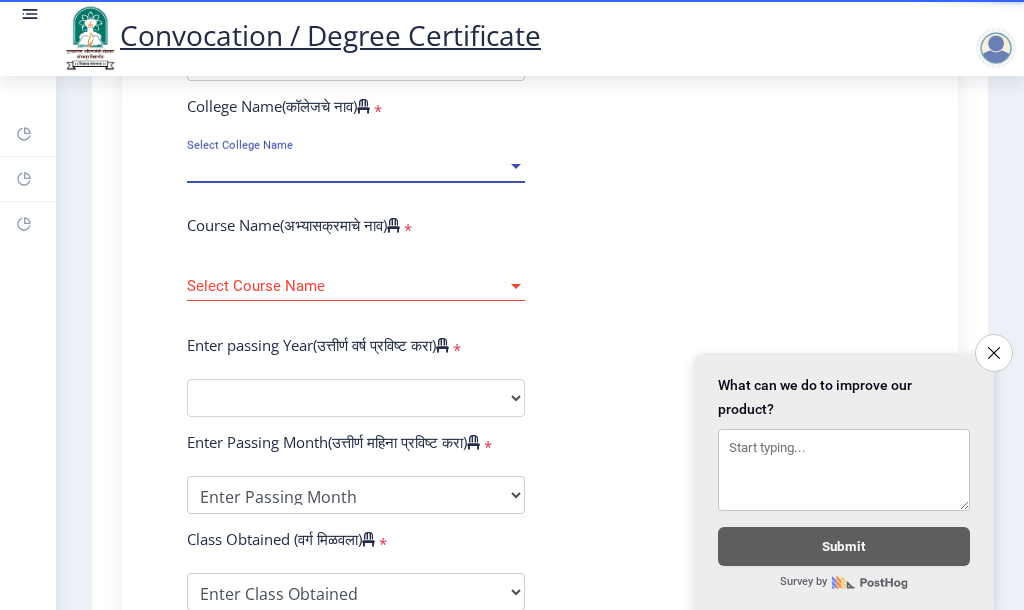 click at bounding box center (516, 166) 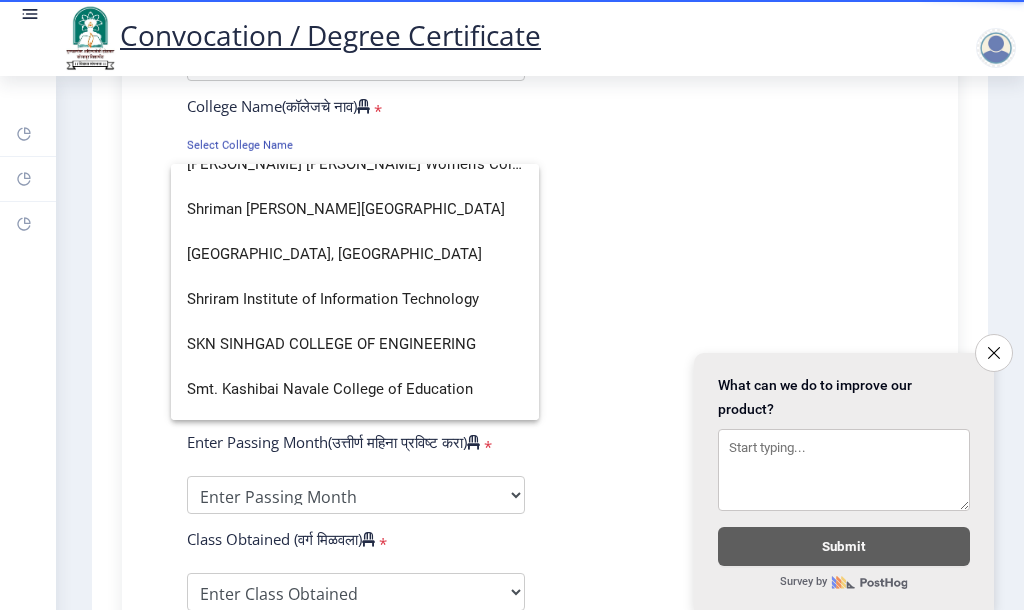 scroll, scrollTop: 5799, scrollLeft: 0, axis: vertical 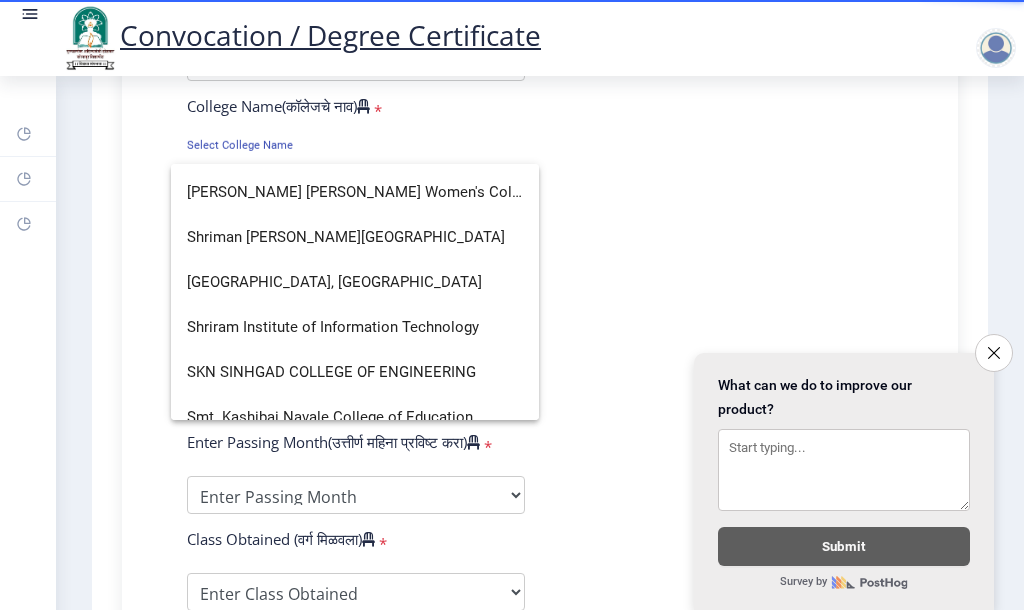 click 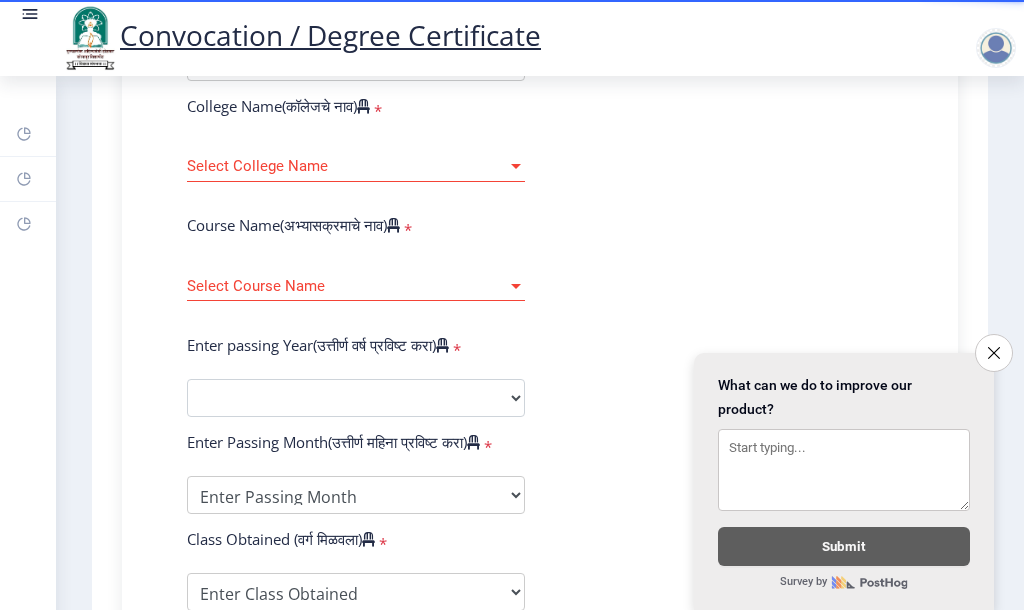 click on "Select Course Name" at bounding box center [347, 286] 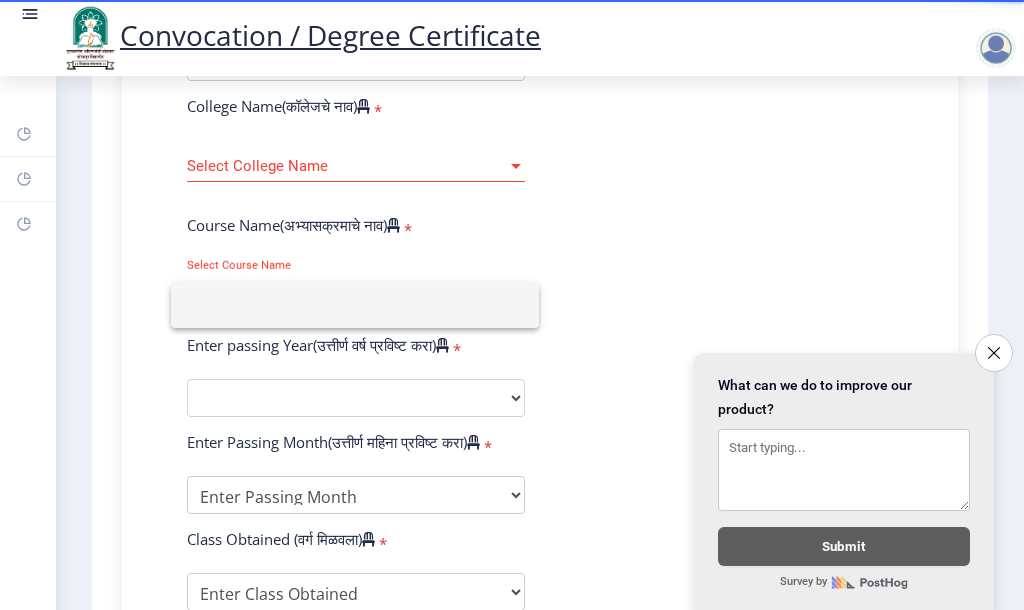 click 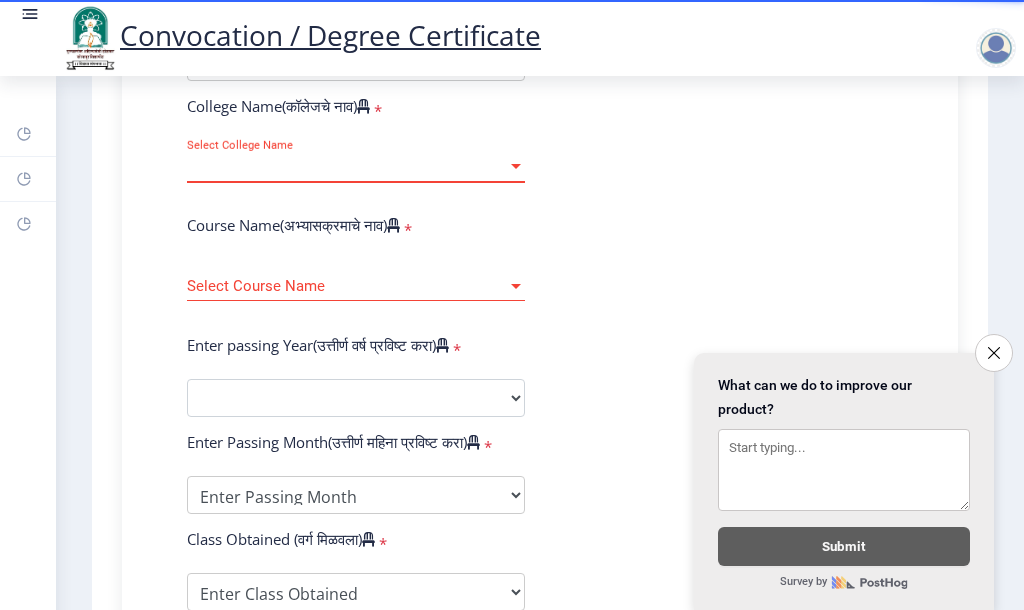 click on "Select College Name" at bounding box center [347, 166] 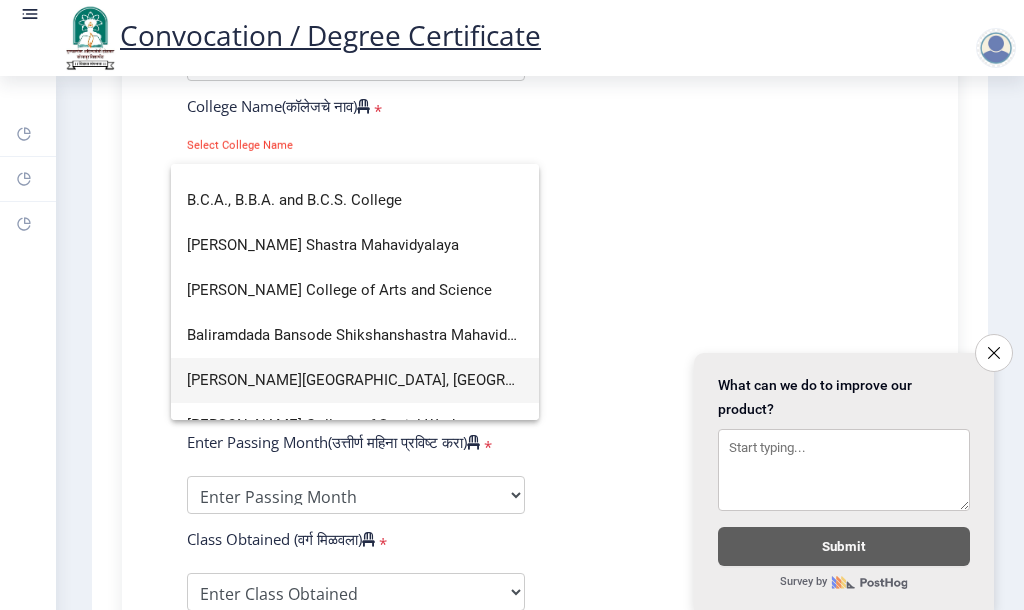 scroll, scrollTop: 300, scrollLeft: 0, axis: vertical 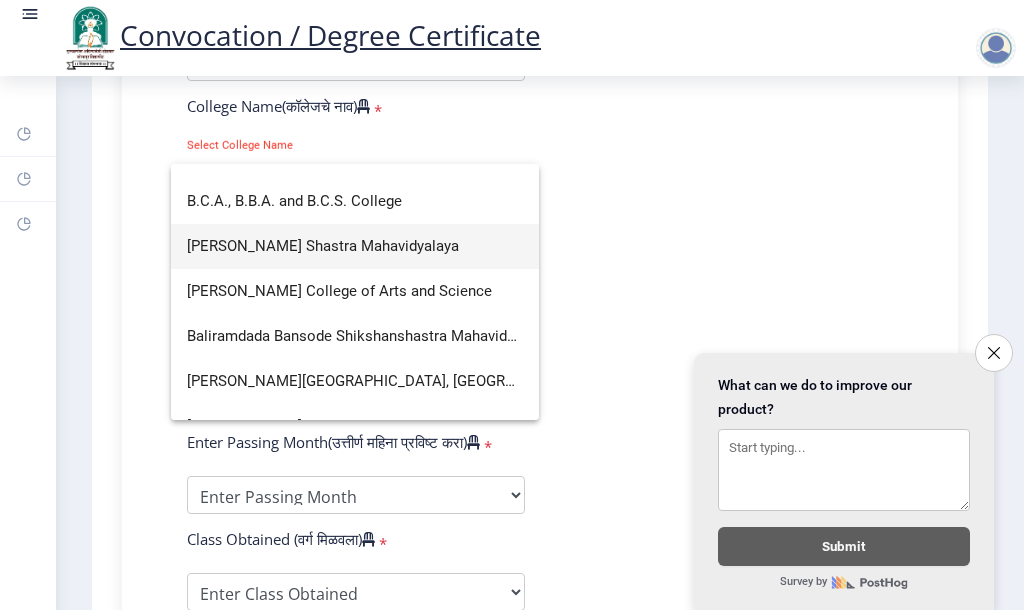click on "[PERSON_NAME] Shastra Mahavidyalaya" at bounding box center [355, 246] 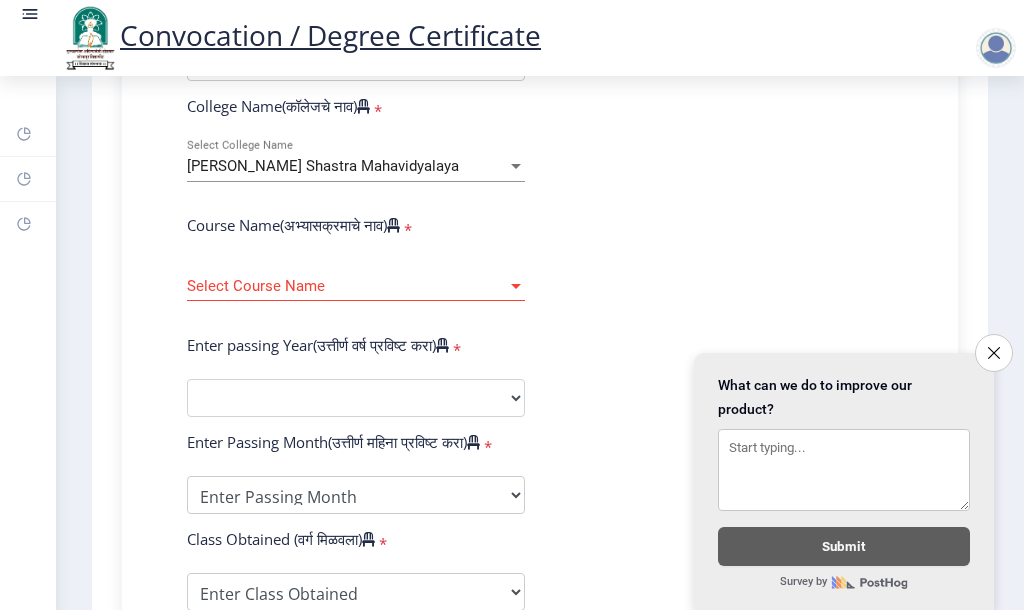 click on "Enter Your PRN Number (तुमचा पीआरएन (कायम नोंदणी क्रमांक) एंटर करा)   * Student Type (विद्यार्थी प्रकार)    * Select Student Type Regular External College Name(कॉलेजचे नाव)   * [PERSON_NAME] Mahavidyalaya Select College Name Course Name(अभ्यासक्रमाचे नाव)   * Select Course Name Select Course Name Enter passing Year(उत्तीर्ण वर्ष प्रविष्ट करा)   *  2025   2024   2023   2022   2021   2020   2019   2018   2017   2016   2015   2014   2013   2012   2011   2010   2009   2008   2007   2006   2005   2004   2003   2002   2001   2000   1999   1998   1997   1996   1995   1994   1993   1992   1991   1990   1989   1988   1987   1986   1985   1984   1983   1982   1981   1980   1979   1978   1977   1976  * Enter Passing Month March April May October November December * Enter Class Obtained Grade O" 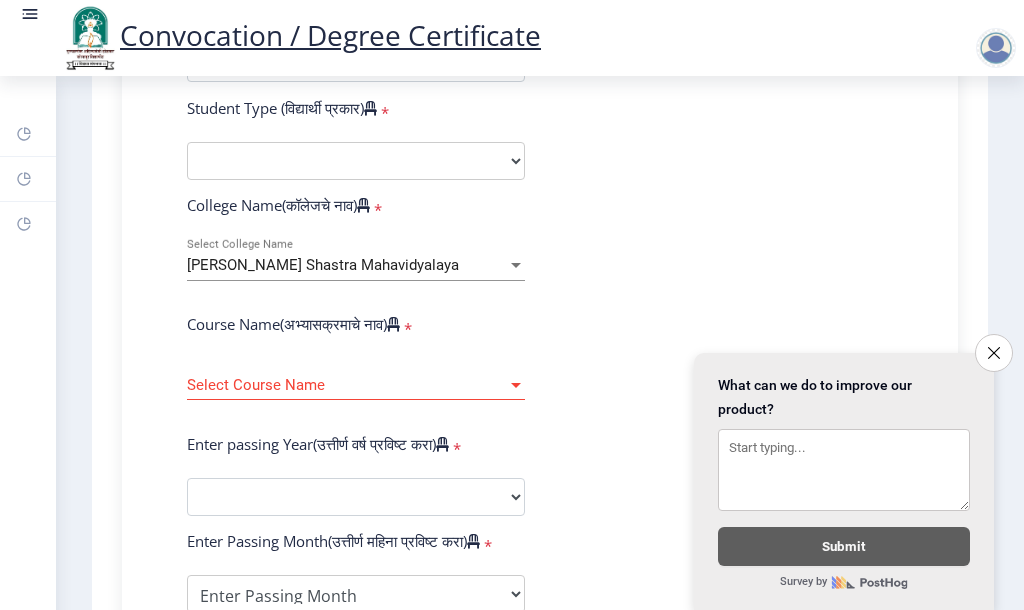 scroll, scrollTop: 600, scrollLeft: 0, axis: vertical 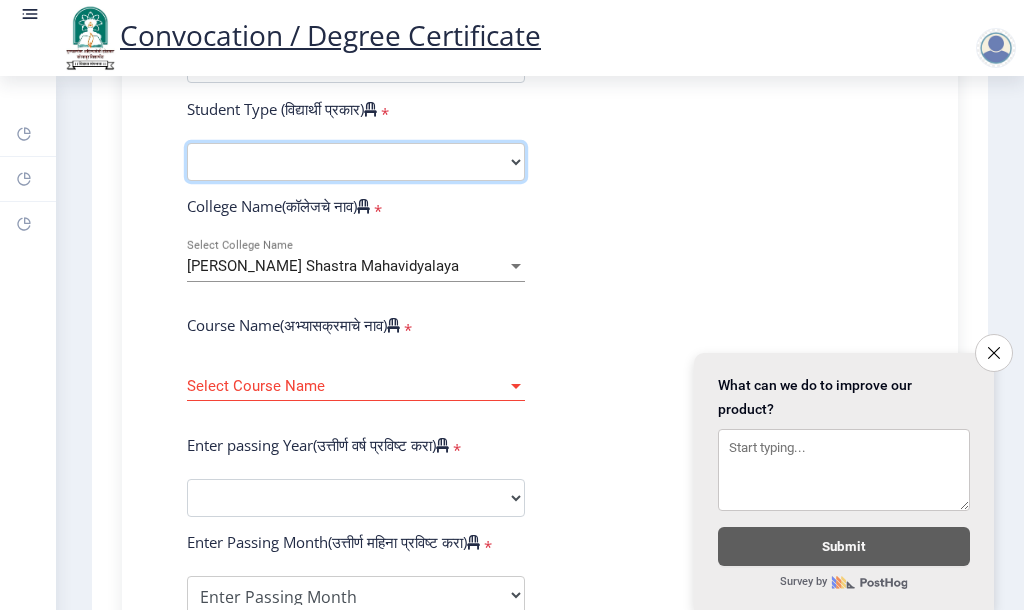 click on "Select Student Type Regular External" at bounding box center (356, 162) 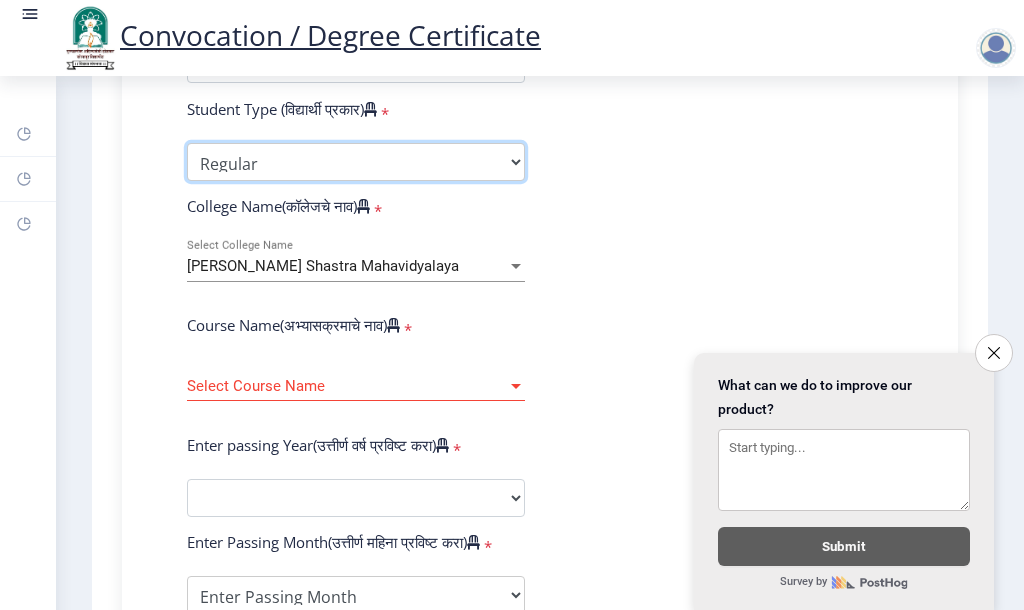 click on "Select Student Type Regular External" at bounding box center (356, 162) 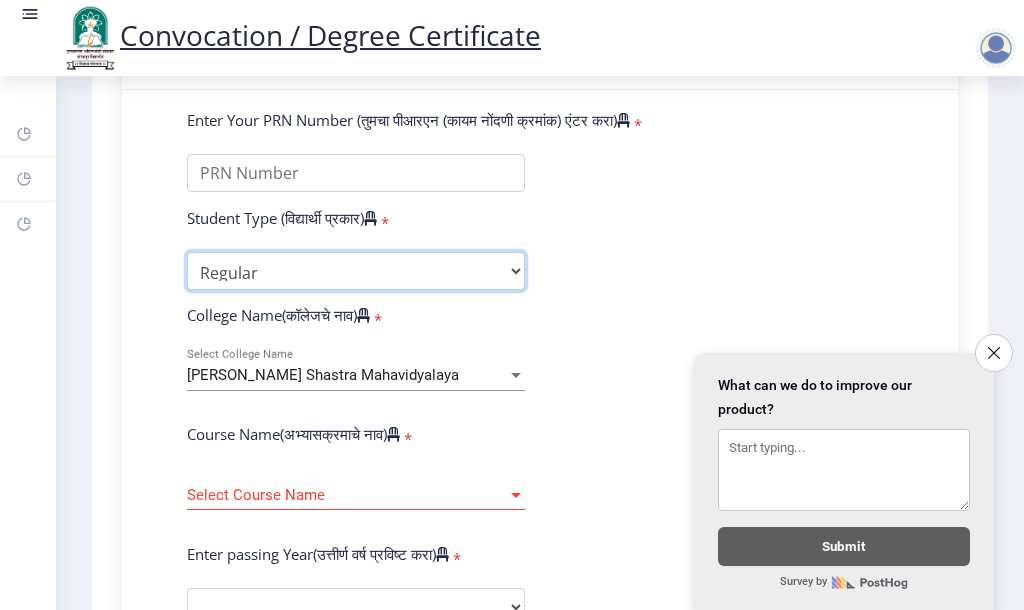 scroll, scrollTop: 700, scrollLeft: 0, axis: vertical 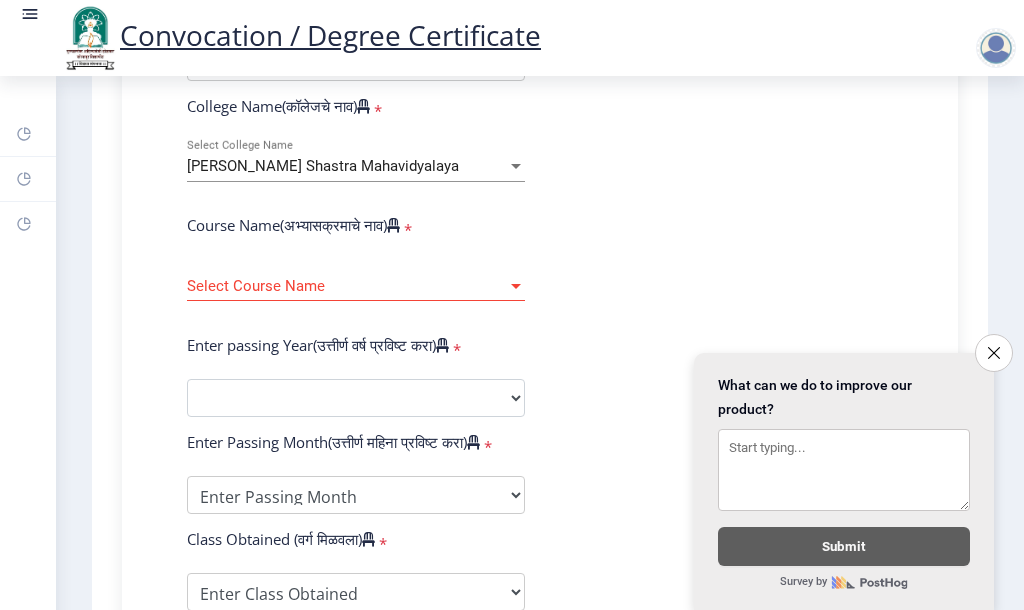 click at bounding box center [516, 286] 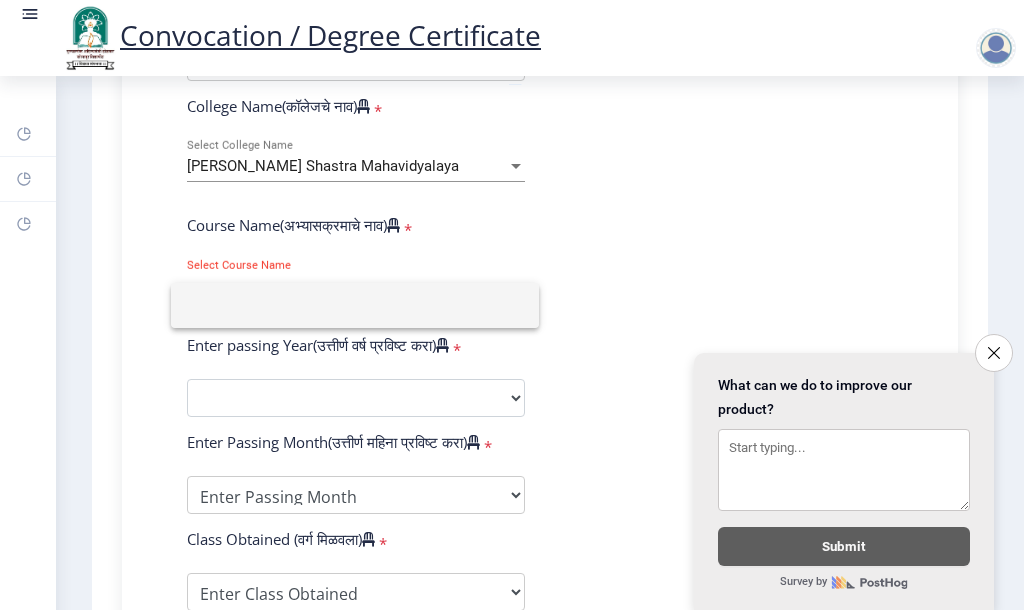click 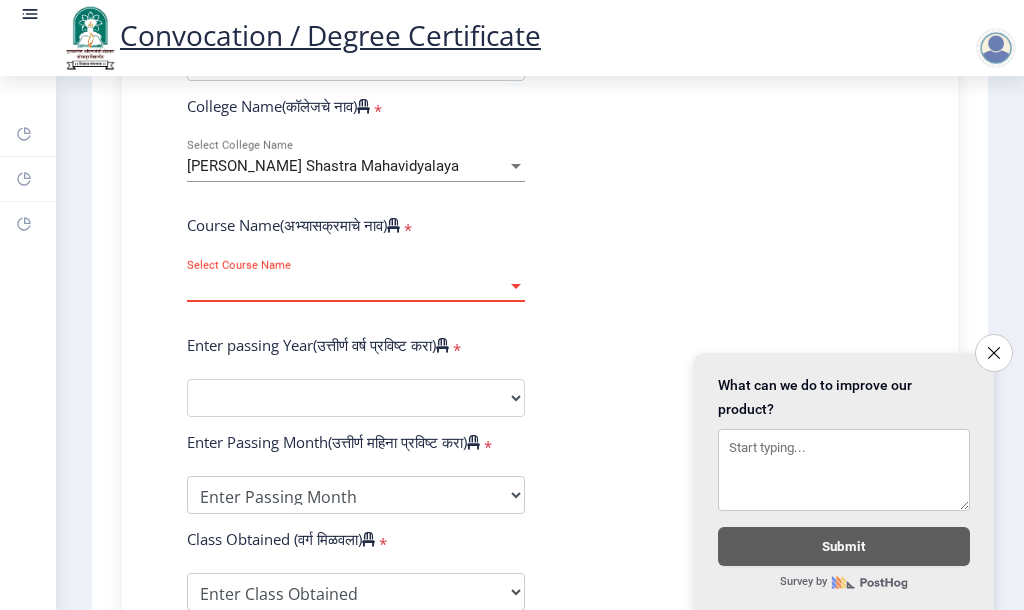 click at bounding box center [516, 286] 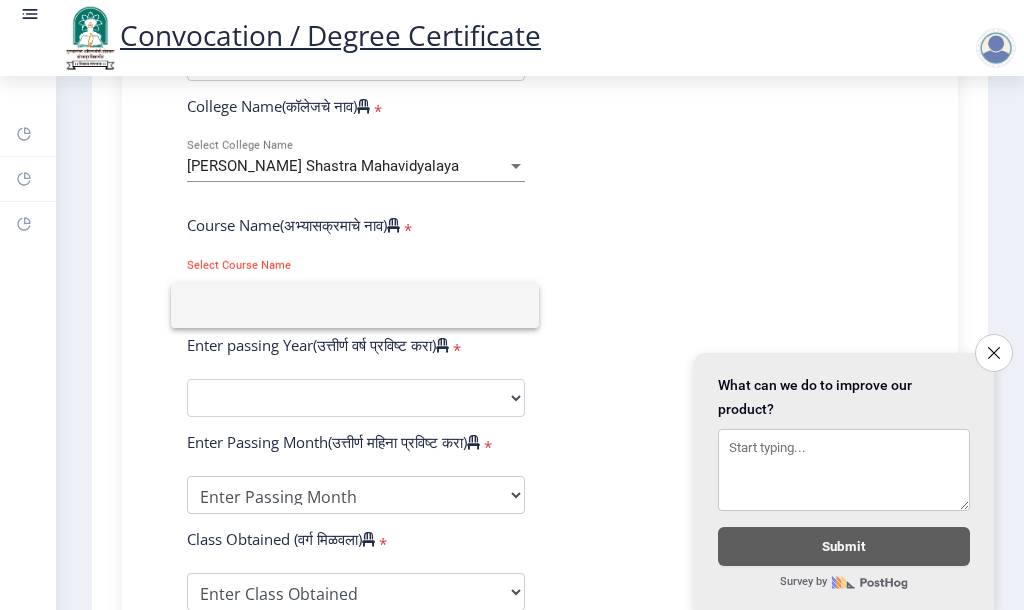 click 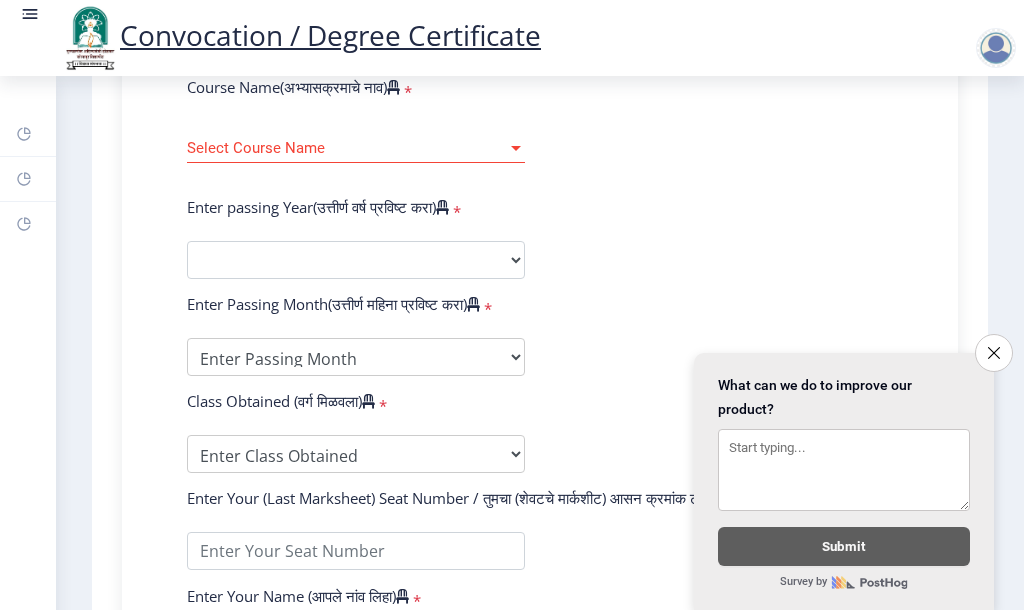 scroll, scrollTop: 900, scrollLeft: 0, axis: vertical 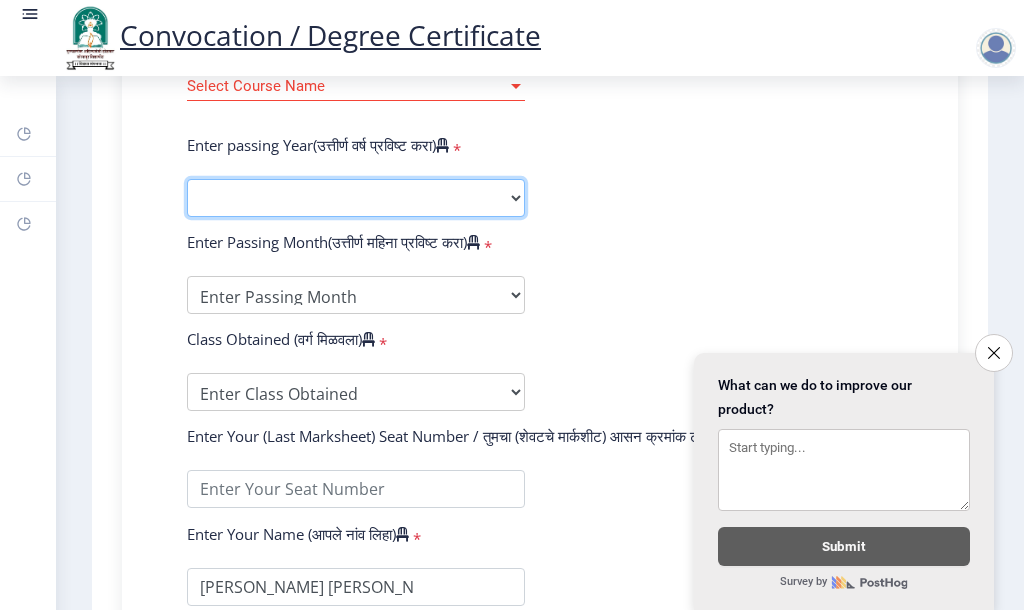 click on "2025   2024   2023   2022   2021   2020   2019   2018   2017   2016   2015   2014   2013   2012   2011   2010   2009   2008   2007   2006   2005   2004   2003   2002   2001   2000   1999   1998   1997   1996   1995   1994   1993   1992   1991   1990   1989   1988   1987   1986   1985   1984   1983   1982   1981   1980   1979   1978   1977   1976" 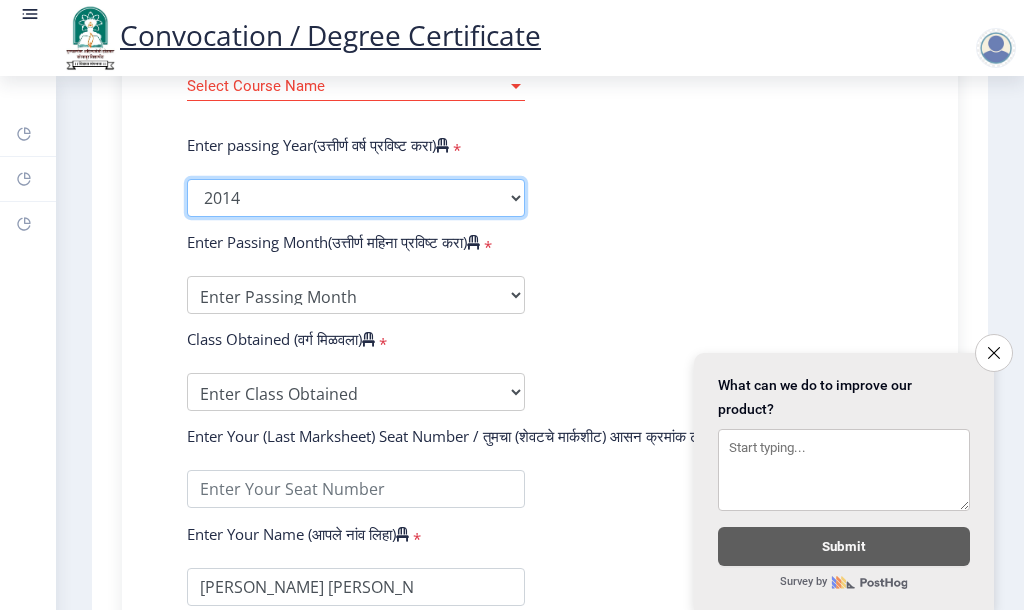 click on "2025   2024   2023   2022   2021   2020   2019   2018   2017   2016   2015   2014   2013   2012   2011   2010   2009   2008   2007   2006   2005   2004   2003   2002   2001   2000   1999   1998   1997   1996   1995   1994   1993   1992   1991   1990   1989   1988   1987   1986   1985   1984   1983   1982   1981   1980   1979   1978   1977   1976" 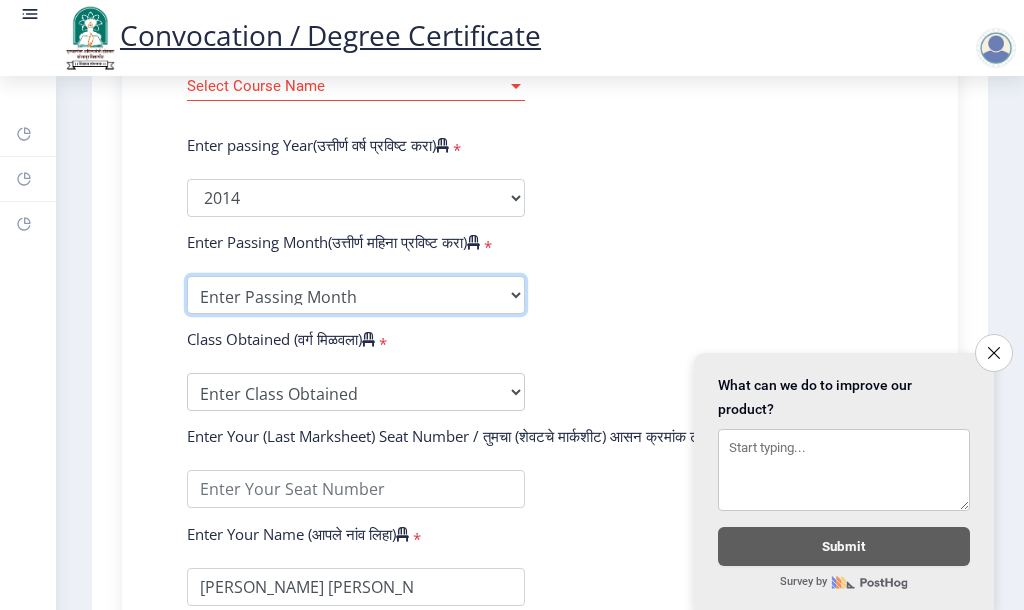 click on "Enter Passing Month March April May October November December" at bounding box center [356, 295] 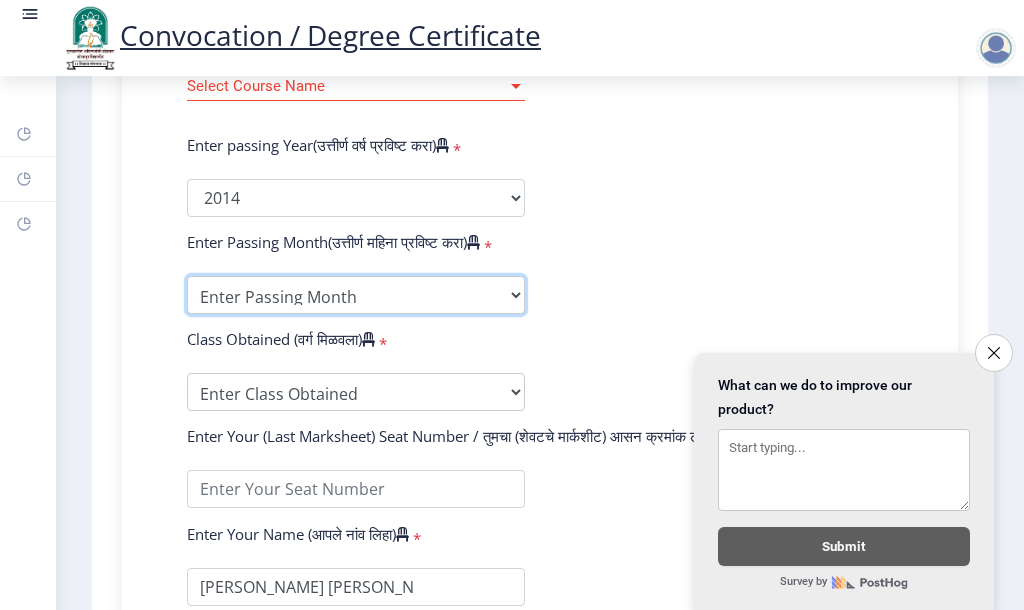 select on "May" 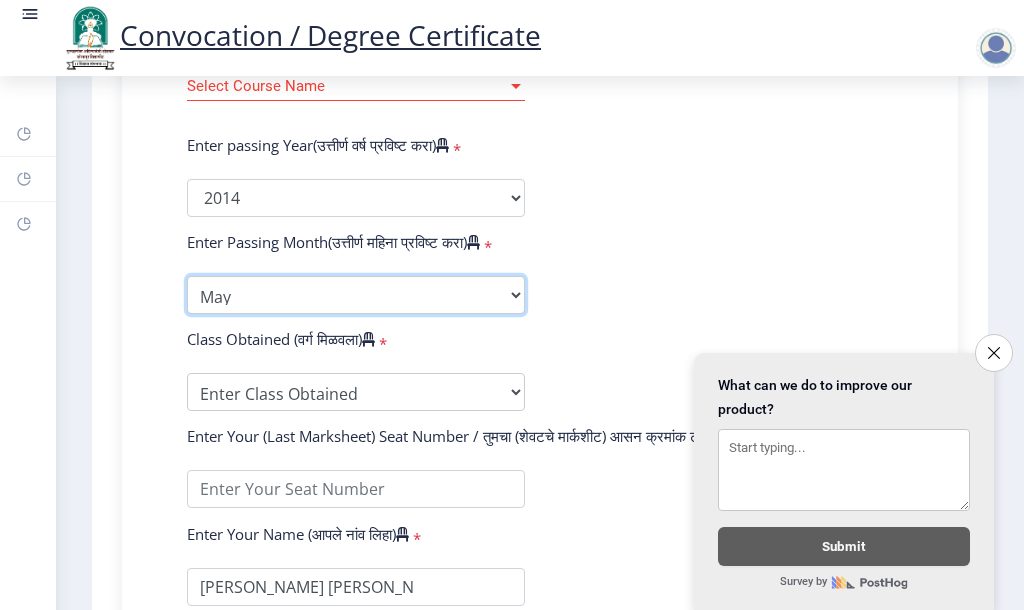 click on "Enter Passing Month March April May October November December" at bounding box center (356, 295) 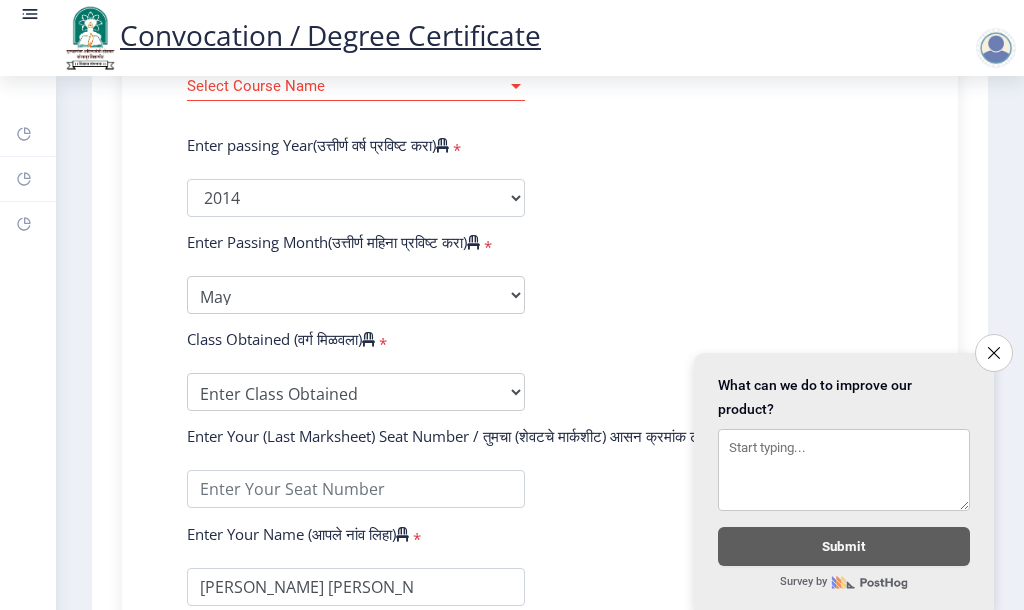 click on "Enter Your PRN Number (तुमचा पीआरएन (कायम नोंदणी क्रमांक) एंटर करा)   * Student Type (विद्यार्थी प्रकार)    * Select Student Type Regular External College Name(कॉलेजचे नाव)   * [PERSON_NAME] Mahavidyalaya Select College Name Course Name(अभ्यासक्रमाचे नाव)   * Select Course Name Select Course Name Enter passing Year(उत्तीर्ण वर्ष प्रविष्ट करा)   *  2025   2024   2023   2022   2021   2020   2019   2018   2017   2016   2015   2014   2013   2012   2011   2010   2009   2008   2007   2006   2005   2004   2003   2002   2001   2000   1999   1998   1997   1996   1995   1994   1993   1992   1991   1990   1989   1988   1987   1986   1985   1984   1983   1982   1981   1980   1979   1978   1977   1976  * Enter Passing Month March April May October November December * Enter Class Obtained Grade O" 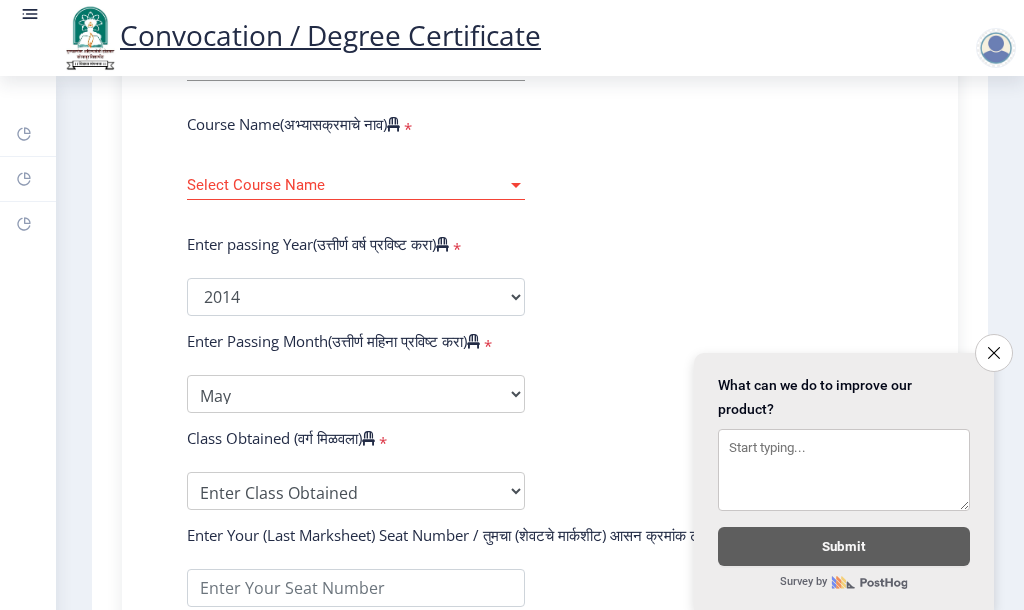 scroll, scrollTop: 800, scrollLeft: 0, axis: vertical 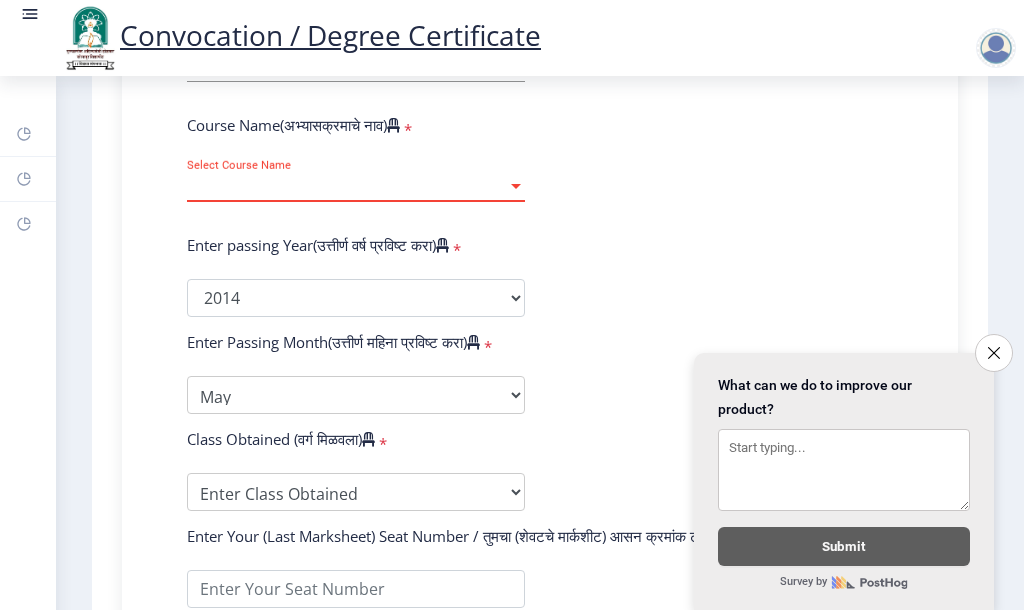 click on "Select Course Name" at bounding box center [347, 186] 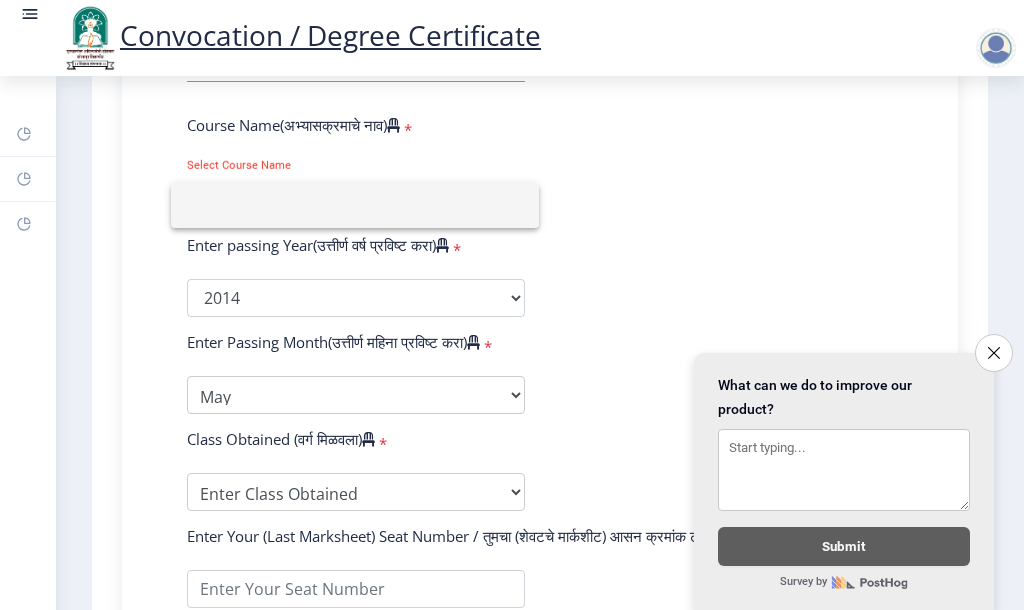 click 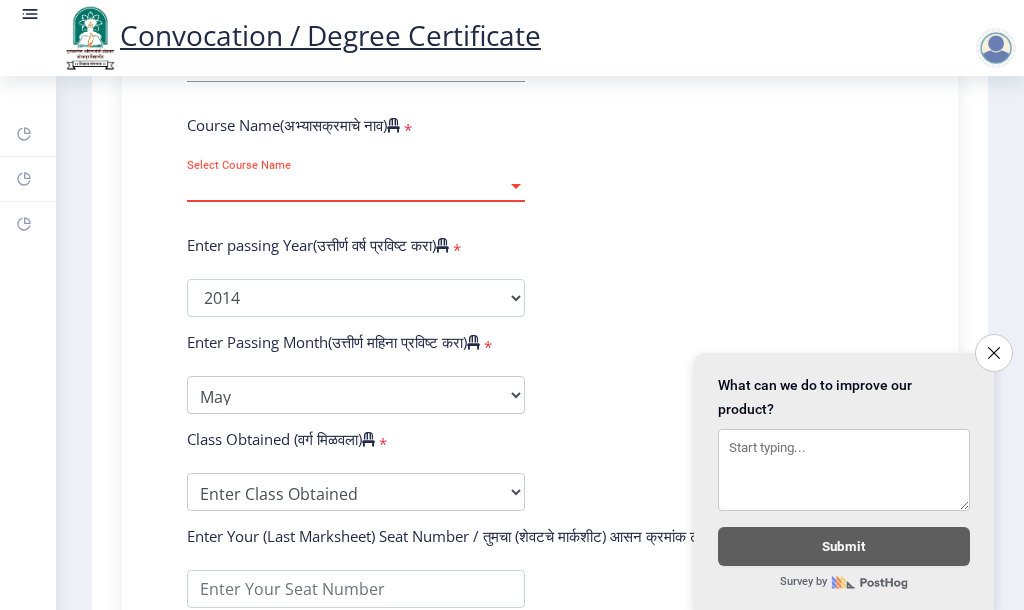 click at bounding box center [516, 186] 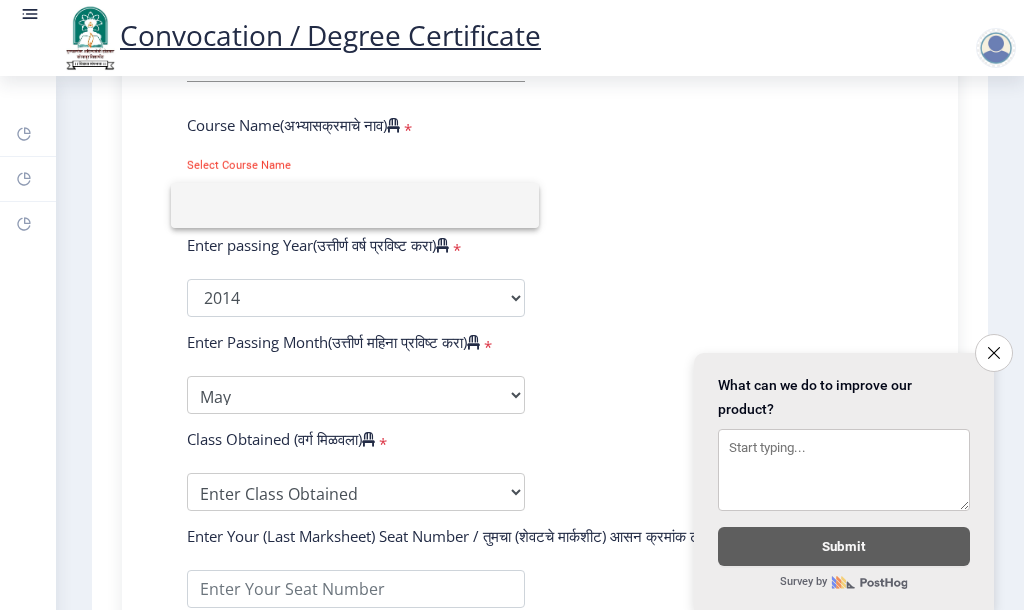 click 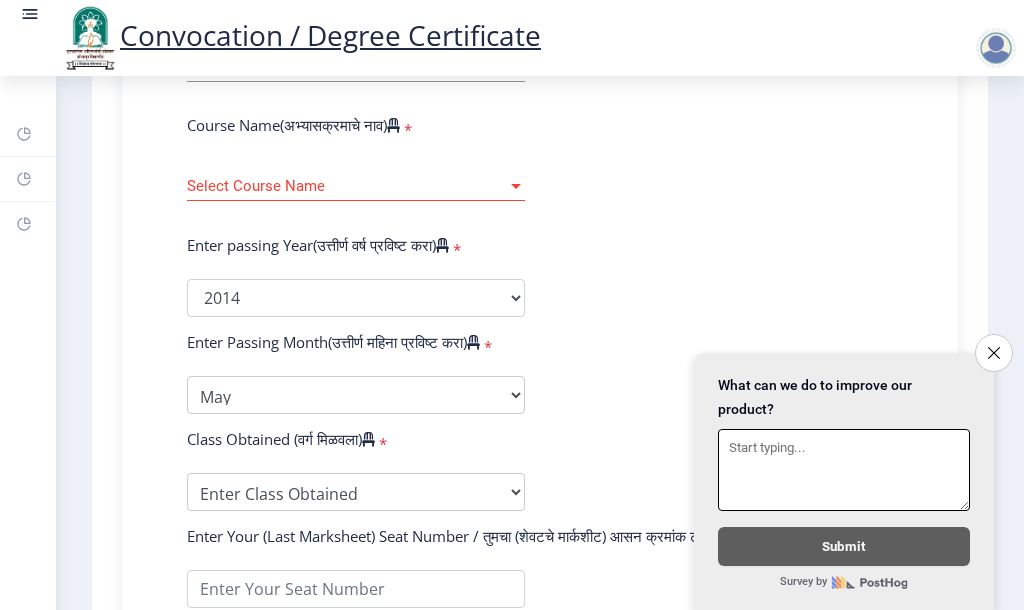 click at bounding box center [844, 470] 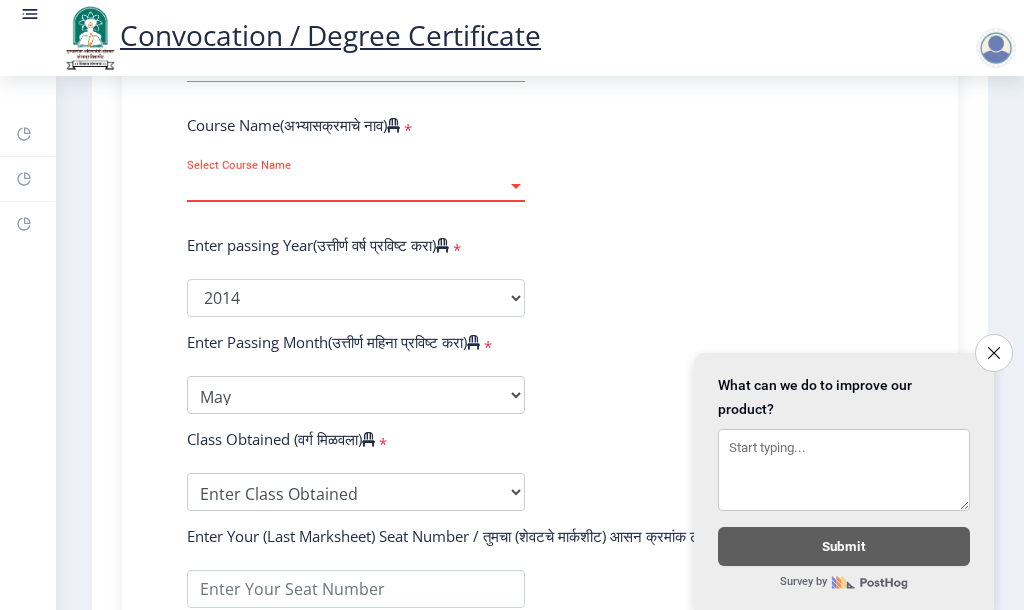 click at bounding box center [516, 186] 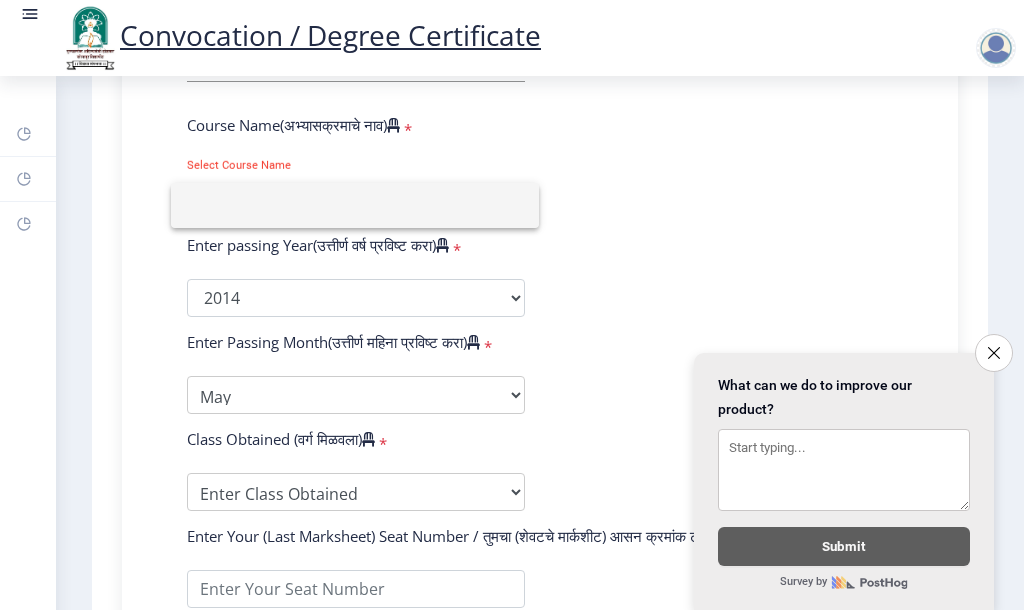 click 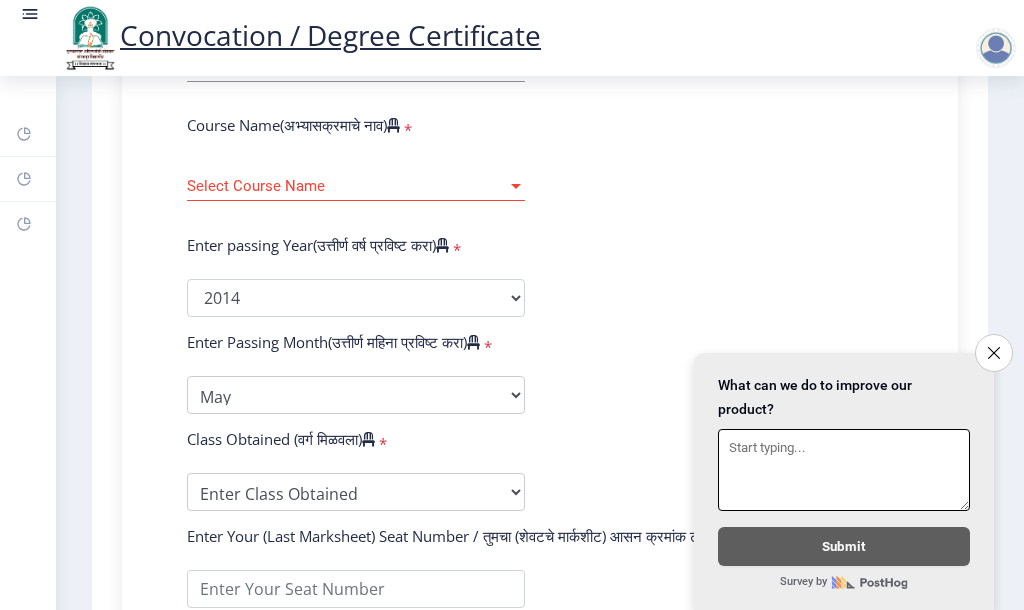click at bounding box center (844, 470) 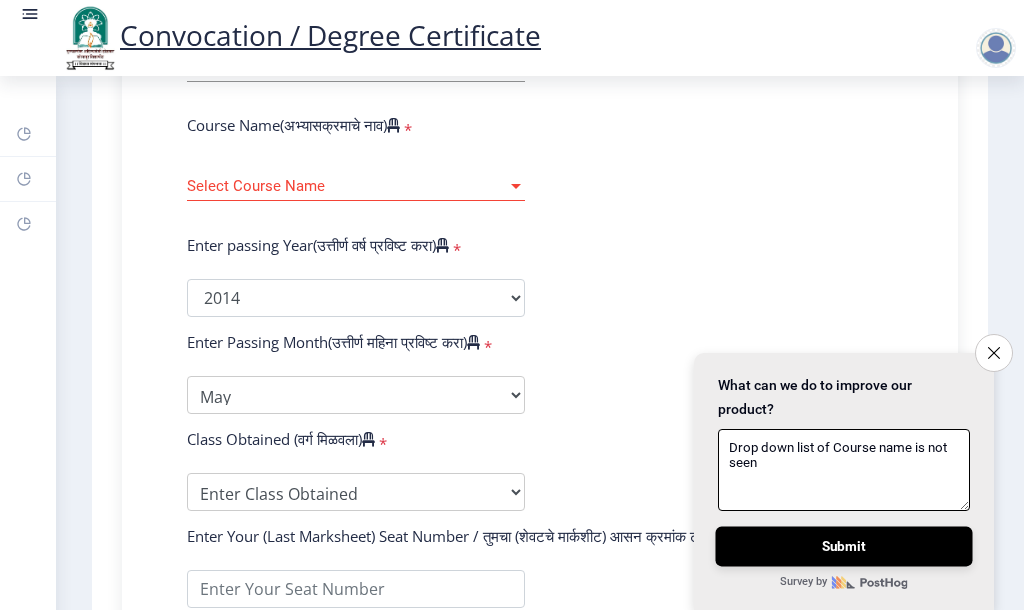 type on "Drop down list of Course name is not seen" 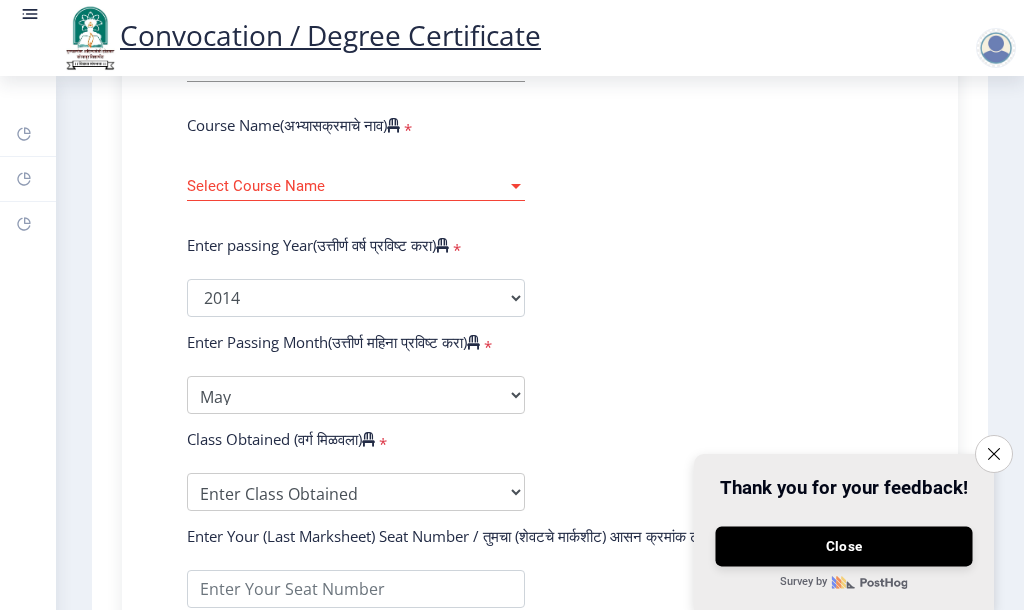 click on "Close" at bounding box center [843, 546] 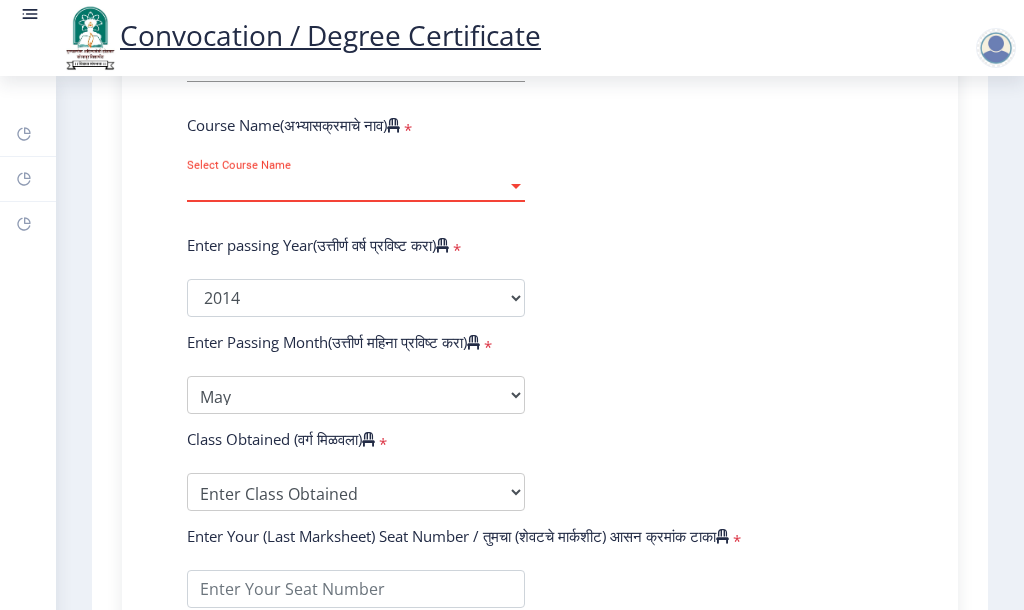 click on "Select Course Name" at bounding box center [347, 186] 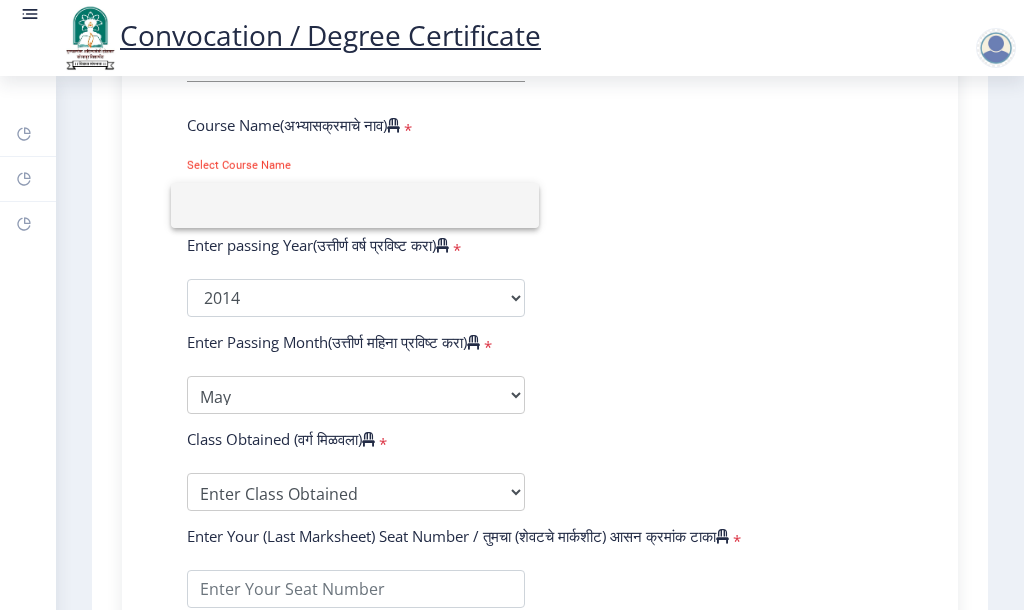click 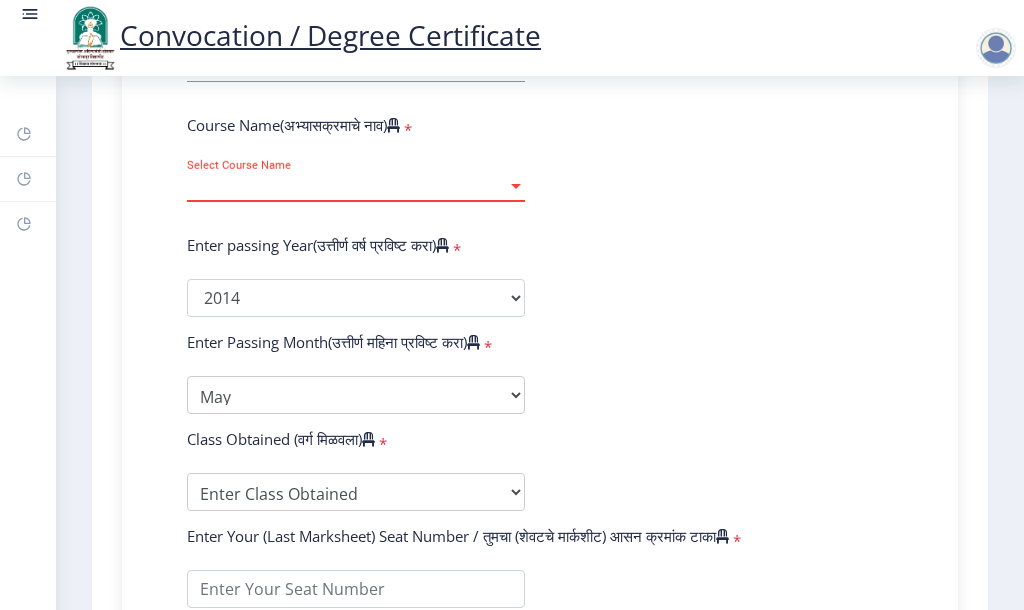click at bounding box center [516, 186] 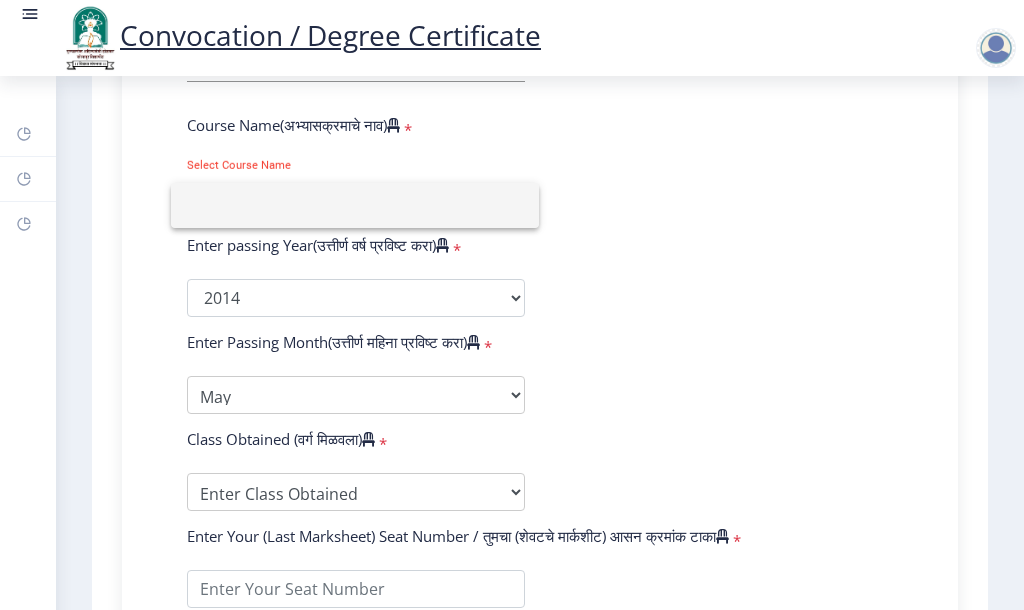 click at bounding box center [355, 205] 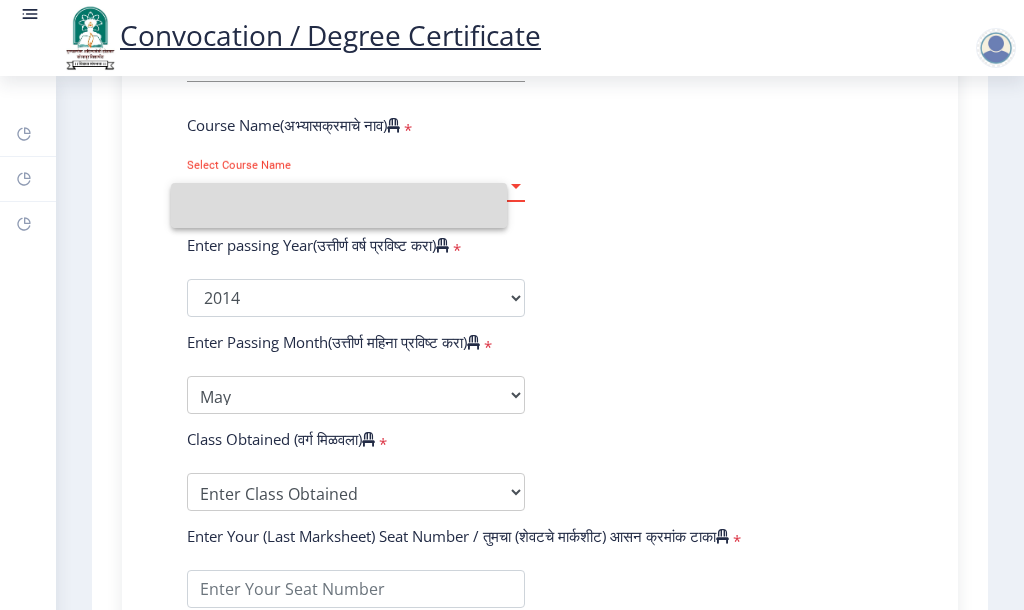 click at bounding box center (516, 186) 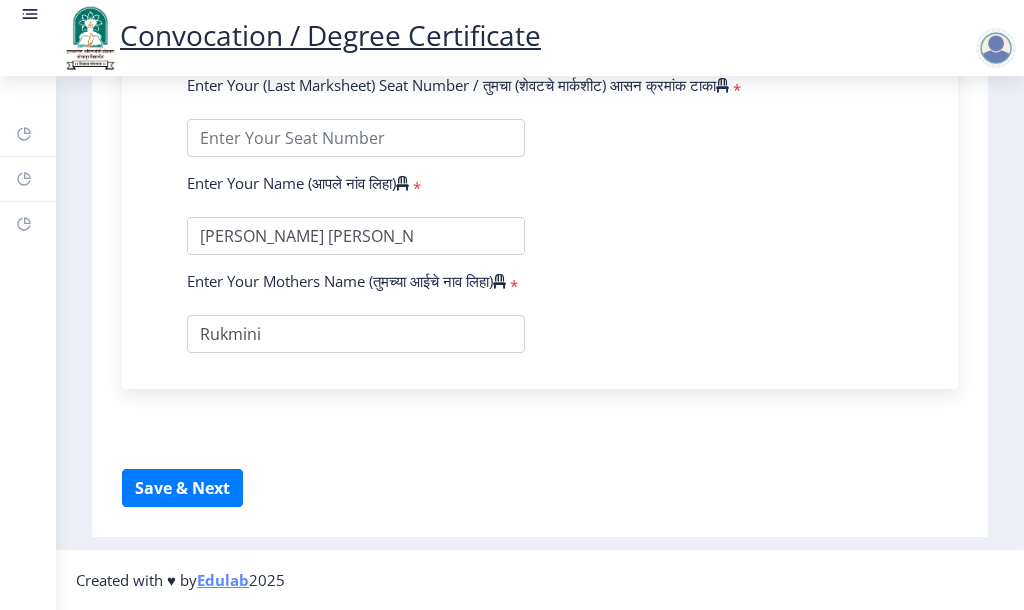 scroll, scrollTop: 1291, scrollLeft: 0, axis: vertical 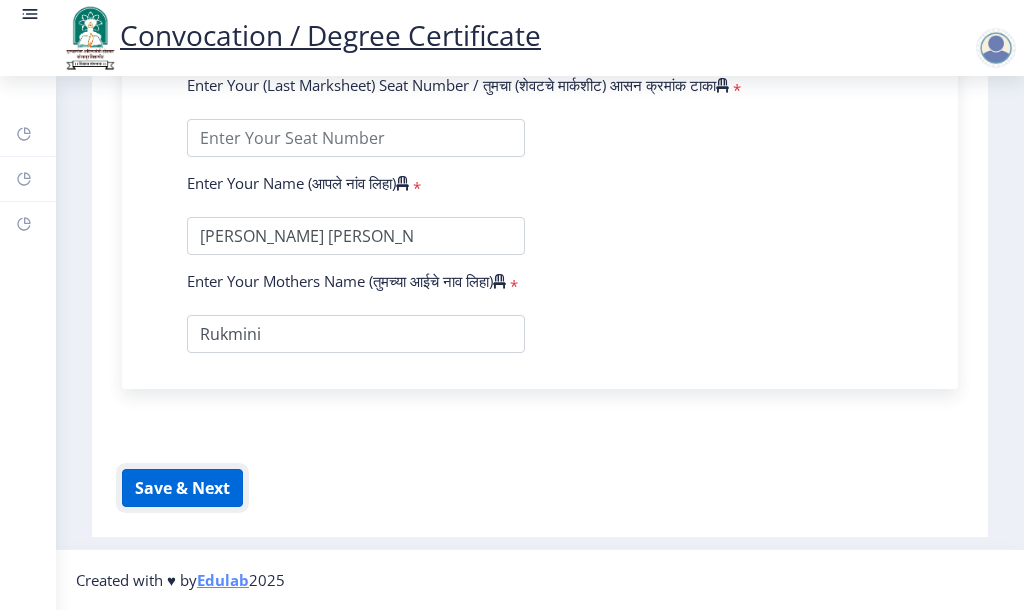 click on "Save & Next" 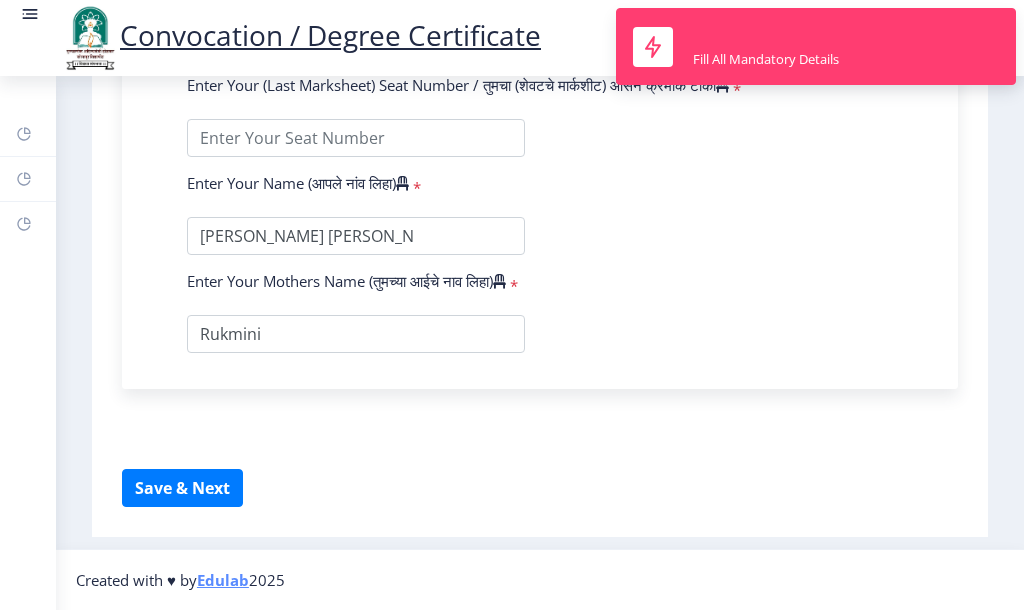 click on "Enter Your PRN Number (तुमचा पीआरएन (कायम नोंदणी क्रमांक) एंटर करा)   * Student Type (विद्यार्थी प्रकार)    * Select Student Type Regular External College Name(कॉलेजचे नाव)   * [PERSON_NAME] Mahavidyalaya Select College Name Course Name(अभ्यासक्रमाचे नाव)   * Select Course Name Select Course Name Enter passing Year(उत्तीर्ण वर्ष प्रविष्ट करा)   *  2025   2024   2023   2022   2021   2020   2019   2018   2017   2016   2015   2014   2013   2012   2011   2010   2009   2008   2007   2006   2005   2004   2003   2002   2001   2000   1999   1998   1997   1996   1995   1994   1993   1992   1991   1990   1989   1988   1987   1986   1985   1984   1983   1982   1981   1980   1979   1978   1977   1976  * Enter Passing Month March April May October November December * Enter Class Obtained Grade O" 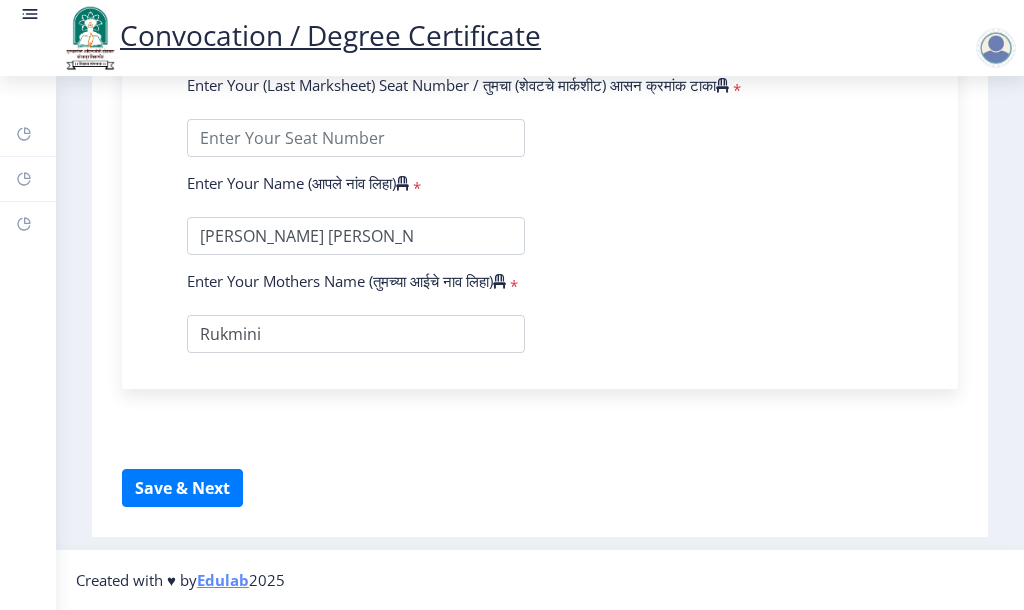 scroll, scrollTop: 791, scrollLeft: 0, axis: vertical 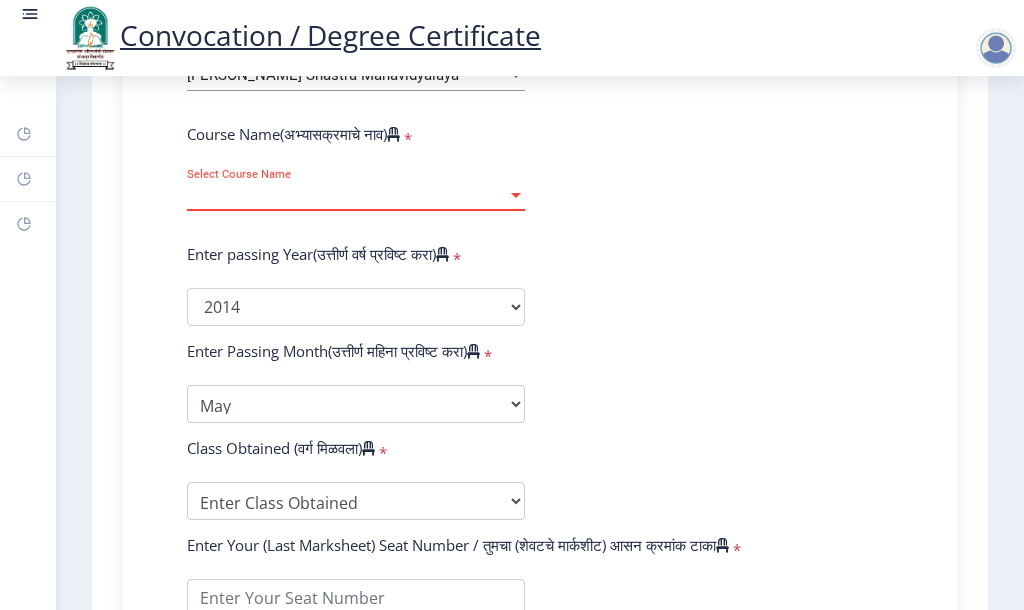 click at bounding box center [516, 195] 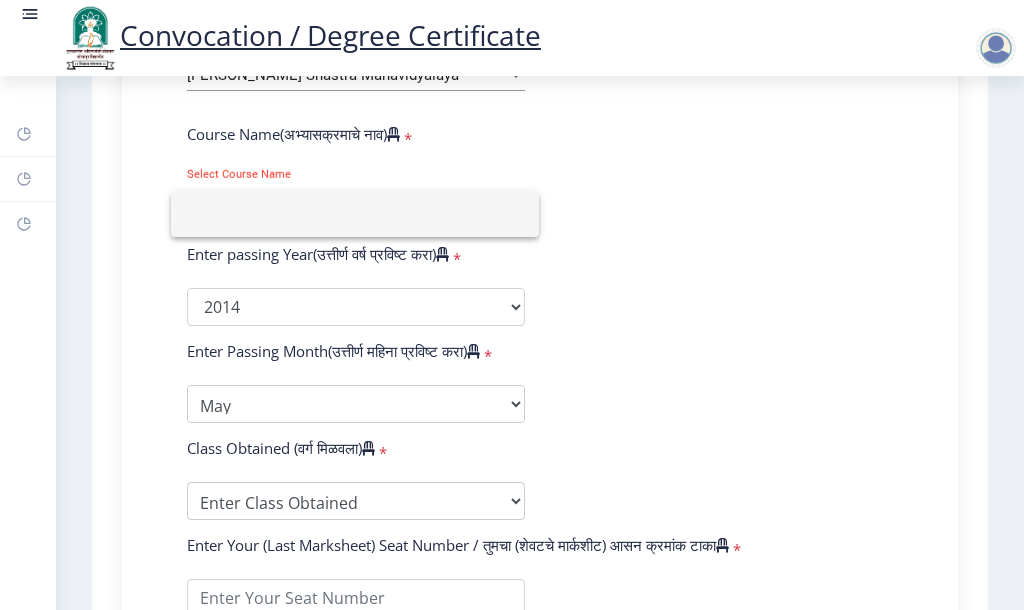 click 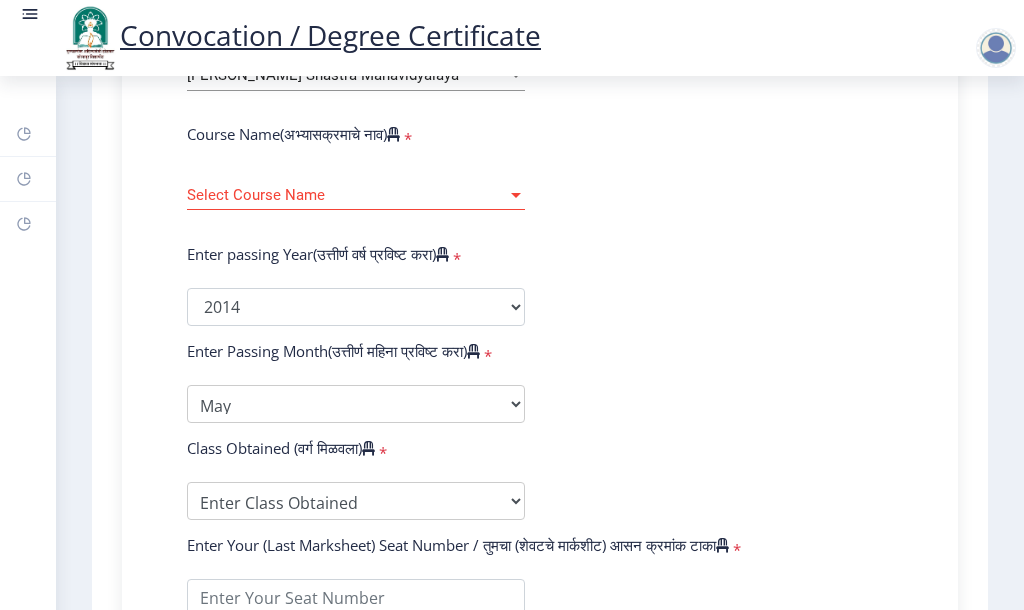 click at bounding box center (516, 195) 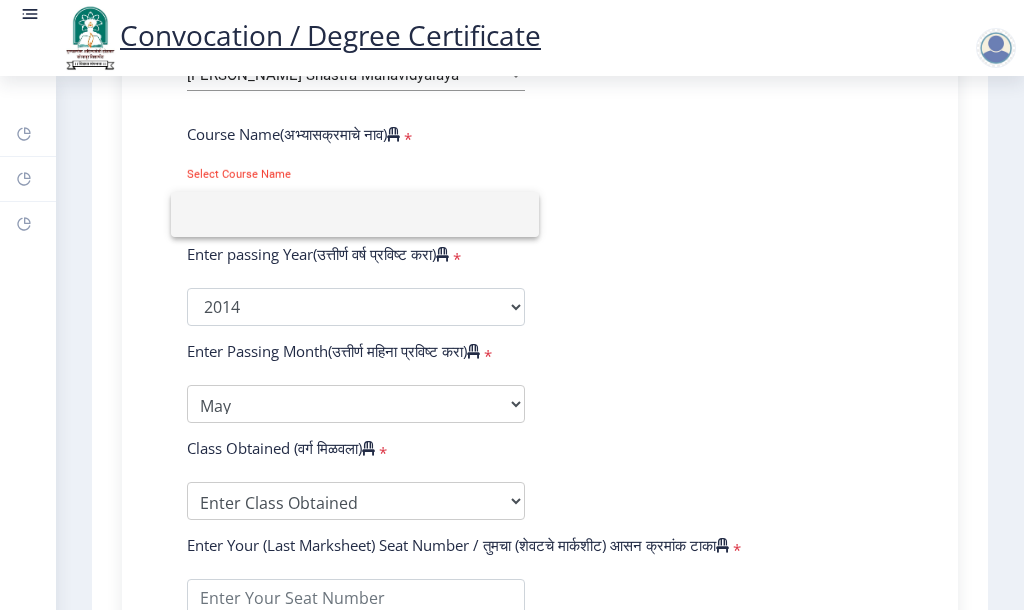 click 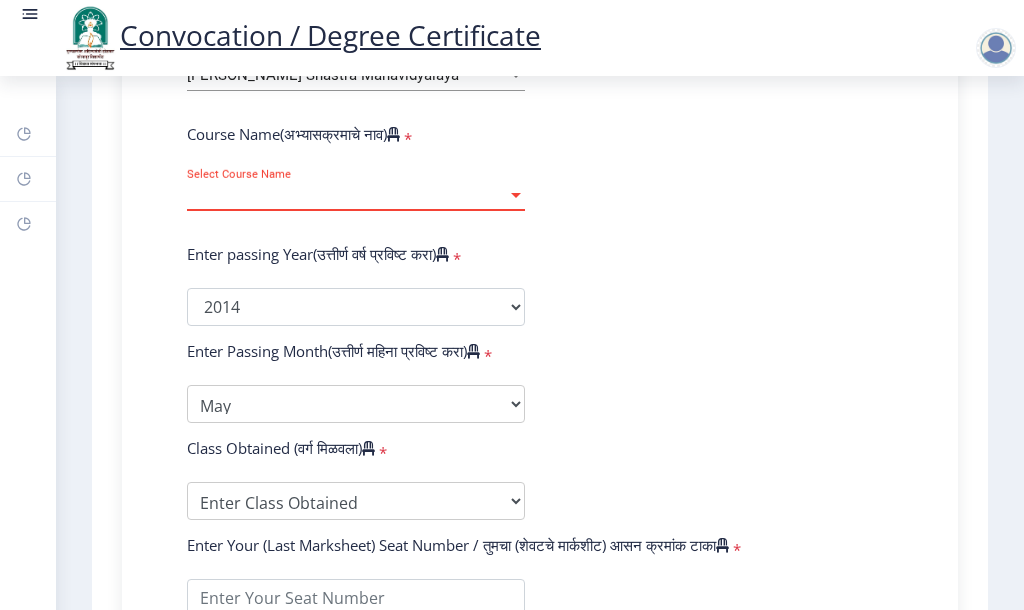 click on "Select Course Name" at bounding box center (347, 195) 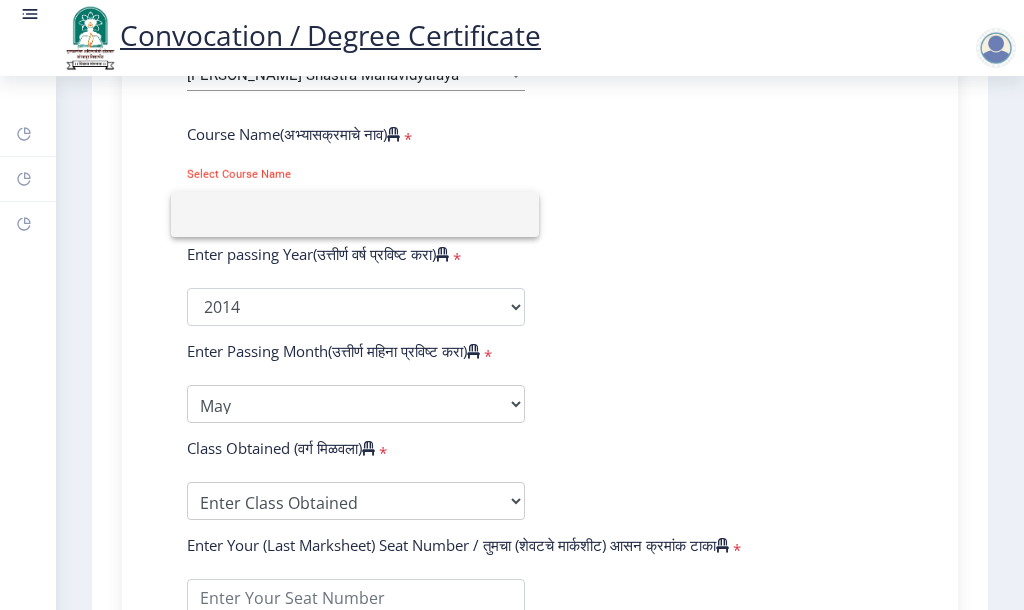 click 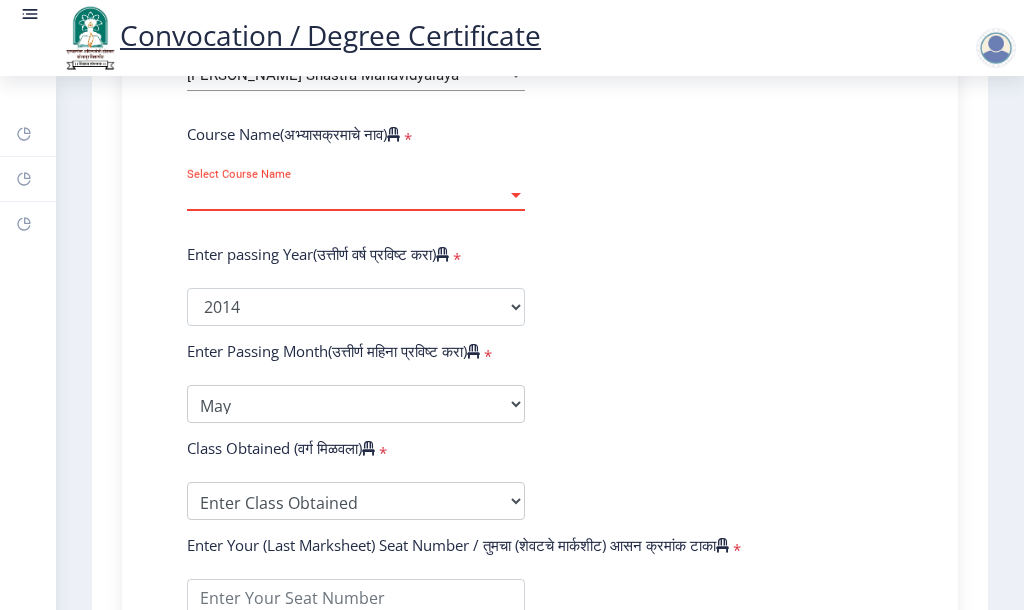 click on "Select Course Name" at bounding box center [347, 195] 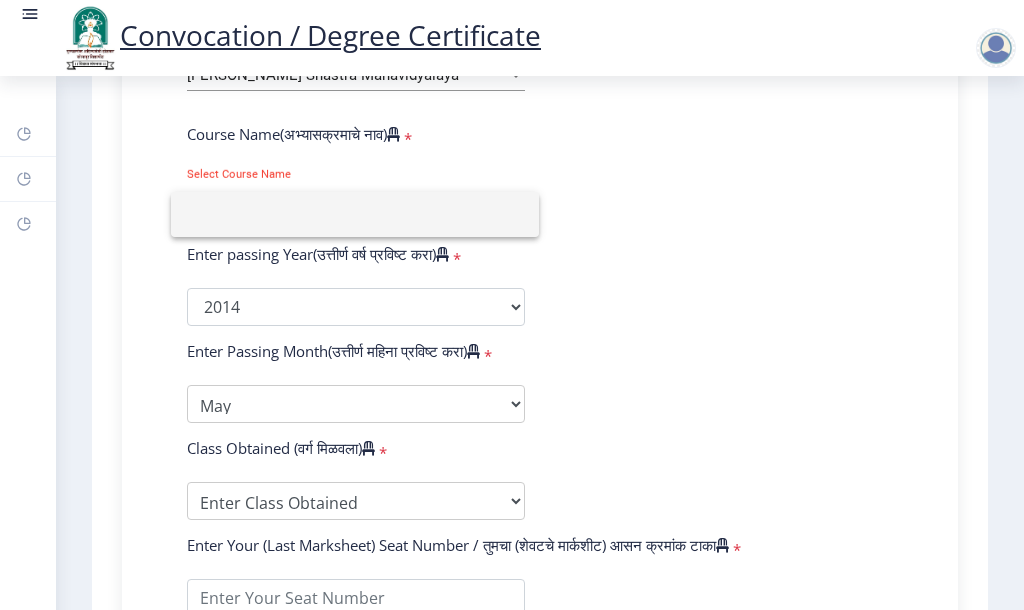 click 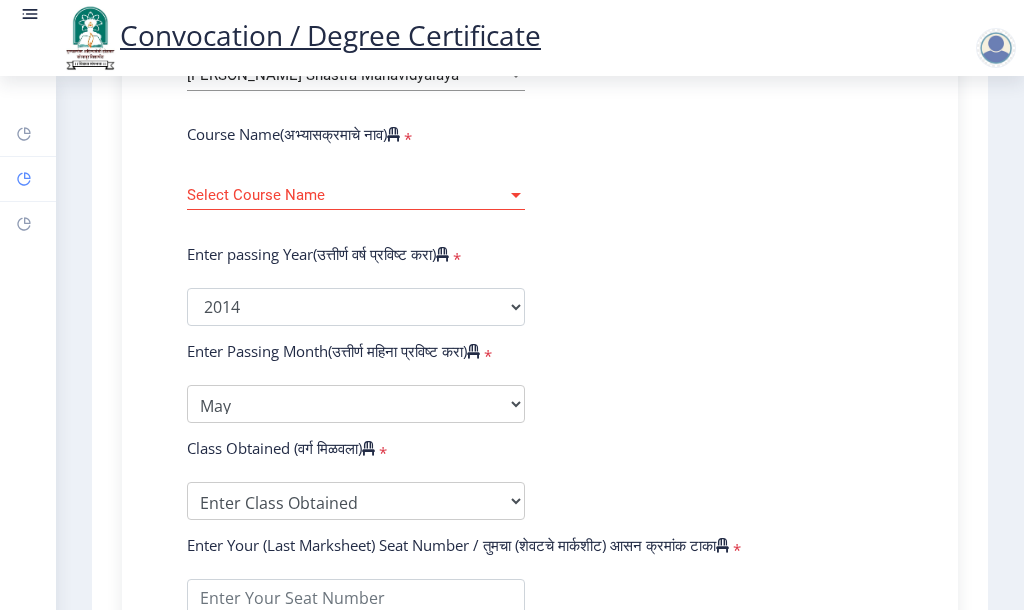 click 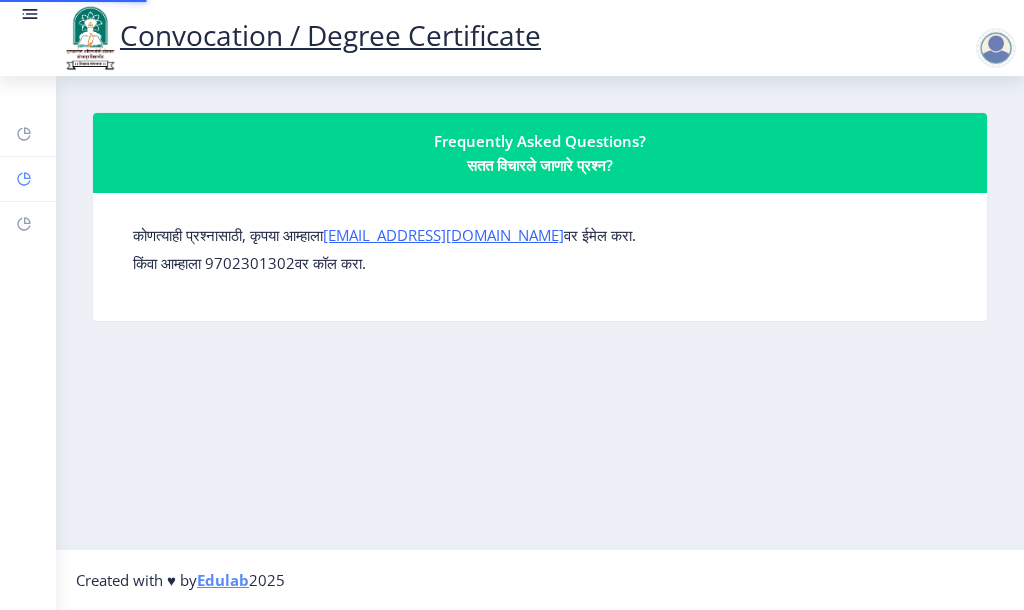 scroll, scrollTop: 0, scrollLeft: 0, axis: both 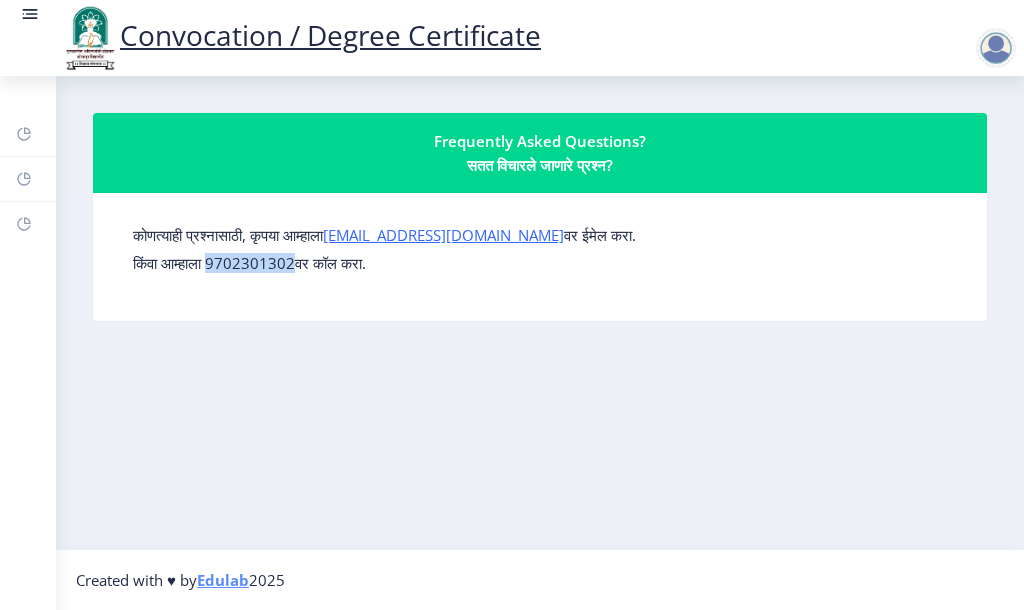 drag, startPoint x: 221, startPoint y: 269, endPoint x: 313, endPoint y: 279, distance: 92.541885 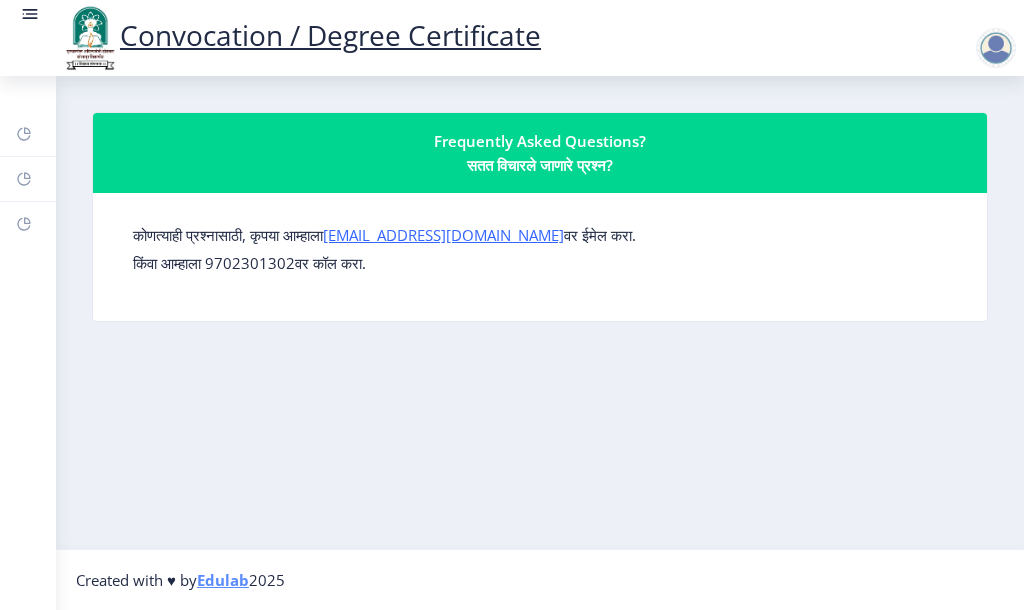 click on "कोणत्याही प्रश्नासाठी, कृपया आम्हाला  su.sfc@studentscenter.in  वर ईमेल करा. किंवा आम्हाला 9702301302वर कॉल करा." 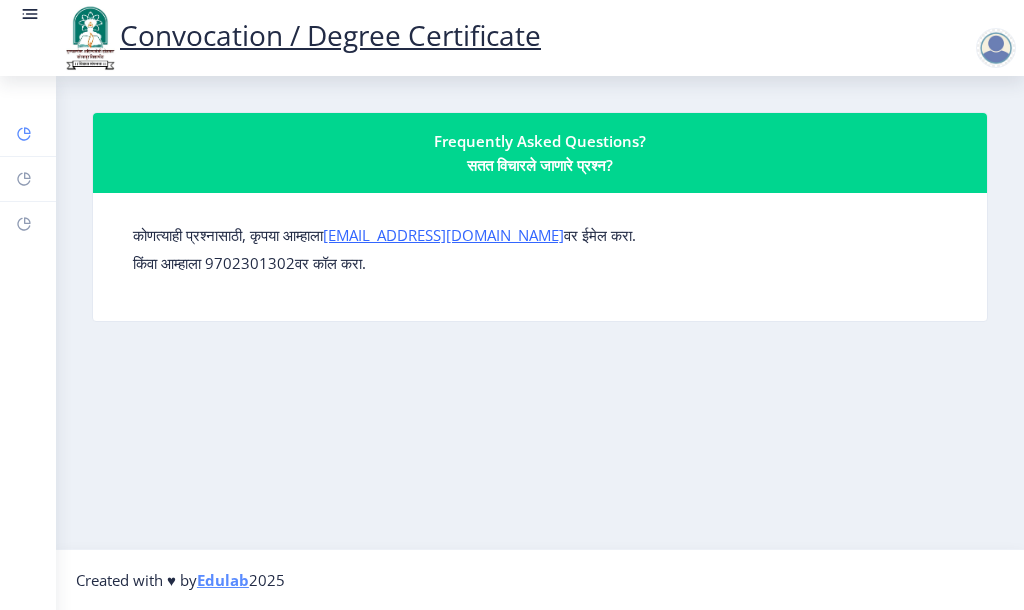 click 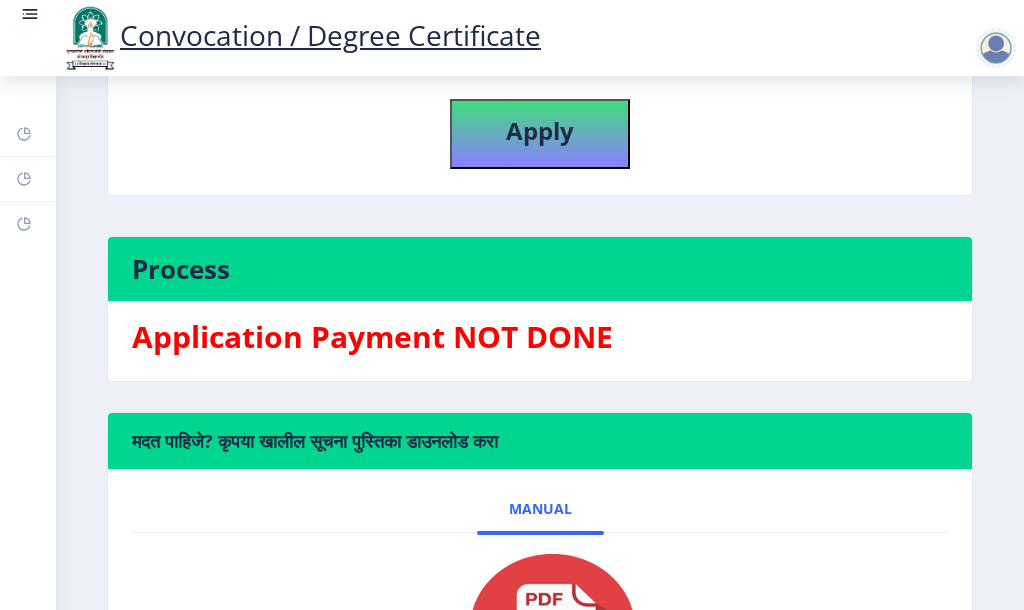scroll, scrollTop: 500, scrollLeft: 0, axis: vertical 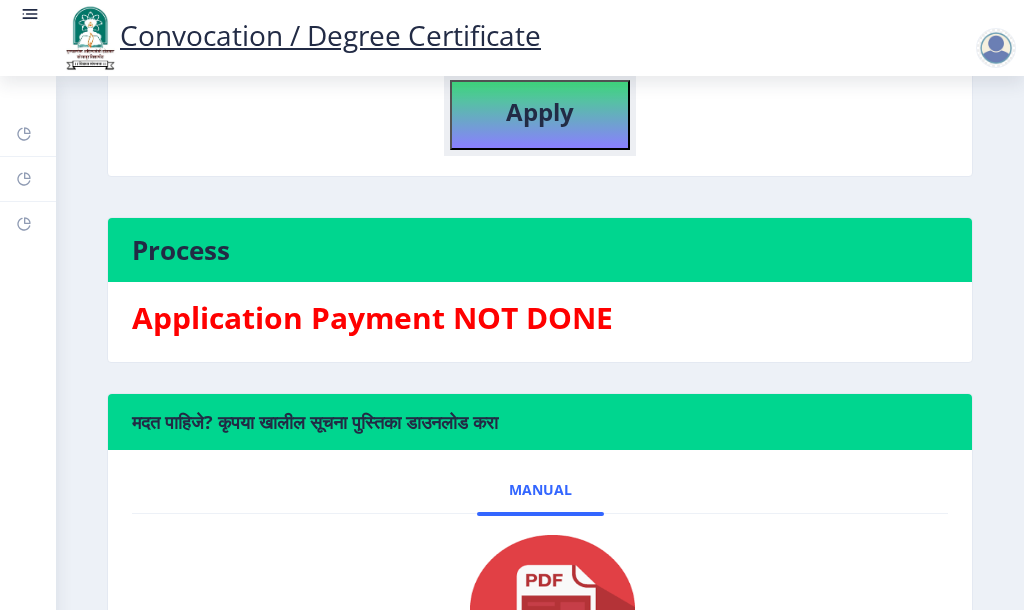 click on "Apply" 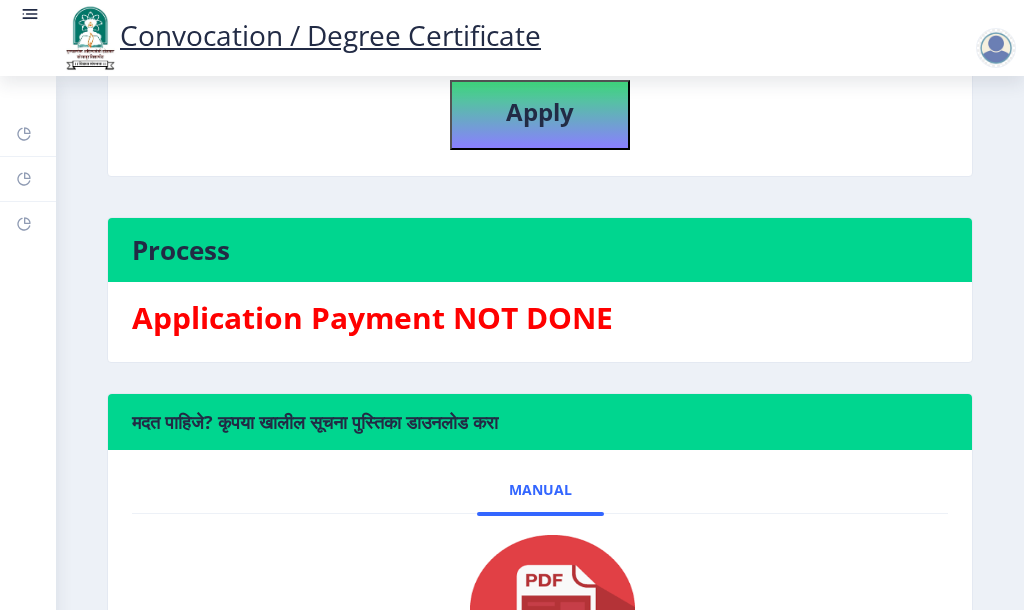 select 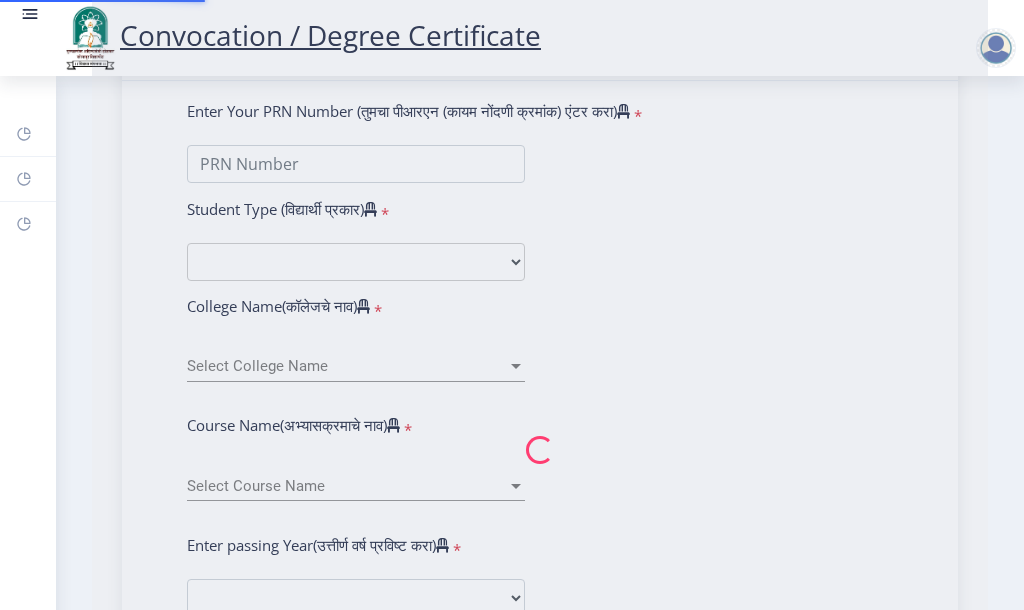 scroll, scrollTop: 0, scrollLeft: 0, axis: both 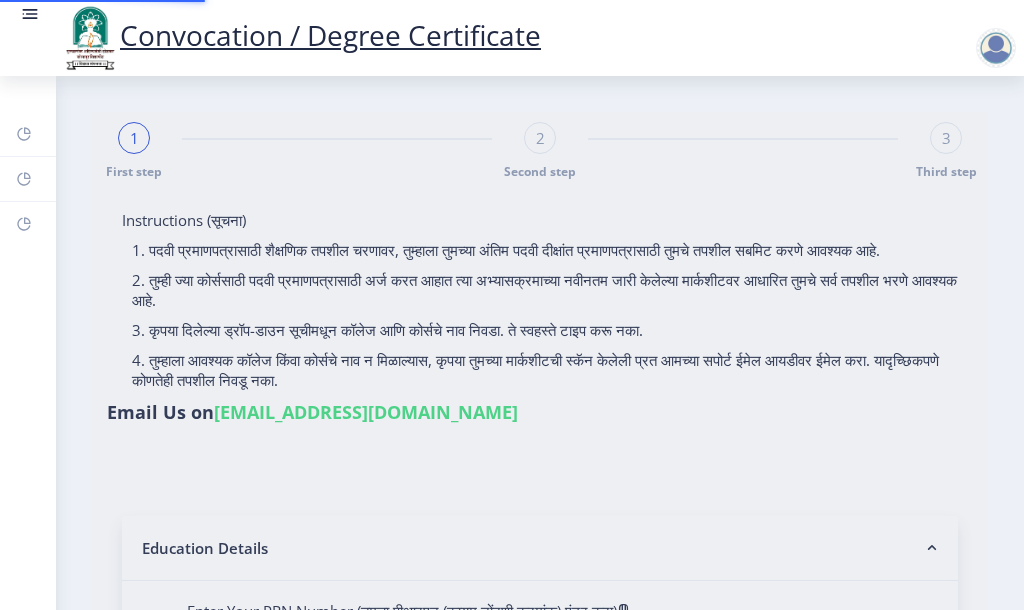 type on "Vyavahare Bhgyashri Nivrutti" 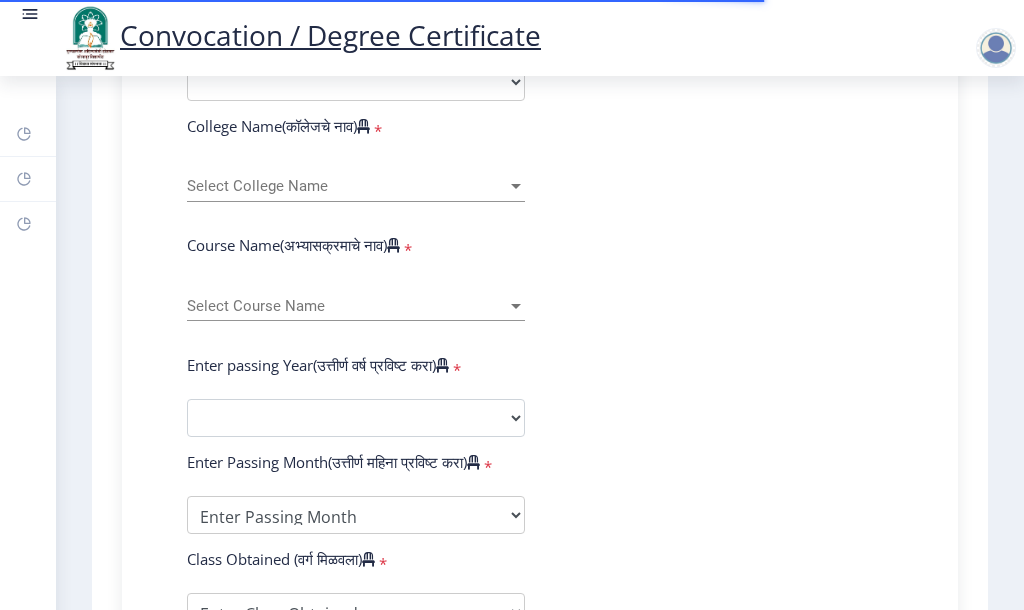 scroll, scrollTop: 700, scrollLeft: 0, axis: vertical 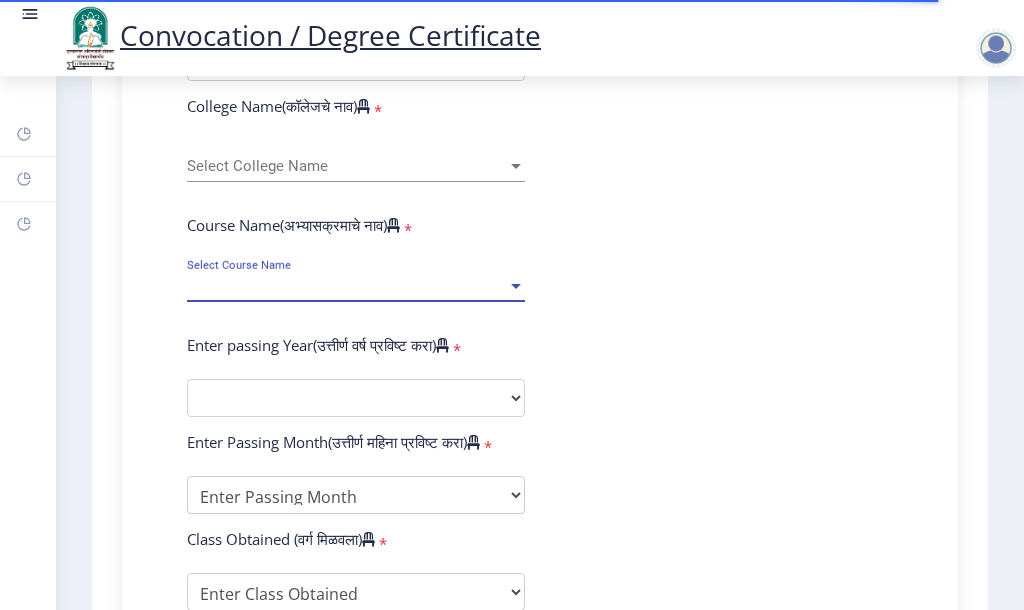 click at bounding box center [516, 286] 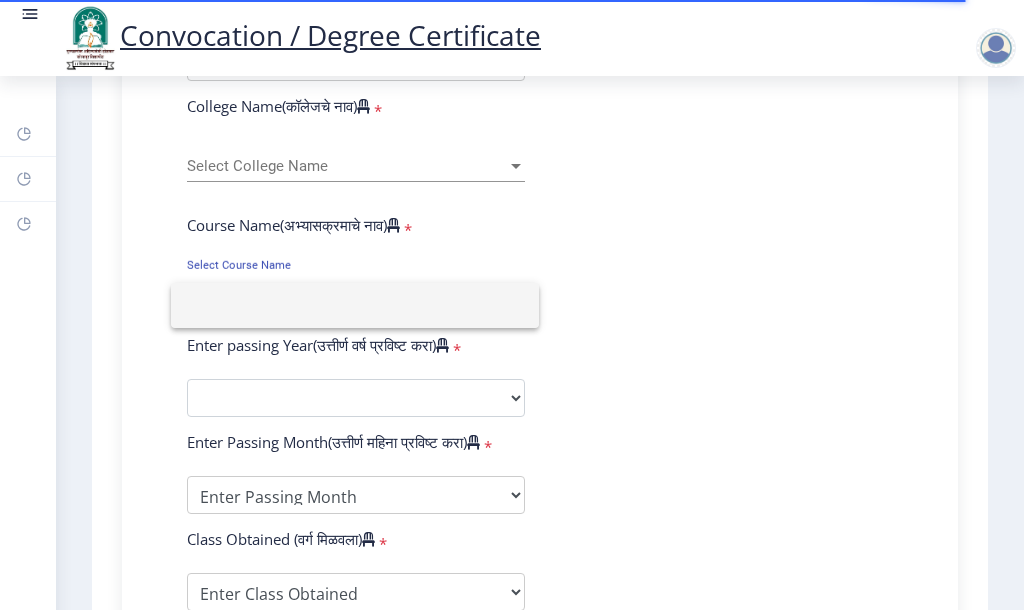 click 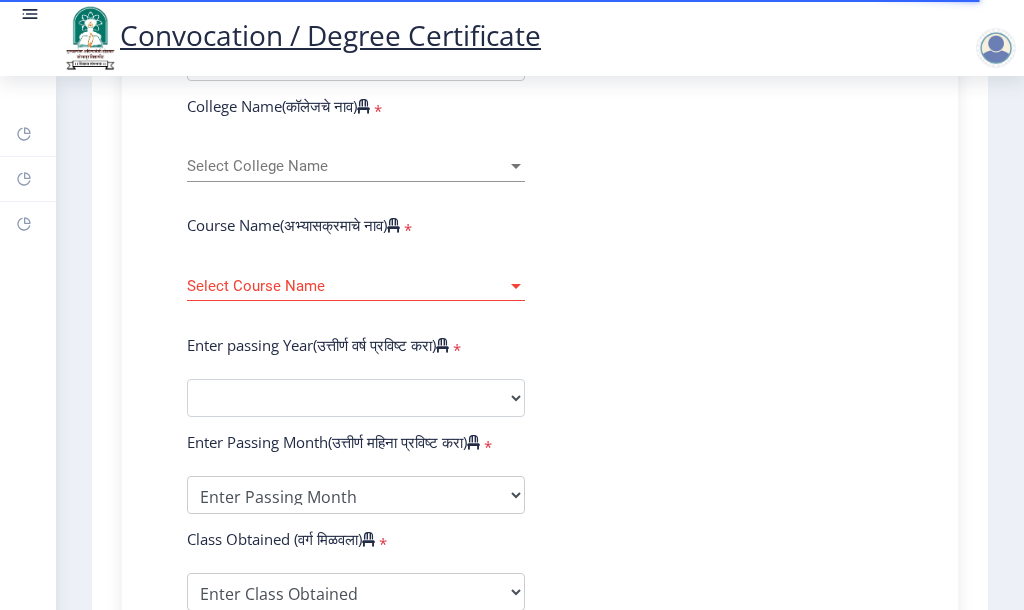 click at bounding box center (516, 286) 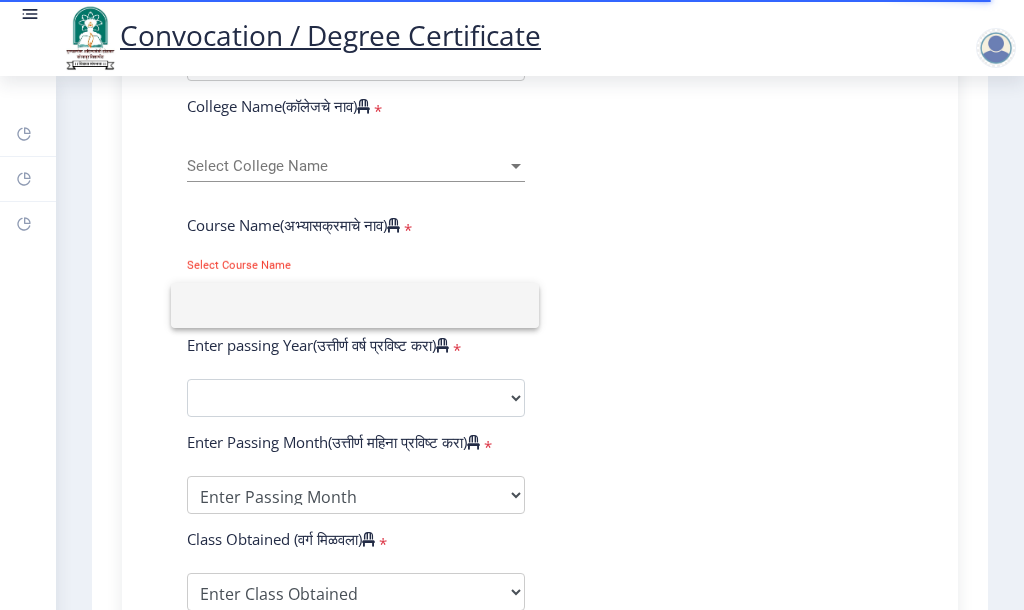 click 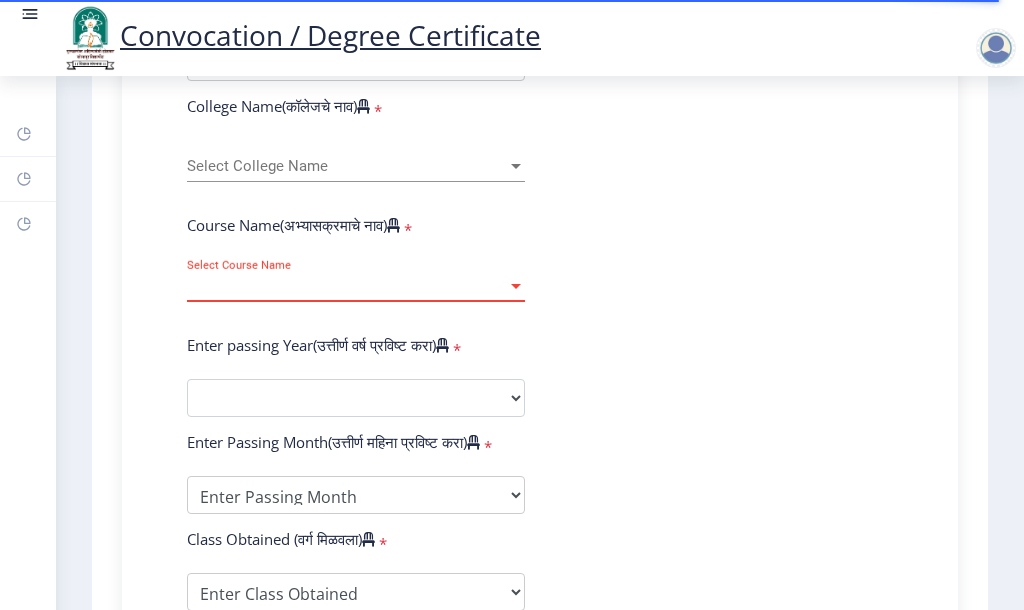 click on "Select Course Name" at bounding box center [347, 286] 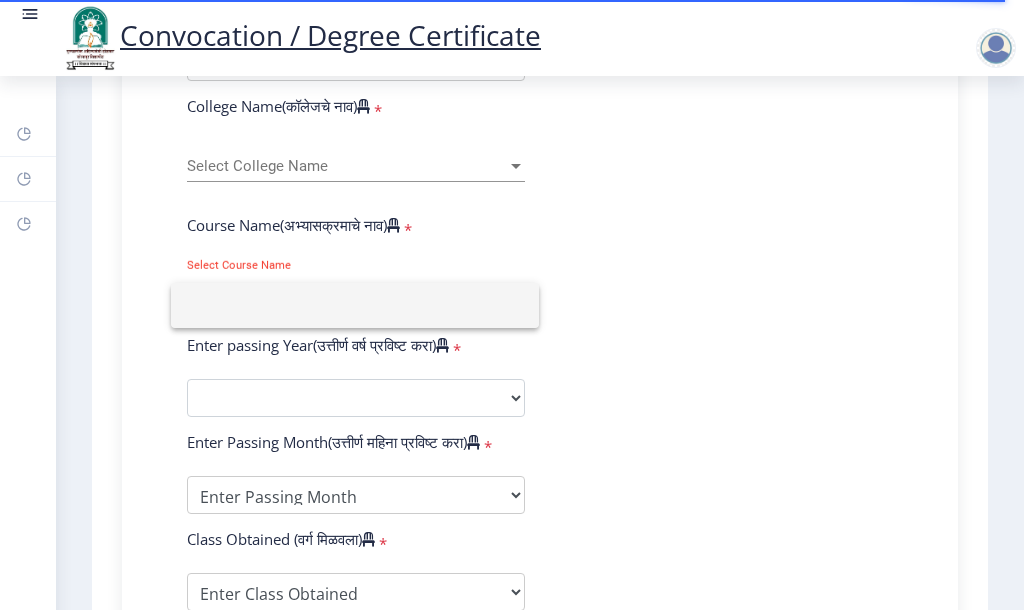 click 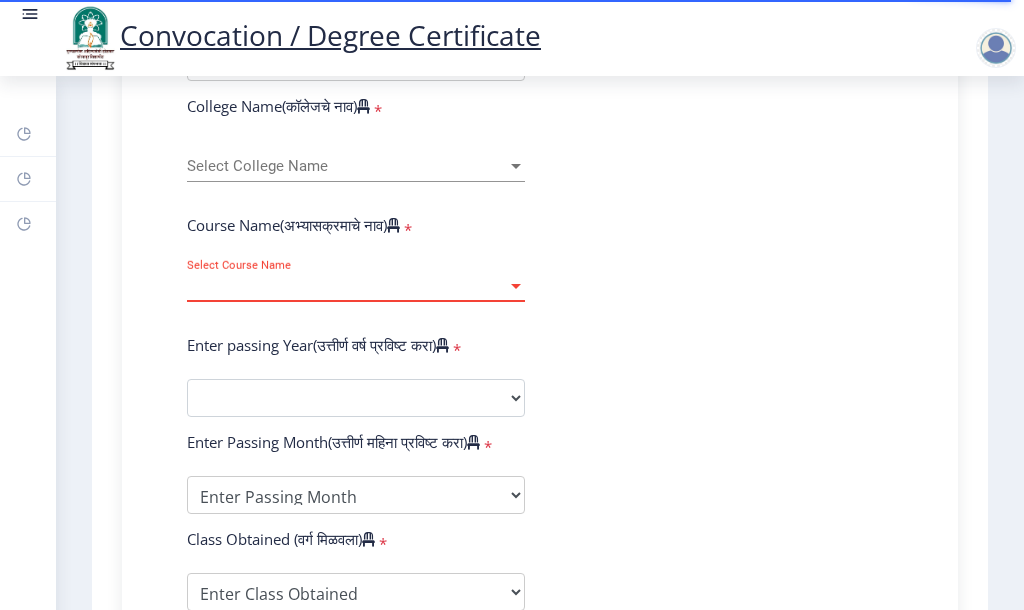click at bounding box center (516, 286) 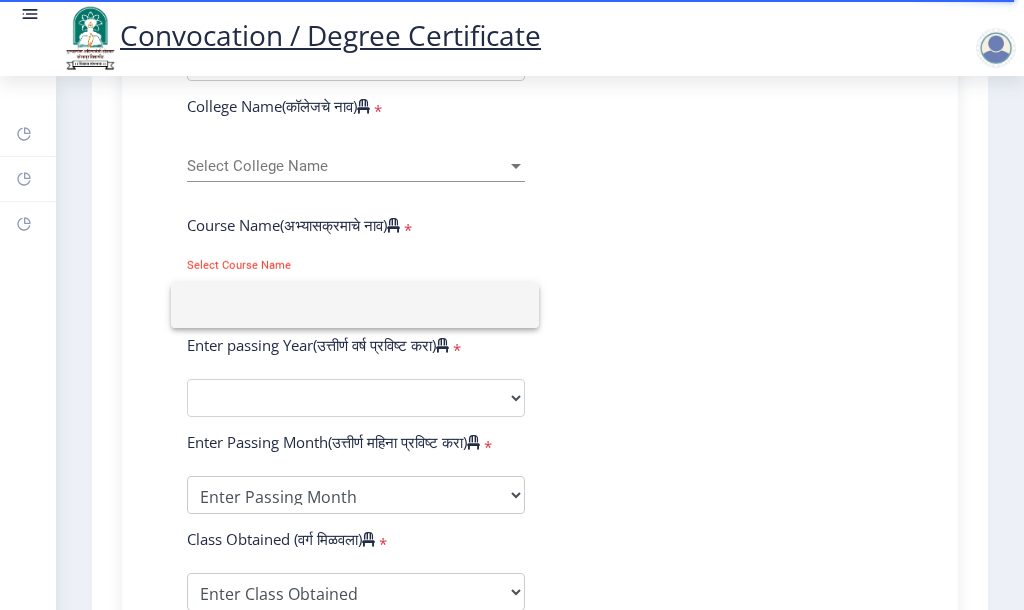 click 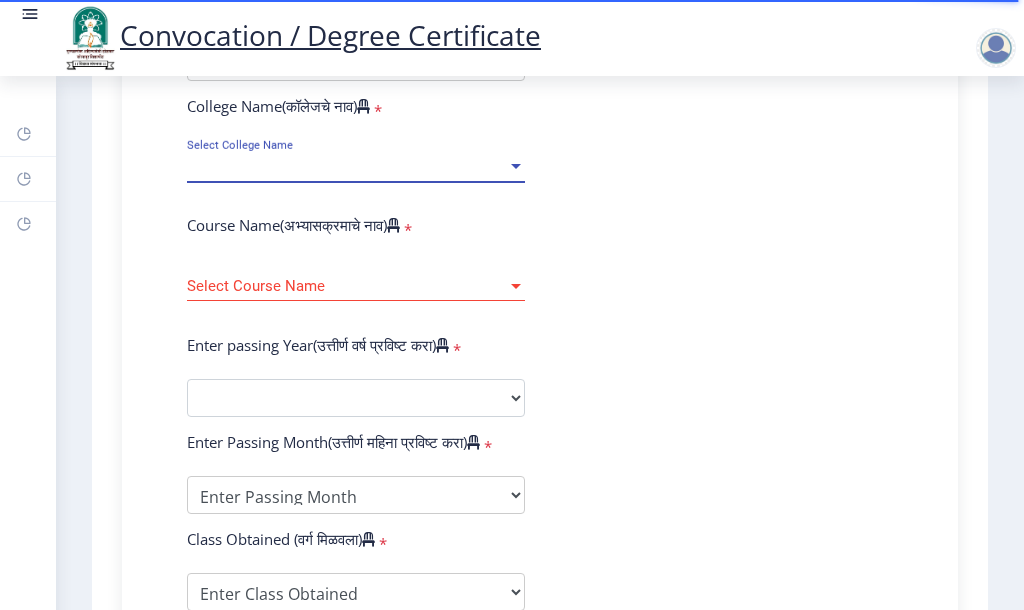 click at bounding box center (516, 166) 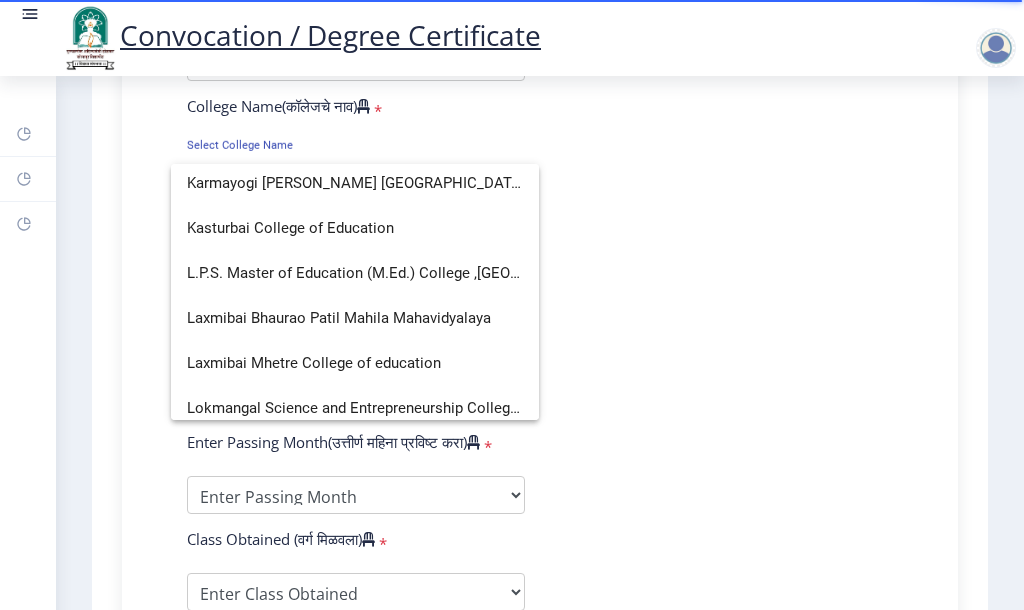 scroll, scrollTop: 2800, scrollLeft: 0, axis: vertical 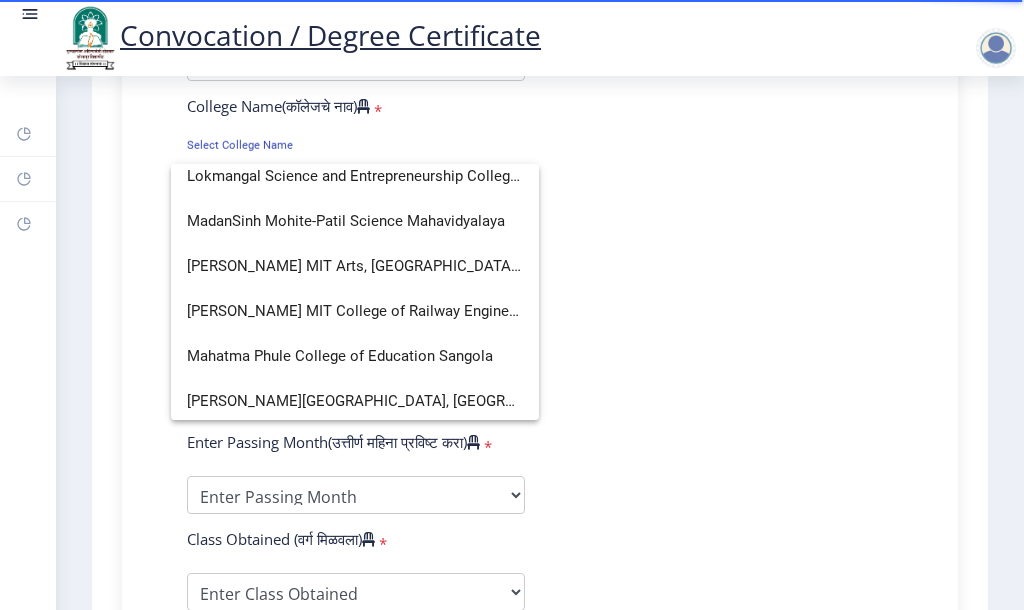 click 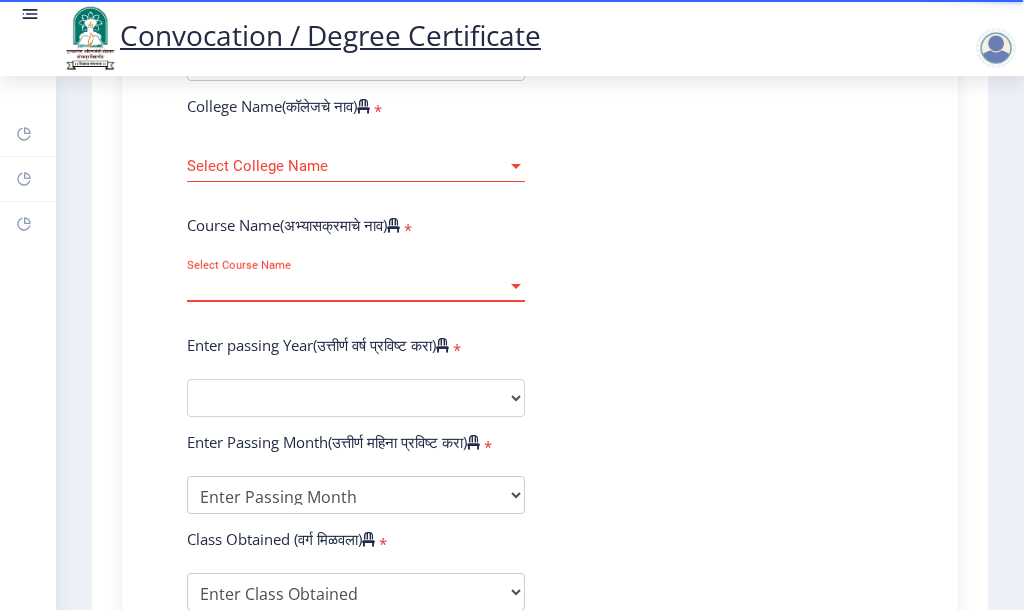 click at bounding box center (516, 286) 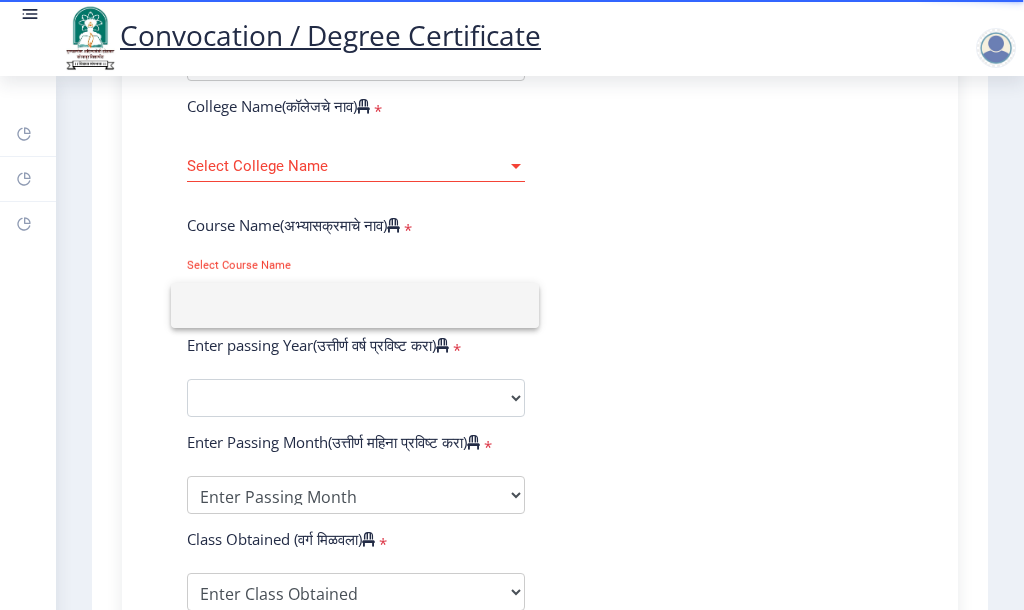 click 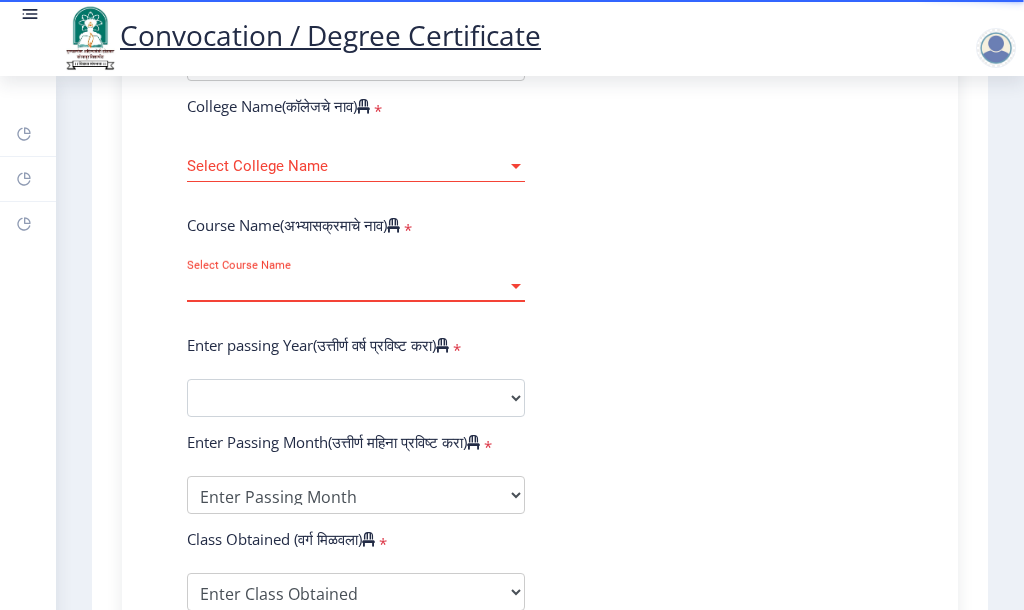click on "Select Course Name" at bounding box center (347, 286) 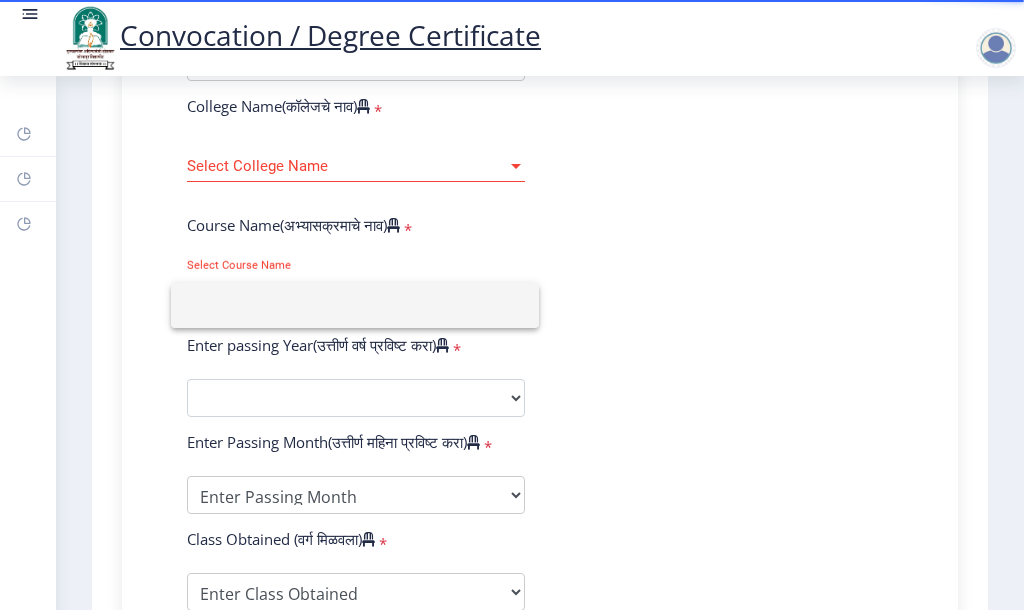 click 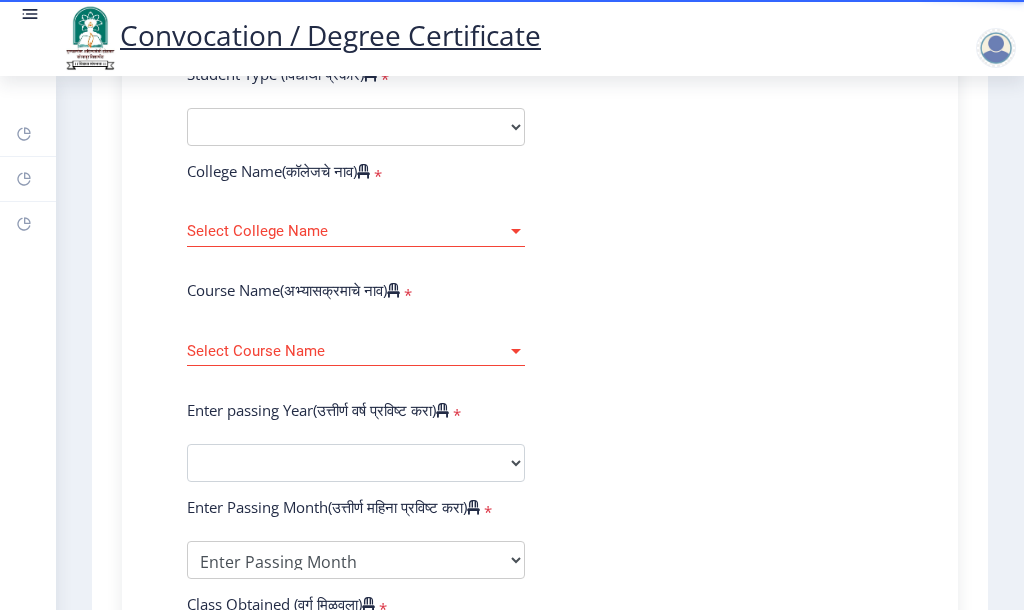 scroll, scrollTop: 600, scrollLeft: 0, axis: vertical 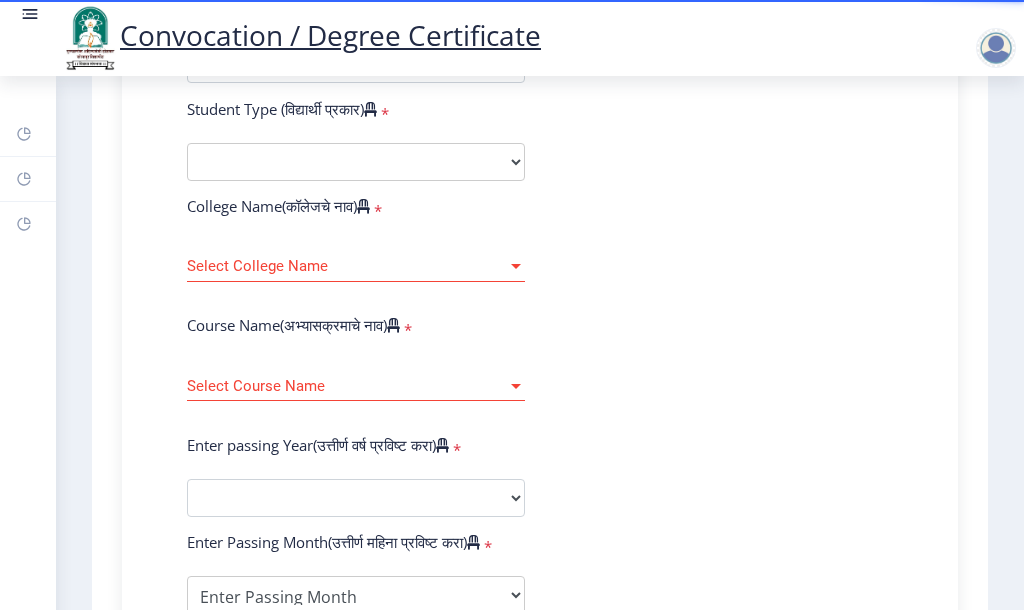 click on "Select College Name" at bounding box center (347, 266) 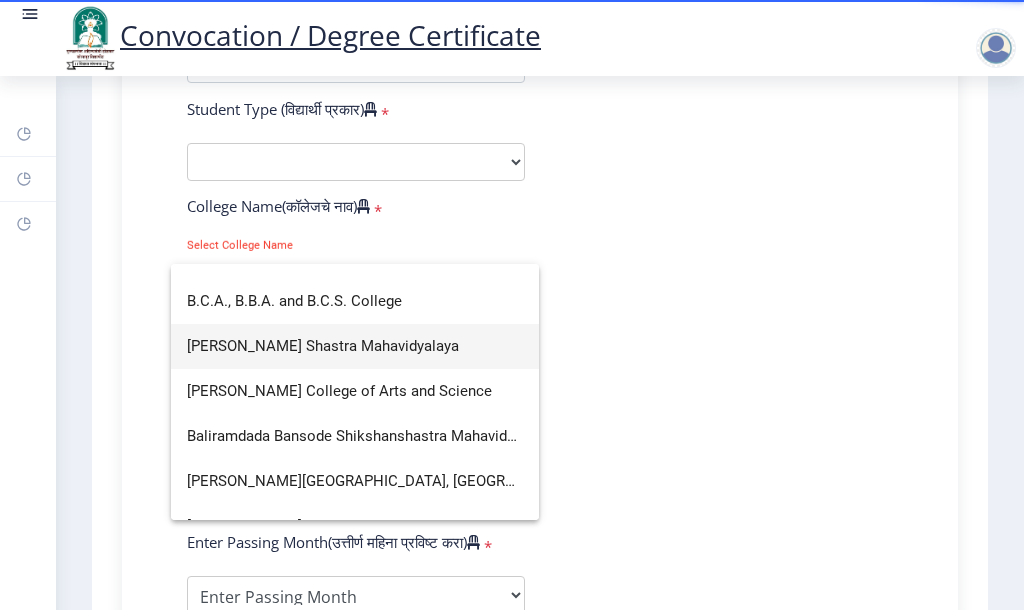 click on "Babanrao Shinde Shikshan Shastra Mahavidyalaya" at bounding box center [355, 346] 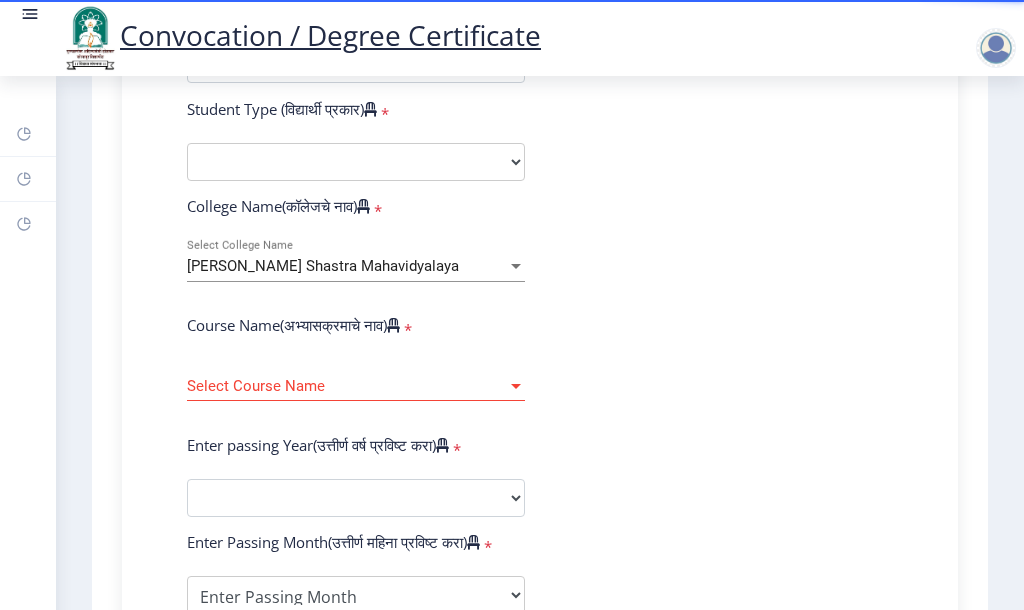 click on "Enter Your PRN Number (तुमचा पीआरएन (कायम नोंदणी क्रमांक) एंटर करा)   * Student Type (विद्यार्थी प्रकार)    * Select Student Type Regular External College Name(कॉलेजचे नाव)   * Babanrao Shinde Shikshan Shastra Mahavidyalaya Select College Name Course Name(अभ्यासक्रमाचे नाव)   * Select Course Name Select Course Name Enter passing Year(उत्तीर्ण वर्ष प्रविष्ट करा)   *  2025   2024   2023   2022   2021   2020   2019   2018   2017   2016   2015   2014   2013   2012   2011   2010   2009   2008   2007   2006   2005   2004   2003   2002   2001   2000   1999   1998   1997   1996   1995   1994   1993   1992   1991   1990   1989   1988   1987   1986   1985   1984   1983   1982   1981   1980   1979   1978   1977   1976  * Enter Passing Month March April May October November December * Enter Class Obtained Grade O" 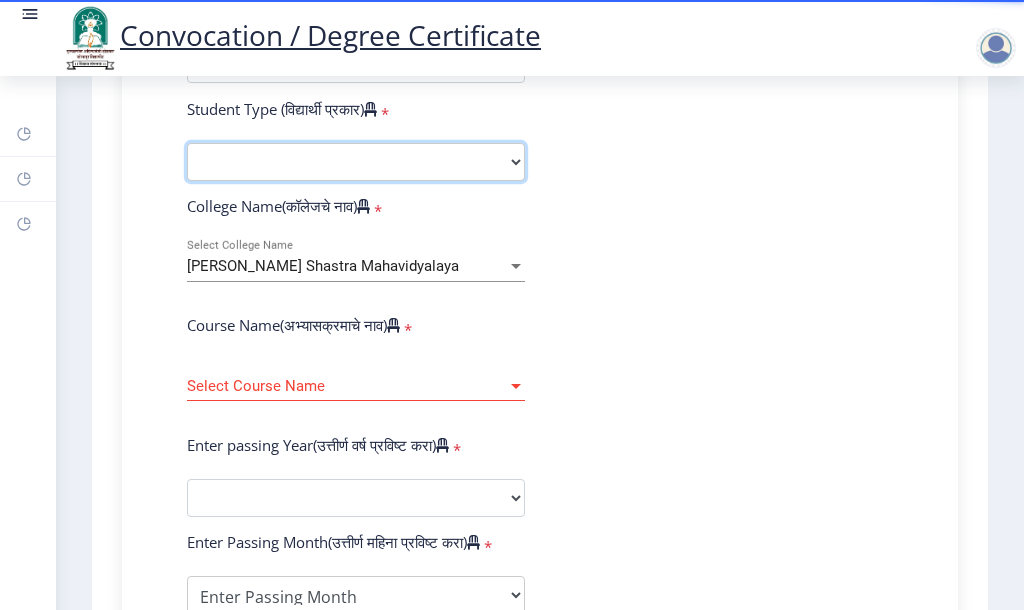 click on "Select Student Type Regular External" at bounding box center (356, 162) 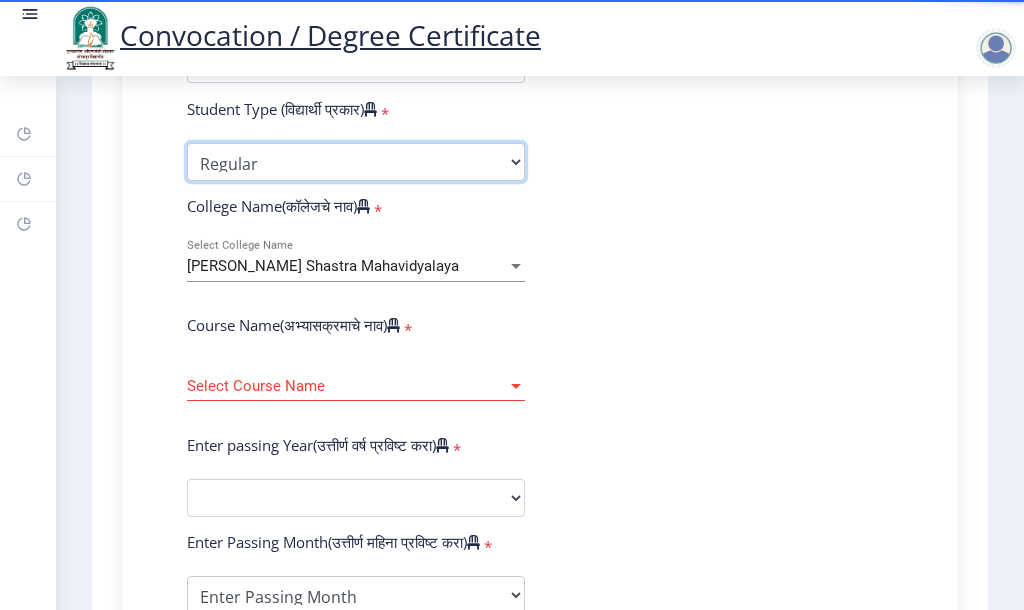 click on "Select Student Type Regular External" at bounding box center (356, 162) 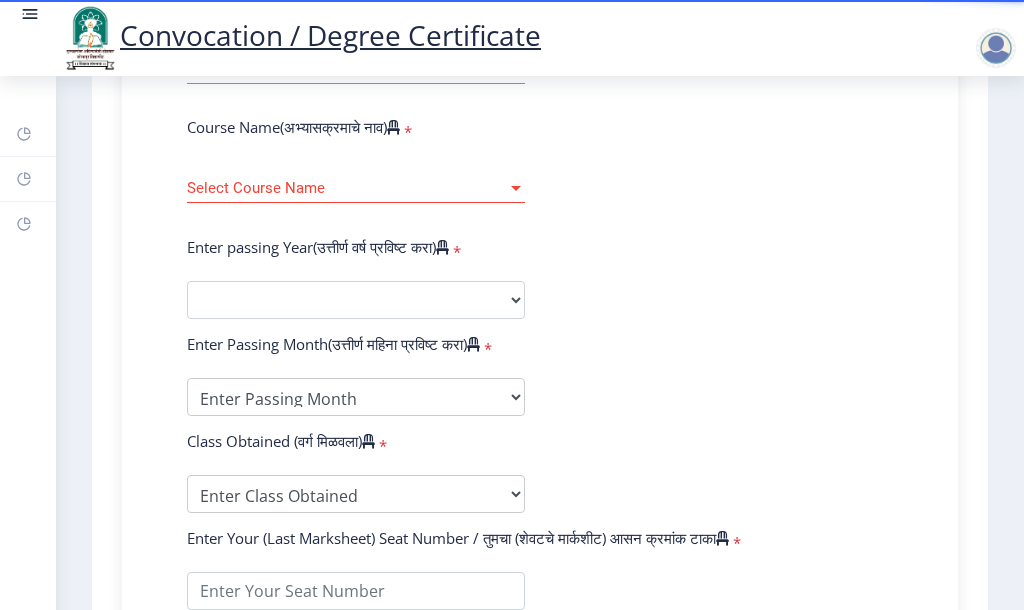 scroll, scrollTop: 800, scrollLeft: 0, axis: vertical 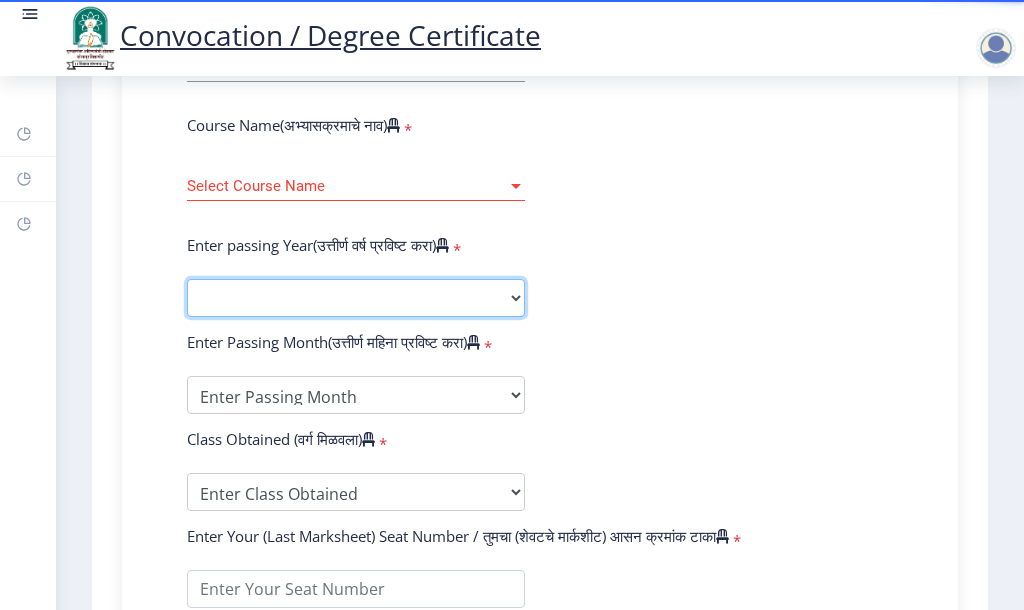 click on "2025   2024   2023   2022   2021   2020   2019   2018   2017   2016   2015   2014   2013   2012   2011   2010   2009   2008   2007   2006   2005   2004   2003   2002   2001   2000   1999   1998   1997   1996   1995   1994   1993   1992   1991   1990   1989   1988   1987   1986   1985   1984   1983   1982   1981   1980   1979   1978   1977   1976" 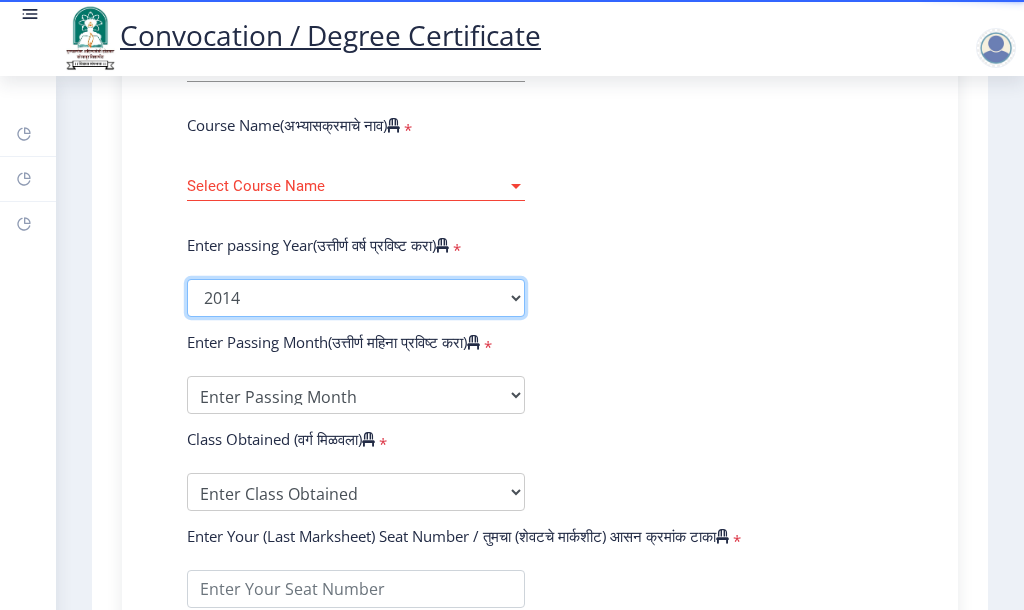 click on "2025   2024   2023   2022   2021   2020   2019   2018   2017   2016   2015   2014   2013   2012   2011   2010   2009   2008   2007   2006   2005   2004   2003   2002   2001   2000   1999   1998   1997   1996   1995   1994   1993   1992   1991   1990   1989   1988   1987   1986   1985   1984   1983   1982   1981   1980   1979   1978   1977   1976" 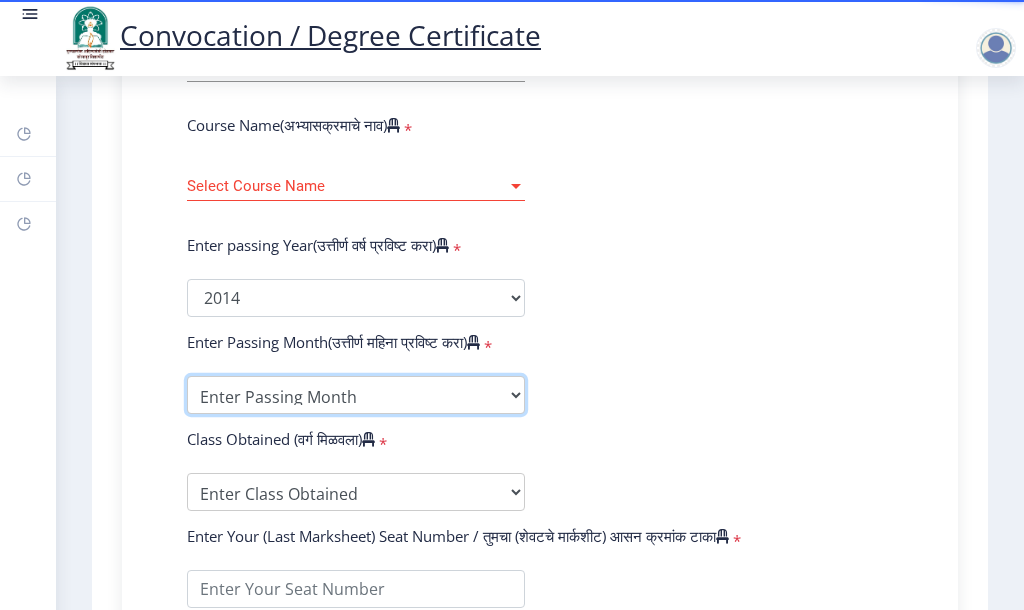 click on "Enter Passing Month March April May October November December" at bounding box center (356, 395) 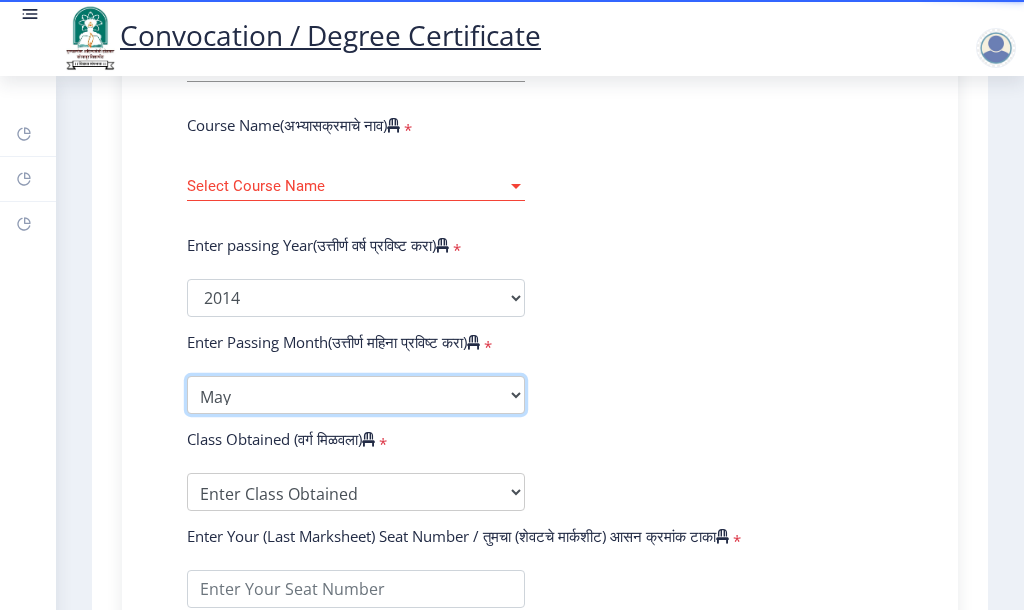 click on "Enter Passing Month March April May October November December" at bounding box center [356, 395] 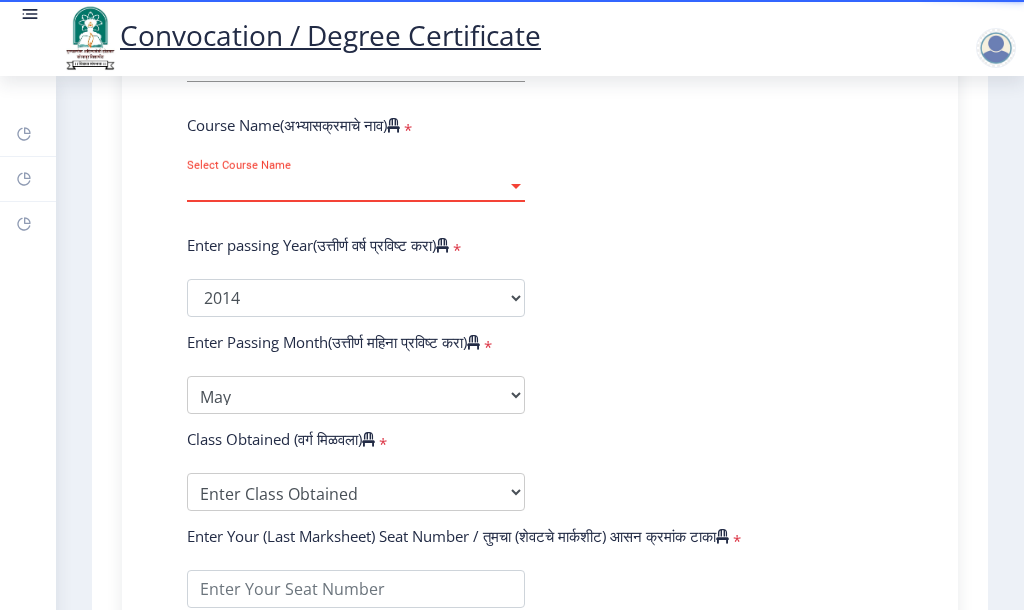click on "Select Course Name" at bounding box center [347, 186] 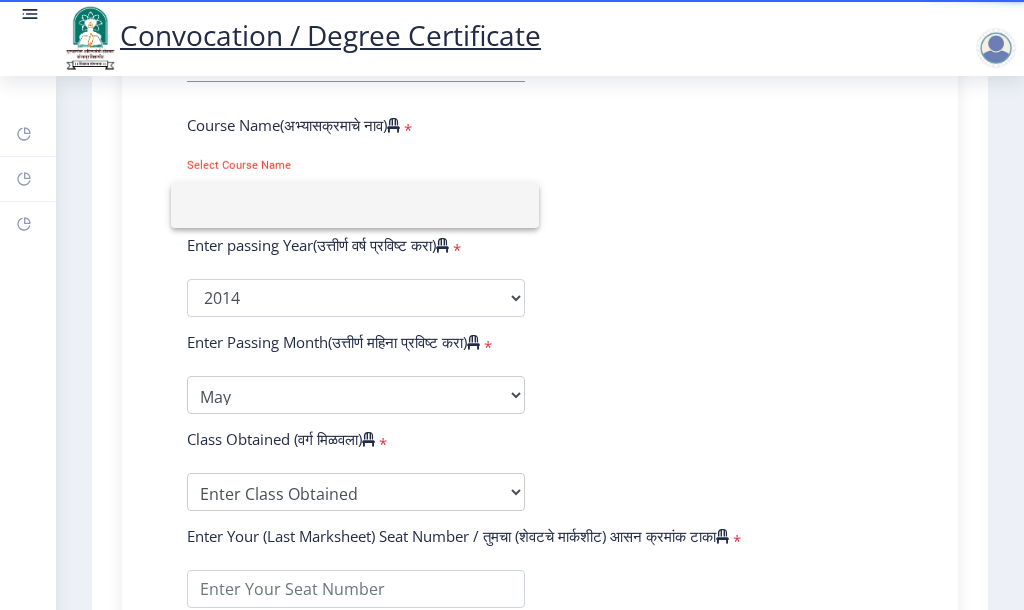type on "b" 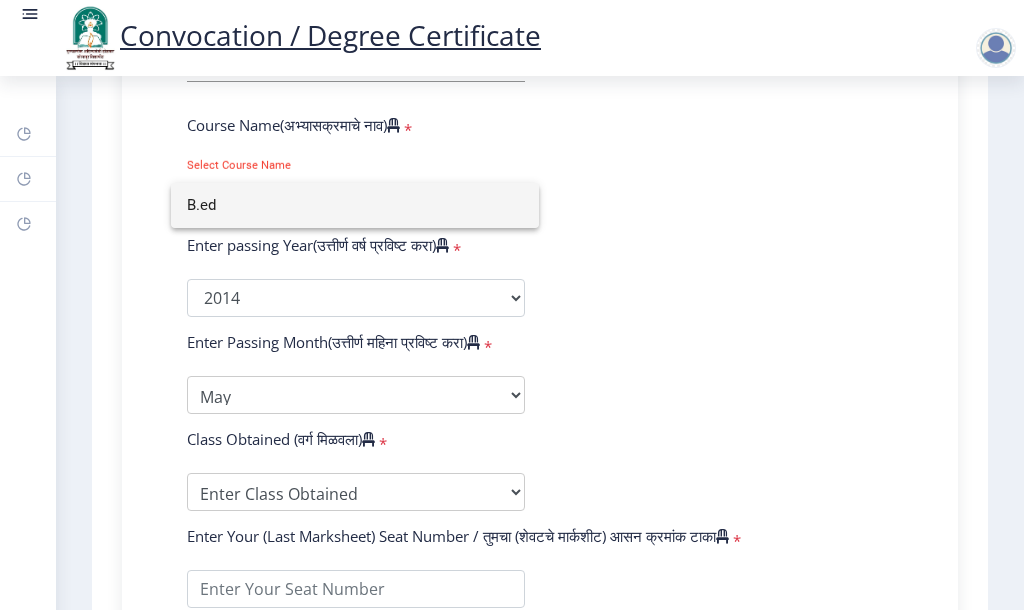 type on "B.ed" 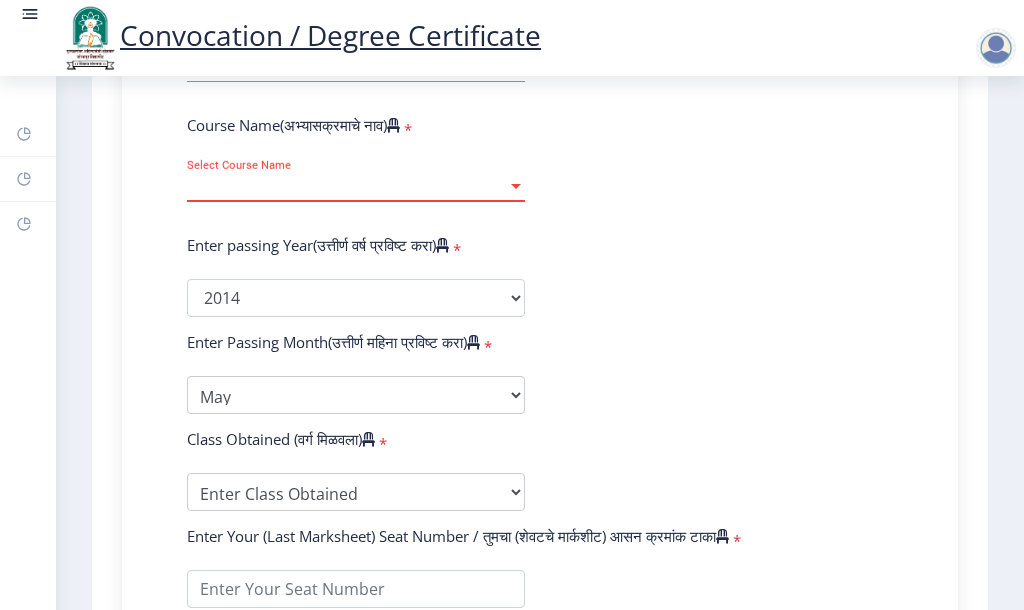 click at bounding box center [516, 186] 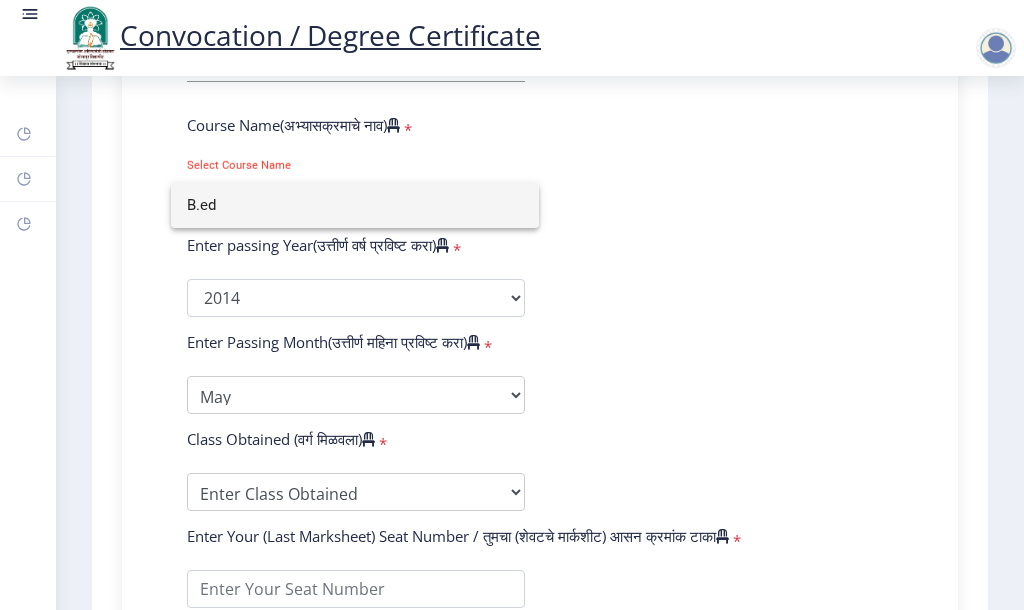 click 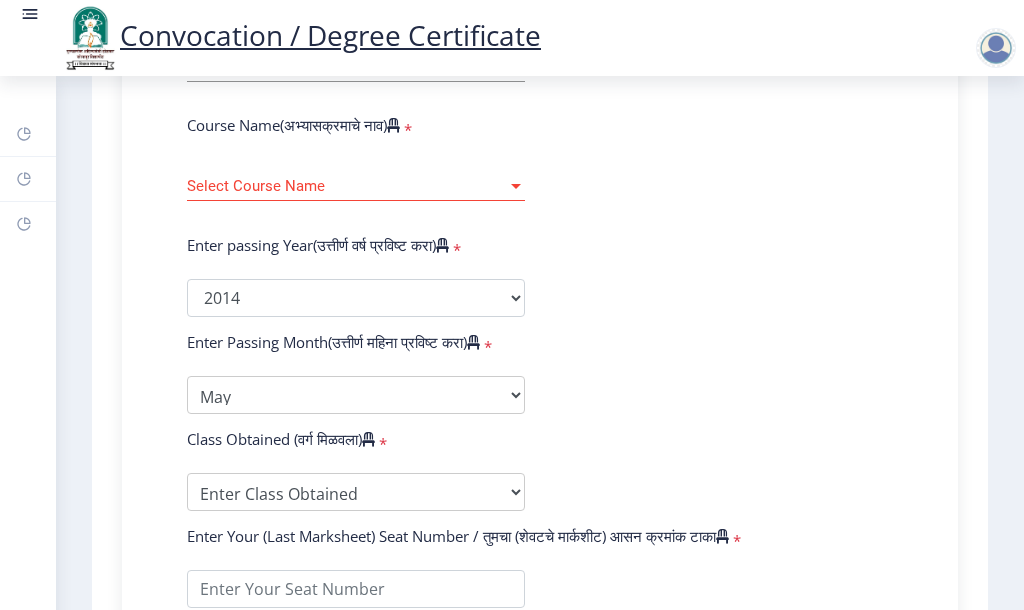 click on "Select Course Name" at bounding box center (347, 186) 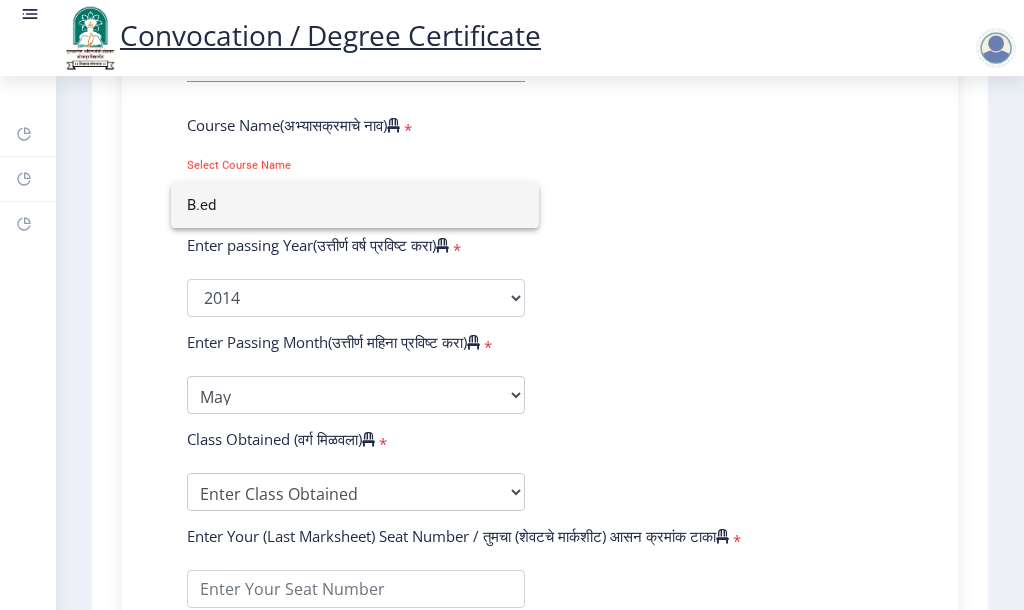 click 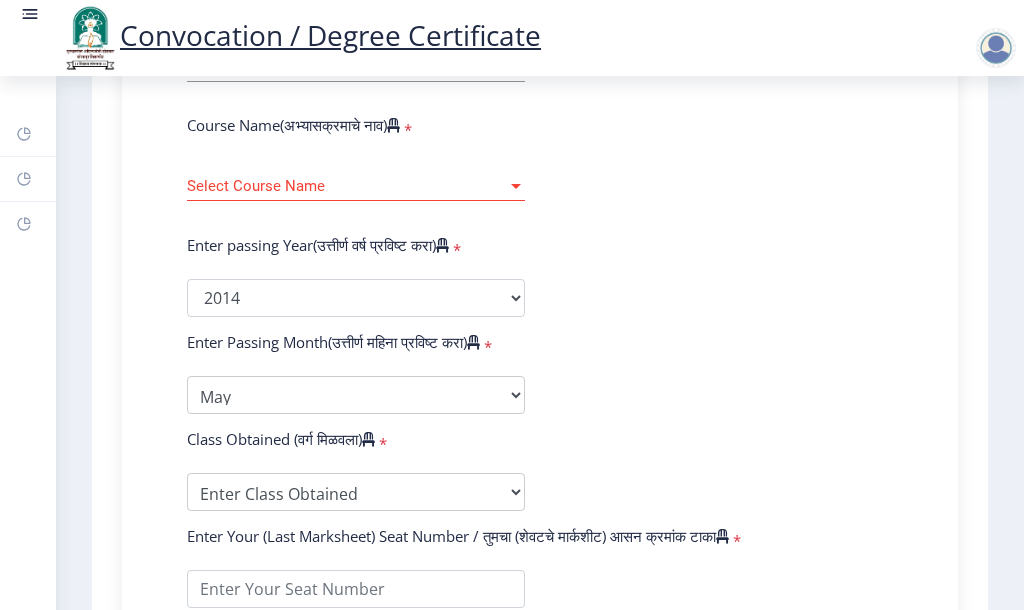 scroll, scrollTop: 1000, scrollLeft: 0, axis: vertical 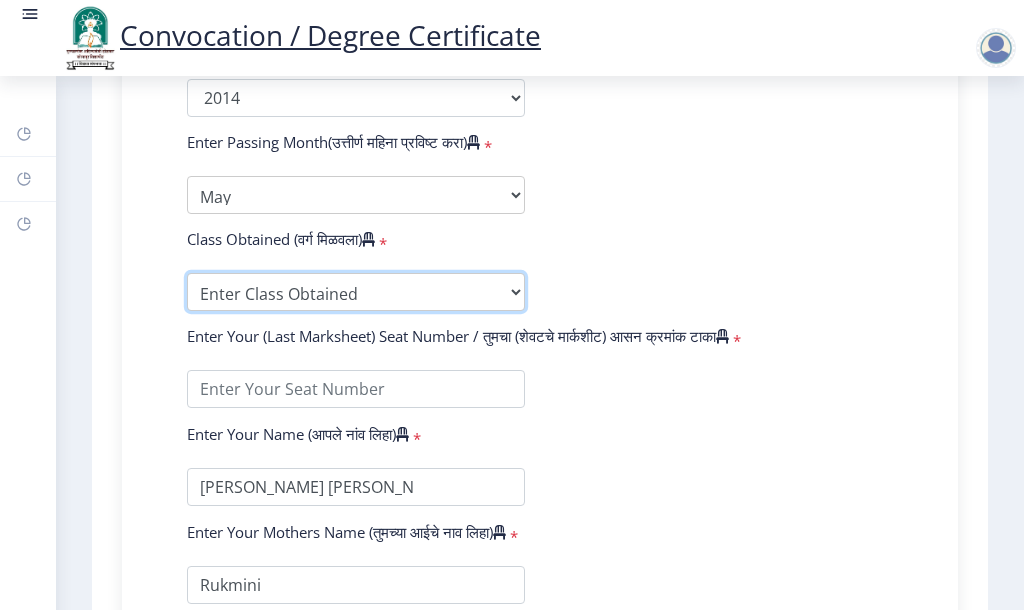 click on "Enter Class Obtained FIRST CLASS WITH DISTINCTION FIRST CLASS HIGHER SECOND CLASS SECOND CLASS PASS CLASS Grade O Grade A+ Grade A Grade B+ Grade B Grade C+ Grade C Grade D Grade E" at bounding box center [356, 292] 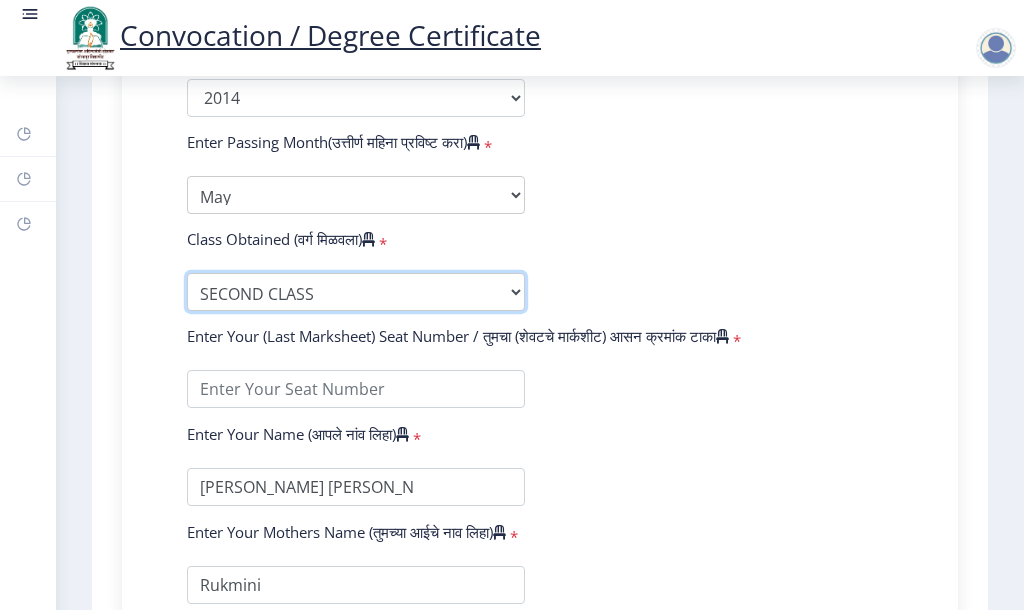 click on "Enter Class Obtained FIRST CLASS WITH DISTINCTION FIRST CLASS HIGHER SECOND CLASS SECOND CLASS PASS CLASS Grade O Grade A+ Grade A Grade B+ Grade B Grade C+ Grade C Grade D Grade E" at bounding box center (356, 292) 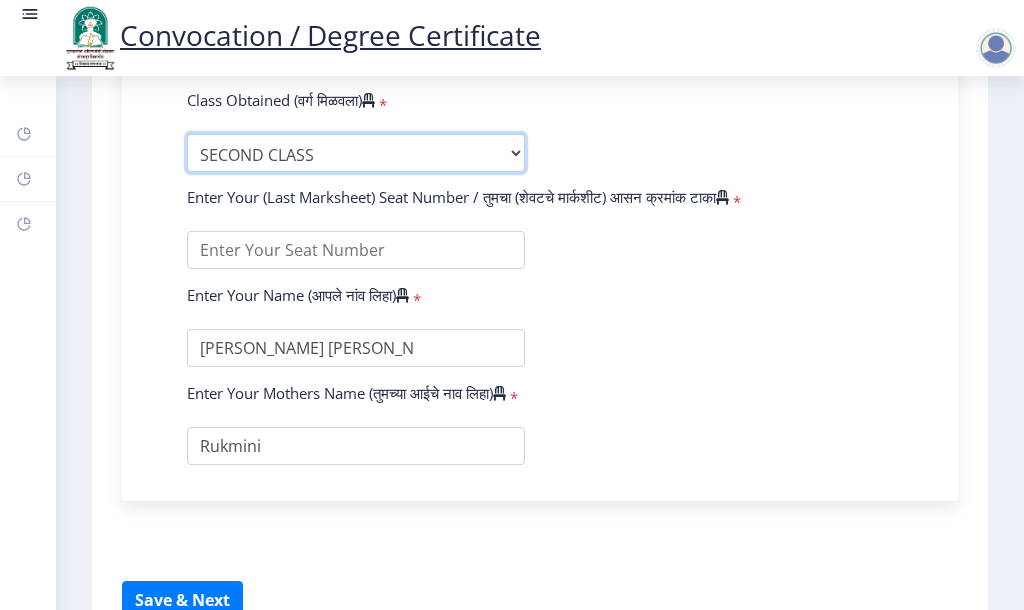 scroll, scrollTop: 1291, scrollLeft: 0, axis: vertical 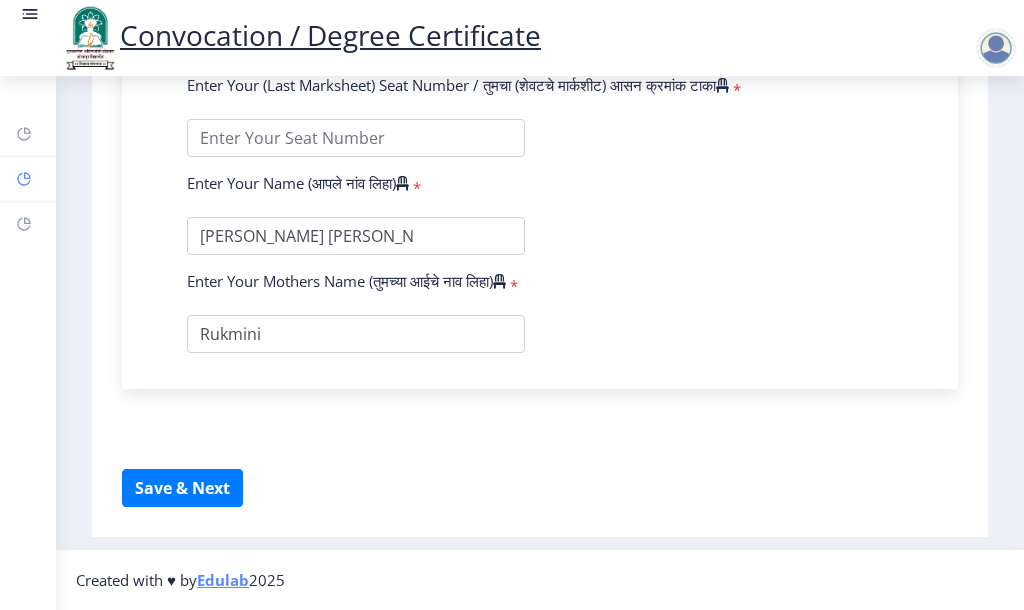 click 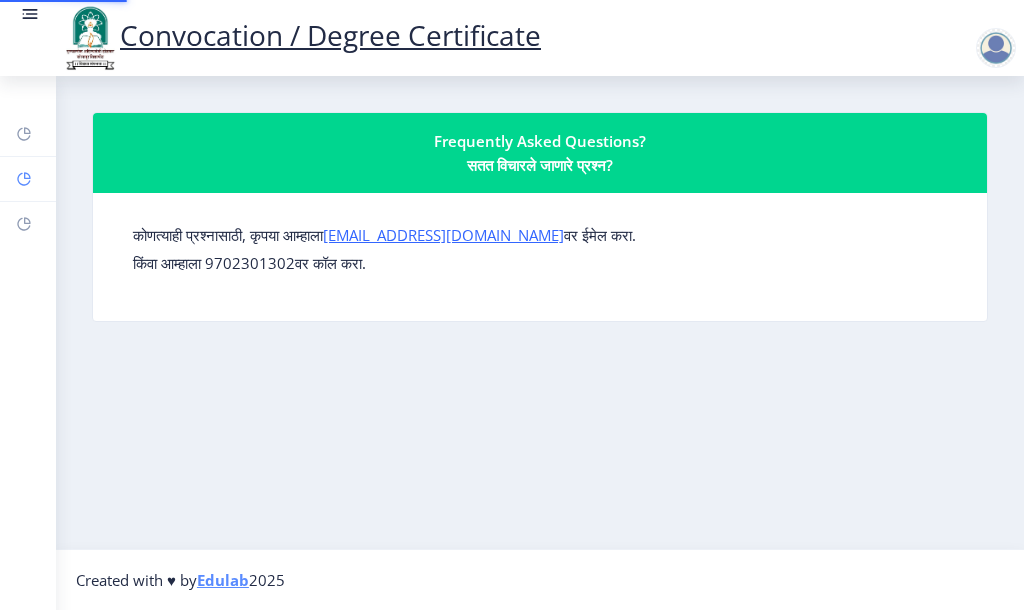 scroll, scrollTop: 0, scrollLeft: 0, axis: both 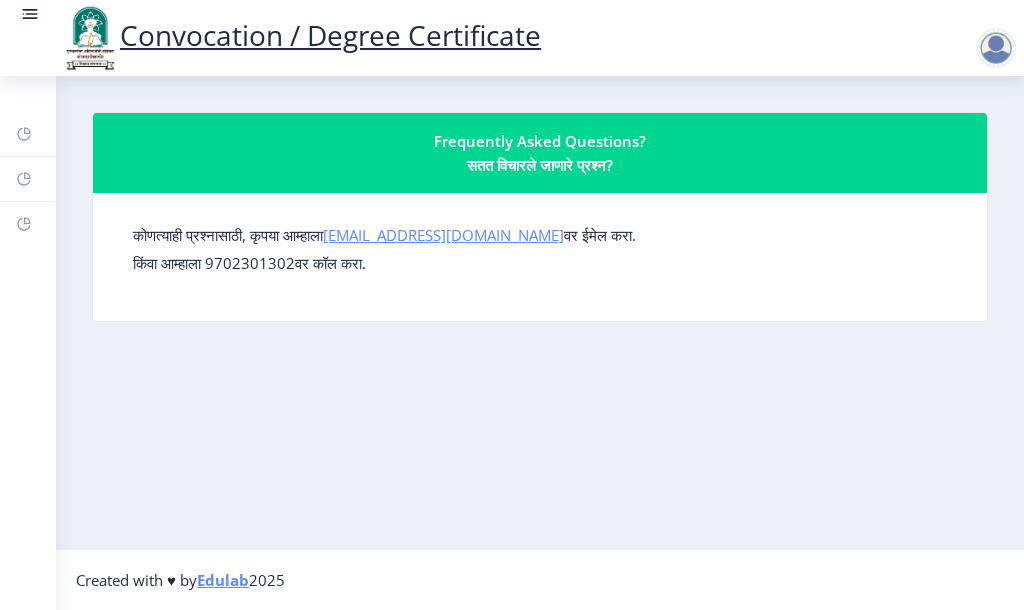 click on "su.sfc@studentscenter.in" 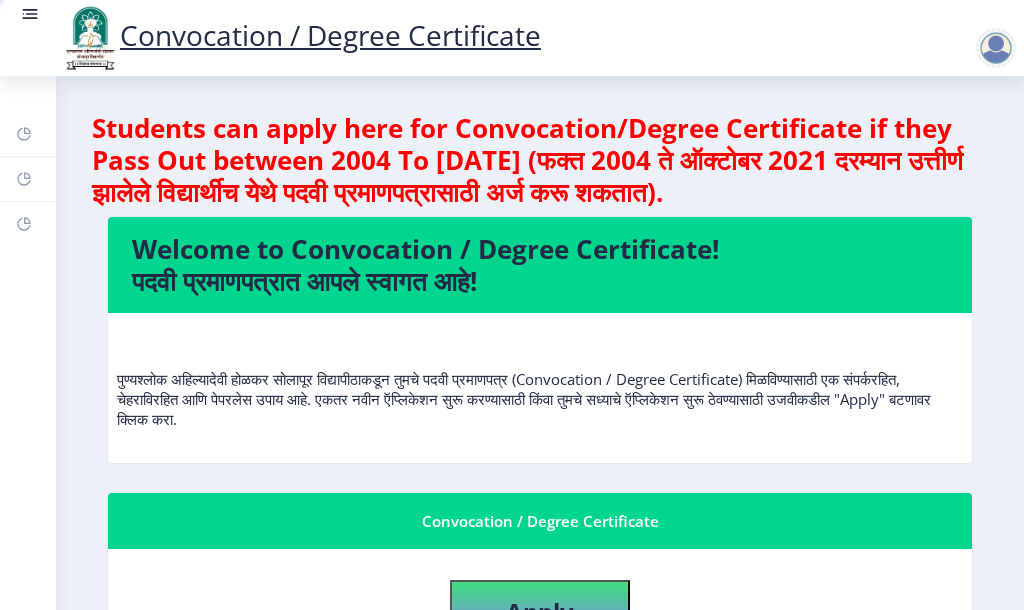 scroll, scrollTop: 0, scrollLeft: 0, axis: both 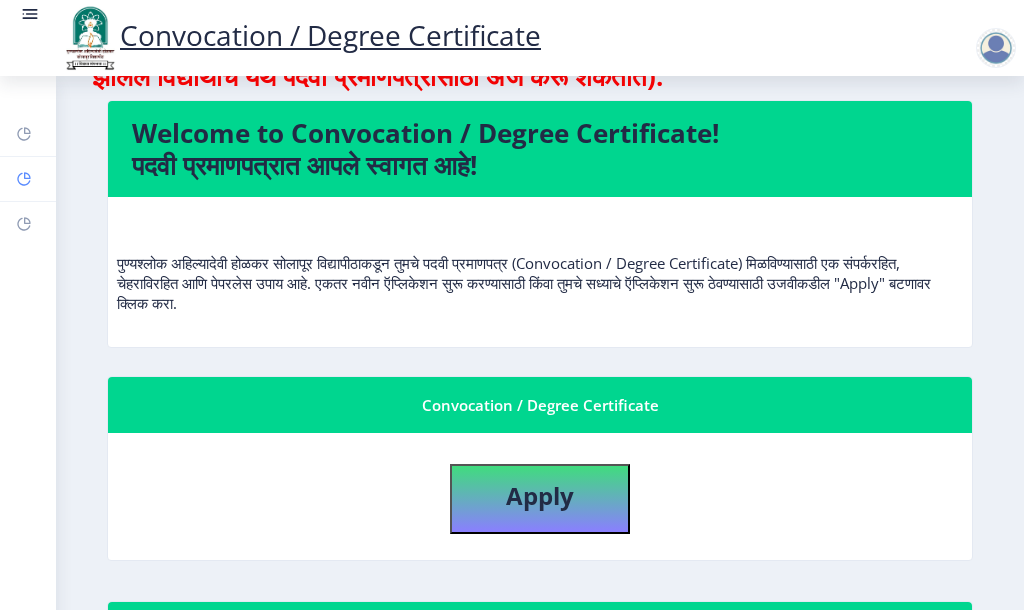 click 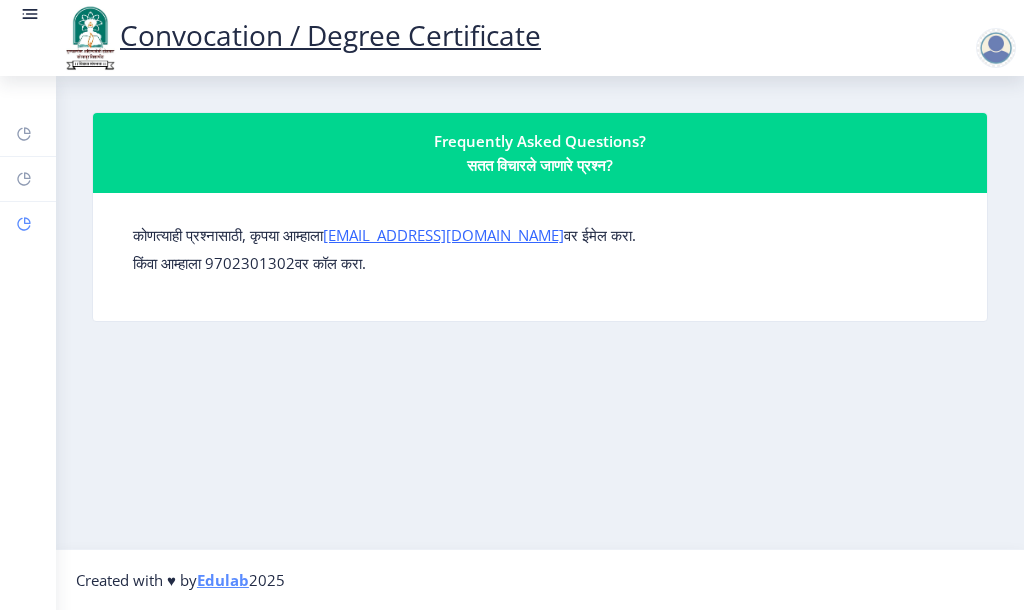click 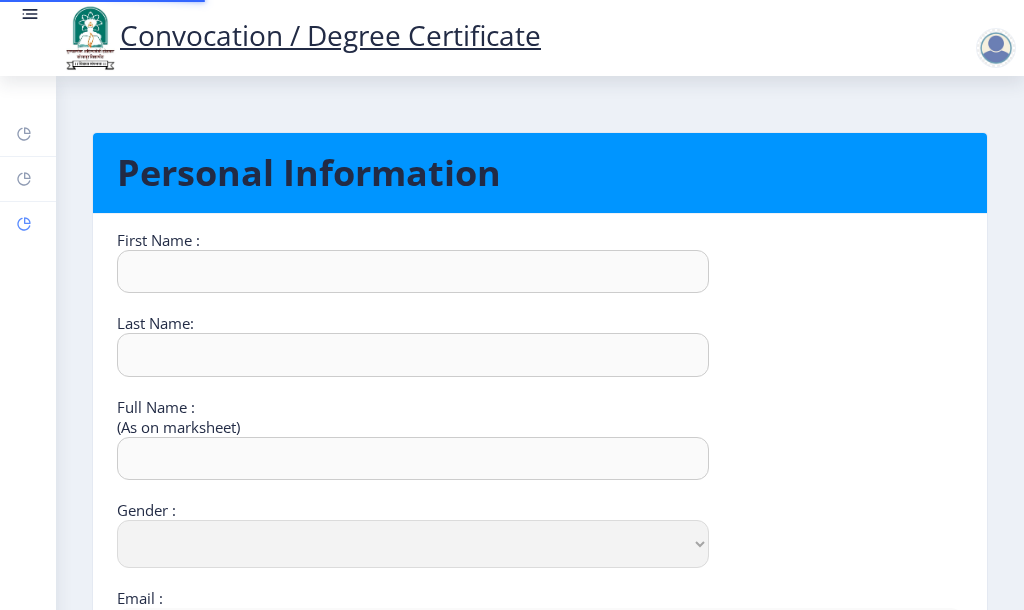 type on "[PERSON_NAME]" 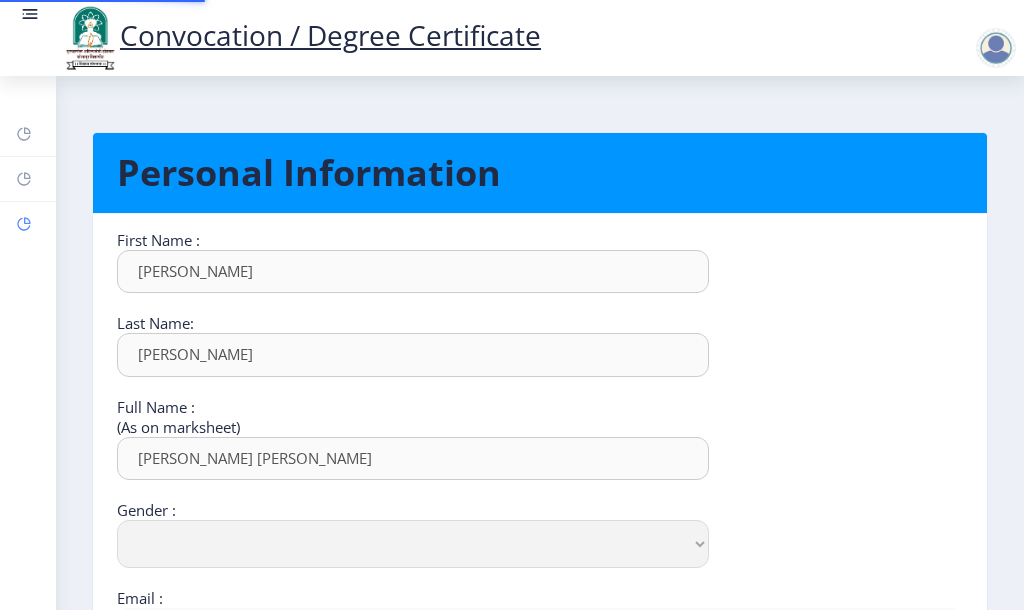 select on "[DEMOGRAPHIC_DATA]" 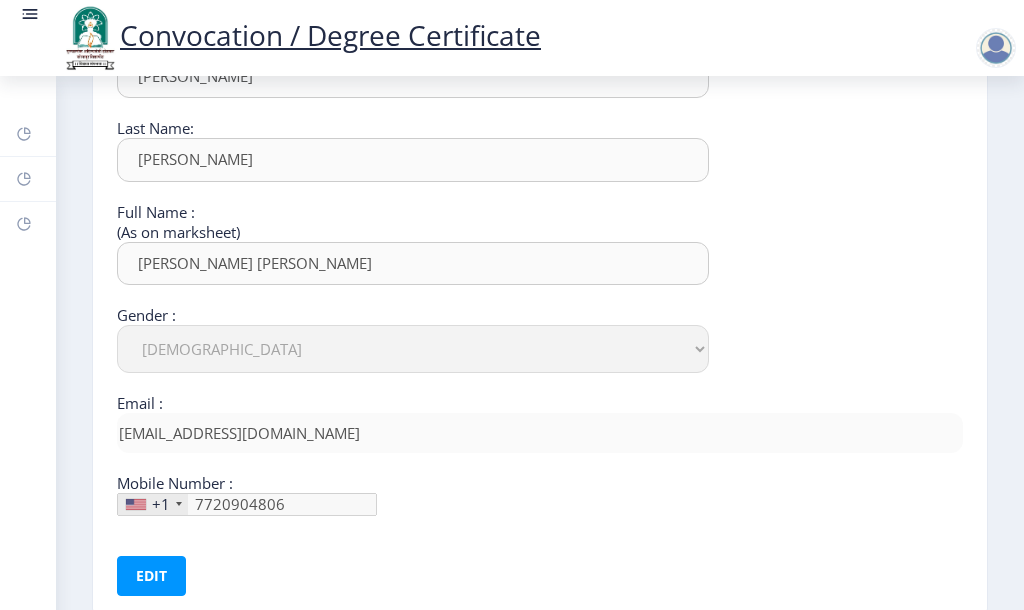 scroll, scrollTop: 200, scrollLeft: 0, axis: vertical 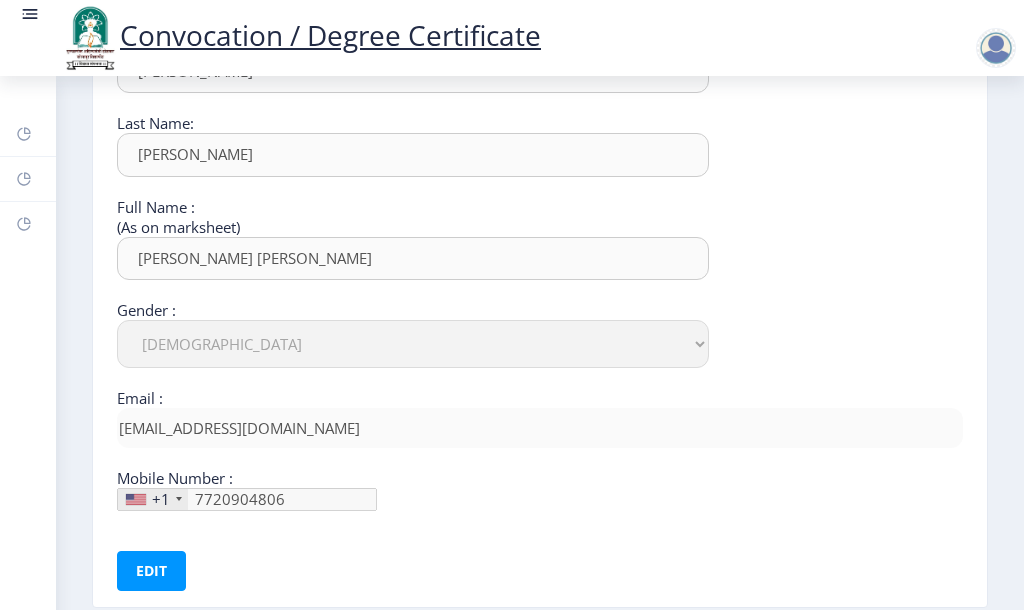 click on "+1" 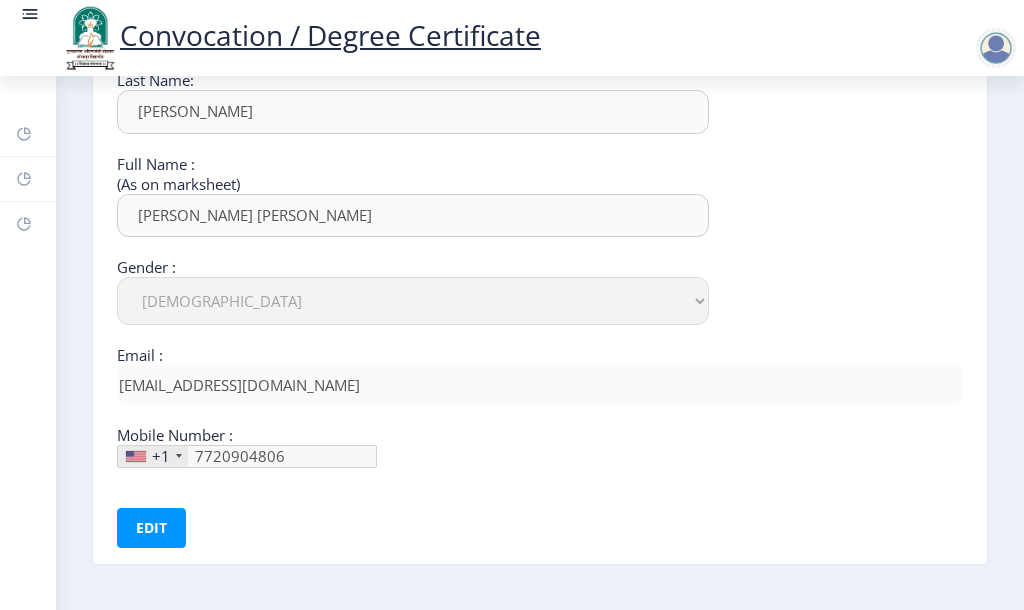 scroll, scrollTop: 300, scrollLeft: 0, axis: vertical 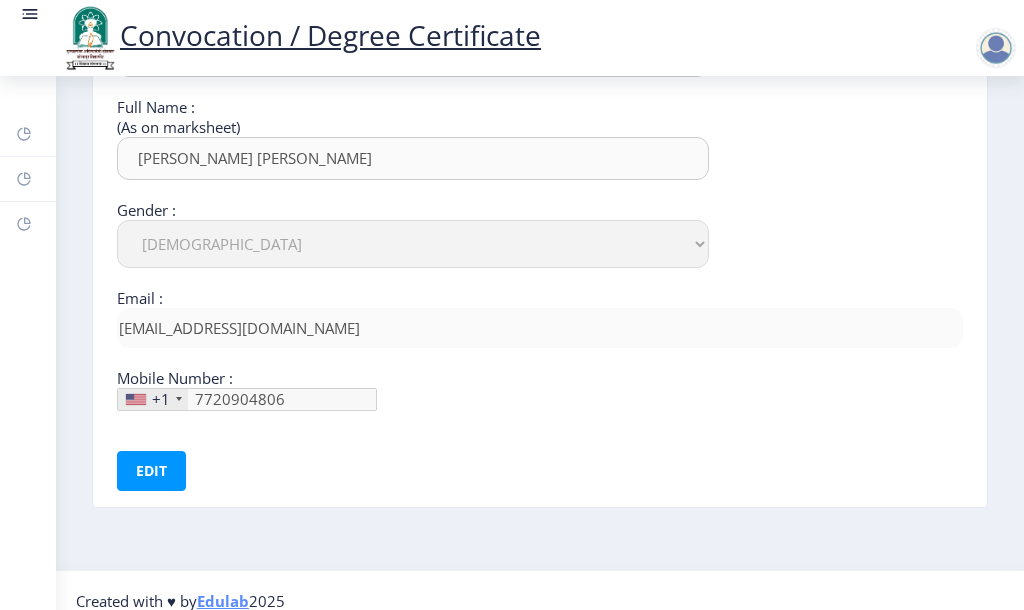 click on "+1" 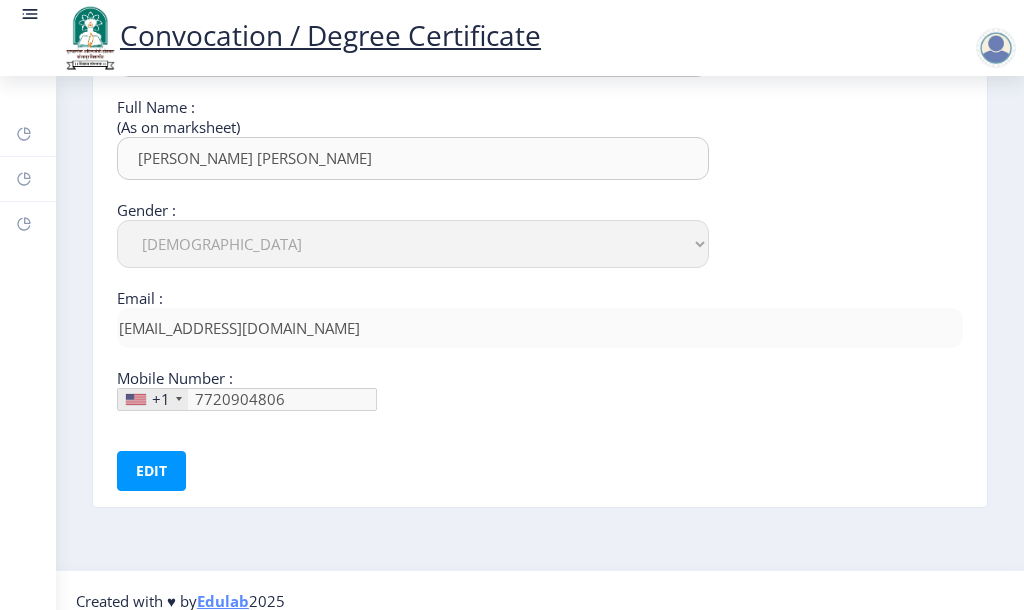 click 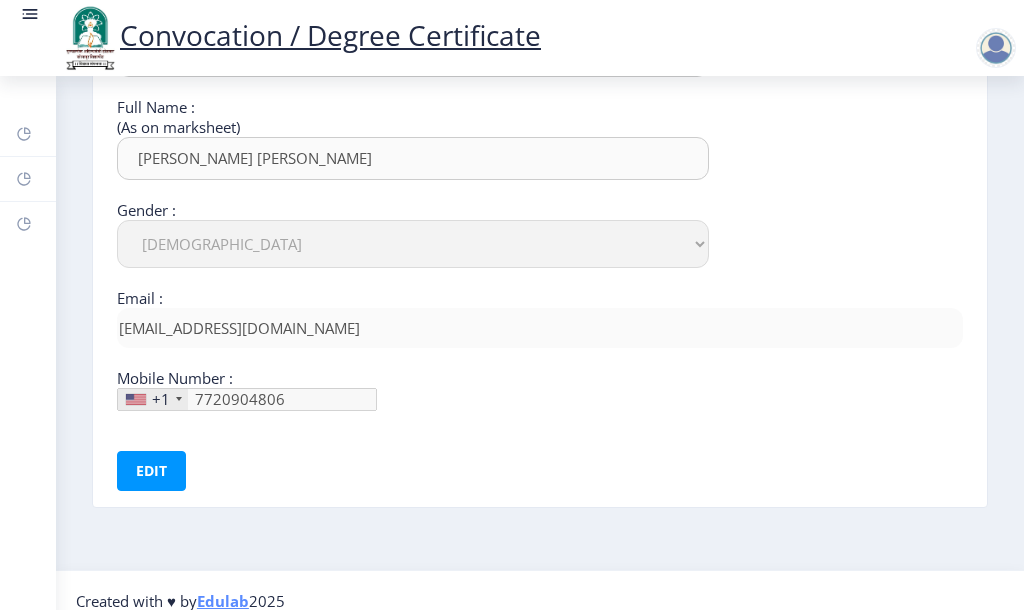 scroll, scrollTop: 0, scrollLeft: 0, axis: both 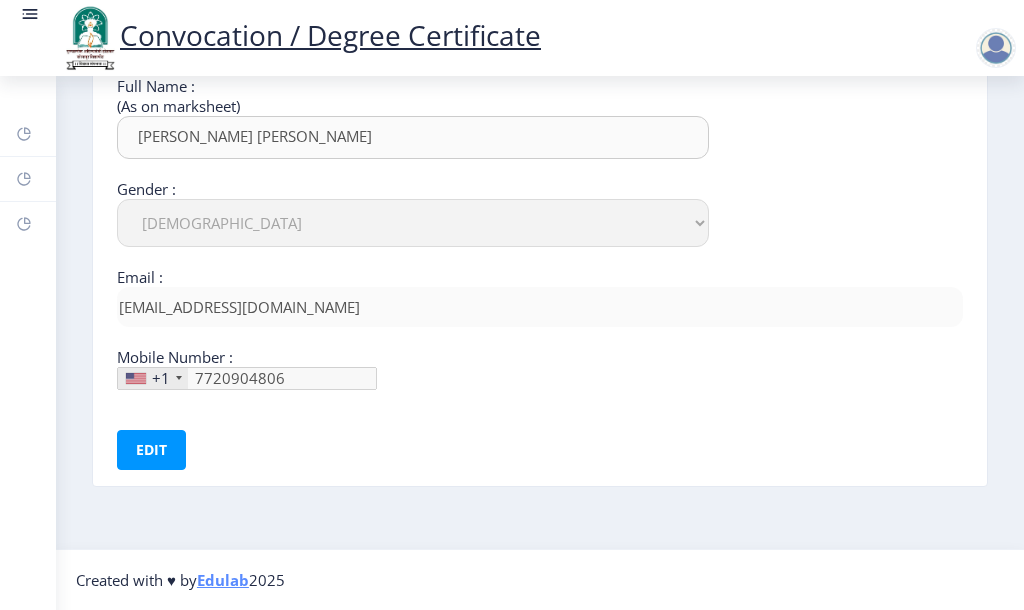 click on "+1" 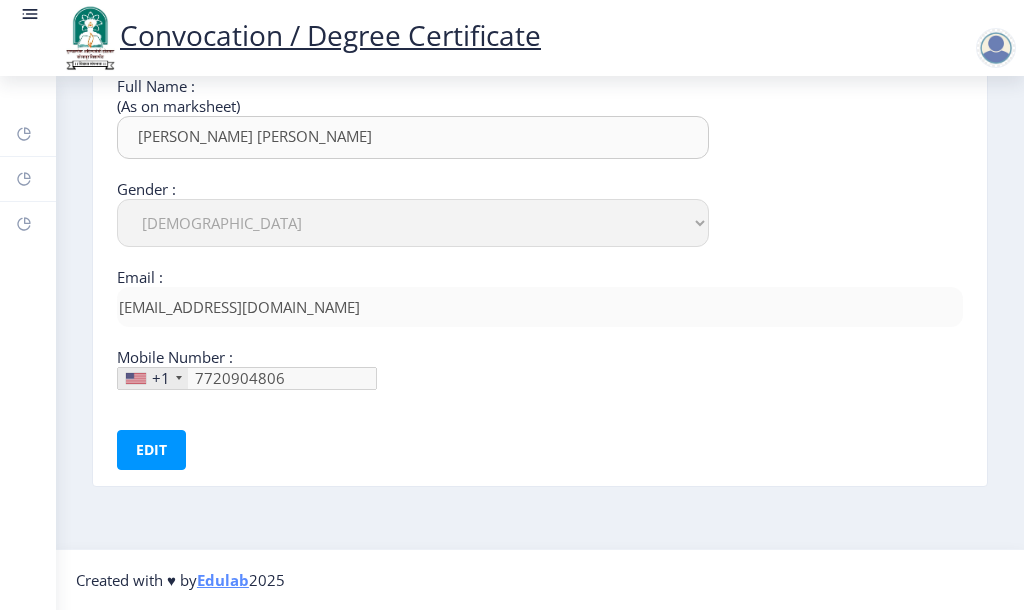 click on "+1" 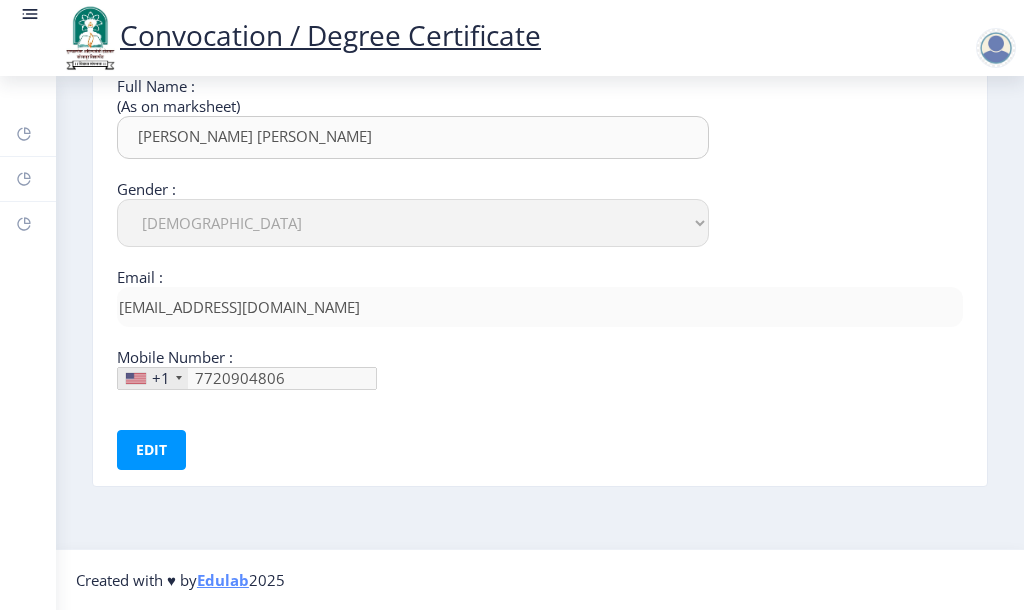 click on "+1" 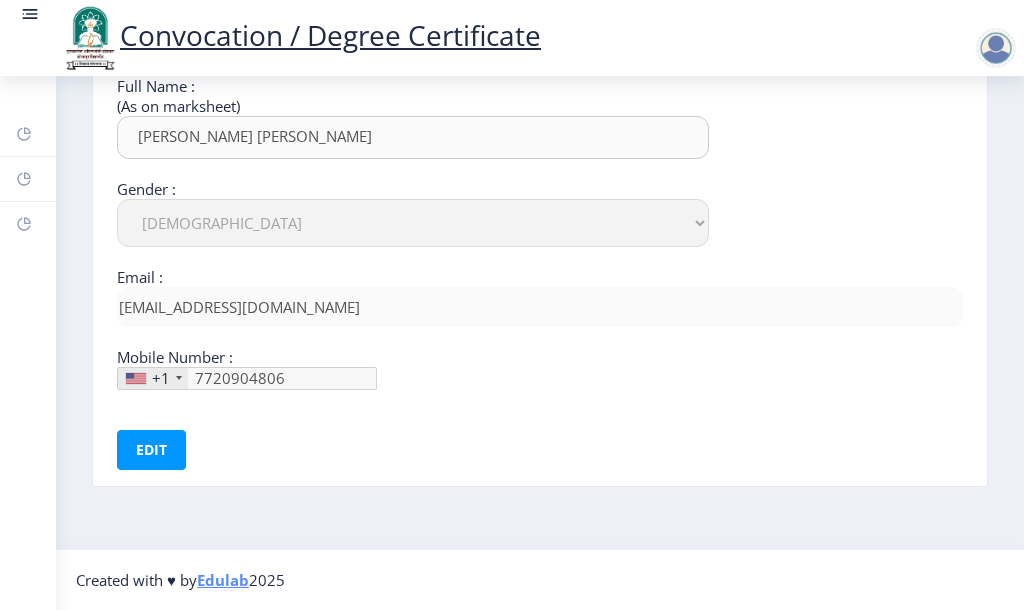click on "+1" 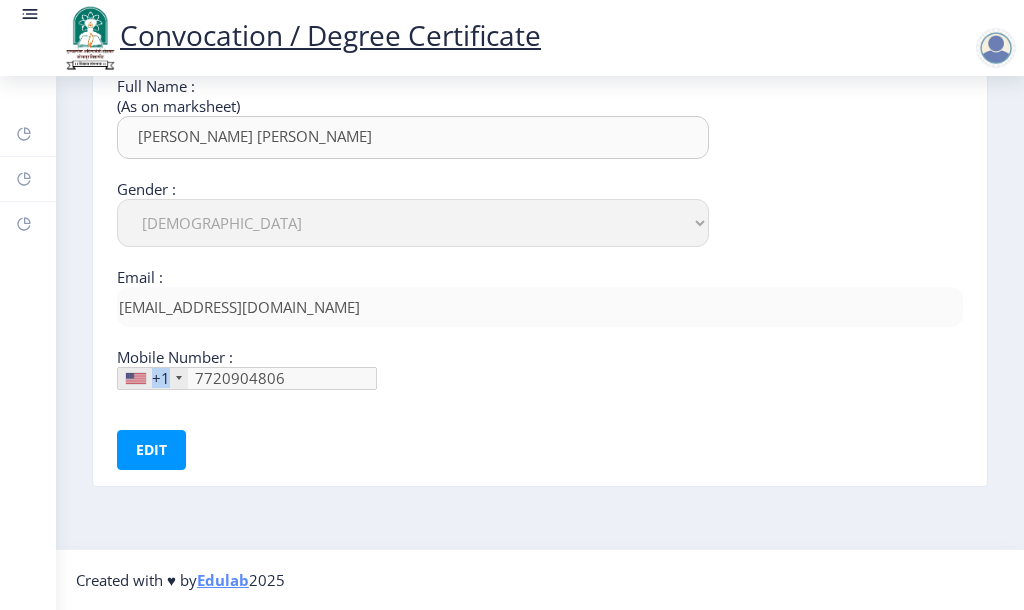 click on "+1" 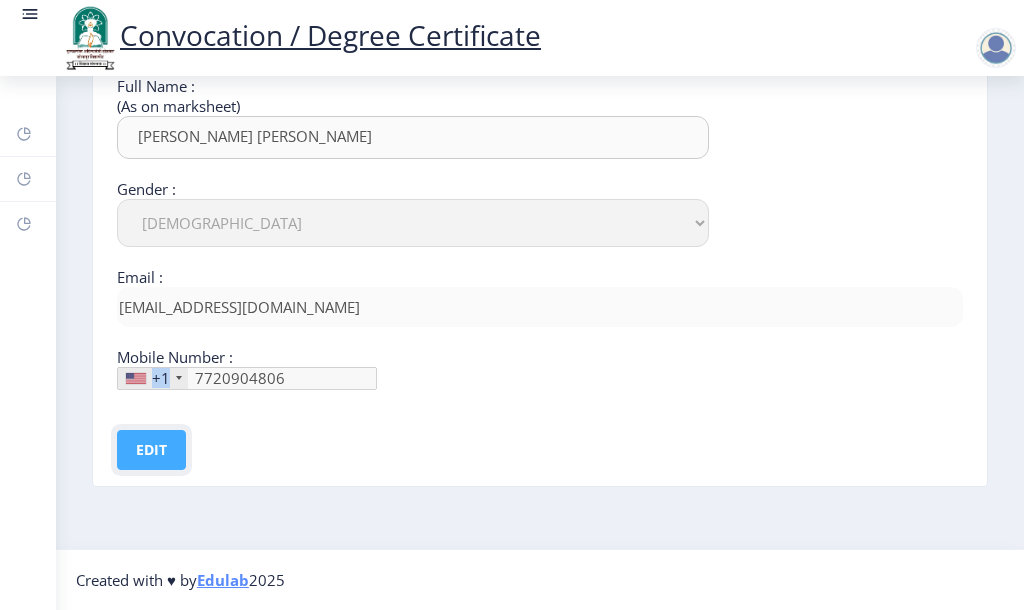 click on "Edit" 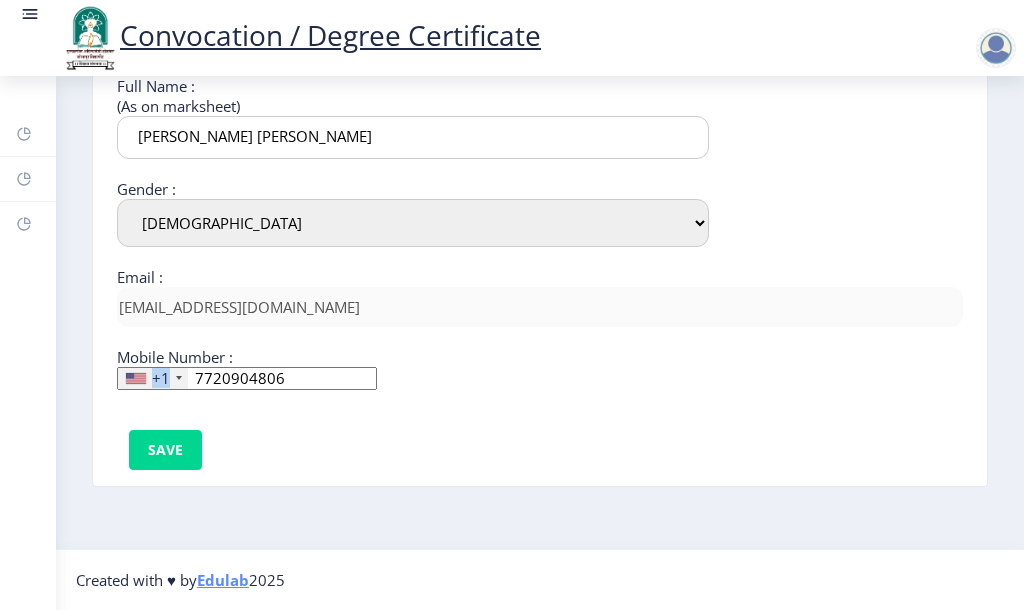 scroll, scrollTop: 221, scrollLeft: 0, axis: vertical 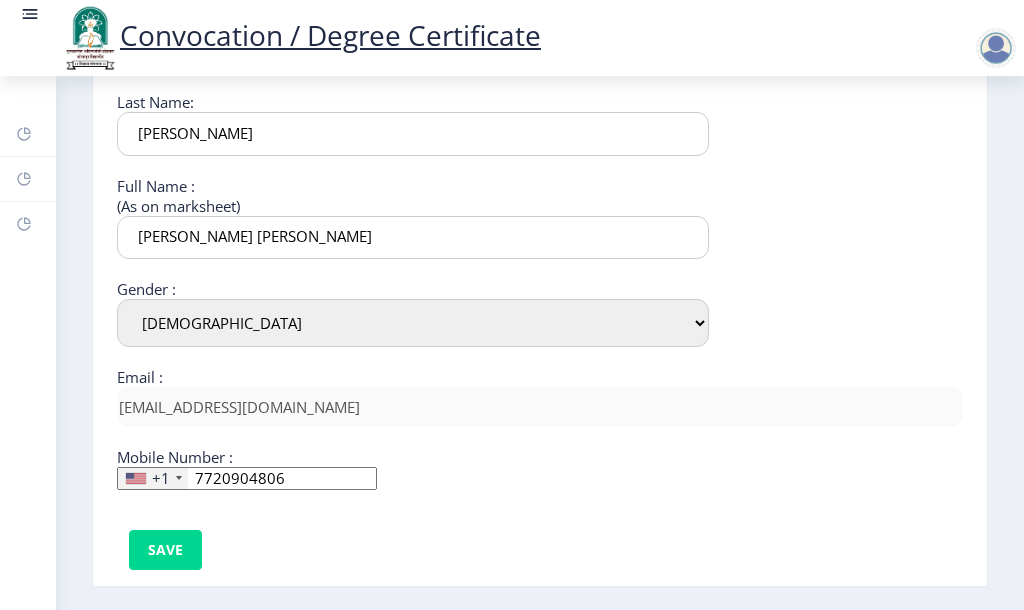 click on "7720904806" 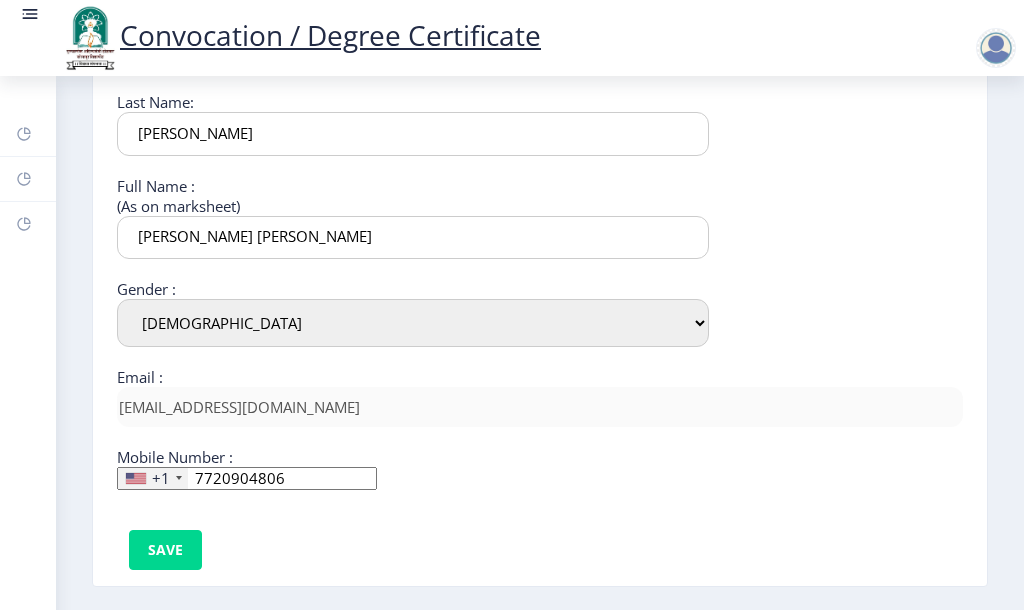 click 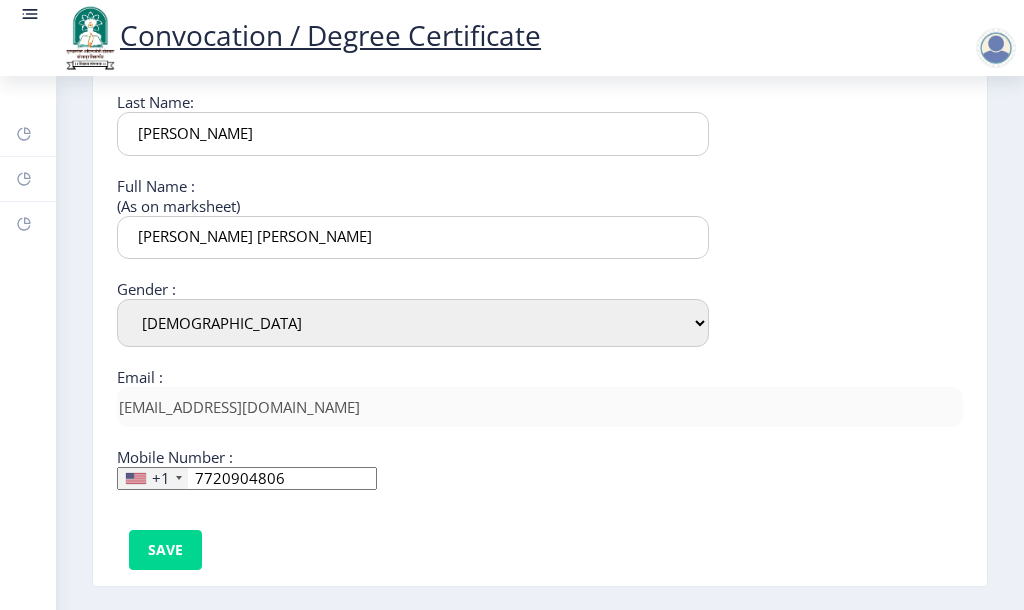 click on "7720904806" 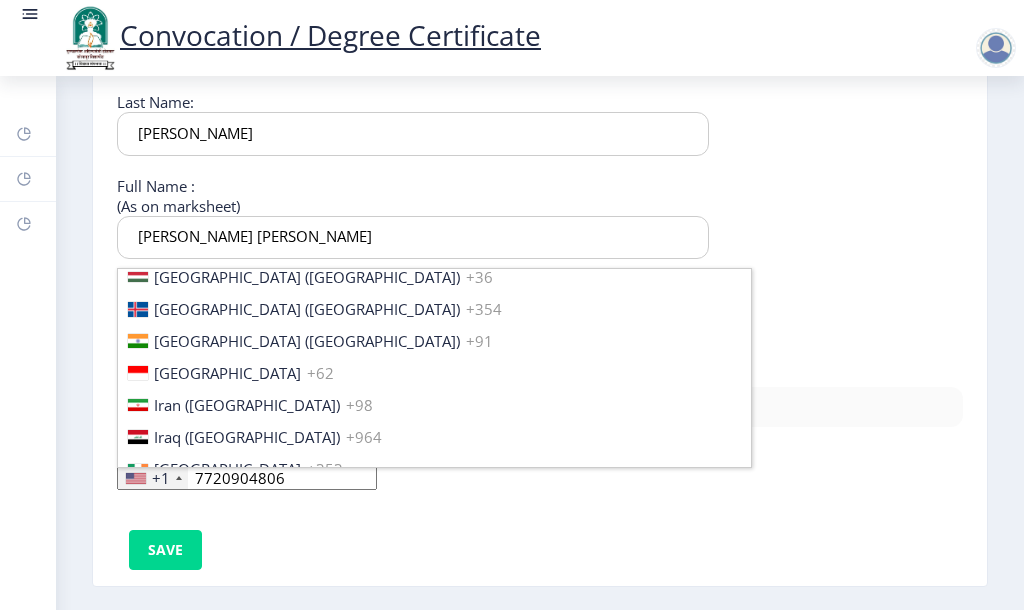 scroll, scrollTop: 3100, scrollLeft: 0, axis: vertical 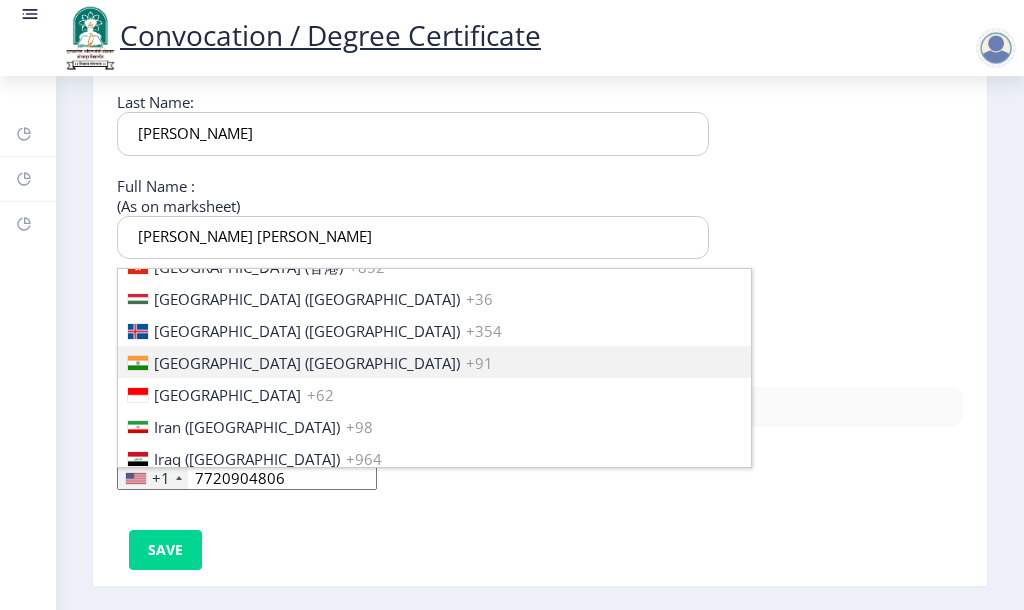 click on "[GEOGRAPHIC_DATA] ([GEOGRAPHIC_DATA])" at bounding box center (307, 363) 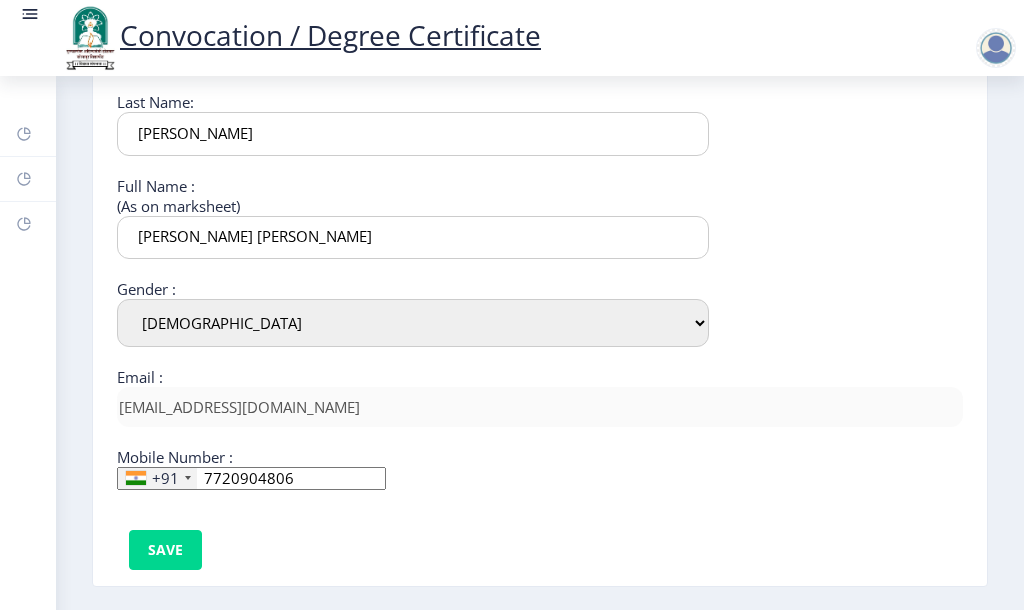 scroll, scrollTop: 121, scrollLeft: 0, axis: vertical 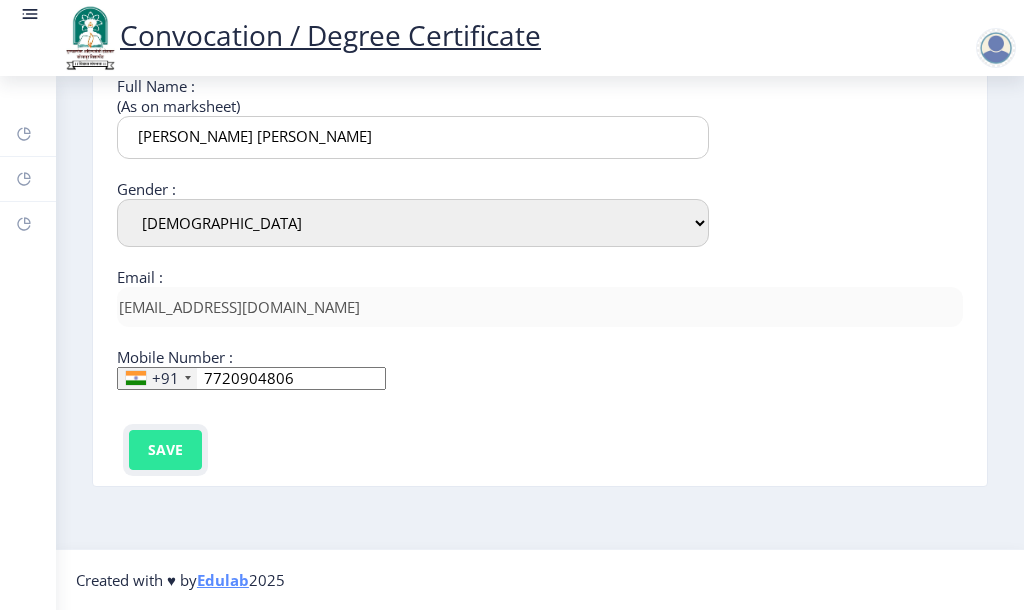 click on "Save" 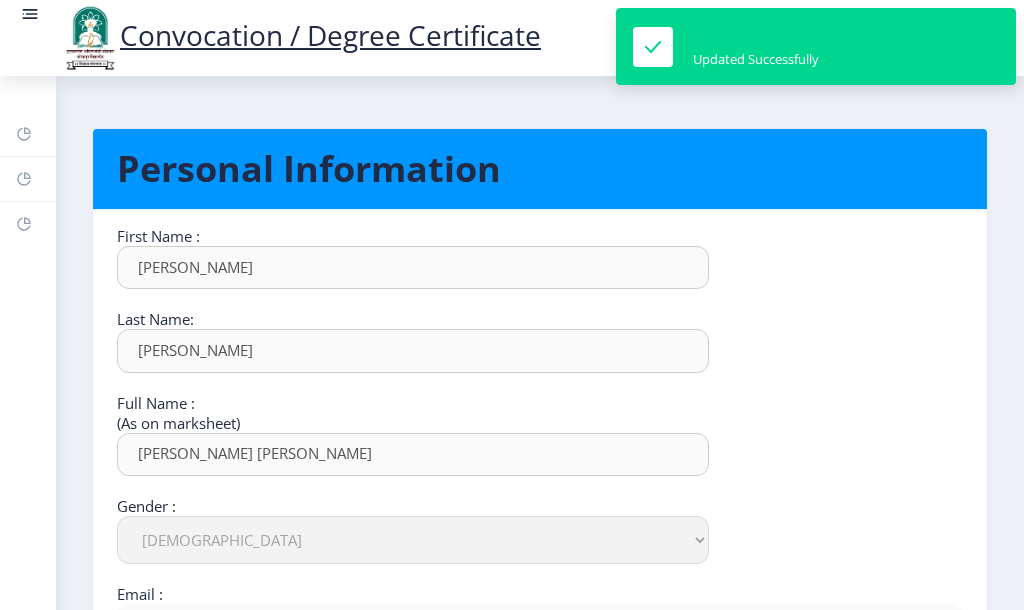 scroll, scrollTop: 0, scrollLeft: 0, axis: both 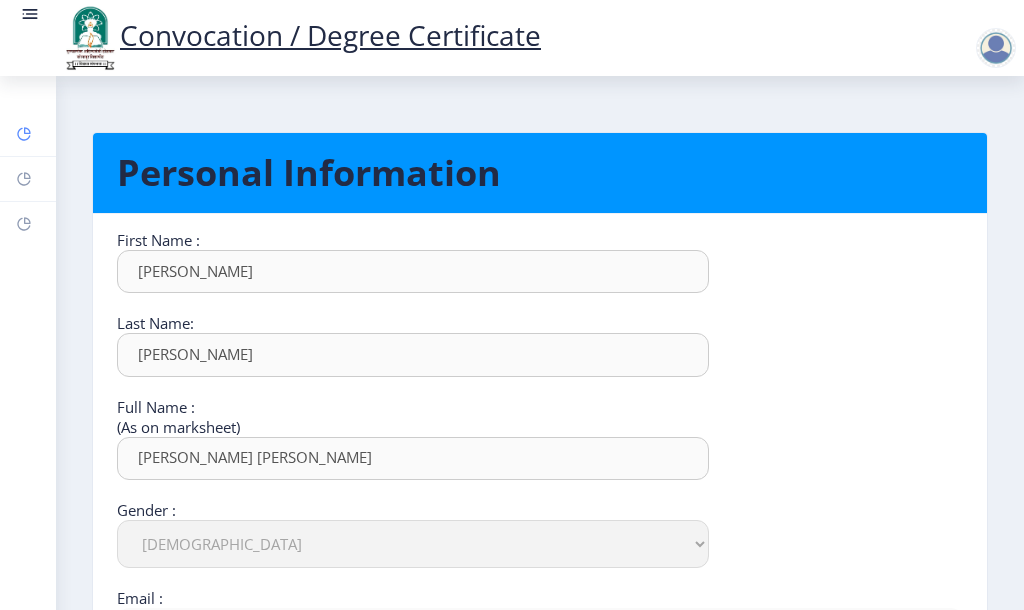 click on "Dashboard" 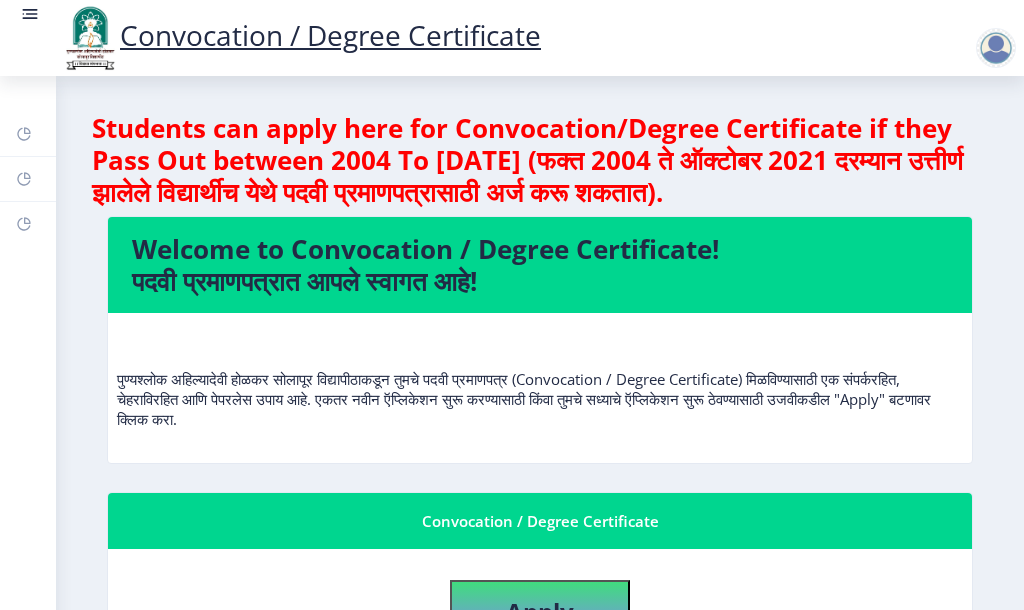 scroll, scrollTop: 500, scrollLeft: 0, axis: vertical 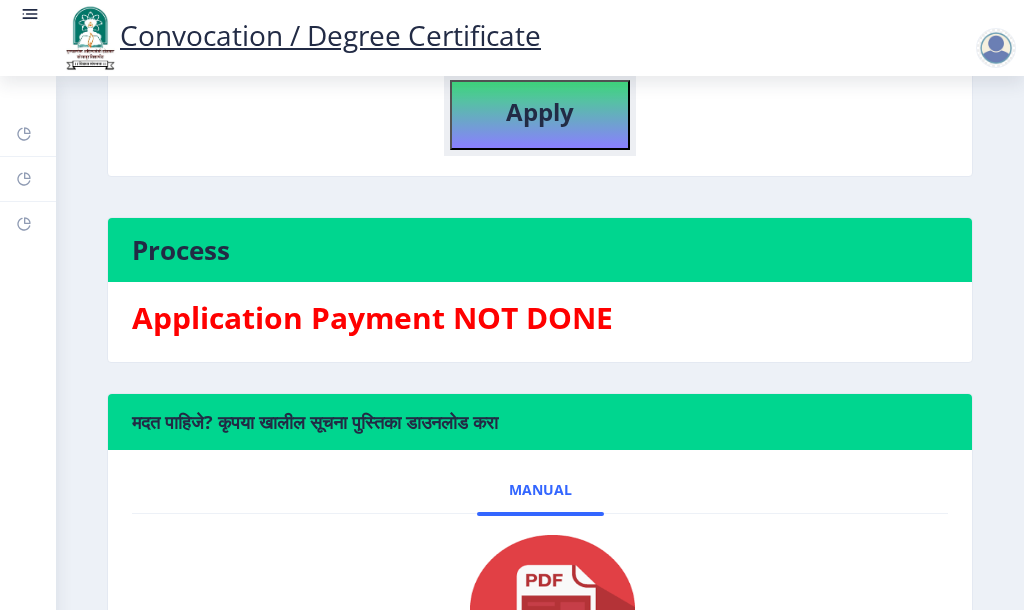 click on "Apply" 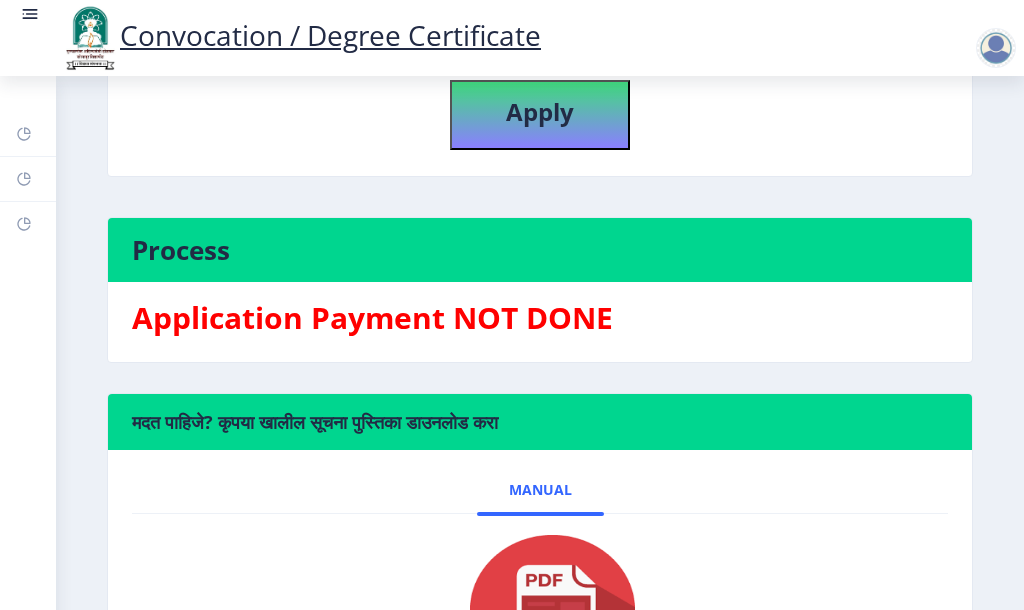 select 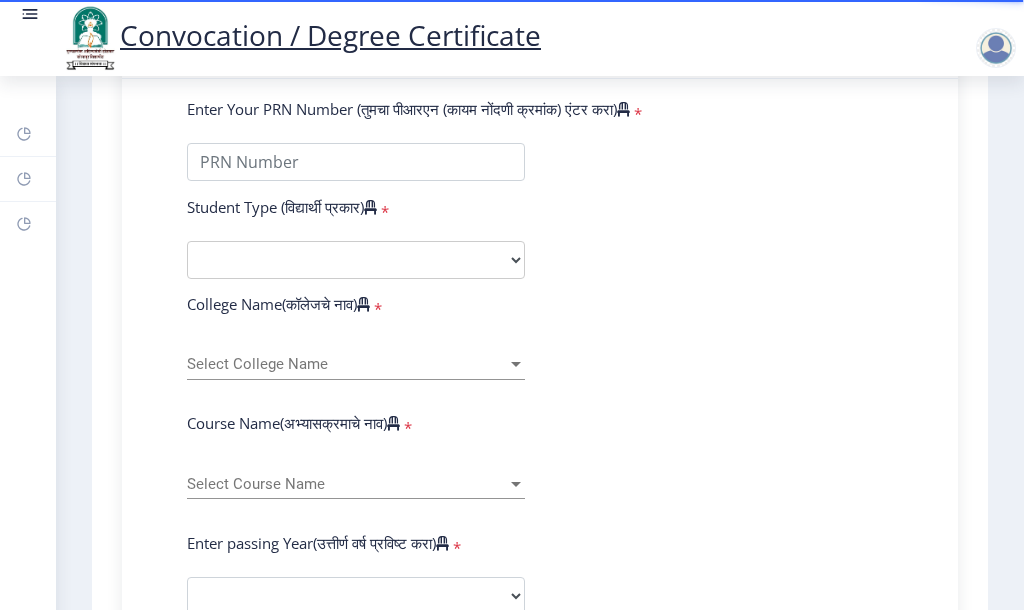 scroll, scrollTop: 500, scrollLeft: 0, axis: vertical 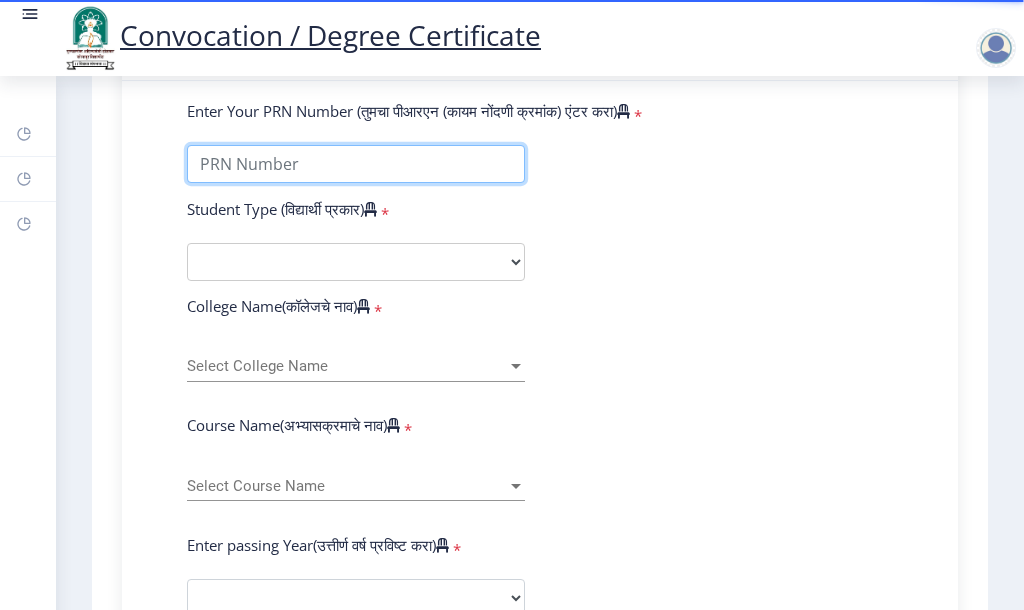 click on "Enter Your PRN Number (तुमचा पीआरएन (कायम नोंदणी क्रमांक) एंटर करा)" at bounding box center (356, 164) 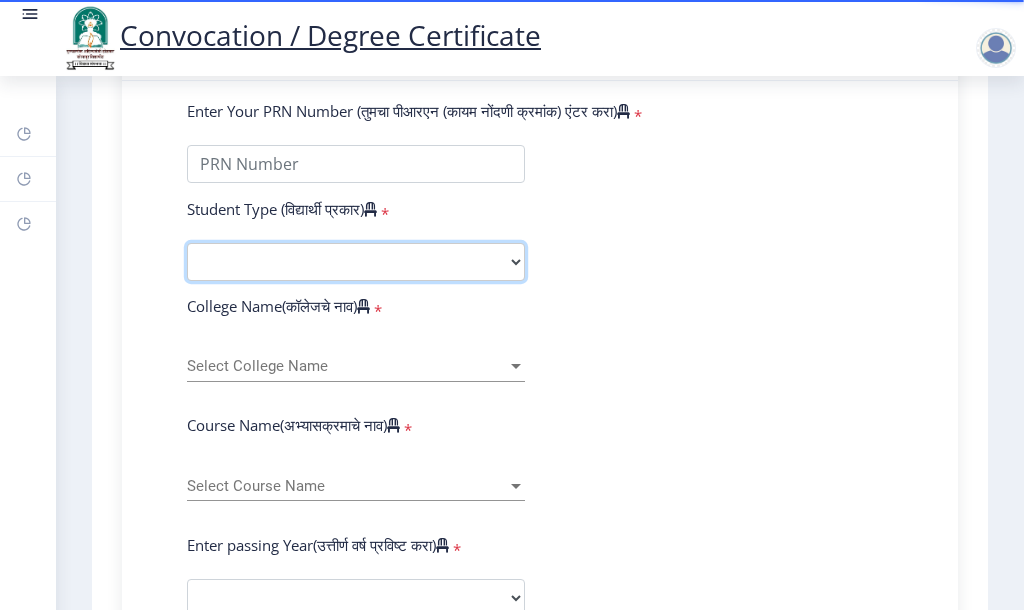 click on "Select Student Type Regular External" at bounding box center (356, 262) 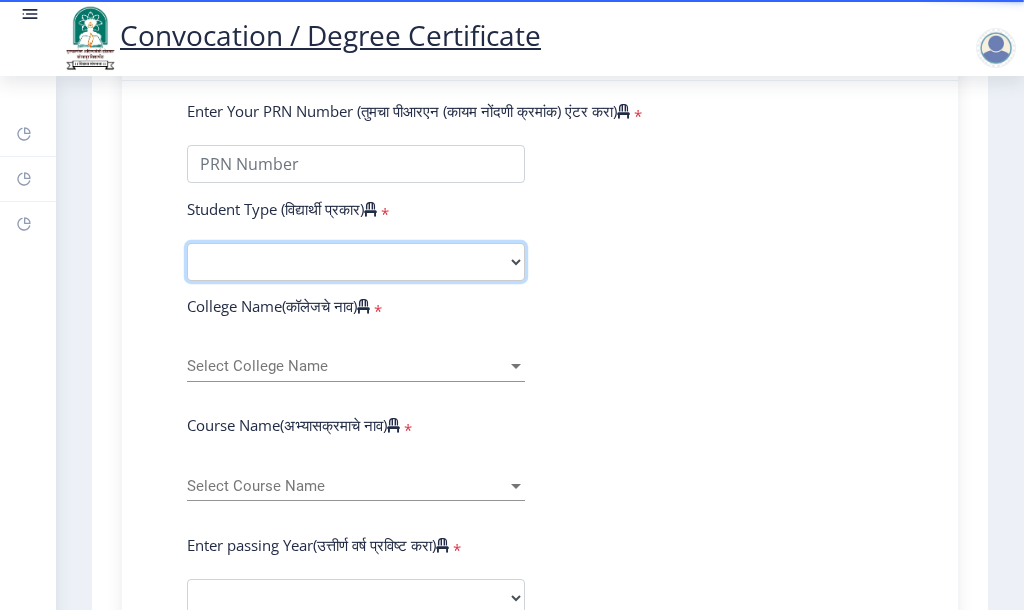 select on "Regular" 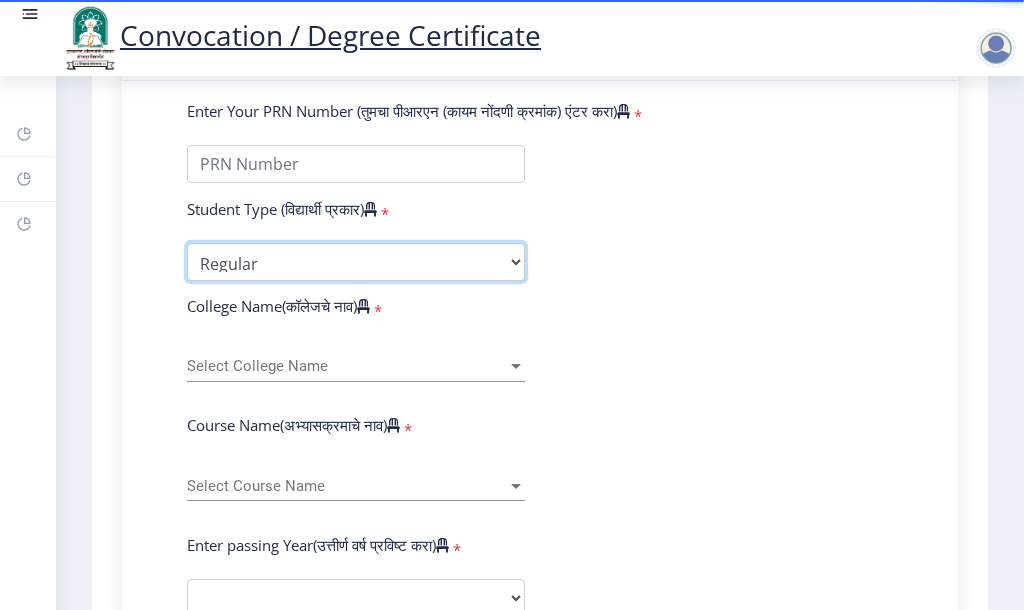 click on "Select Student Type Regular External" at bounding box center [356, 262] 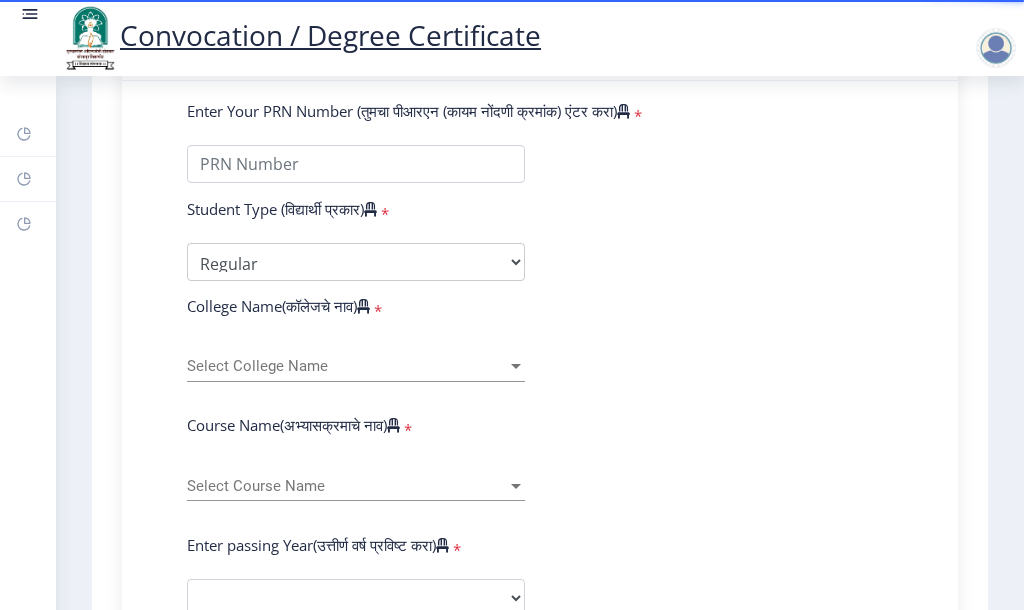 click on "Select College Name Select College Name" 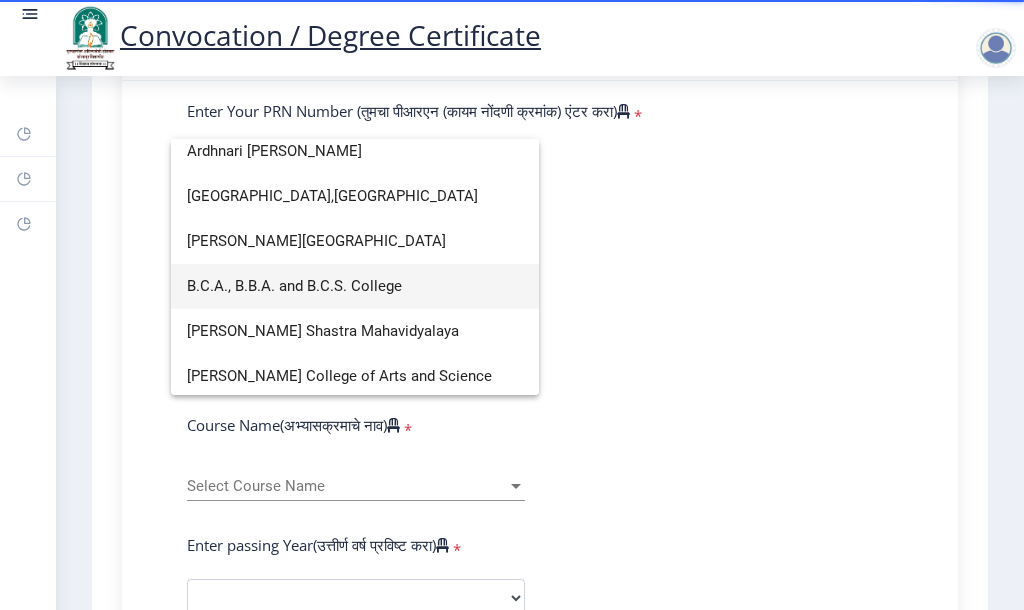 scroll, scrollTop: 200, scrollLeft: 0, axis: vertical 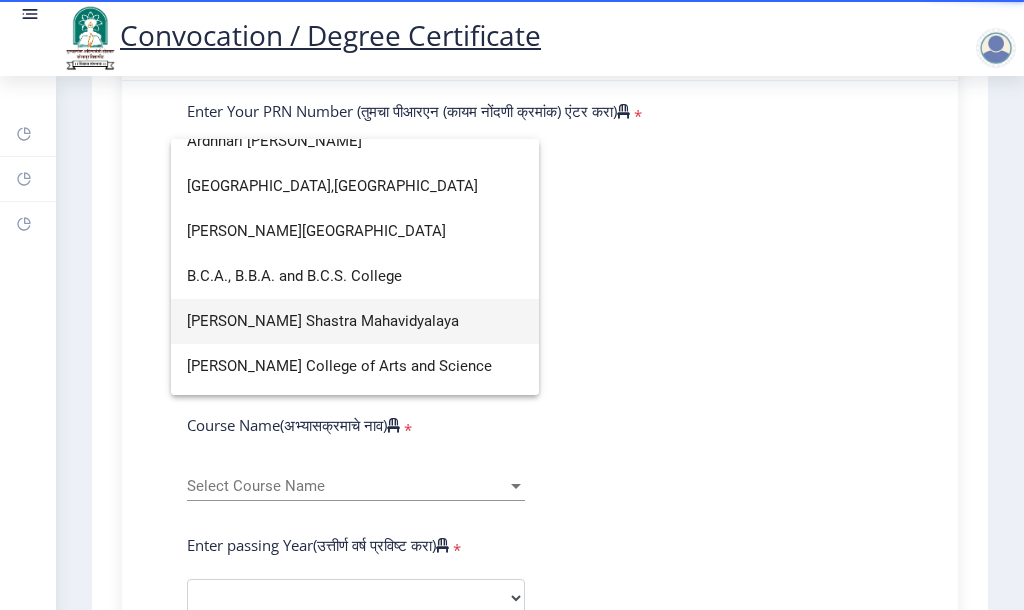 click on "Babanrao Shinde Shikshan Shastra Mahavidyalaya" at bounding box center (355, 321) 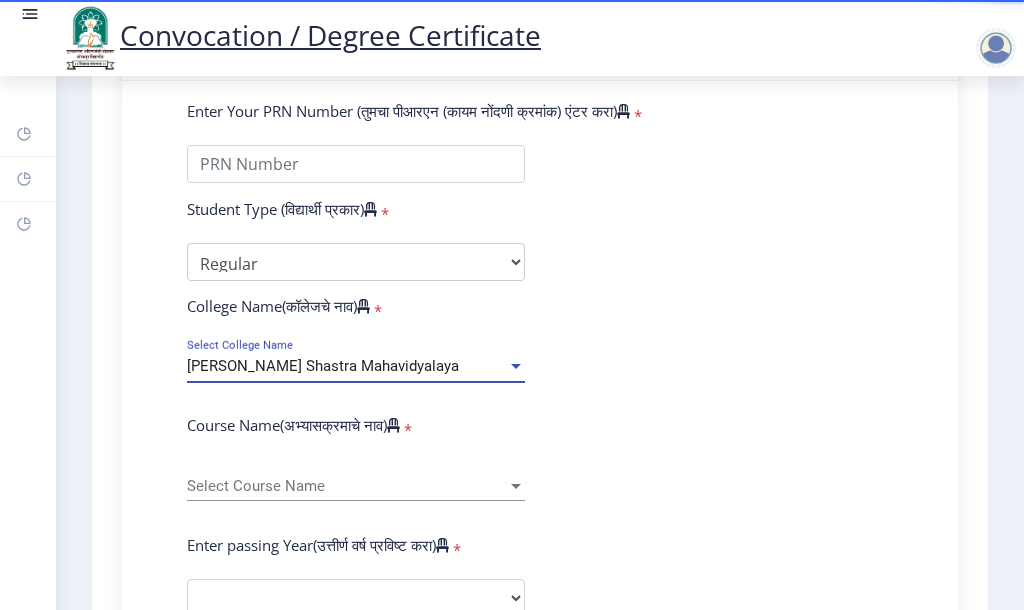 click on "Enter Your PRN Number (तुमचा पीआरएन (कायम नोंदणी क्रमांक) एंटर करा)   * Student Type (विद्यार्थी प्रकार)    * Select Student Type Regular External College Name(कॉलेजचे नाव)   * Babanrao Shinde Shikshan Shastra Mahavidyalaya Select College Name Course Name(अभ्यासक्रमाचे नाव)   * Select Course Name Select Course Name Enter passing Year(उत्तीर्ण वर्ष प्रविष्ट करा)   *  2025   2024   2023   2022   2021   2020   2019   2018   2017   2016   2015   2014   2013   2012   2011   2010   2009   2008   2007   2006   2005   2004   2003   2002   2001   2000   1999   1998   1997   1996   1995   1994   1993   1992   1991   1990   1989   1988   1987   1986   1985   1984   1983   1982   1981   1980   1979   1978   1977   1976  * Enter Passing Month March April May October November December * Enter Class Obtained Grade O" 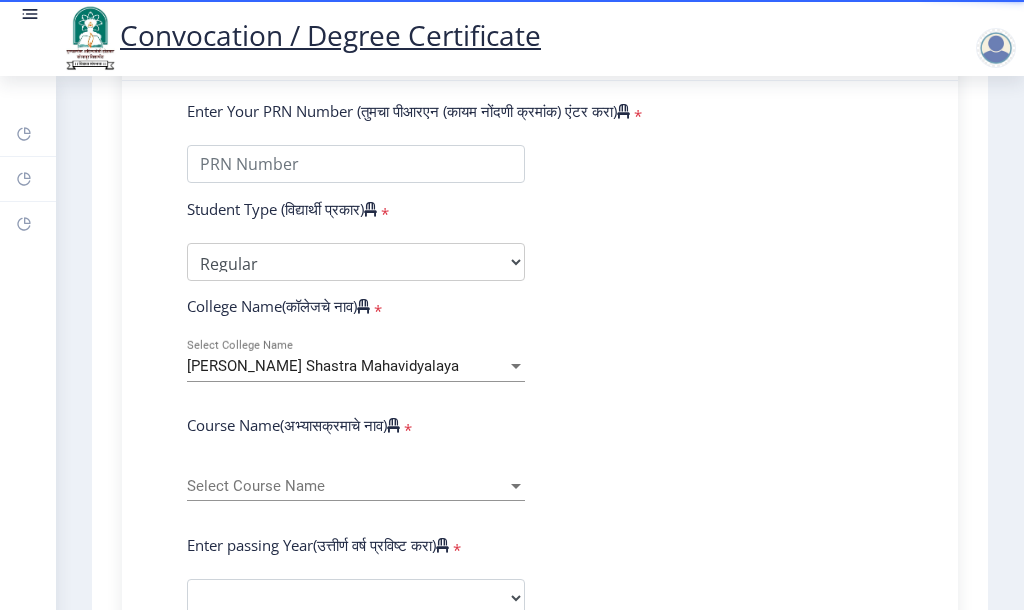 click at bounding box center (516, 486) 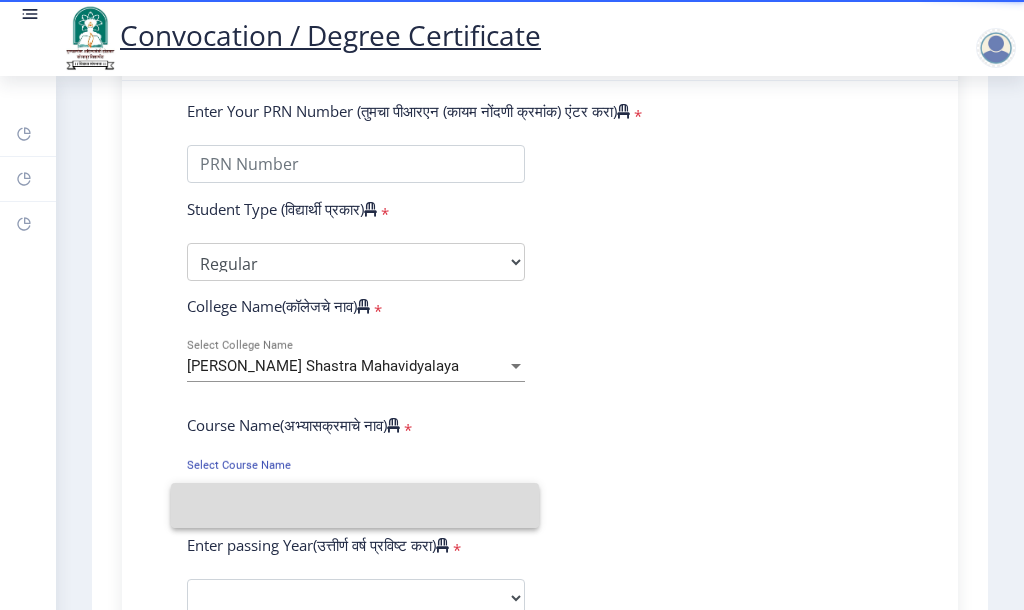 click at bounding box center (355, 505) 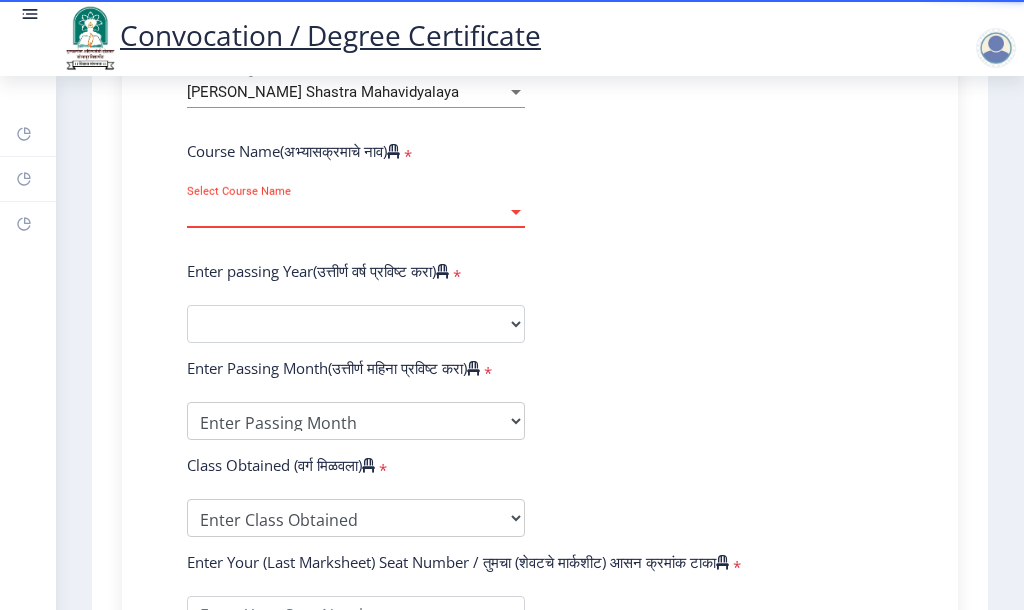 scroll, scrollTop: 800, scrollLeft: 0, axis: vertical 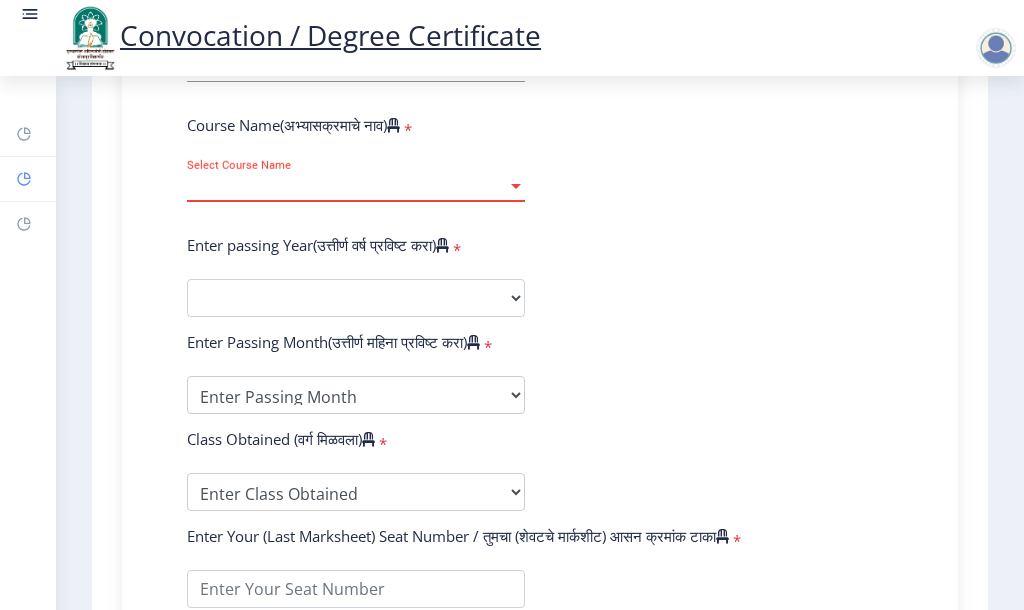 click 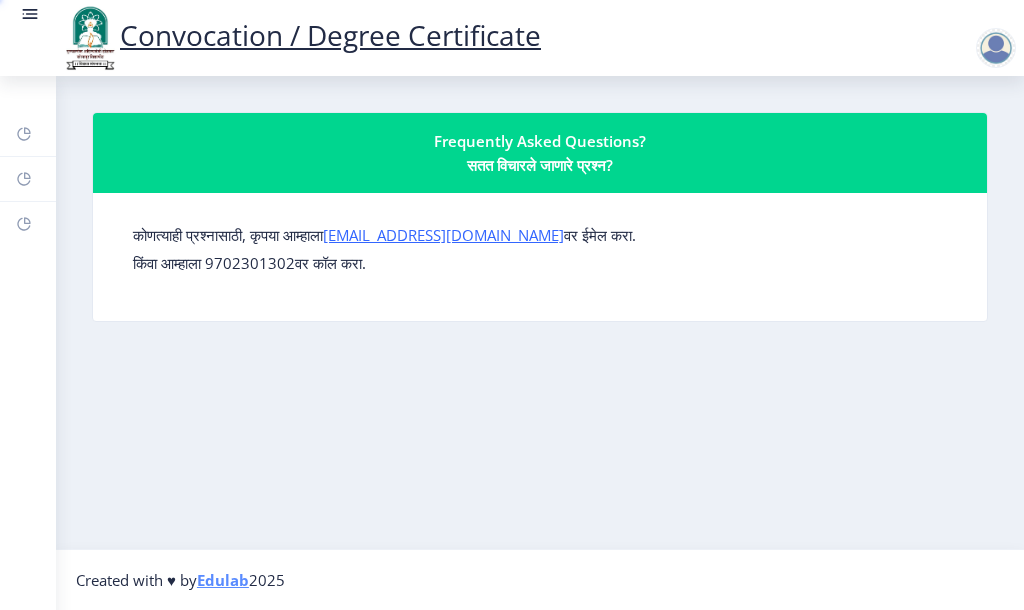 scroll, scrollTop: 0, scrollLeft: 0, axis: both 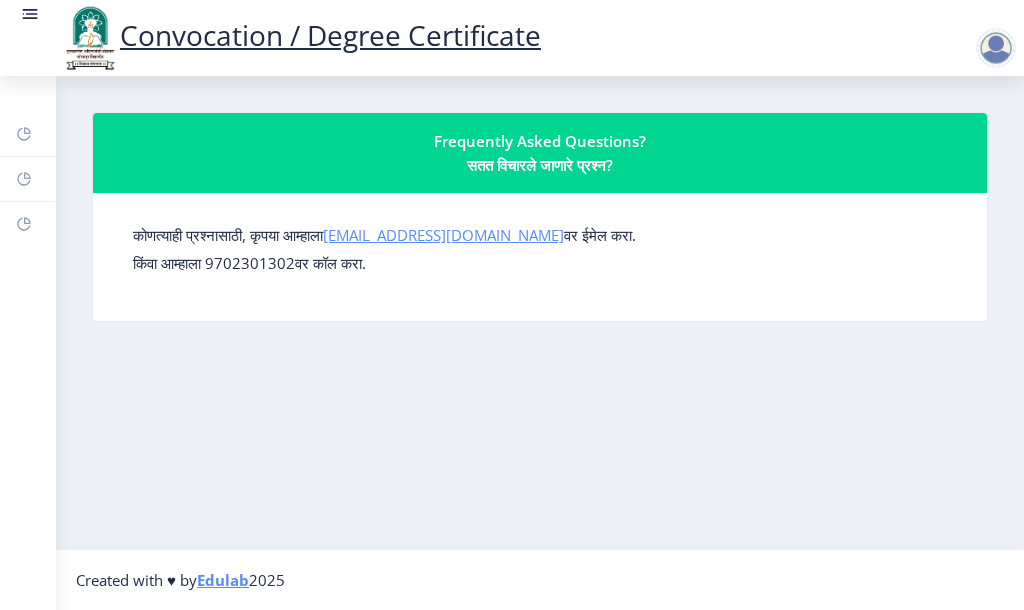 click on "su.sfc@studentscenter.in" 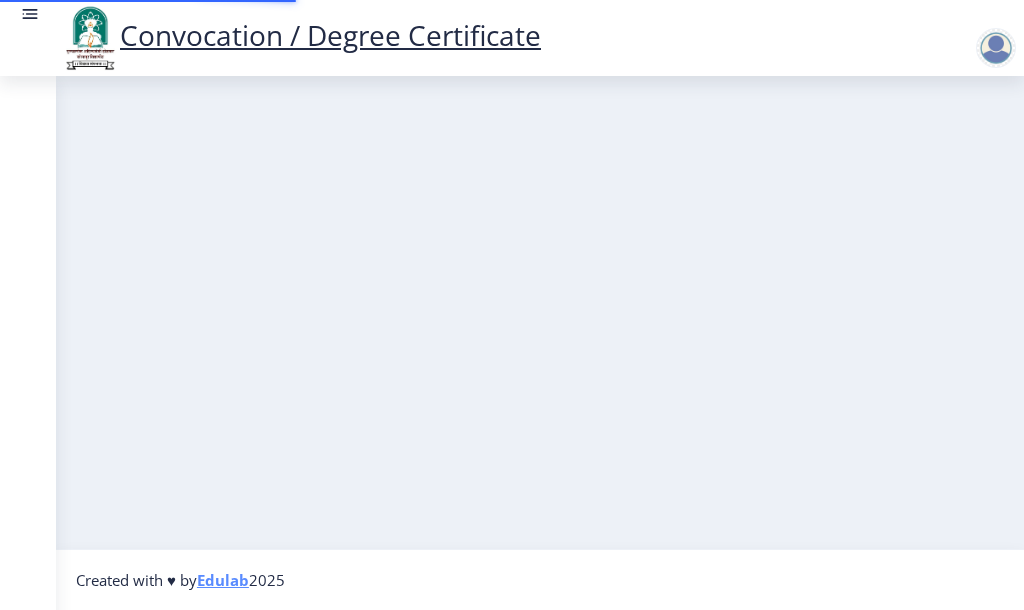 scroll, scrollTop: 0, scrollLeft: 0, axis: both 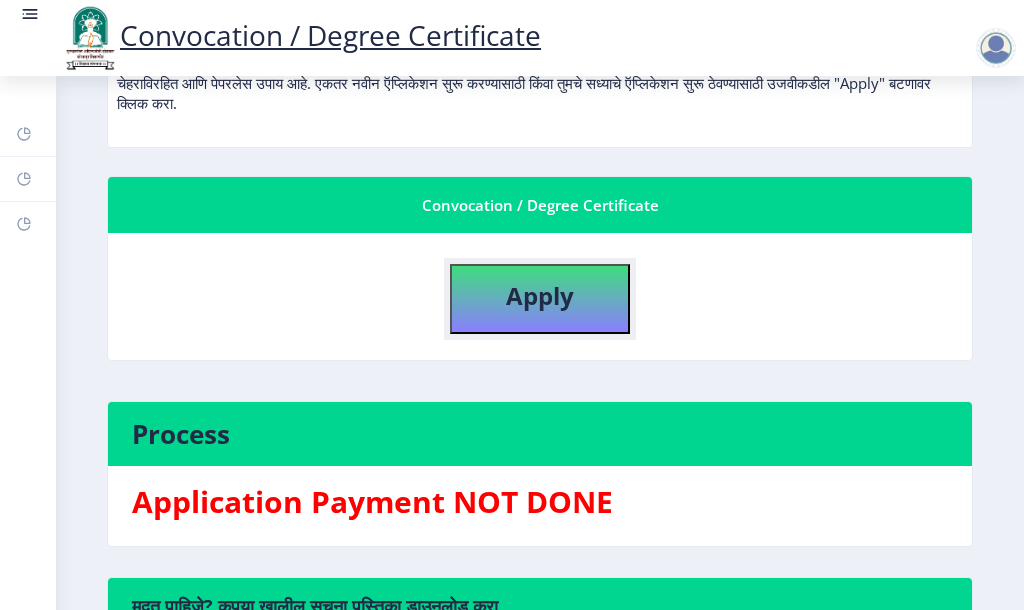 click on "Apply" 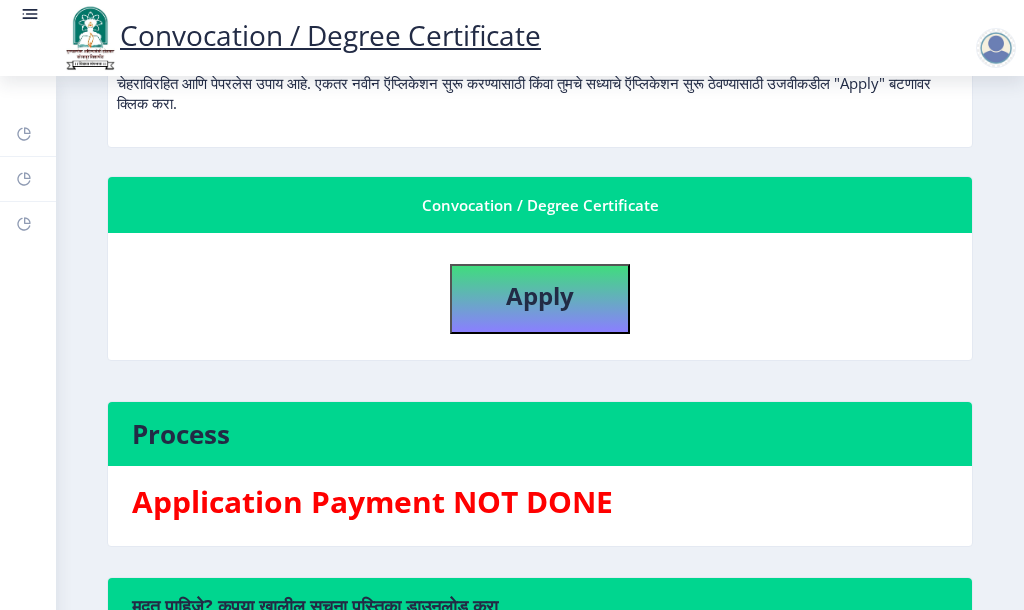 select 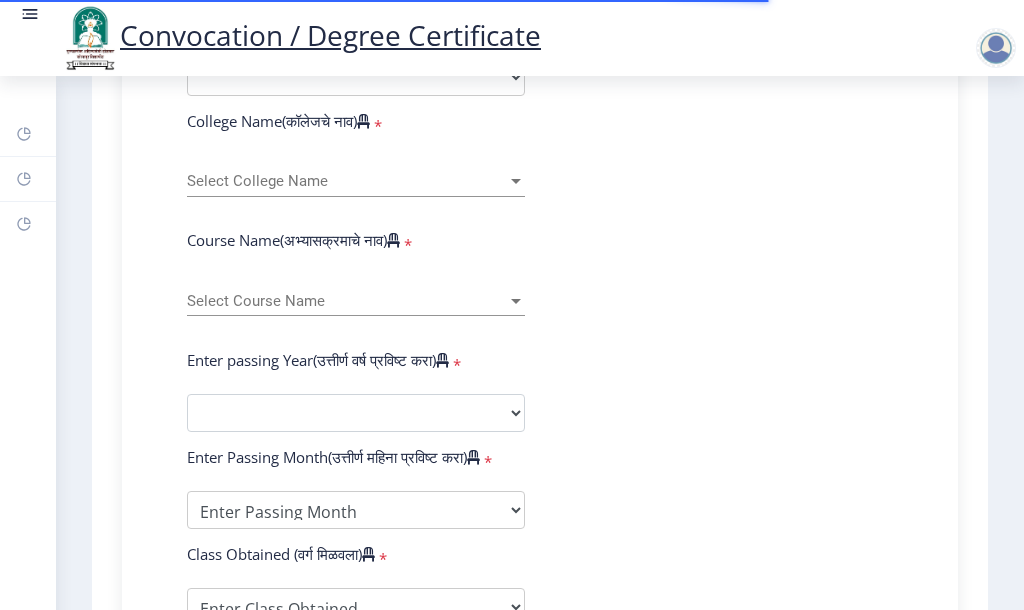 scroll, scrollTop: 700, scrollLeft: 0, axis: vertical 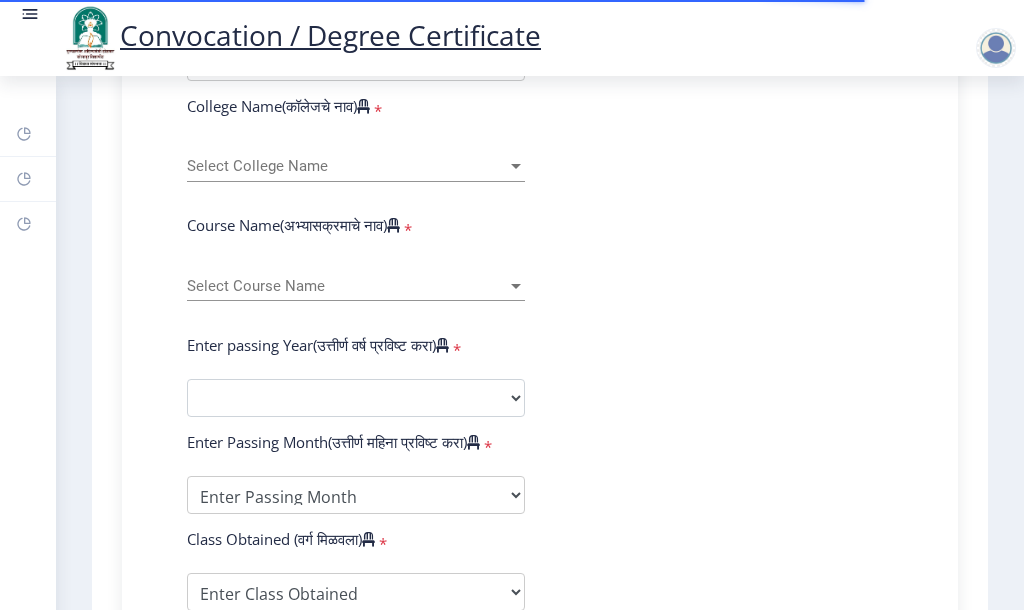 click on "Select Course Name" at bounding box center (347, 286) 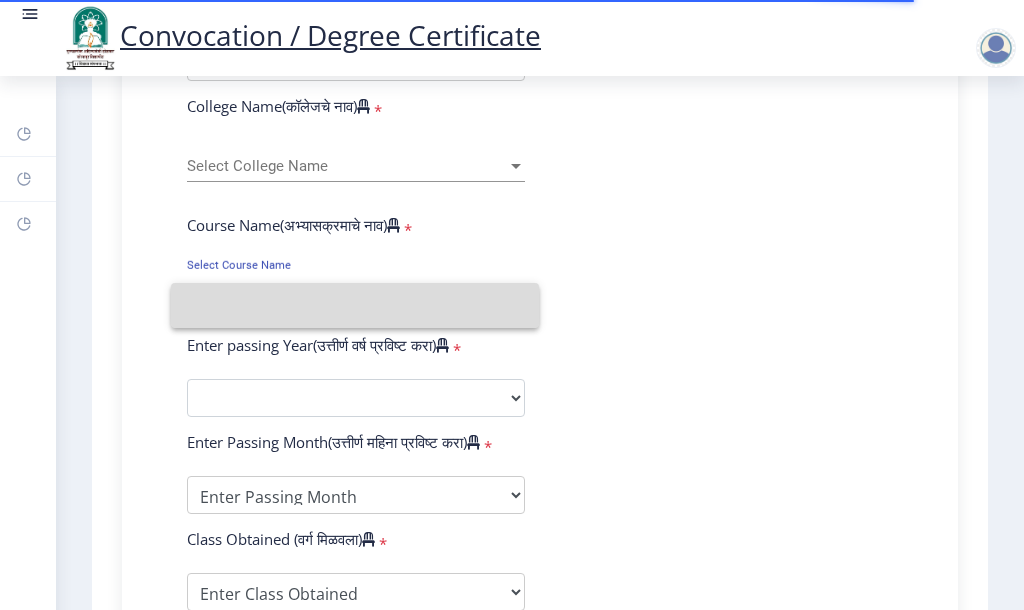 click at bounding box center (355, 305) 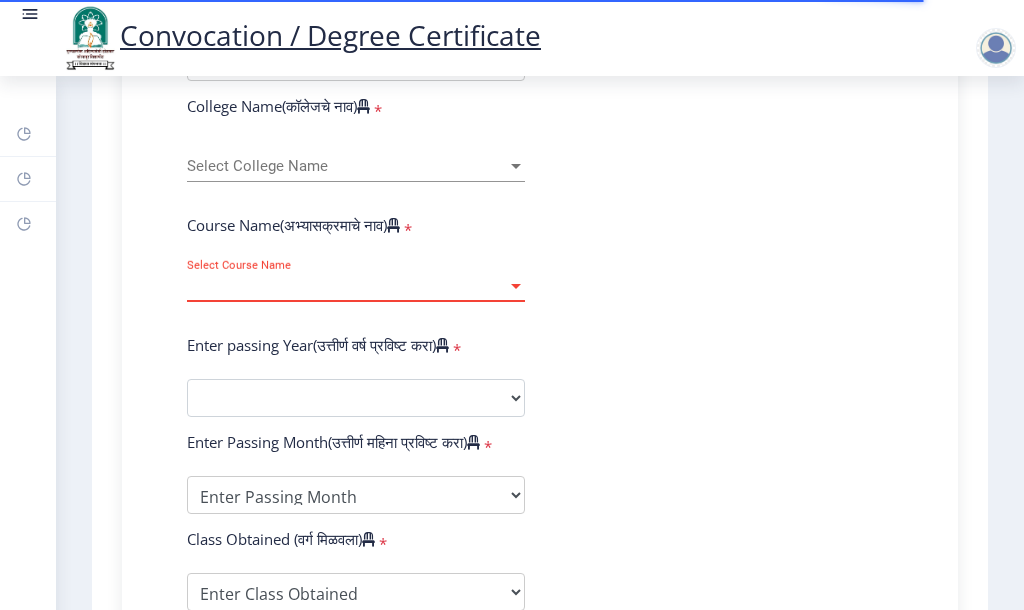click on "Enter Your PRN Number (तुमचा पीआरएन (कायम नोंदणी क्रमांक) एंटर करा)   * Student Type (विद्यार्थी प्रकार)    * Select Student Type Regular External College Name(कॉलेजचे नाव)   * Select College Name Select College Name Course Name(अभ्यासक्रमाचे नाव)   * Select Course Name Select Course Name Enter passing Year(उत्तीर्ण वर्ष प्रविष्ट करा)   *  2025   2024   2023   2022   2021   2020   2019   2018   2017   2016   2015   2014   2013   2012   2011   2010   2009   2008   2007   2006   2005   2004   2003   2002   2001   2000   1999   1998   1997   1996   1995   1994   1993   1992   1991   1990   1989   1988   1987   1986   1985   1984   1983   1982   1981   1980   1979   1978   1977   1976  Enter Passing Month(उत्तीर्ण महिना प्रविष्ट करा)   * Enter Passing Month" 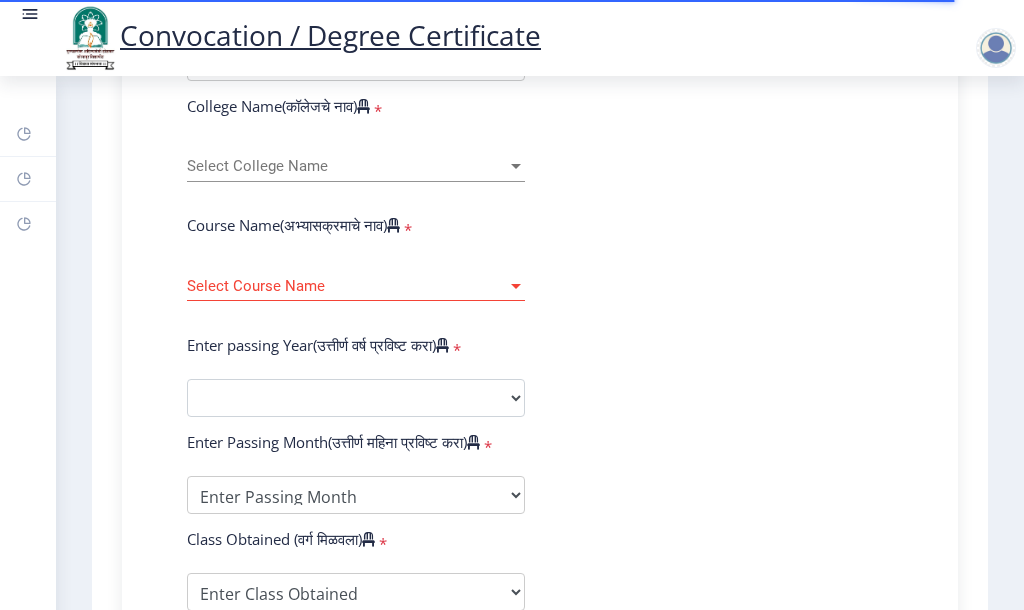 click on "Select College Name" at bounding box center [347, 166] 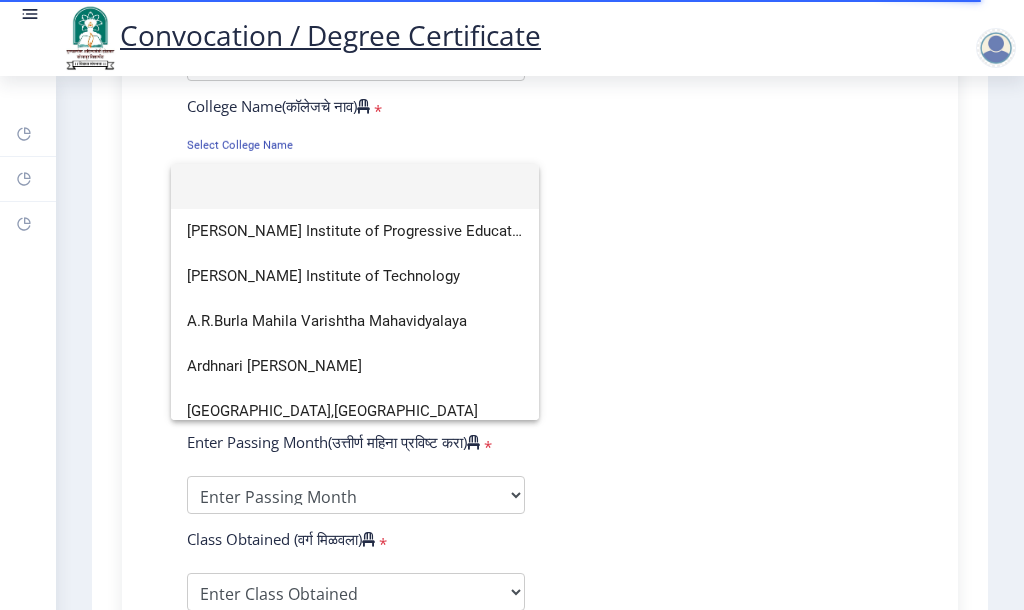 click 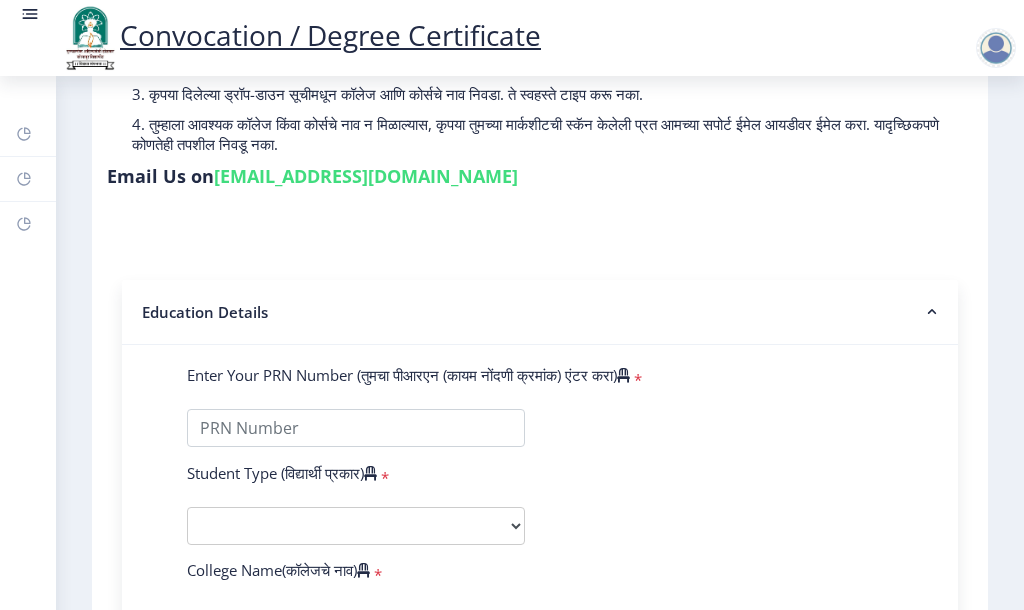 scroll, scrollTop: 200, scrollLeft: 0, axis: vertical 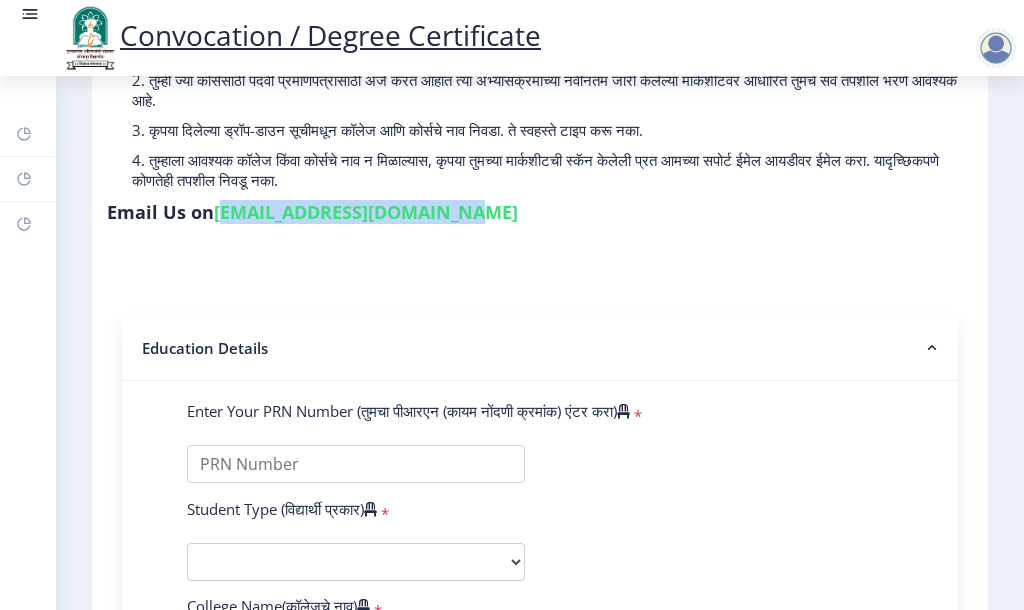 drag, startPoint x: 220, startPoint y: 241, endPoint x: 460, endPoint y: 238, distance: 240.01875 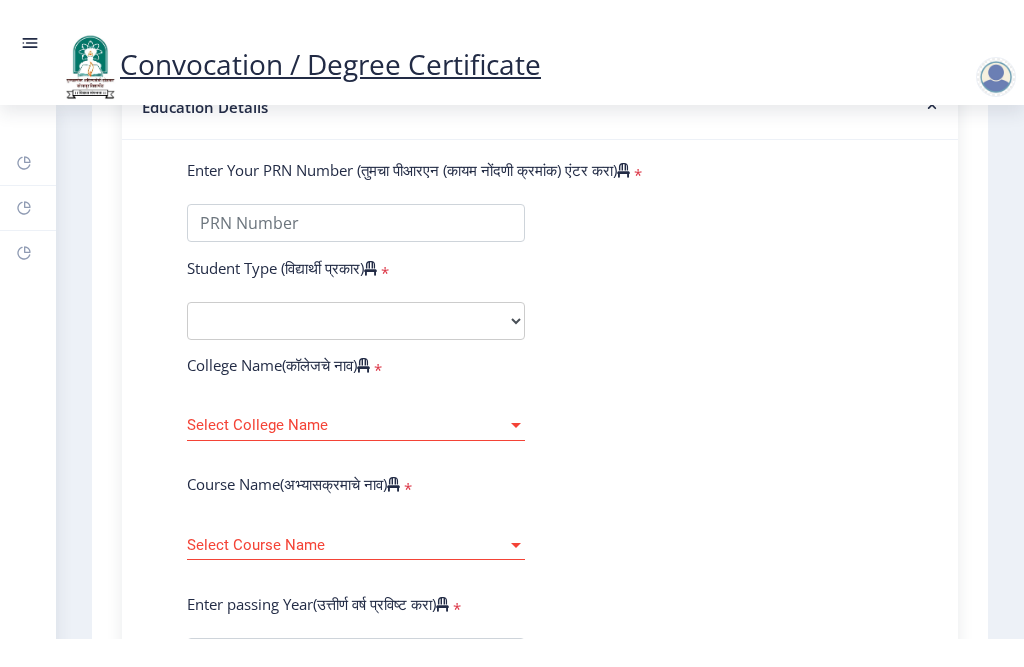 scroll, scrollTop: 500, scrollLeft: 0, axis: vertical 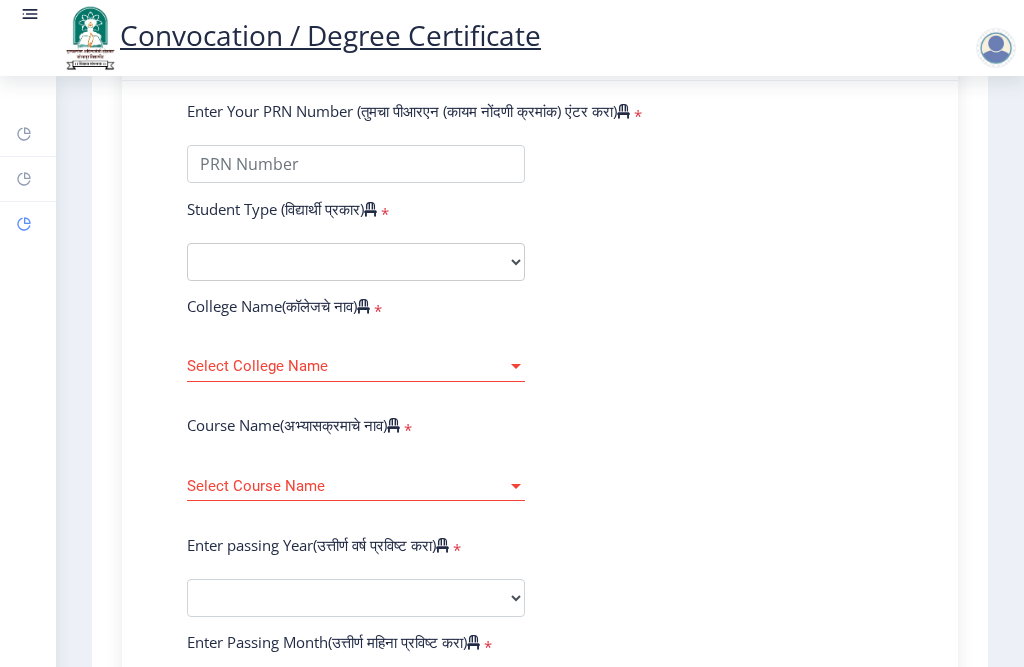 click 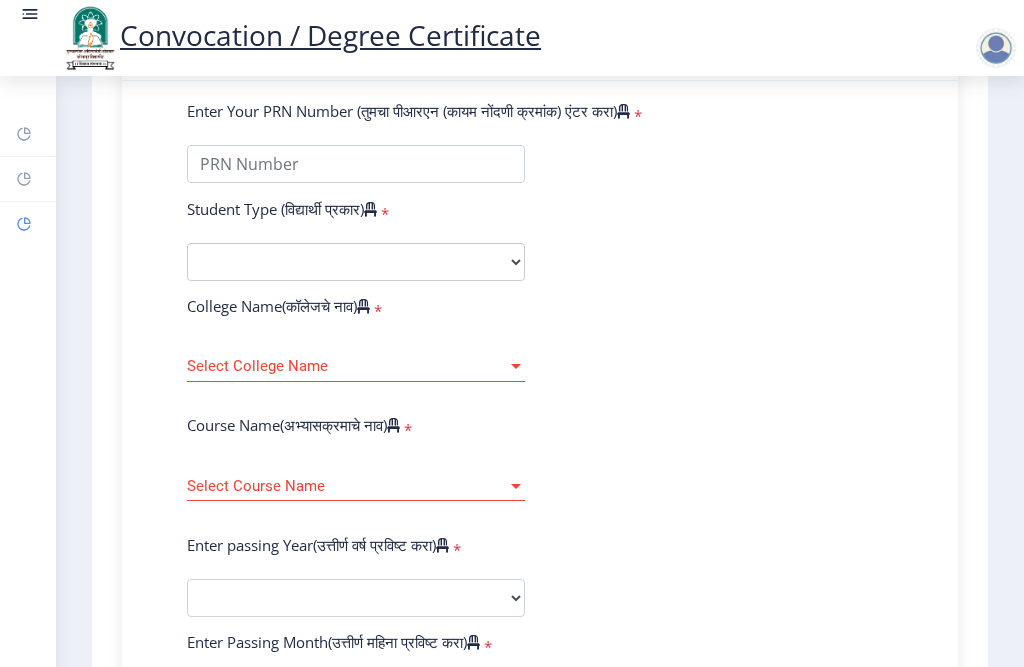 select 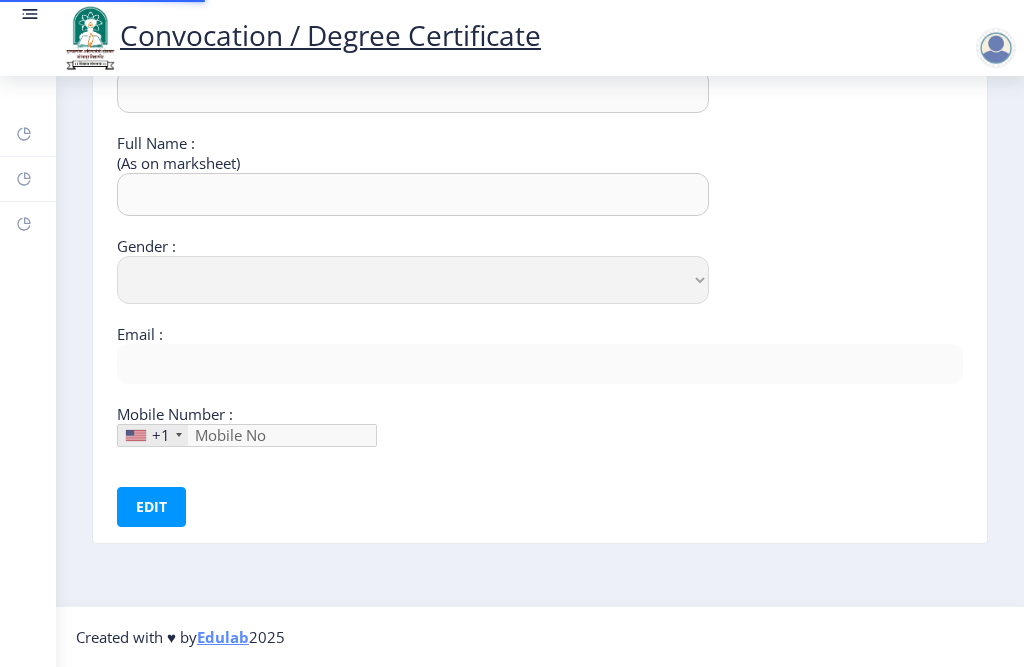 type on "[PERSON_NAME]" 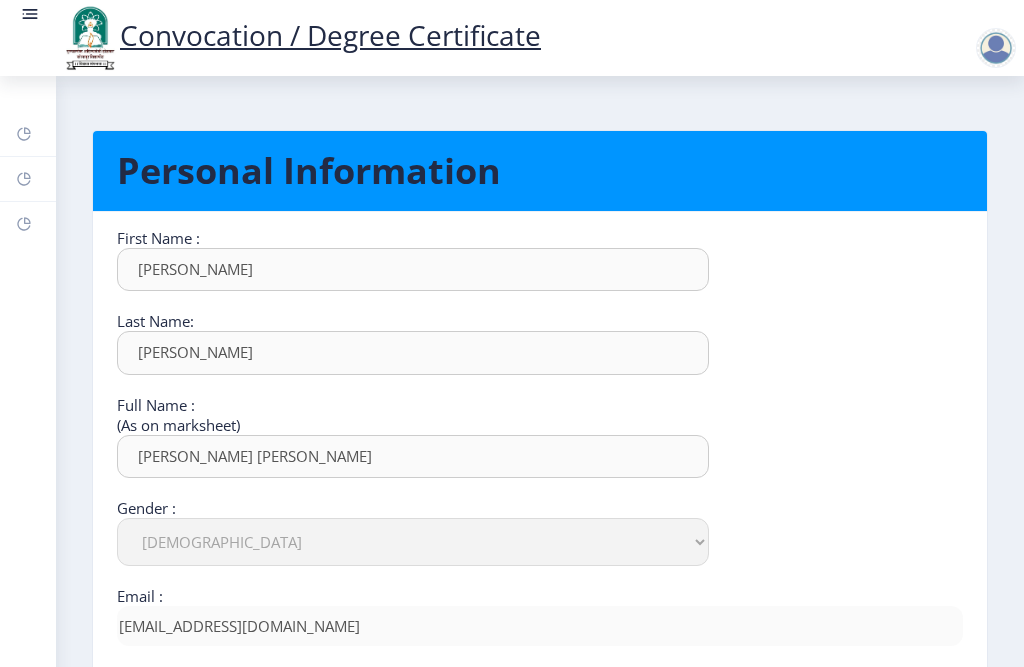scroll, scrollTop: 0, scrollLeft: 0, axis: both 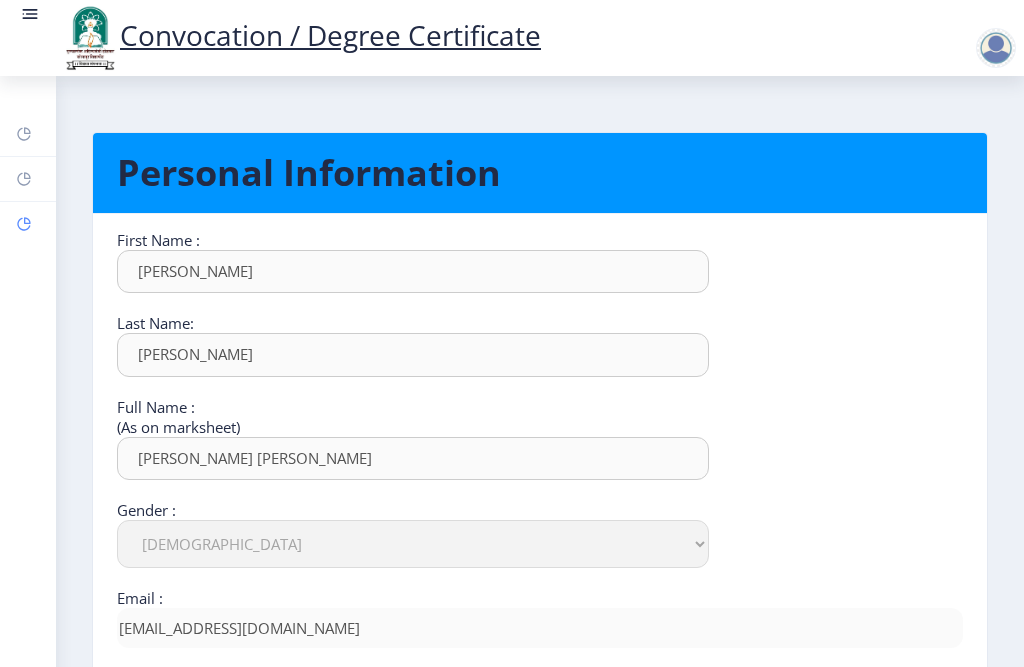 click 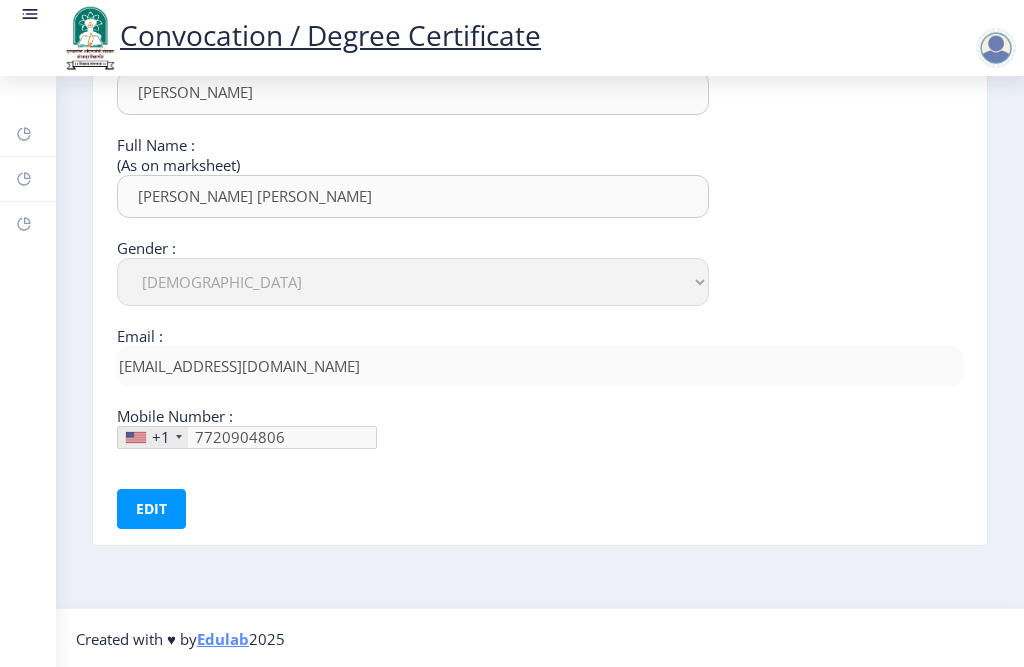 scroll, scrollTop: 264, scrollLeft: 0, axis: vertical 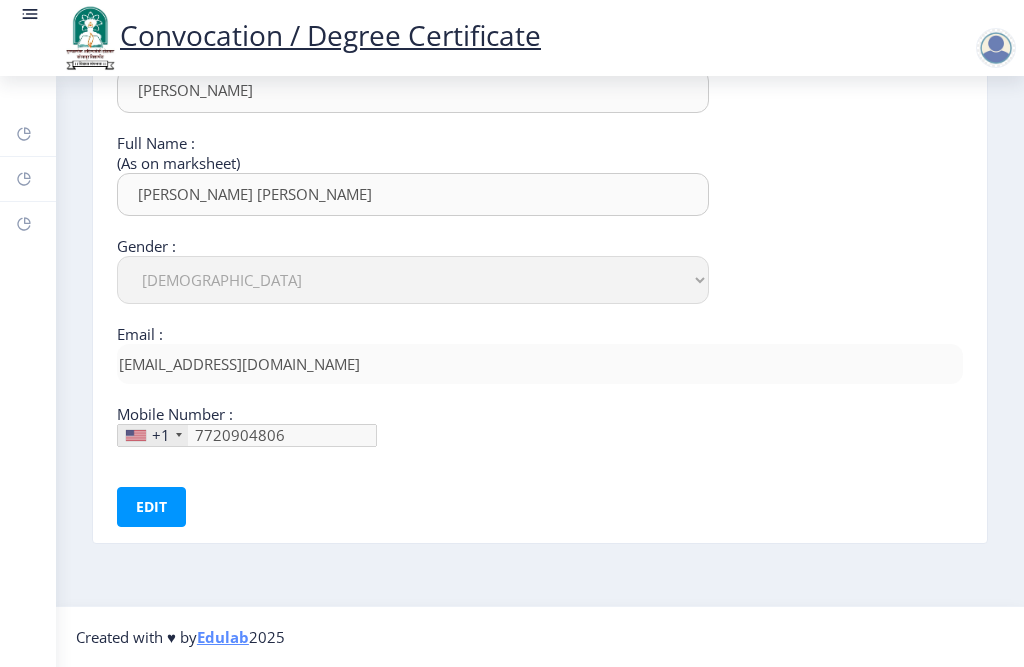 click on "+1" 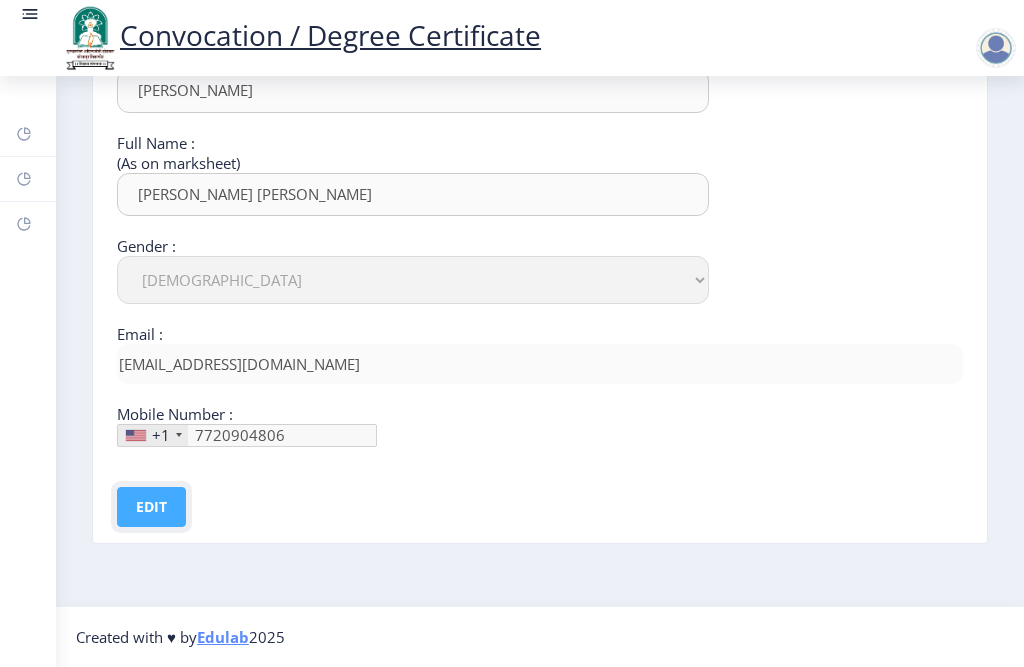 click on "Edit" 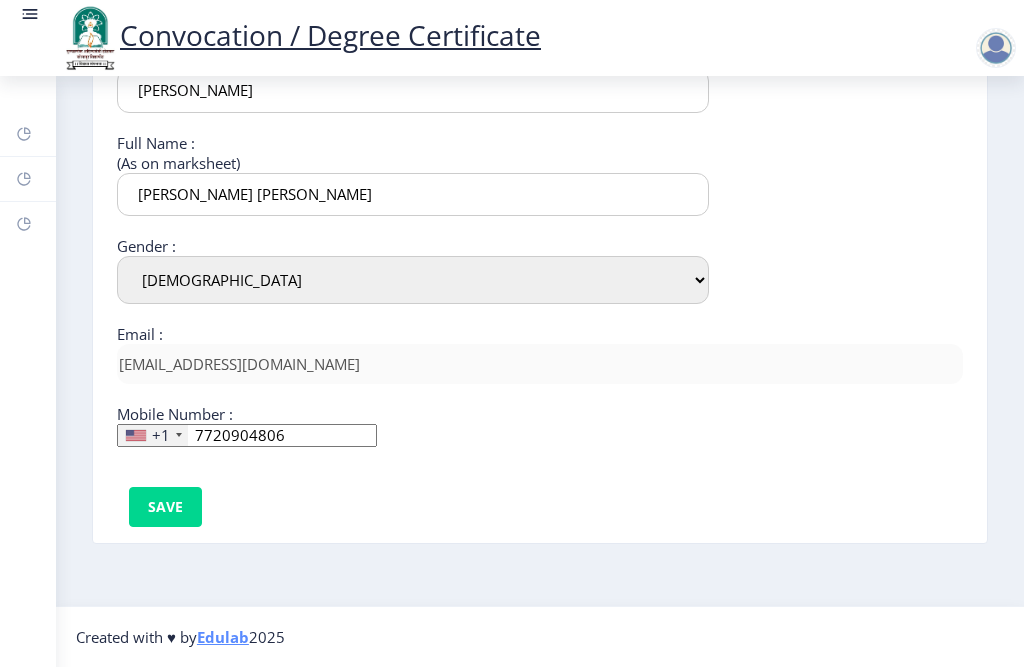 click on "+1" 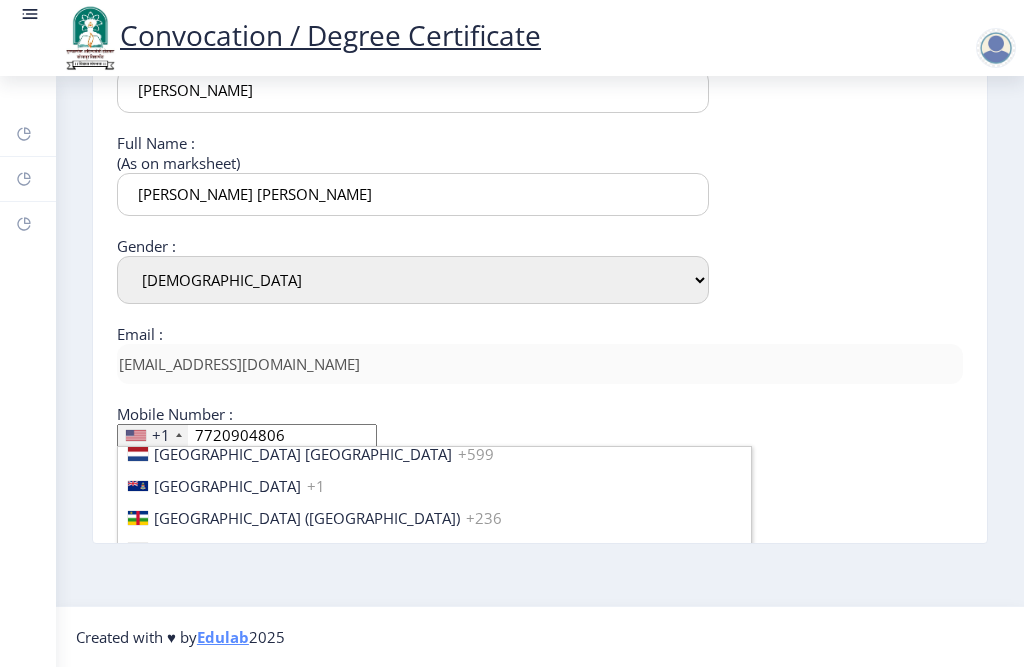 scroll, scrollTop: 1400, scrollLeft: 0, axis: vertical 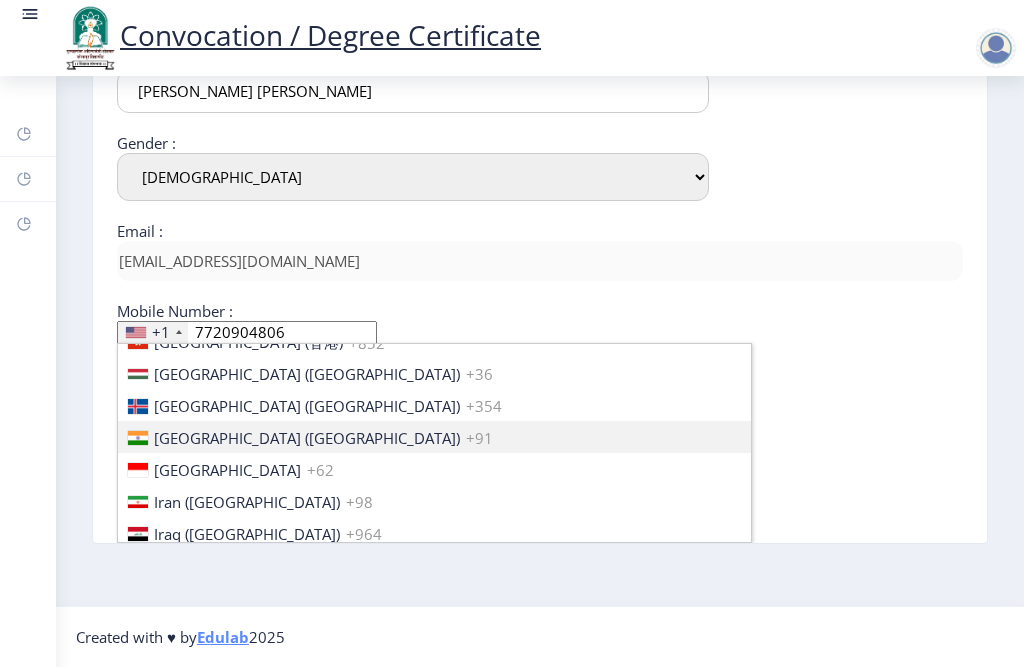 click on "[GEOGRAPHIC_DATA] ([GEOGRAPHIC_DATA])" at bounding box center (307, 438) 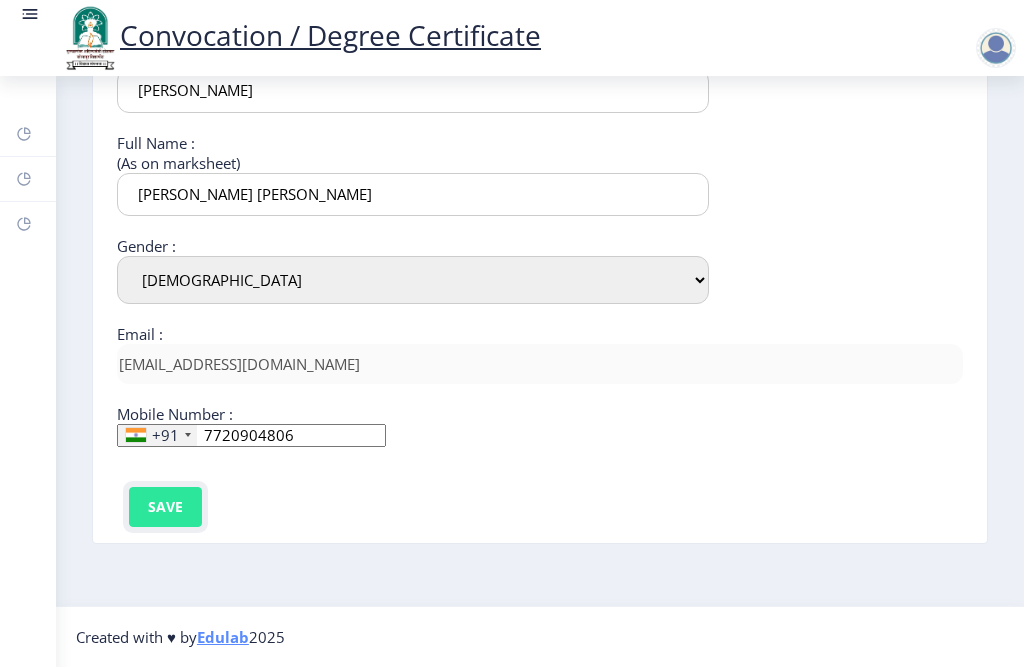 click on "Save" 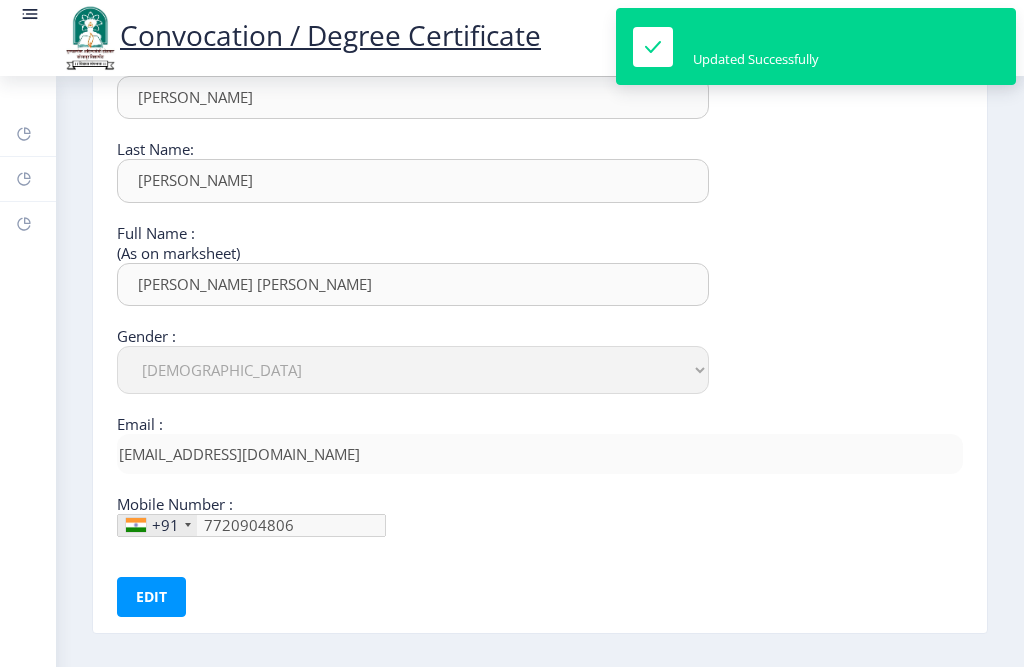 scroll, scrollTop: 0, scrollLeft: 0, axis: both 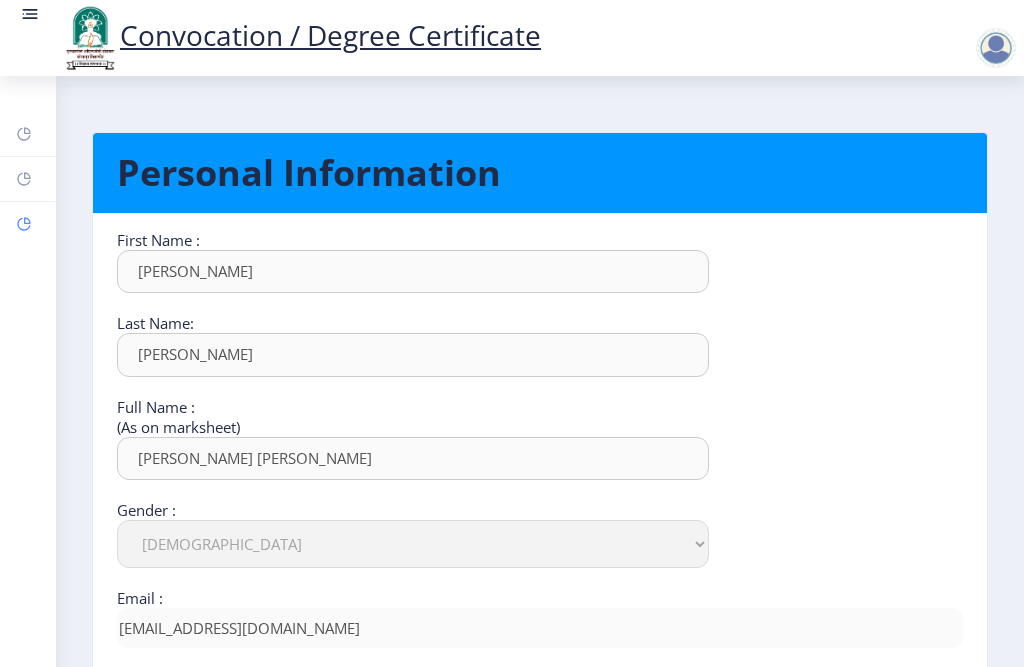 click 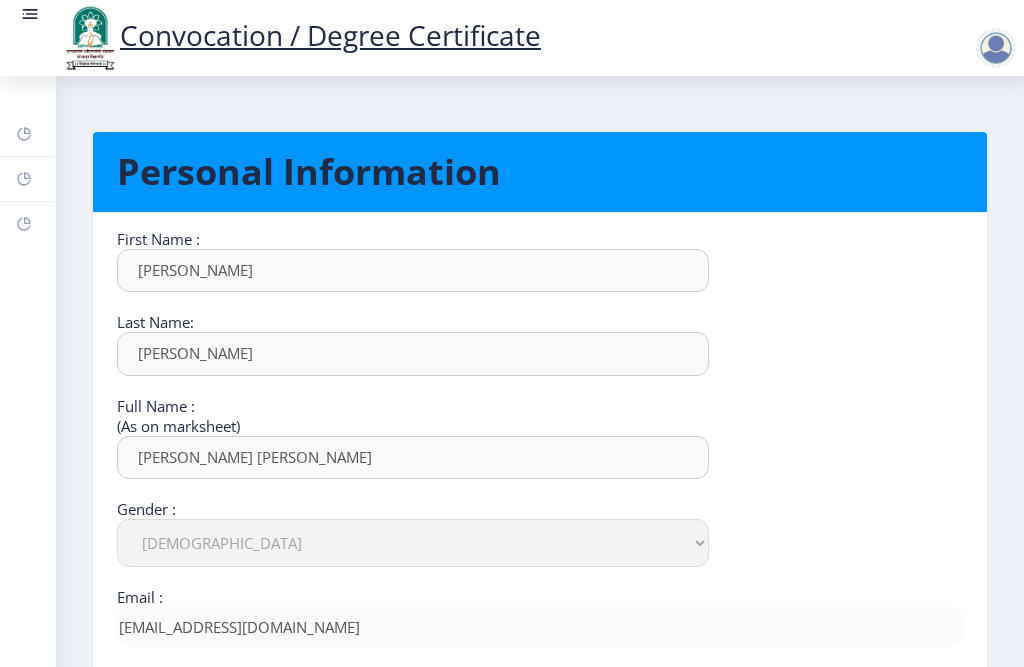 scroll, scrollTop: 0, scrollLeft: 0, axis: both 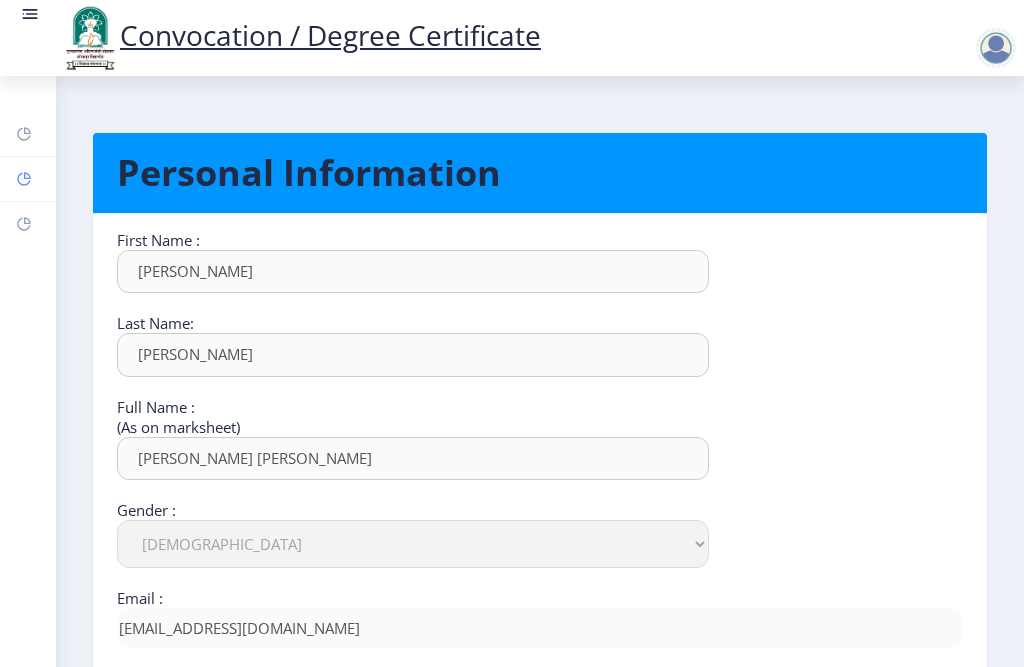 click 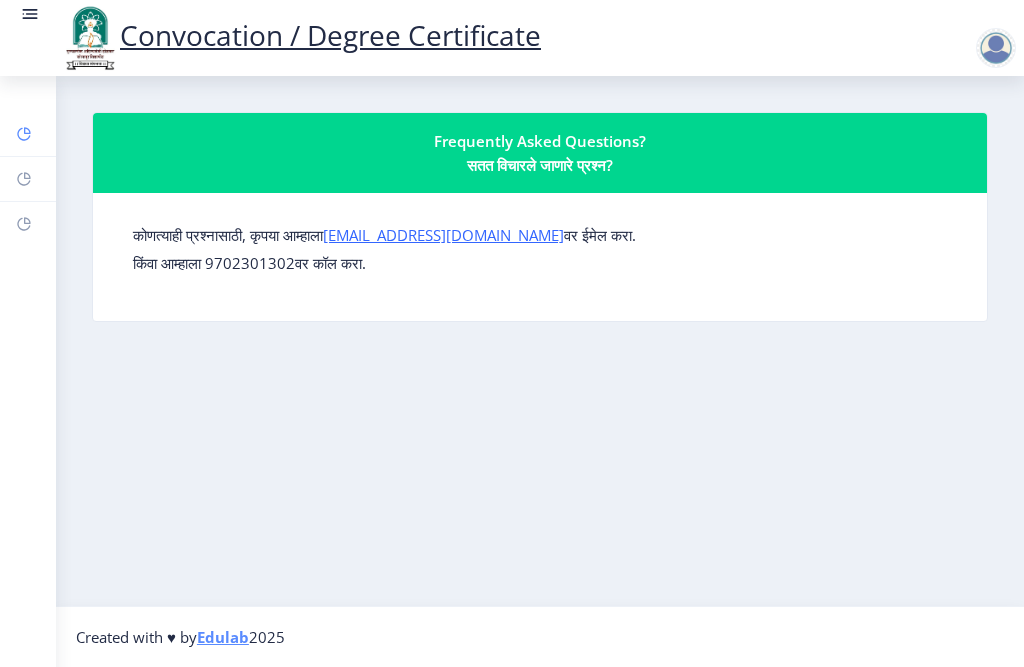 click 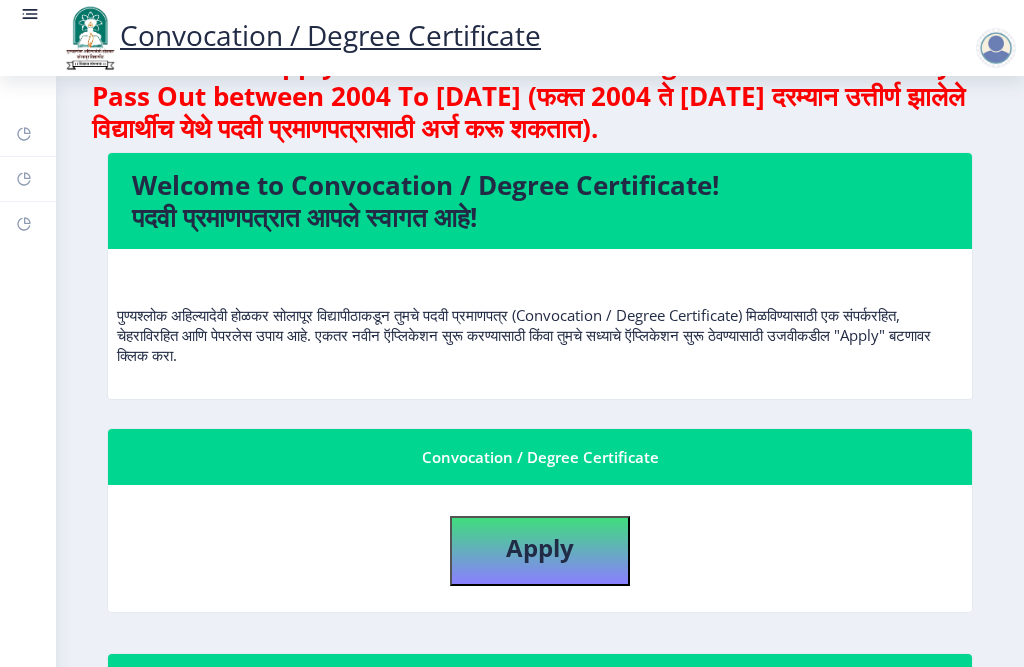 scroll, scrollTop: 100, scrollLeft: 0, axis: vertical 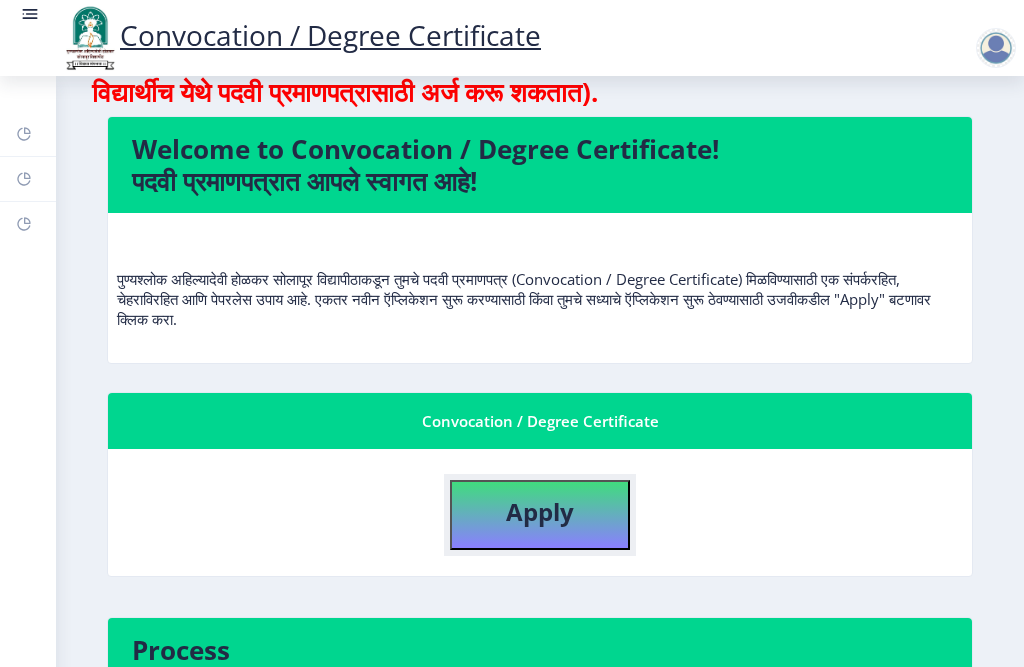 click on "Apply" 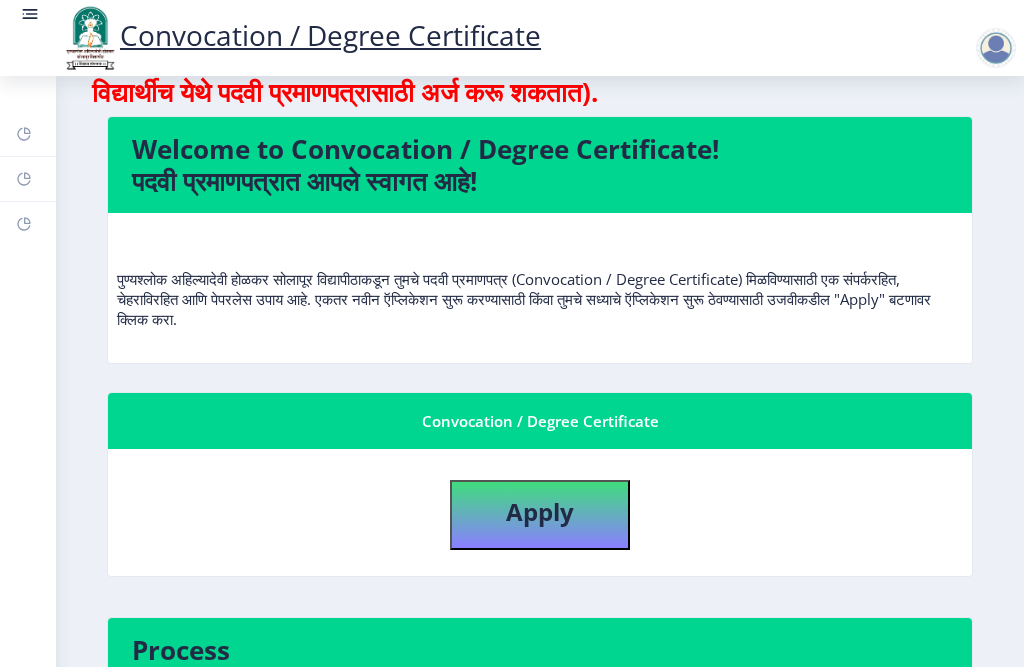 select 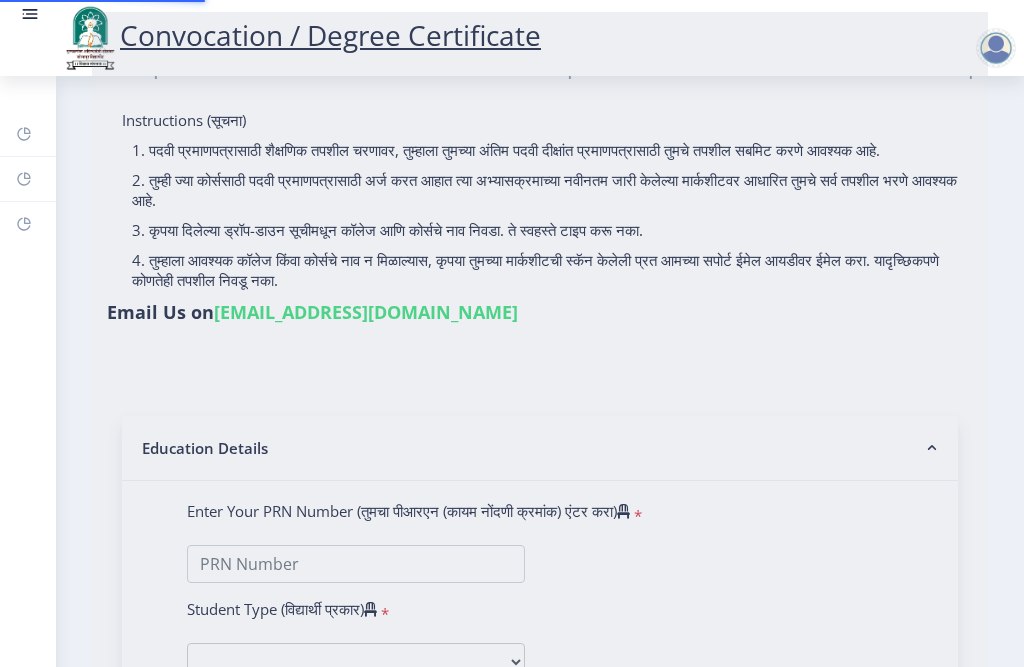 type on "[PERSON_NAME] [PERSON_NAME]" 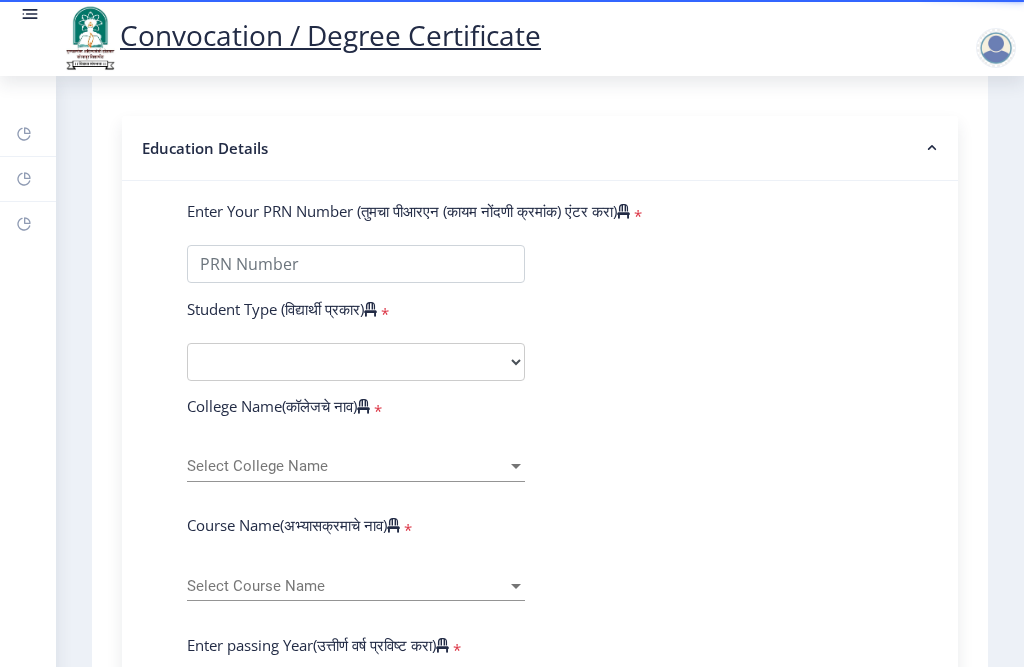 scroll, scrollTop: 500, scrollLeft: 0, axis: vertical 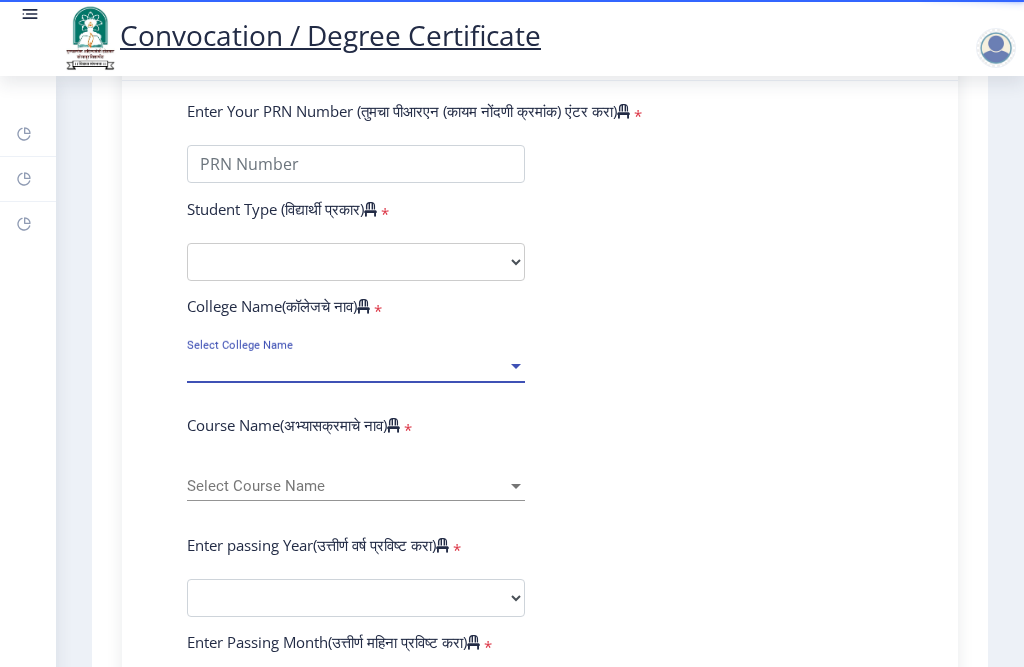 click on "Select College Name" at bounding box center [347, 366] 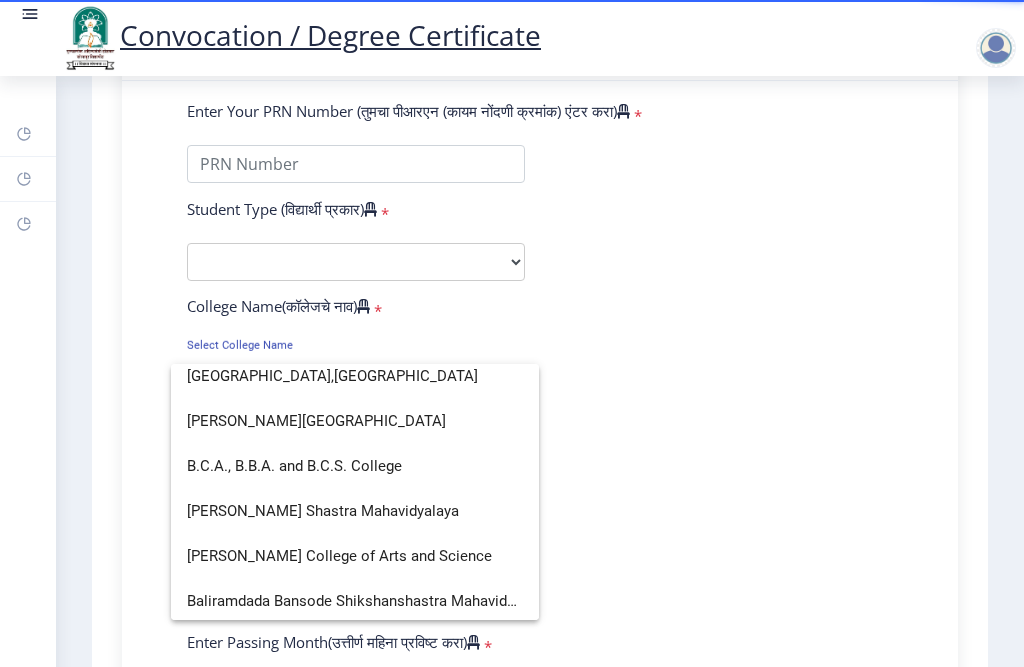 scroll, scrollTop: 300, scrollLeft: 0, axis: vertical 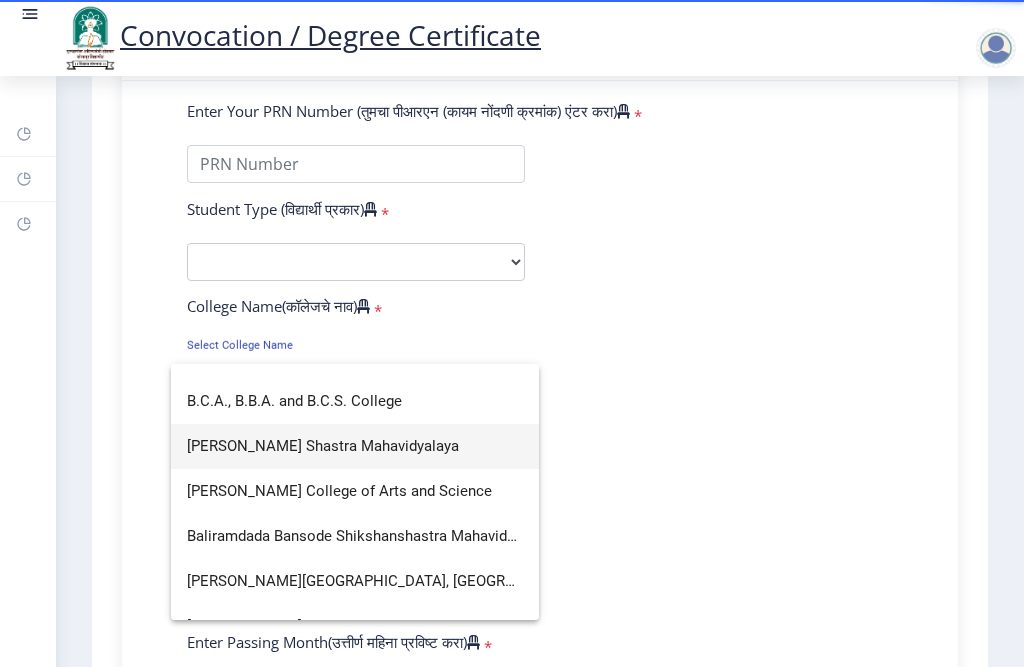 click on "[PERSON_NAME] Shastra Mahavidyalaya" at bounding box center [355, 446] 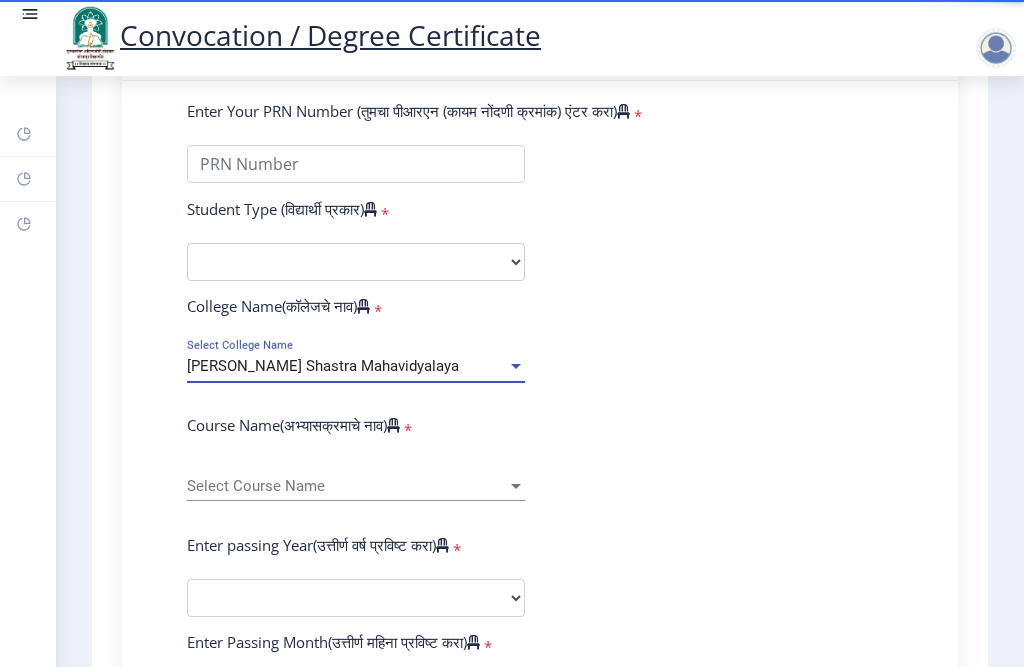 scroll, scrollTop: 700, scrollLeft: 0, axis: vertical 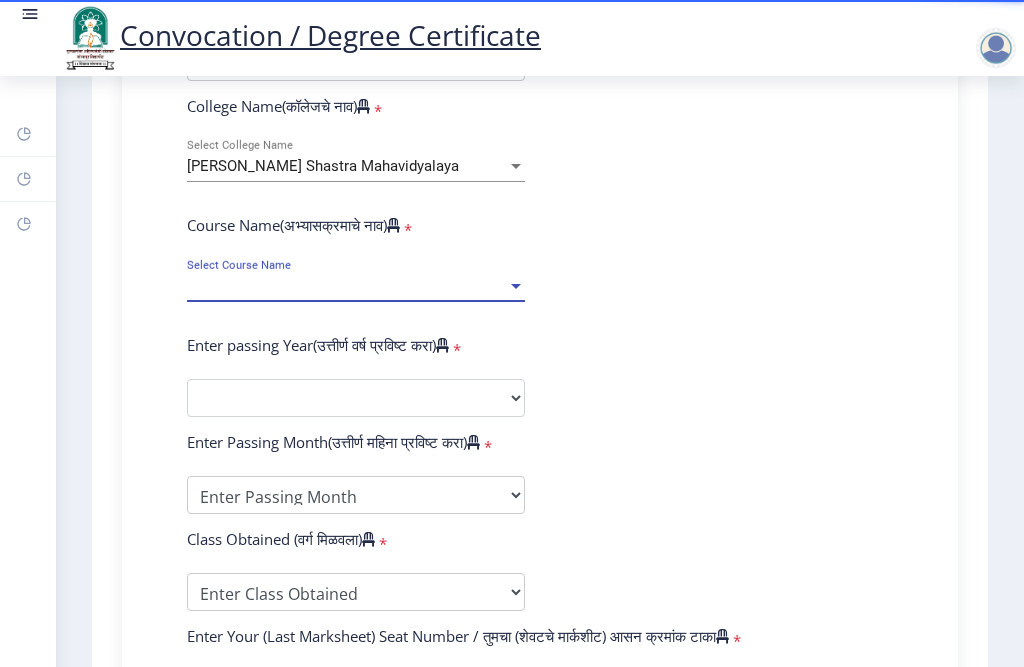 click on "Select Course Name" at bounding box center (347, 286) 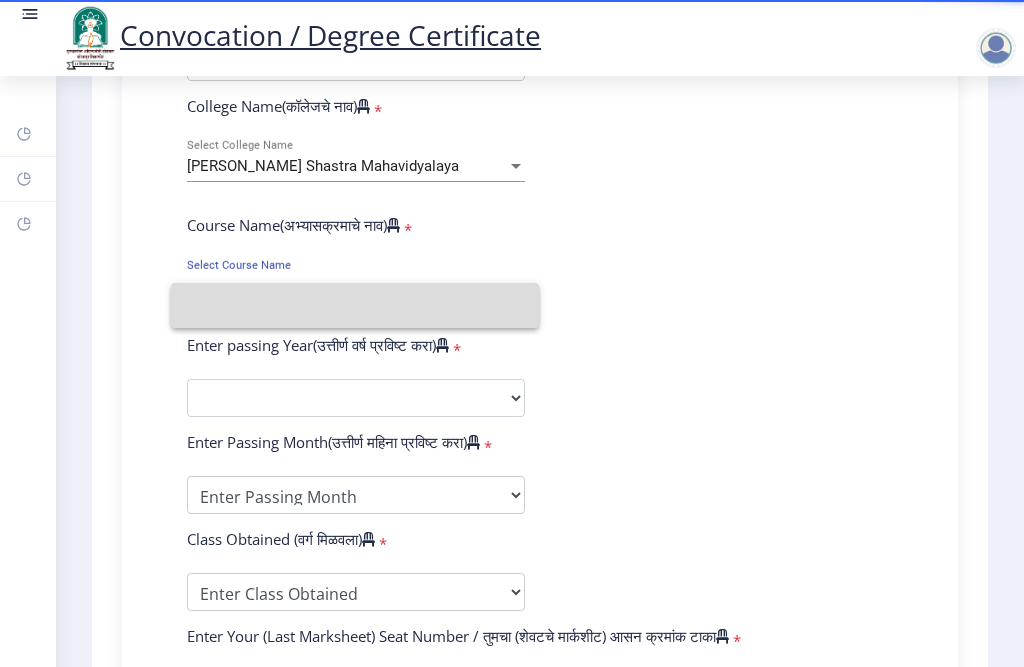 click at bounding box center [355, 305] 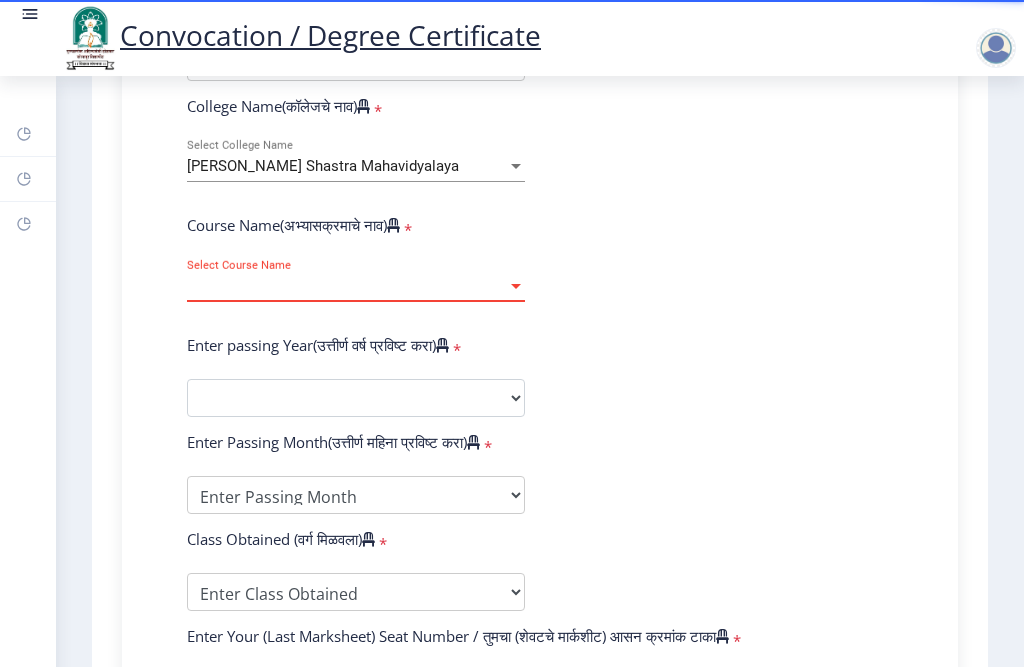 click on "Enter Your PRN Number (तुमचा पीआरएन (कायम नोंदणी क्रमांक) एंटर करा)   * Student Type (विद्यार्थी प्रकार)    * Select Student Type Regular External College Name(कॉलेजचे नाव)   * [PERSON_NAME] Mahavidyalaya Select College Name Course Name(अभ्यासक्रमाचे नाव)   * Select Course Name Select Course Name Enter passing Year(उत्तीर्ण वर्ष प्रविष्ट करा)   *  2025   2024   2023   2022   2021   2020   2019   2018   2017   2016   2015   2014   2013   2012   2011   2010   2009   2008   2007   2006   2005   2004   2003   2002   2001   2000   1999   1998   1997   1996   1995   1994   1993   1992   1991   1990   1989   1988   1987   1986   1985   1984   1983   1982   1981   1980   1979   1978   1977   1976  * Enter Passing Month March April May October November December * Enter Class Obtained Grade O" 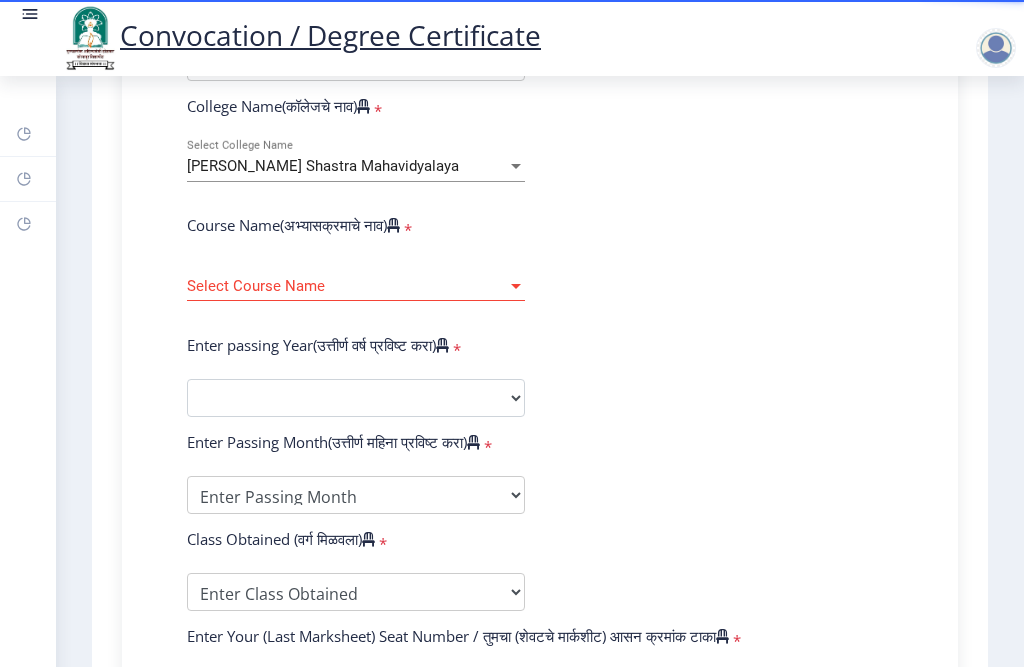 click at bounding box center [516, 286] 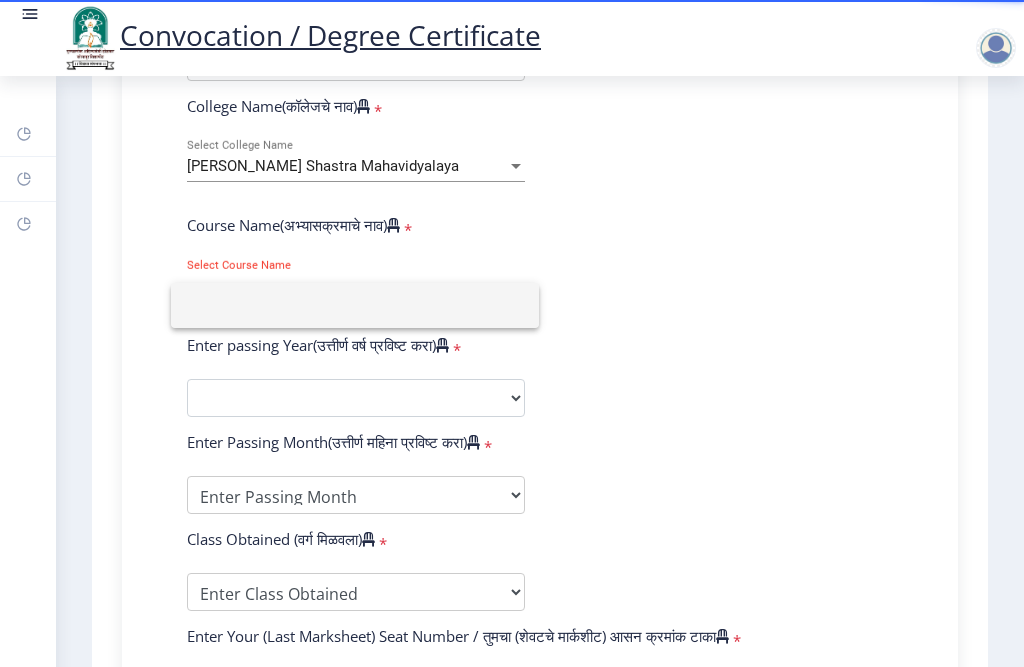 click 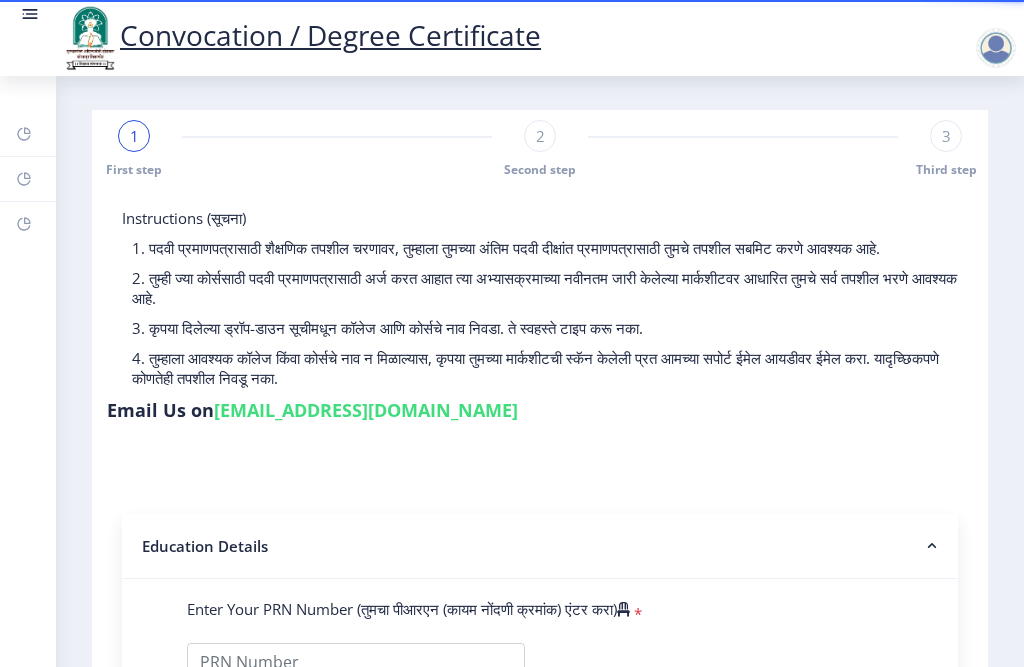 scroll, scrollTop: 0, scrollLeft: 0, axis: both 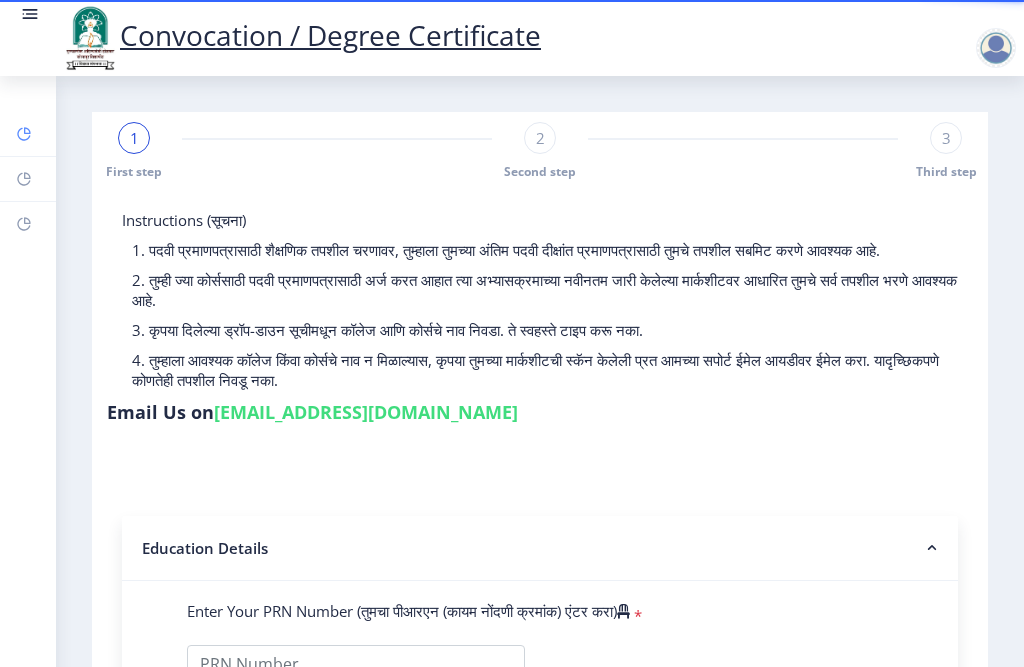 click 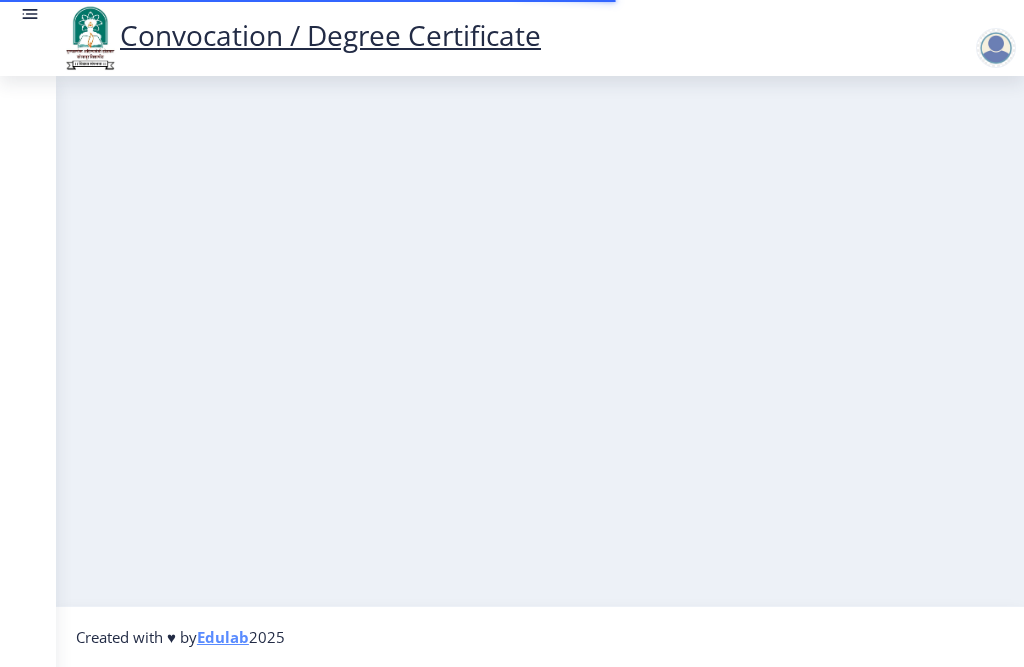 scroll, scrollTop: 0, scrollLeft: 0, axis: both 